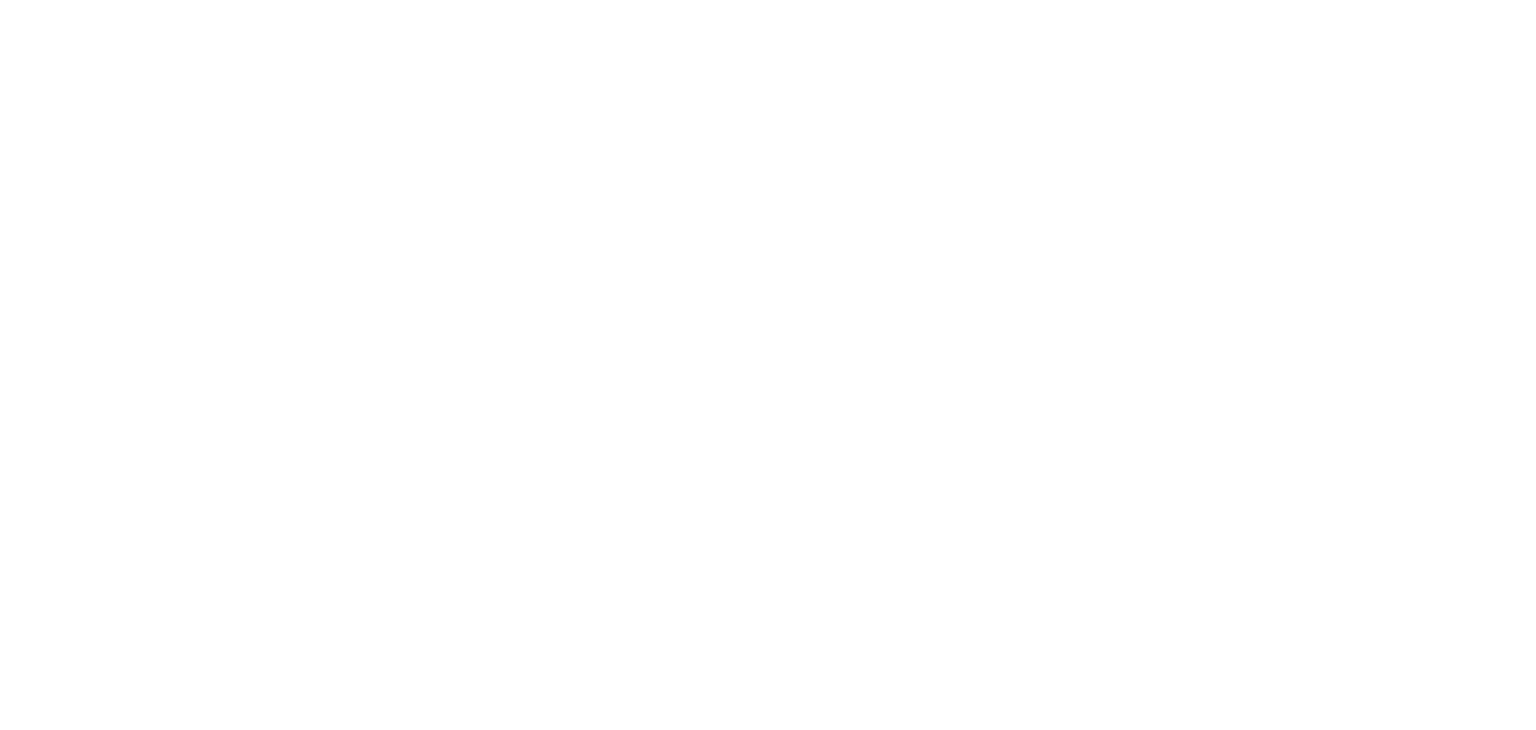 scroll, scrollTop: 0, scrollLeft: 0, axis: both 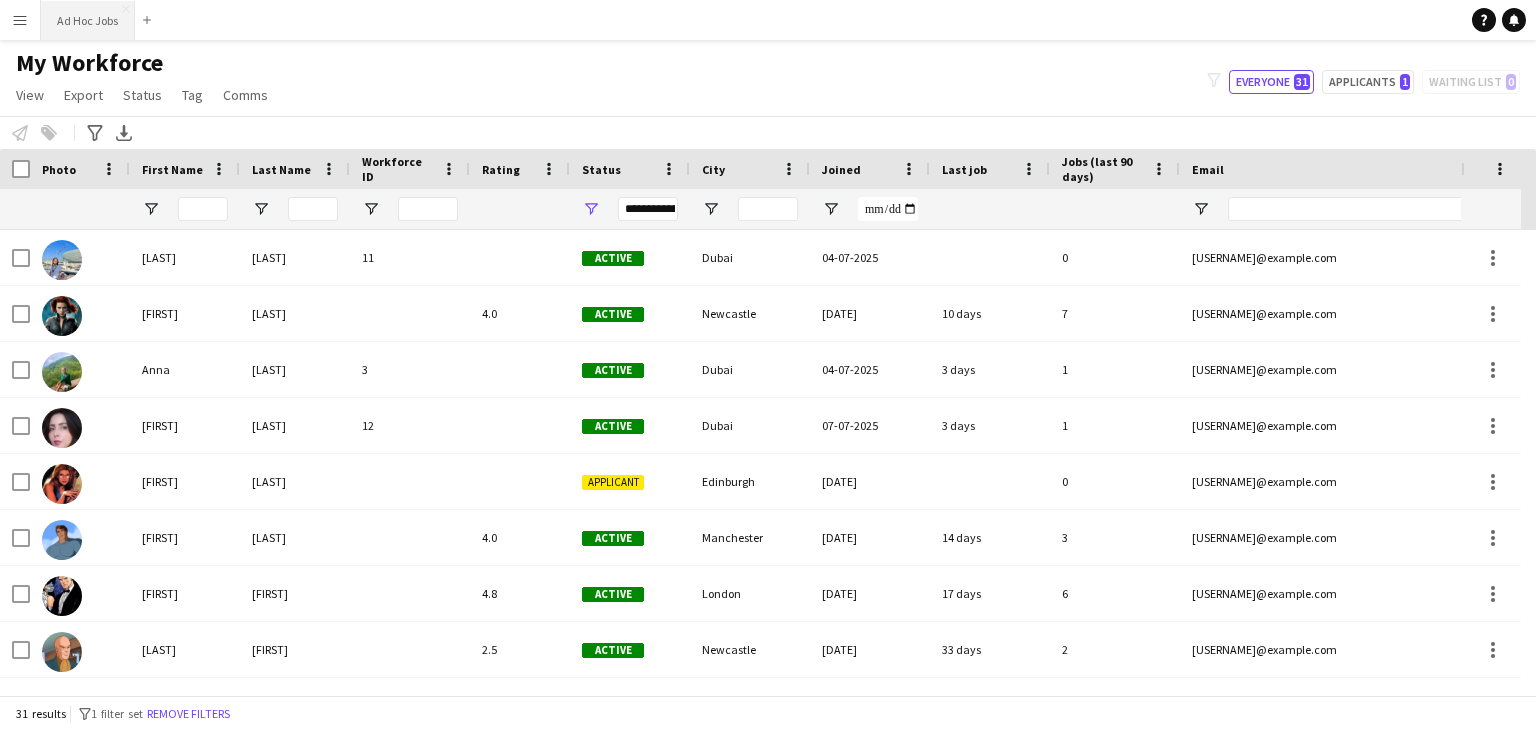 click on "Ad Hoc Jobs
Close" at bounding box center [88, 20] 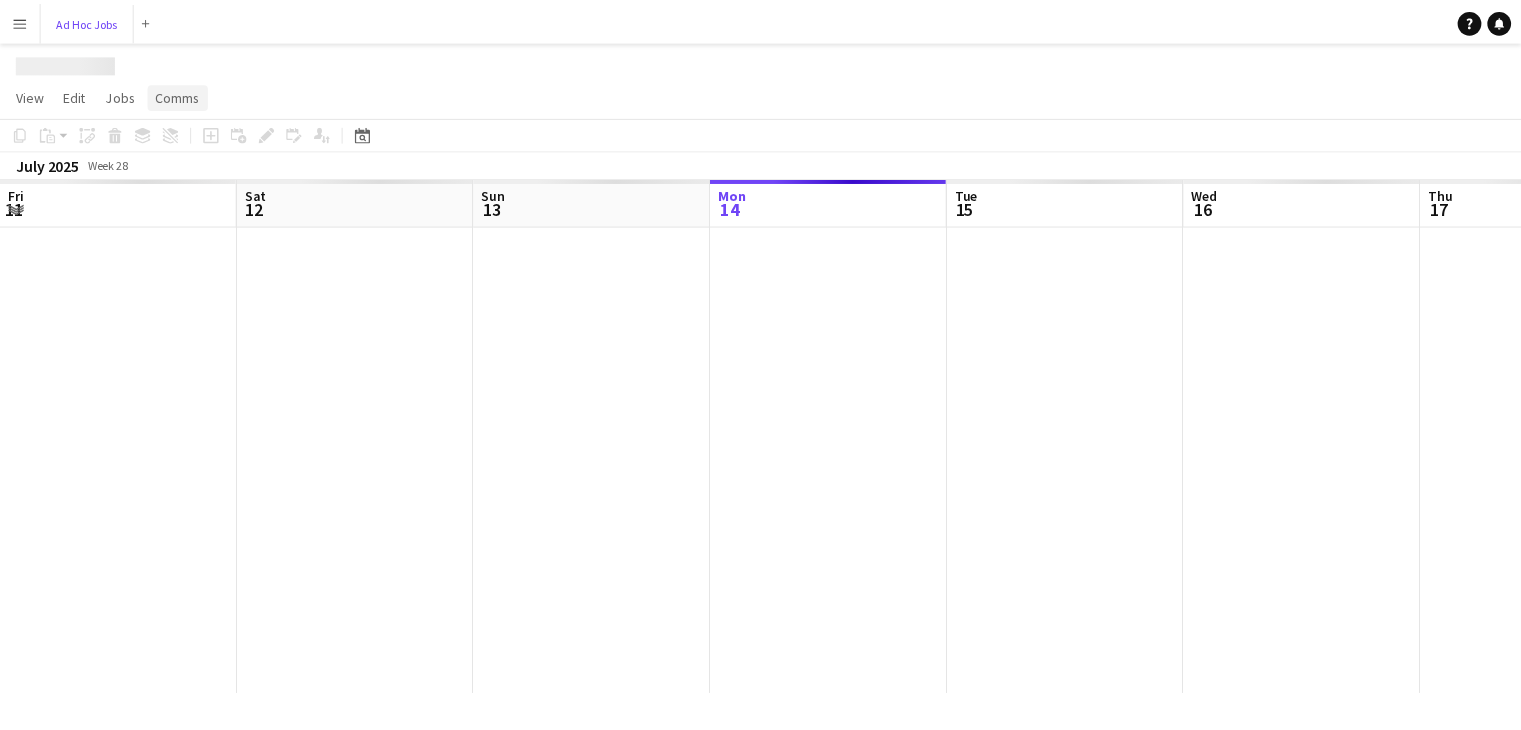 scroll, scrollTop: 0, scrollLeft: 478, axis: horizontal 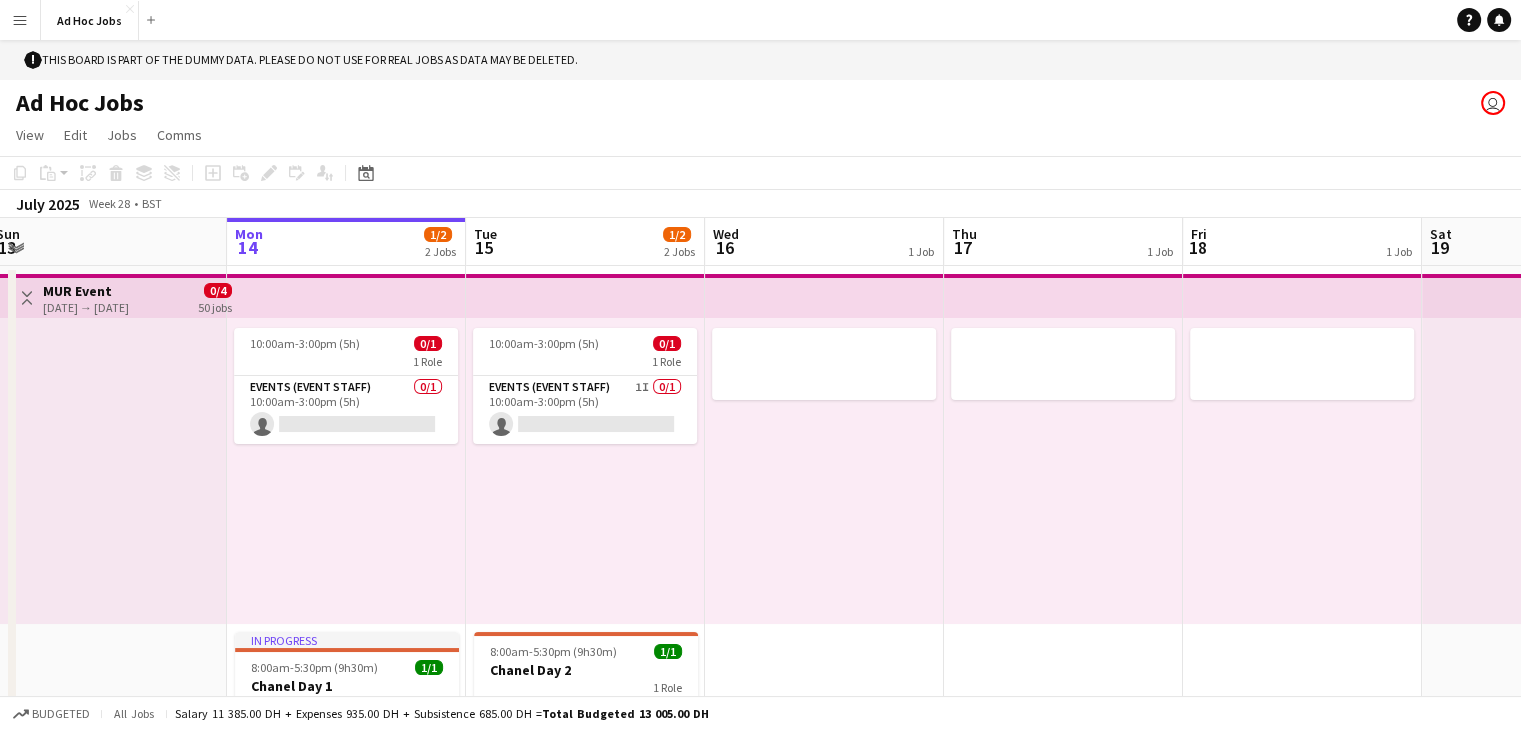 click on "10:00am-3:00pm (5h)    0/1   1 Role   Events (Event Staff)   1I   0/1   10:00am-3:00pm (5h)
single-neutral-actions" at bounding box center (585, 471) 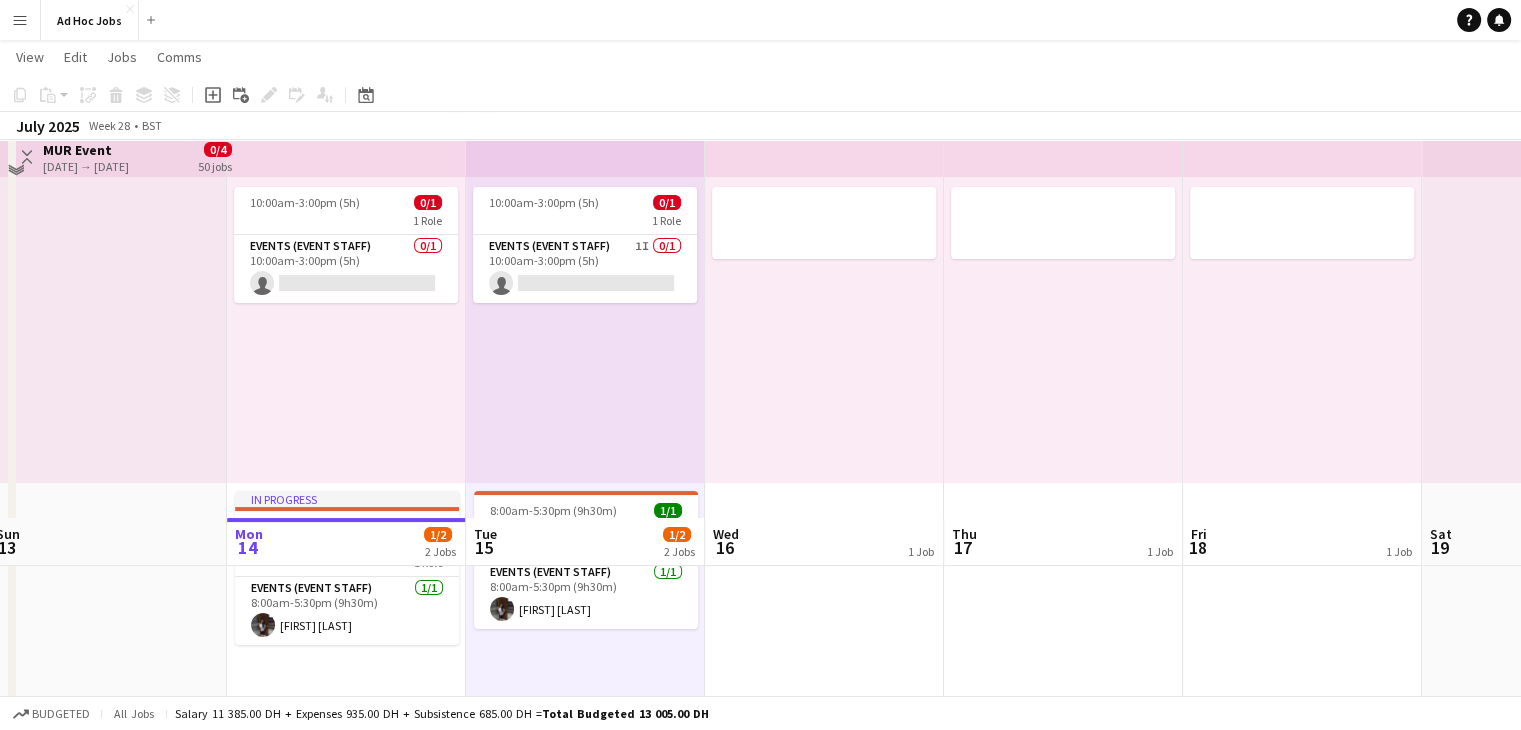 scroll, scrollTop: 0, scrollLeft: 0, axis: both 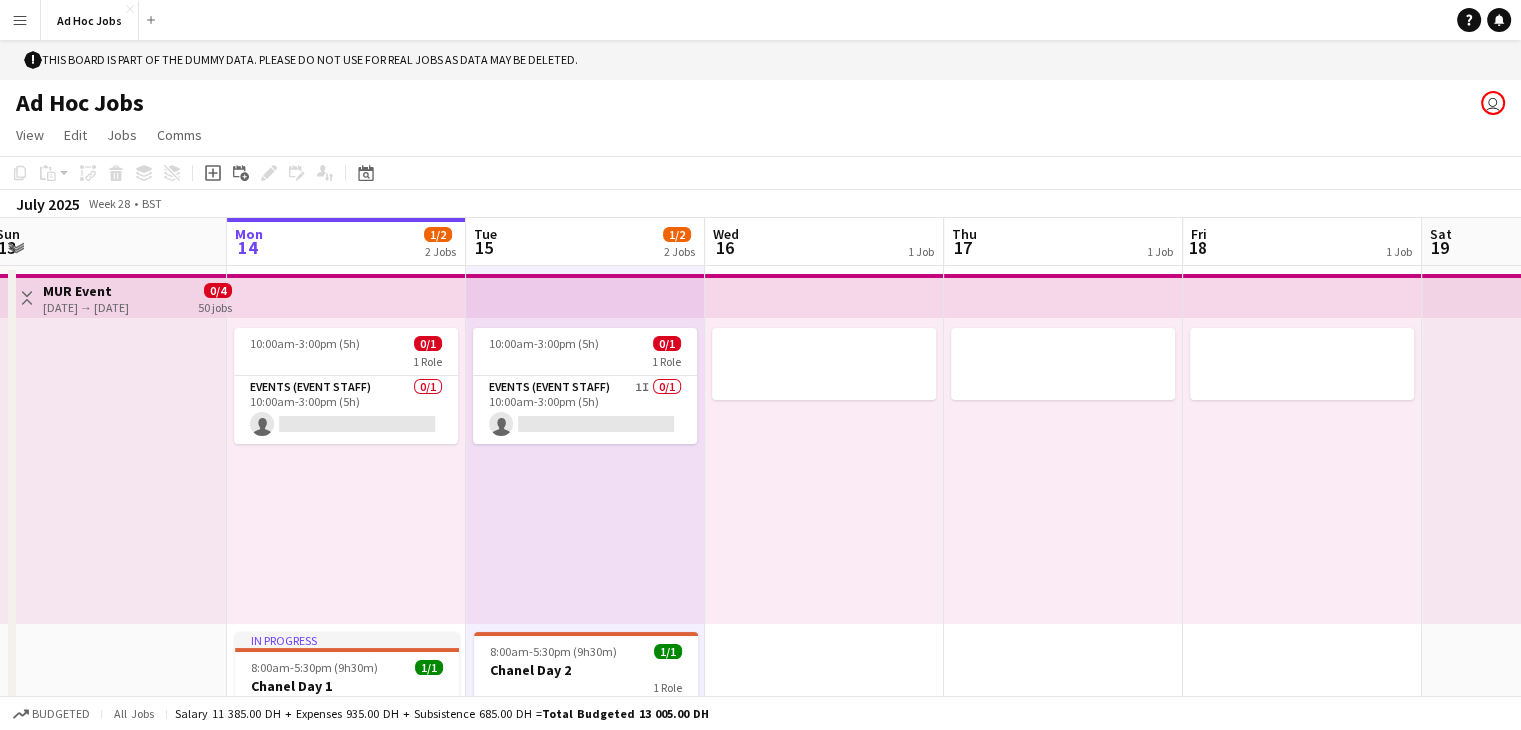 click on "10:00am-3:00pm (5h)    0/1   1 Role   Events (Event Staff)   1I   0/1   10:00am-3:00pm (5h)
single-neutral-actions" at bounding box center (585, 471) 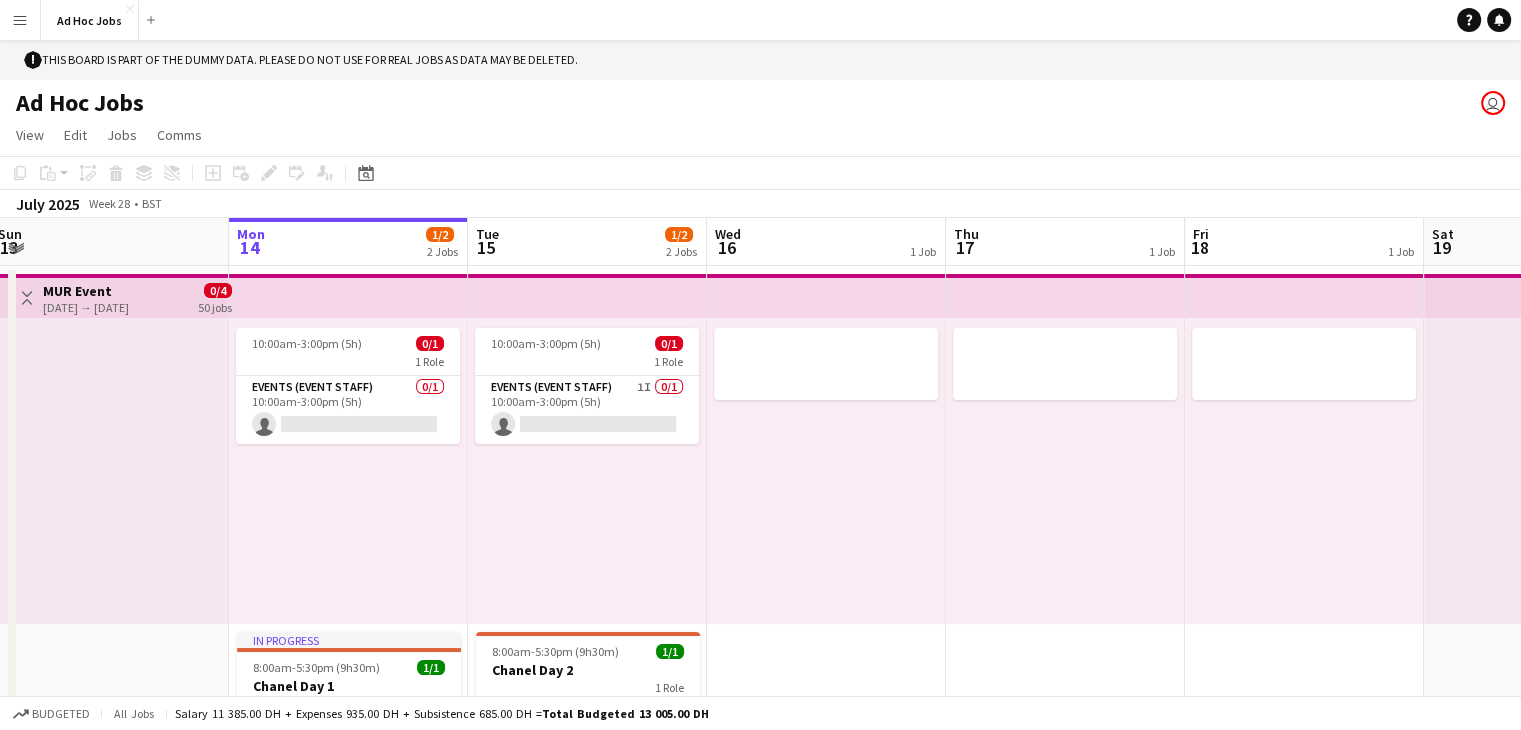 click at bounding box center [587, 296] 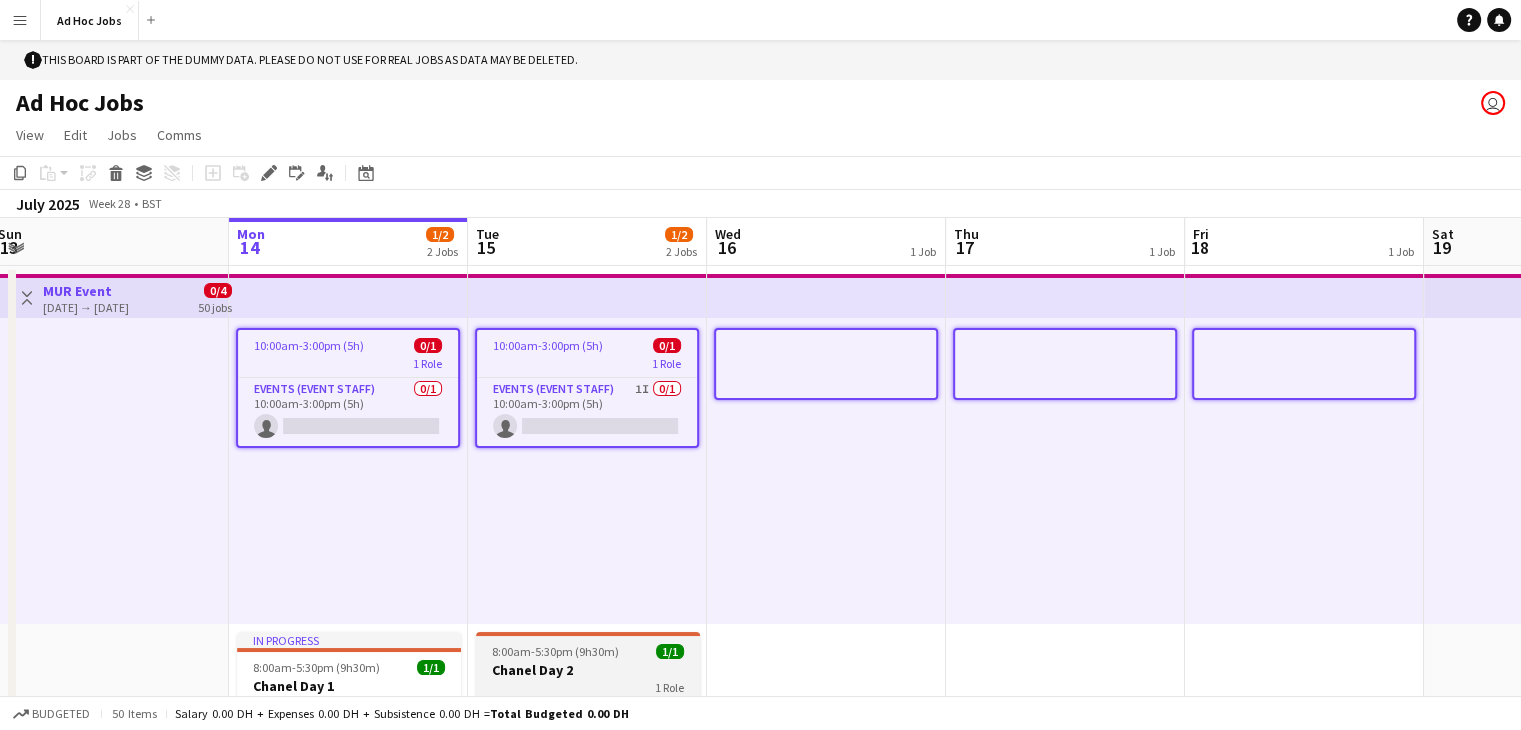 click at bounding box center (588, 634) 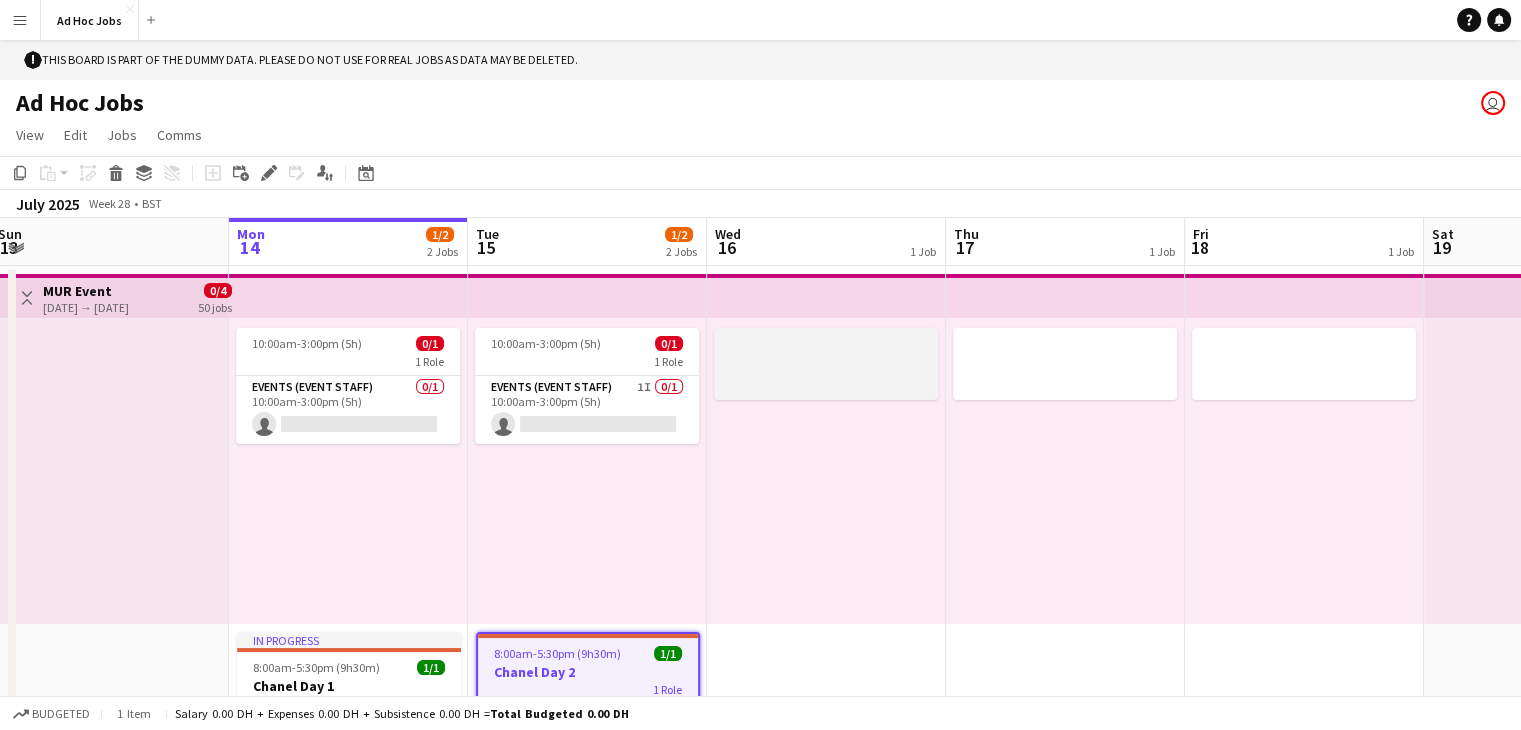 click at bounding box center [826, 364] 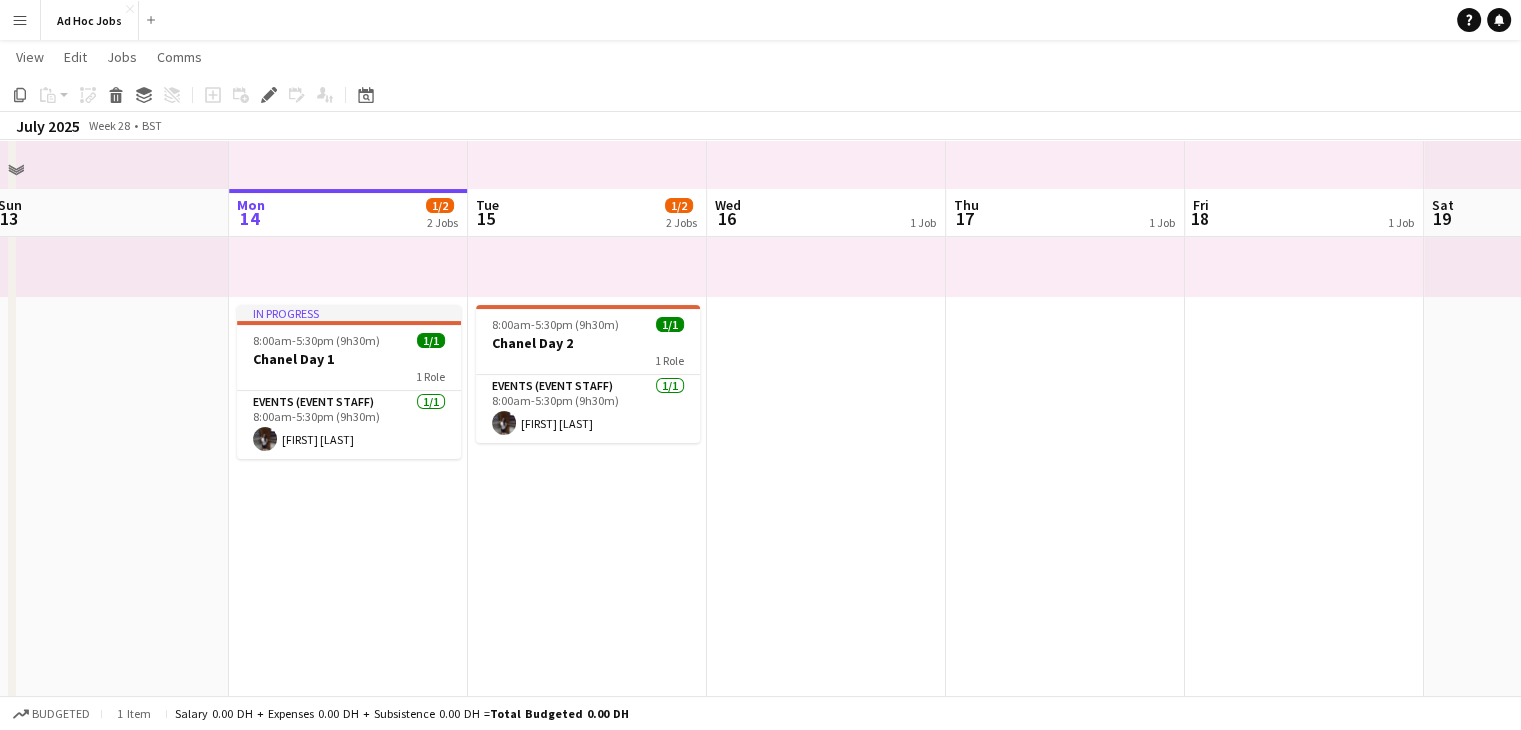 scroll, scrollTop: 333, scrollLeft: 0, axis: vertical 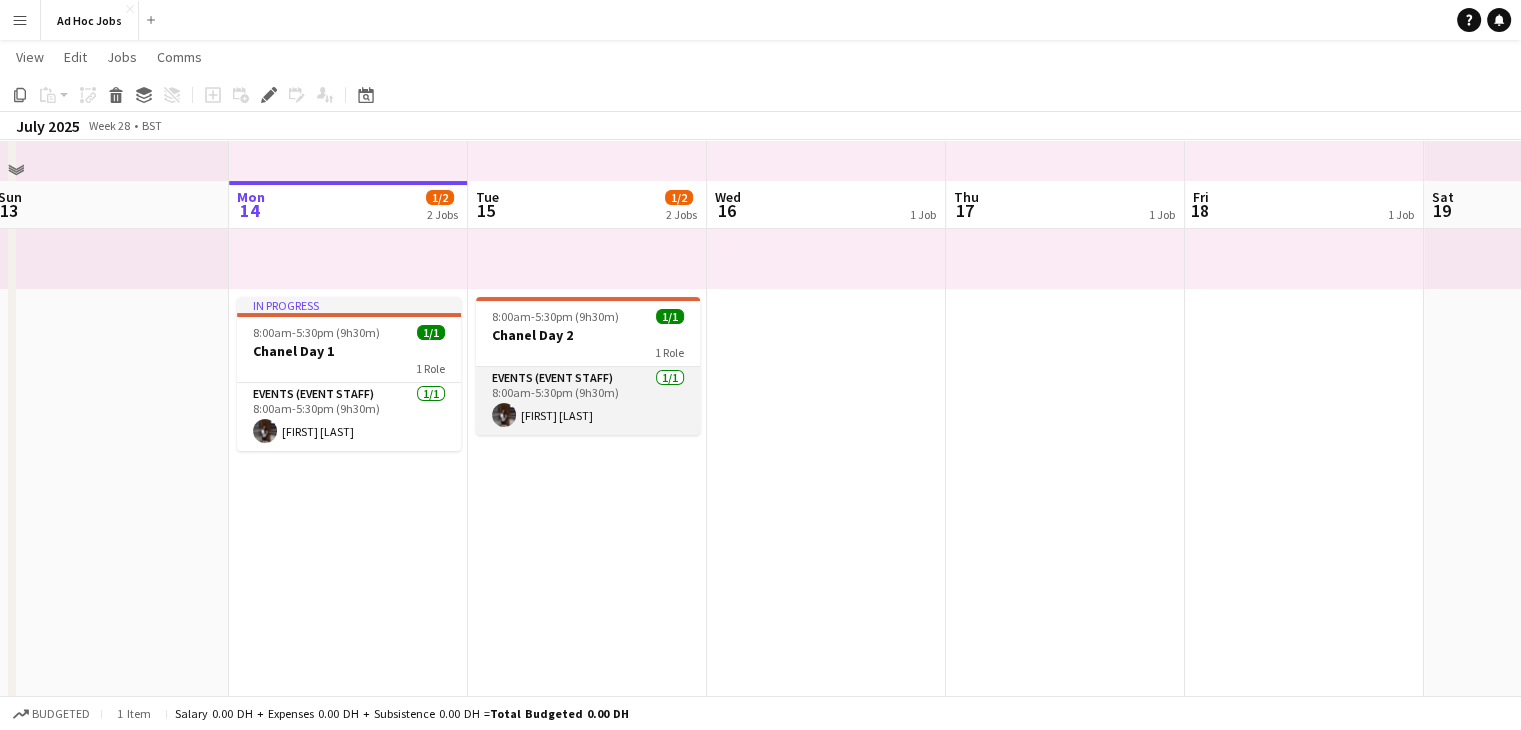 click on "Events (Event Staff)   1/1   8:00am-5:30pm (9h30m)
Cheyselle Kapangyarihan" at bounding box center [588, 401] 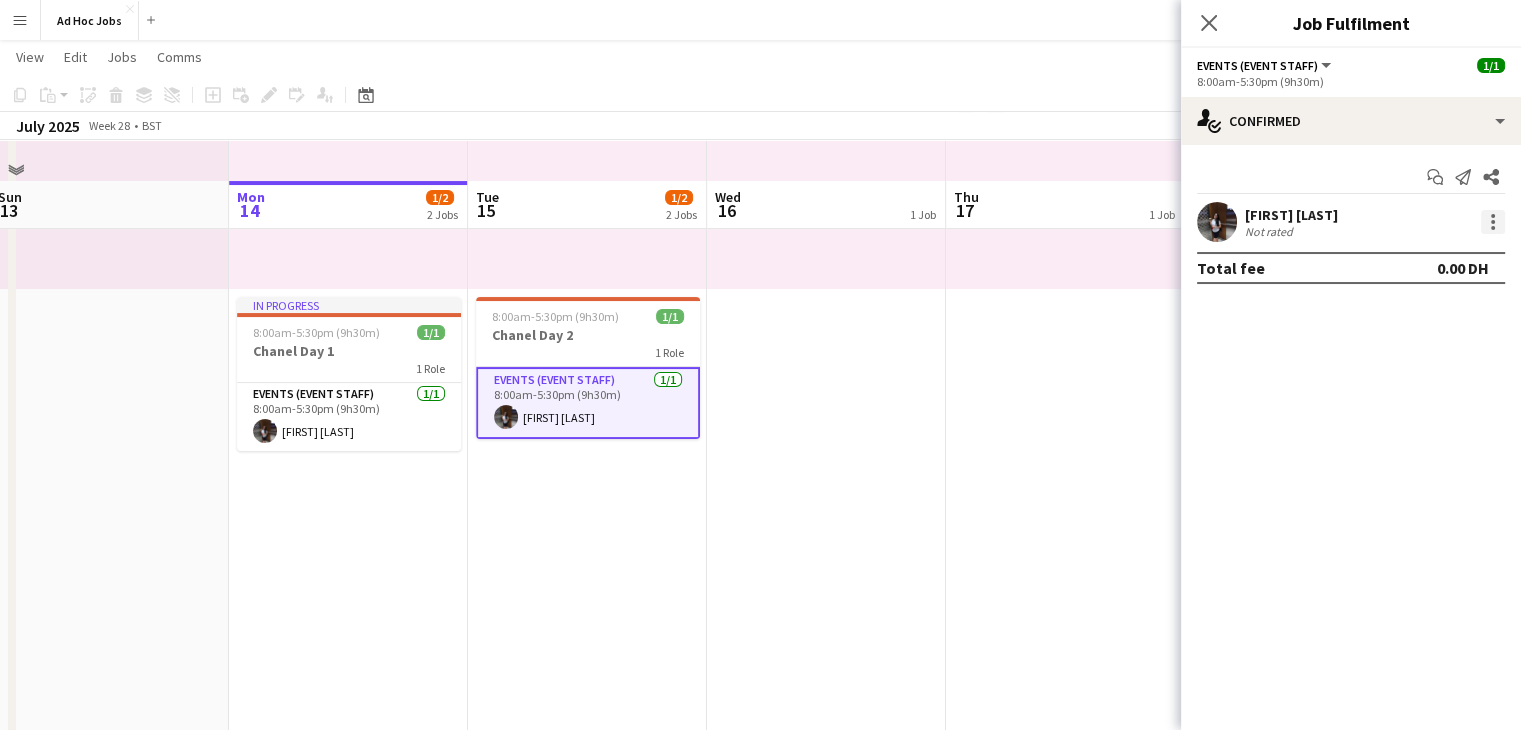 click at bounding box center [1493, 222] 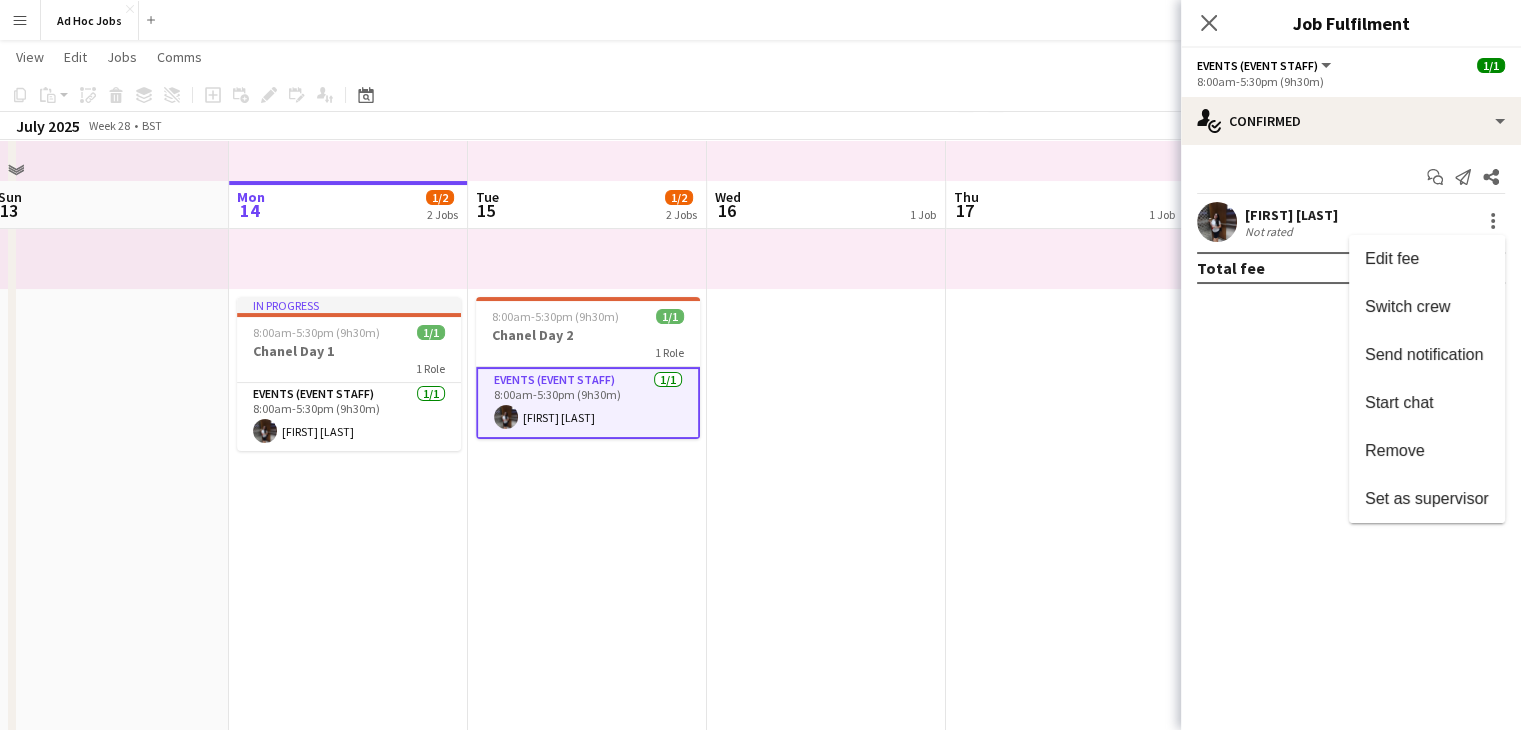 click at bounding box center (760, 365) 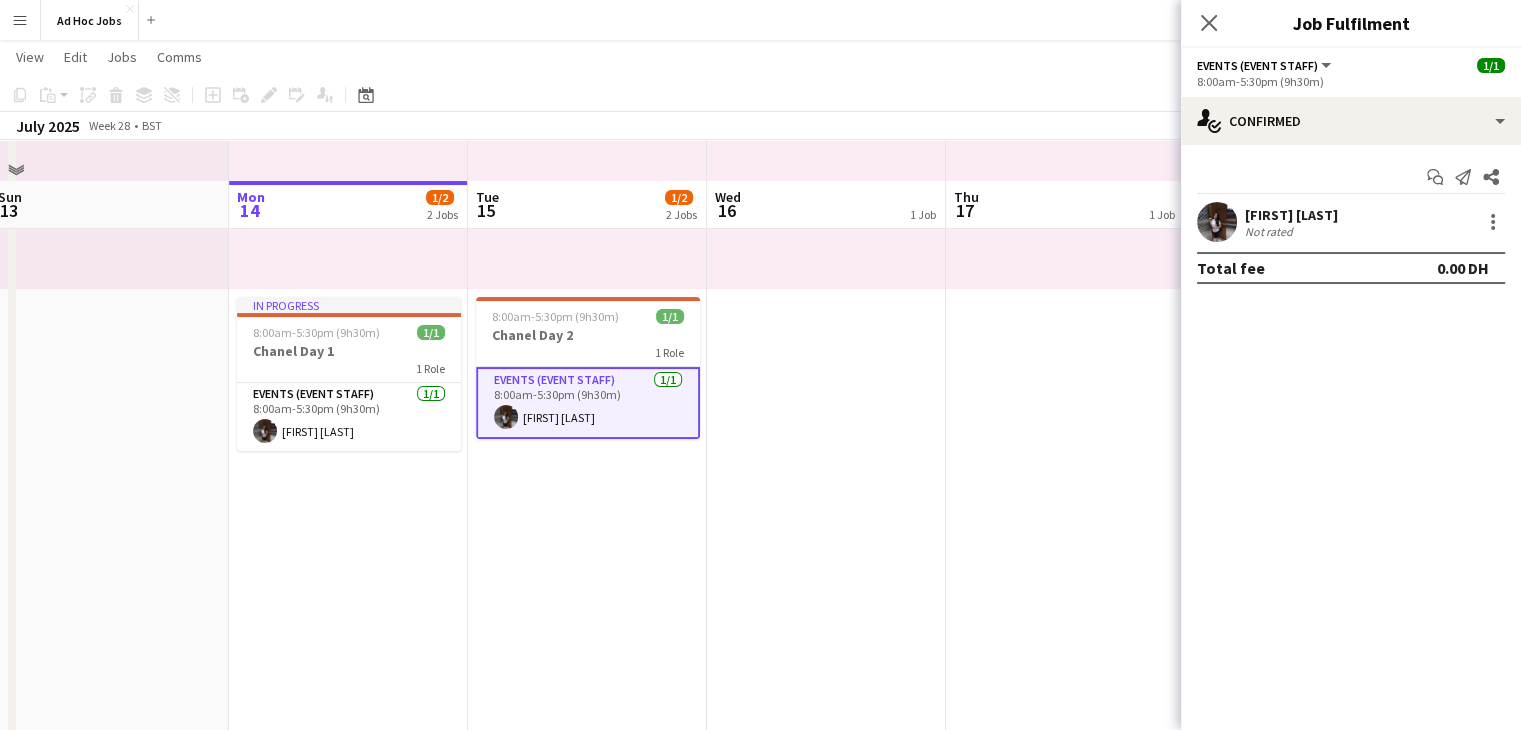 click on "10:00am-3:00pm (5h)    0/1   1 Role   Events (Event Staff)   1I   0/1   10:00am-3:00pm (5h)
single-neutral-actions
8:00am-5:30pm (9h30m)    1/1   Chanel Day 2   1 Role   Events (Event Staff)   1/1   8:00am-5:30pm (9h30m)
Cheyselle Kapangyarihan" at bounding box center (587, 385) 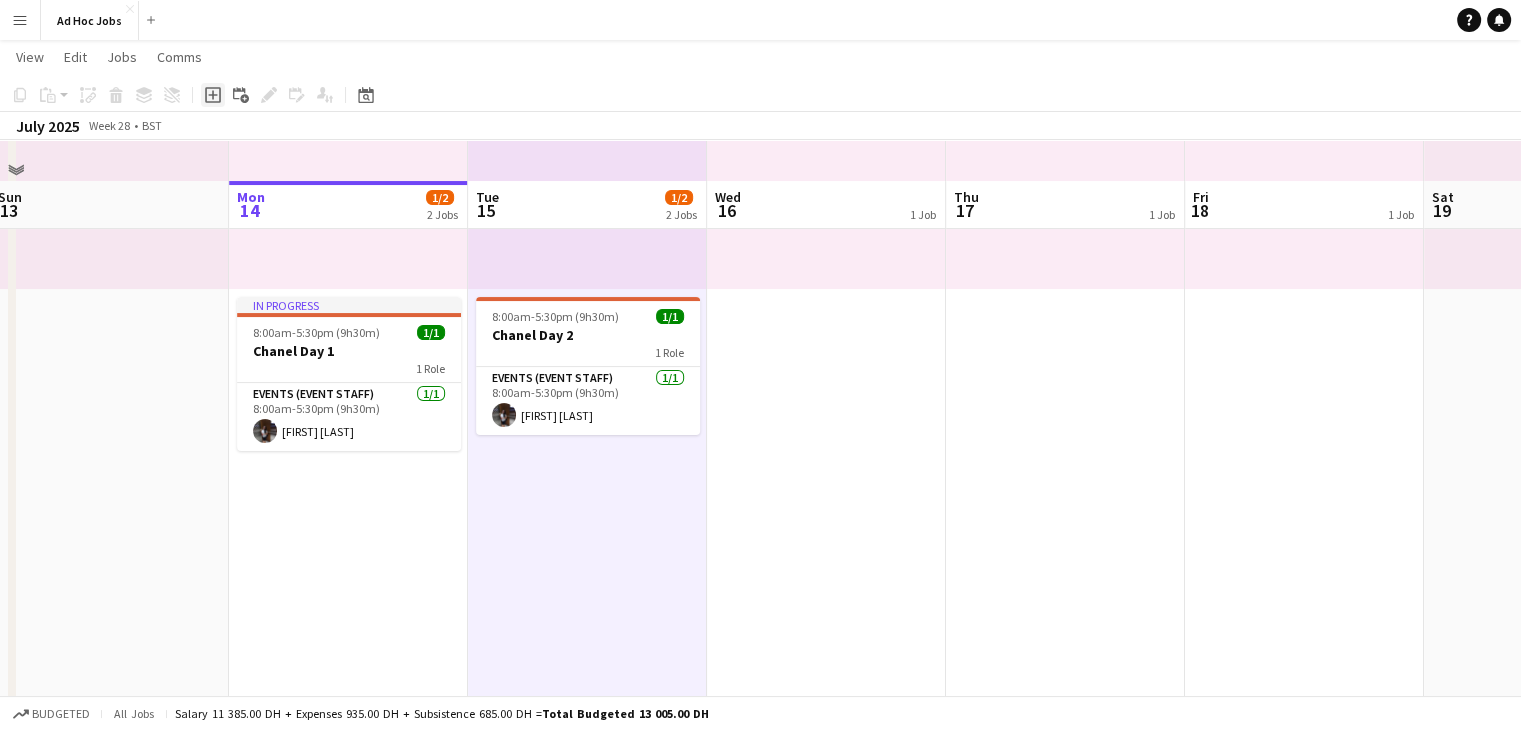 click 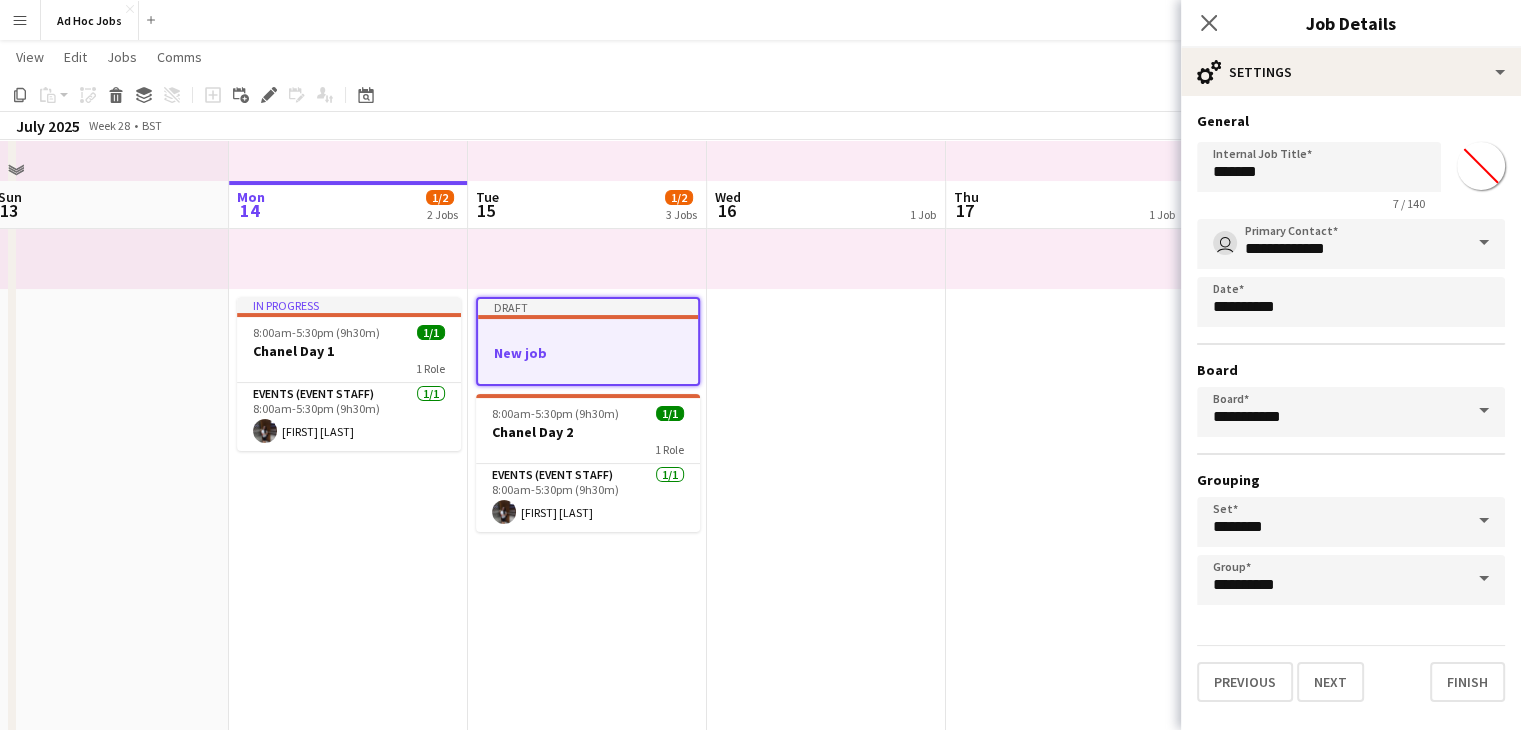 click on "Draft" at bounding box center [588, 307] 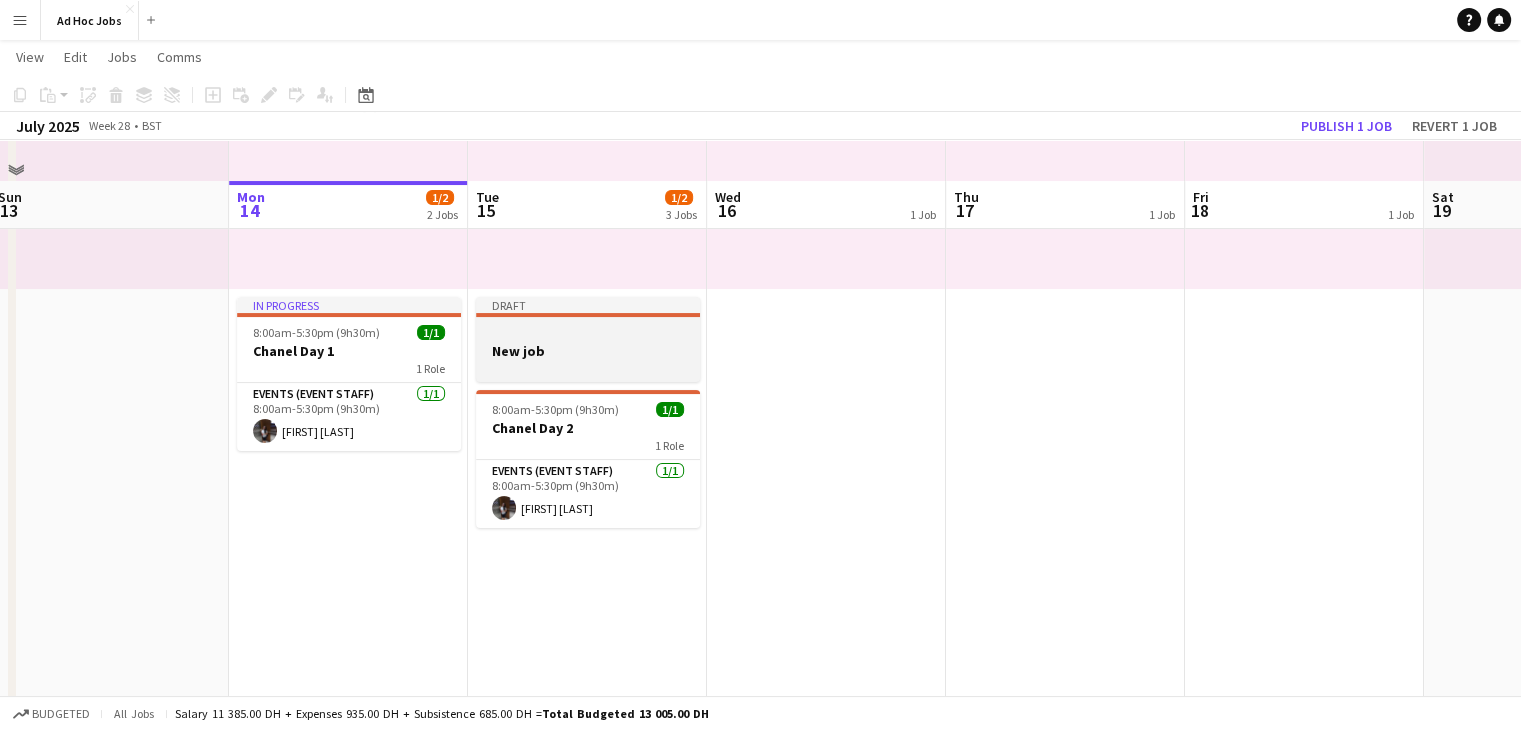 click on "Draft   New job" at bounding box center [588, 339] 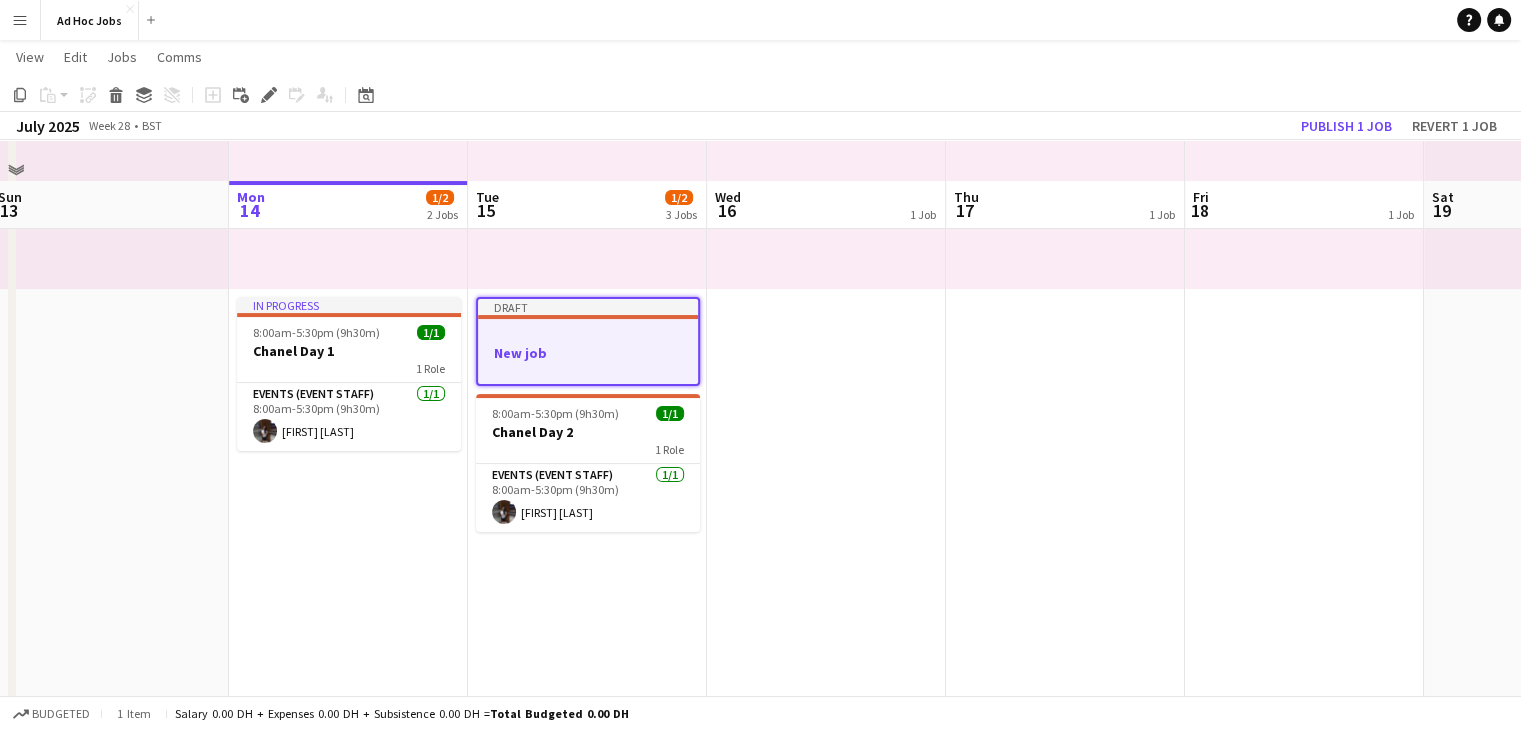 drag, startPoint x: 270, startPoint y: 97, endPoint x: 425, endPoint y: 153, distance: 164.80595 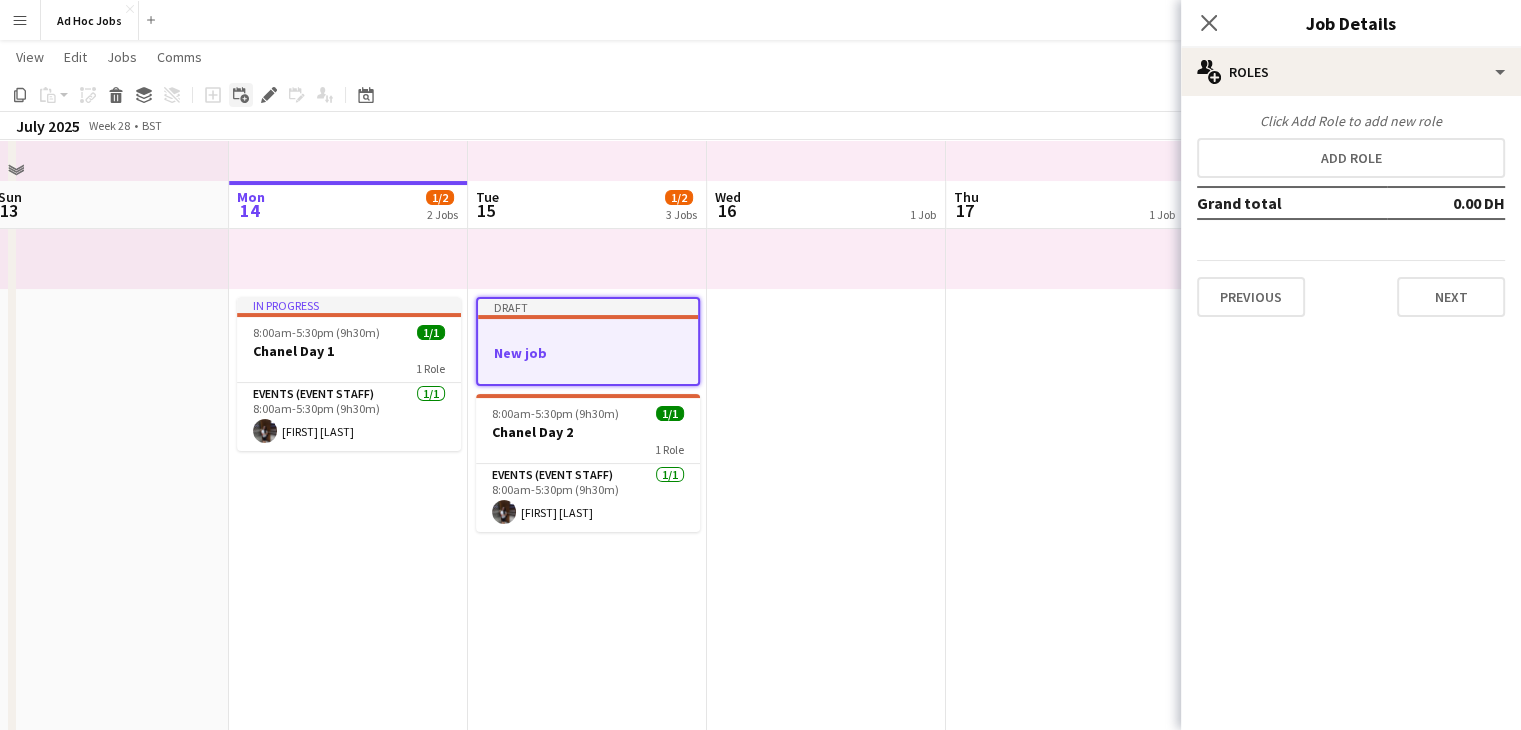click 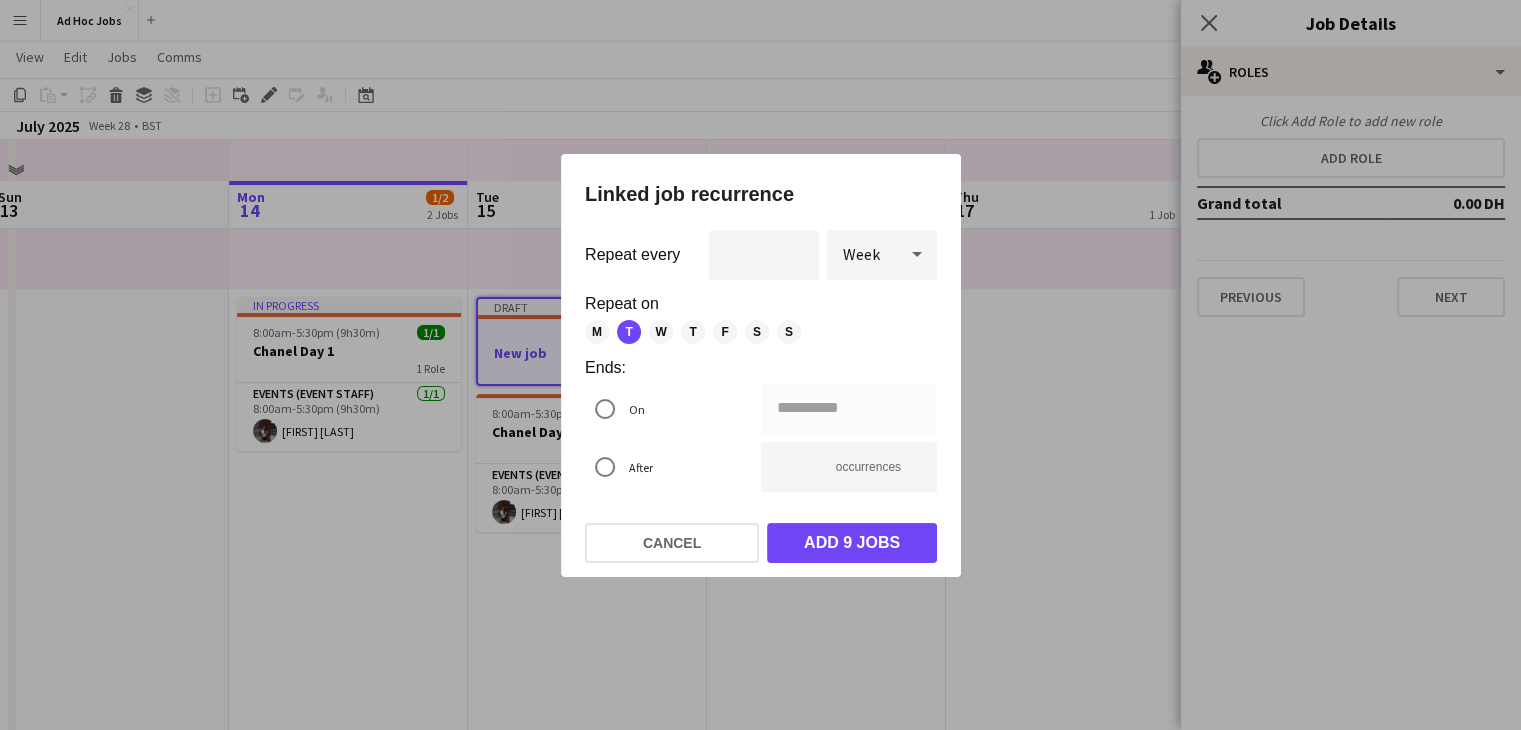 click at bounding box center (760, 365) 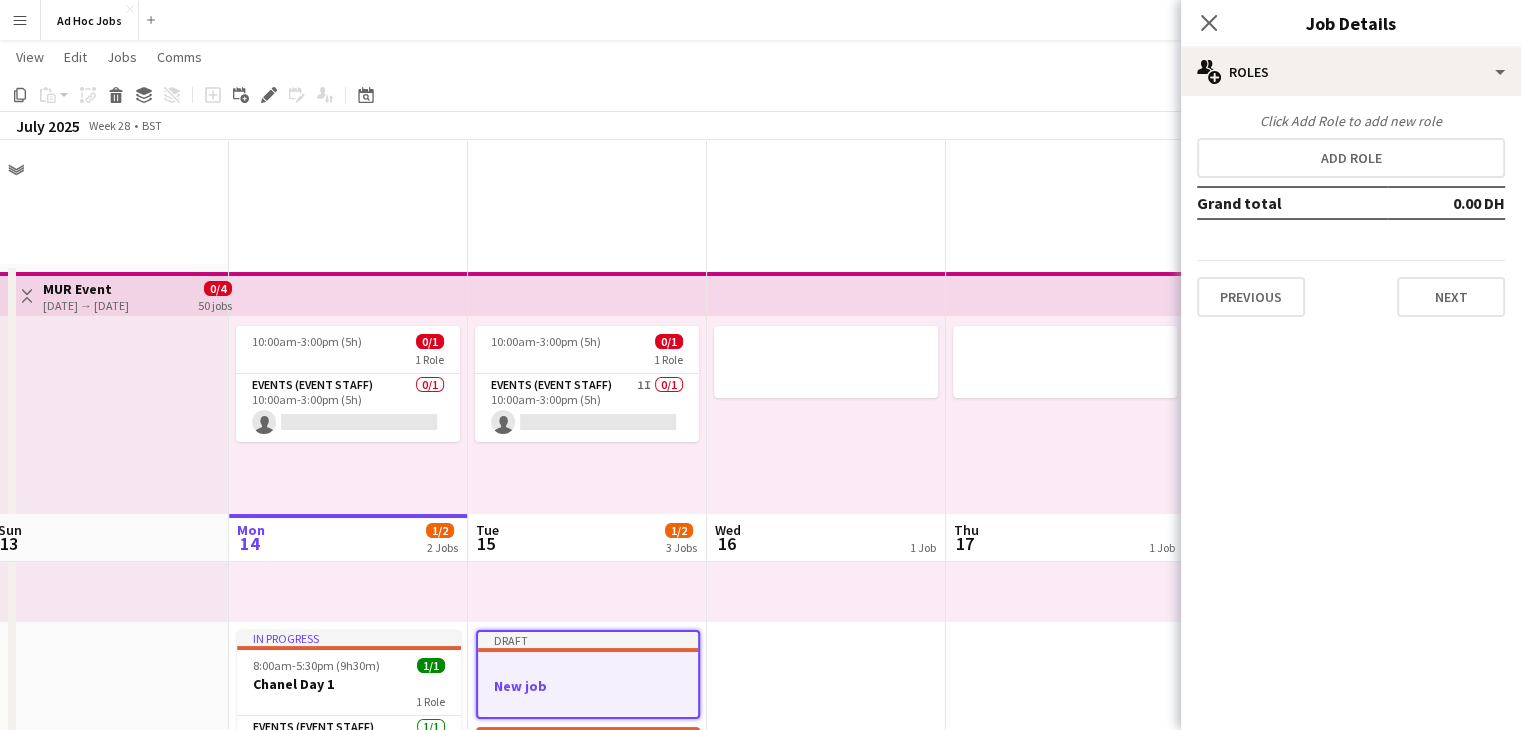scroll, scrollTop: 333, scrollLeft: 0, axis: vertical 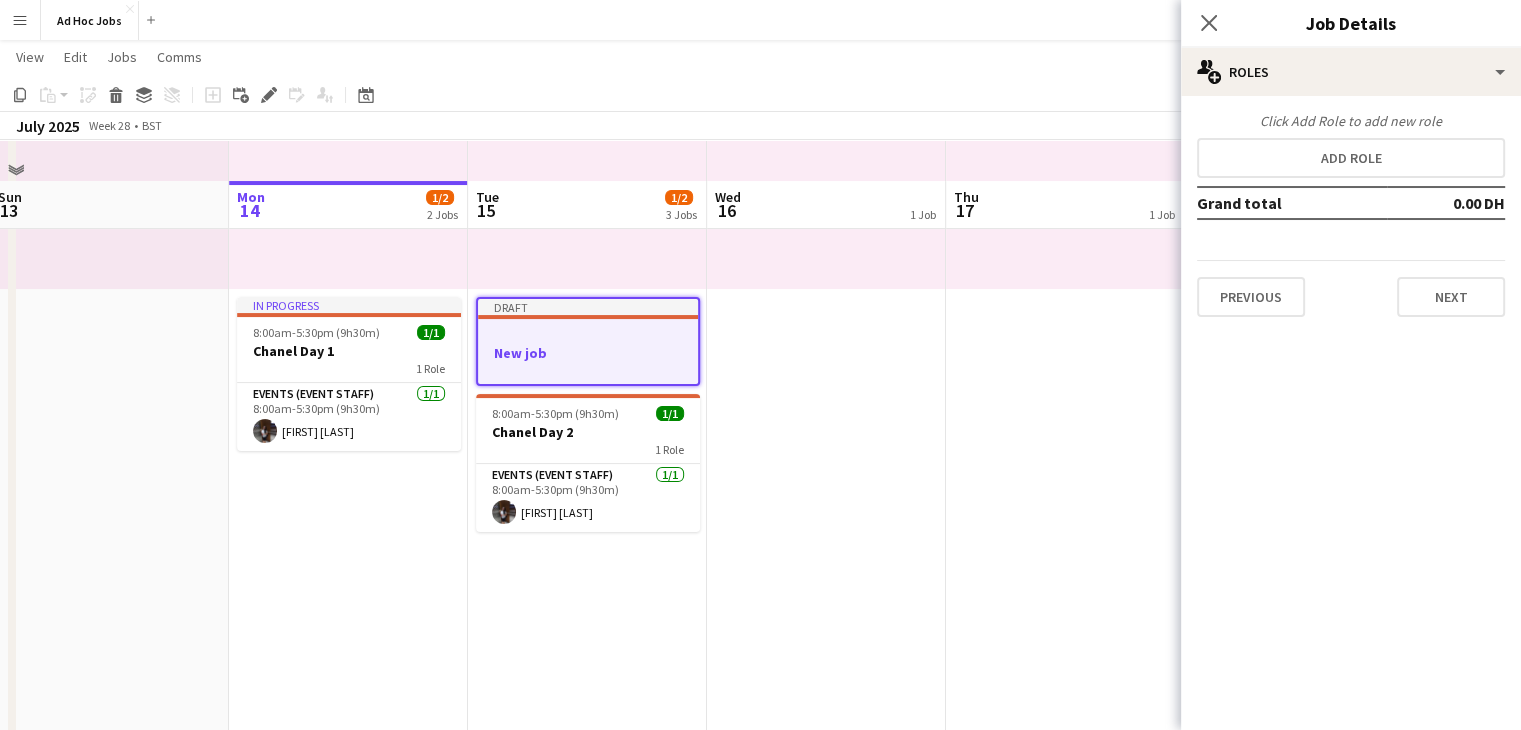 click on "New job" at bounding box center [588, 353] 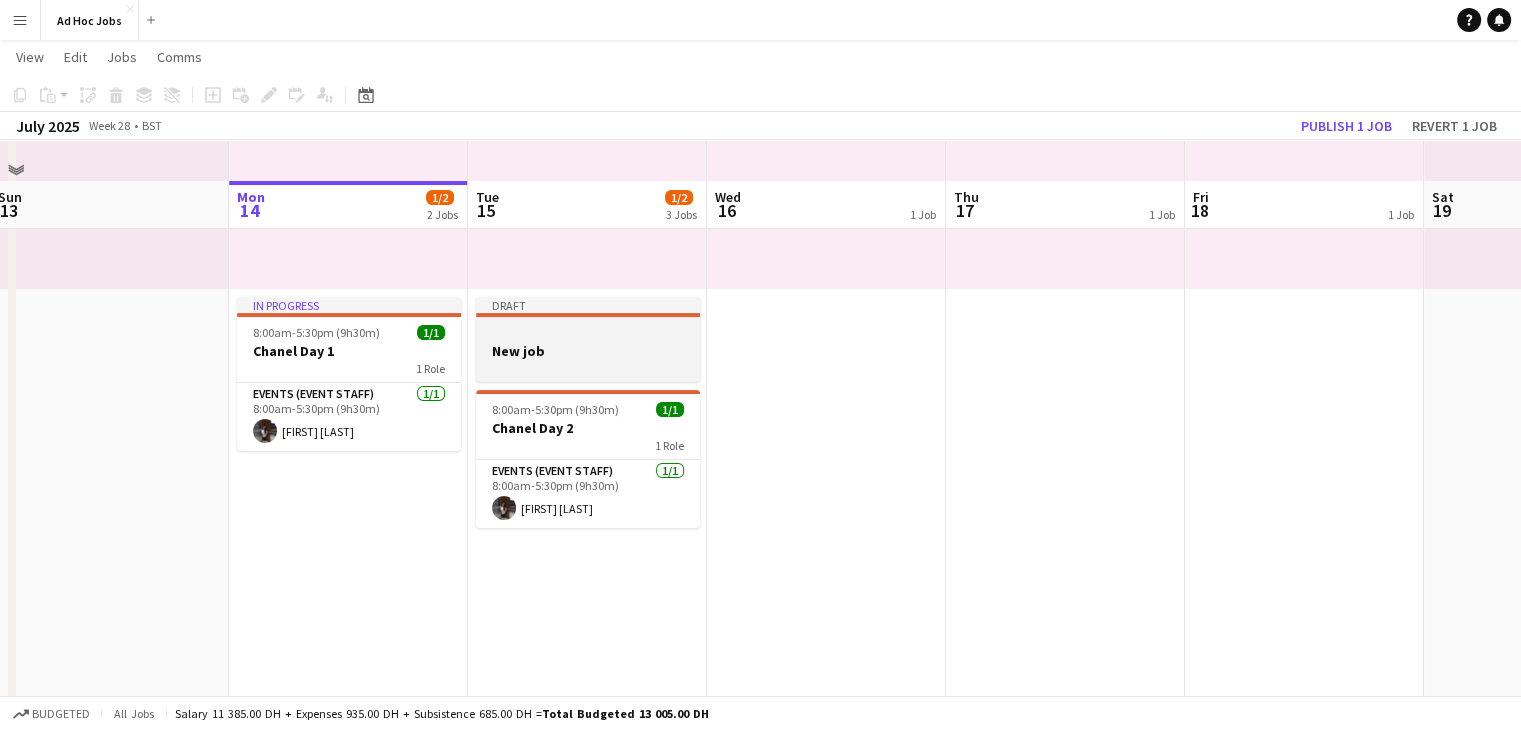 click on "New job" at bounding box center [588, 351] 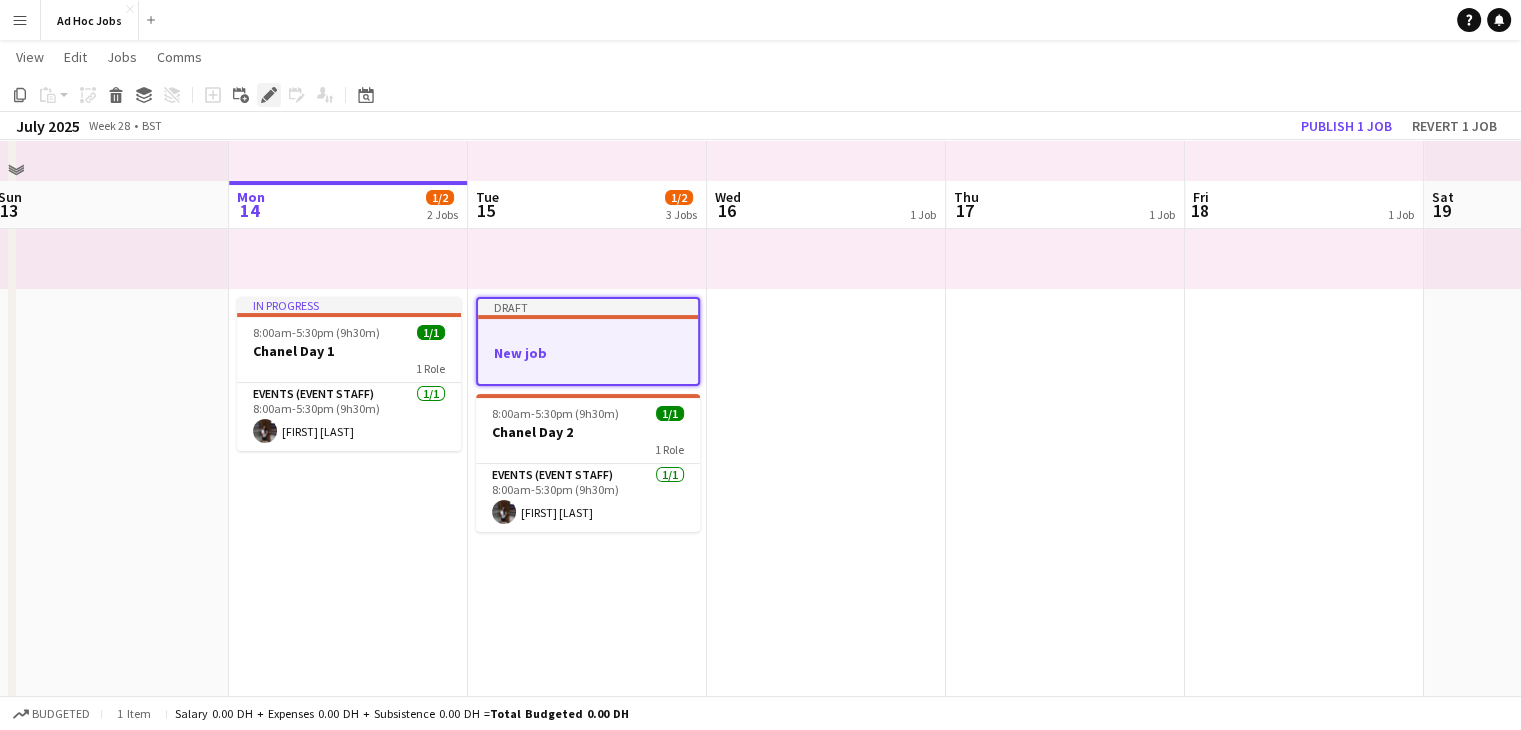 click on "Edit" at bounding box center [269, 95] 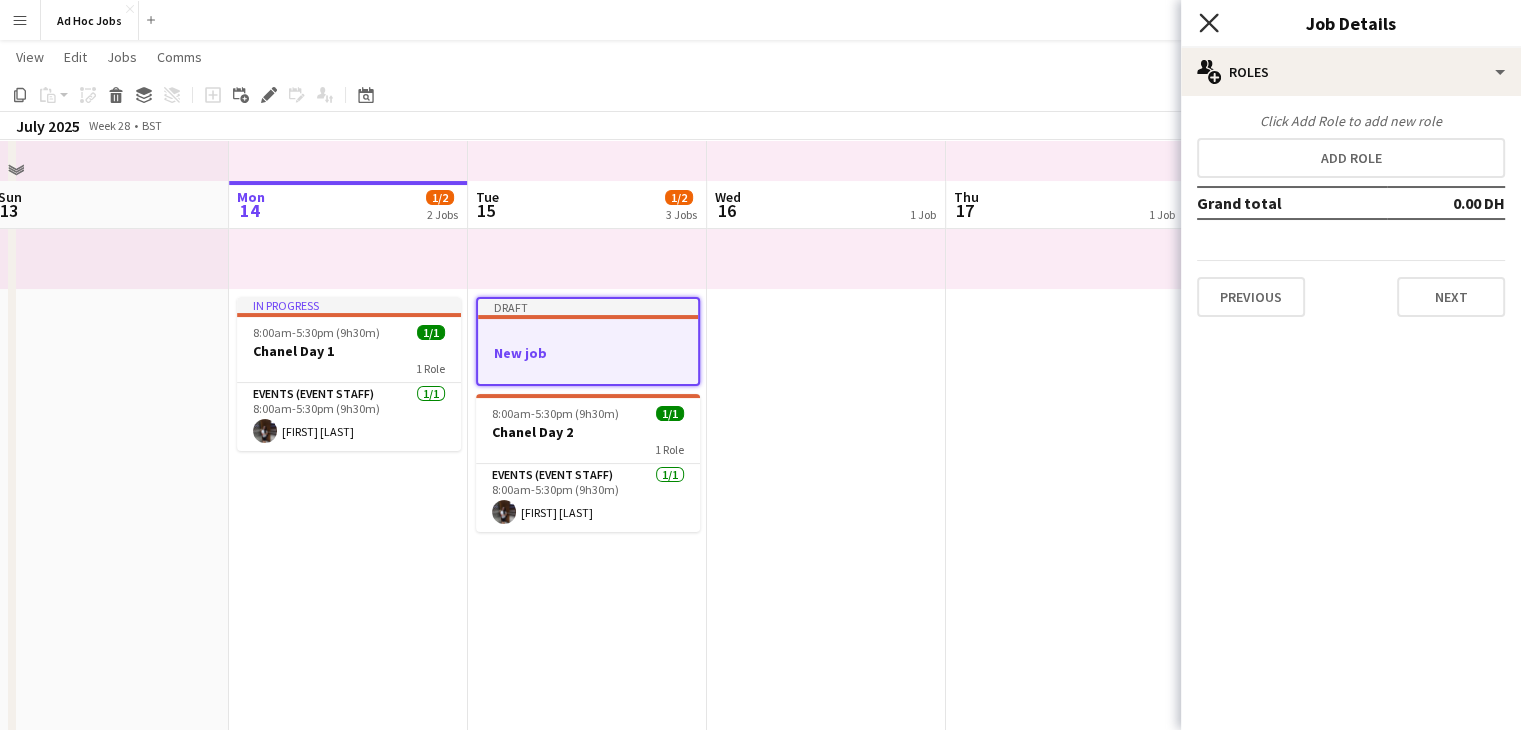 click 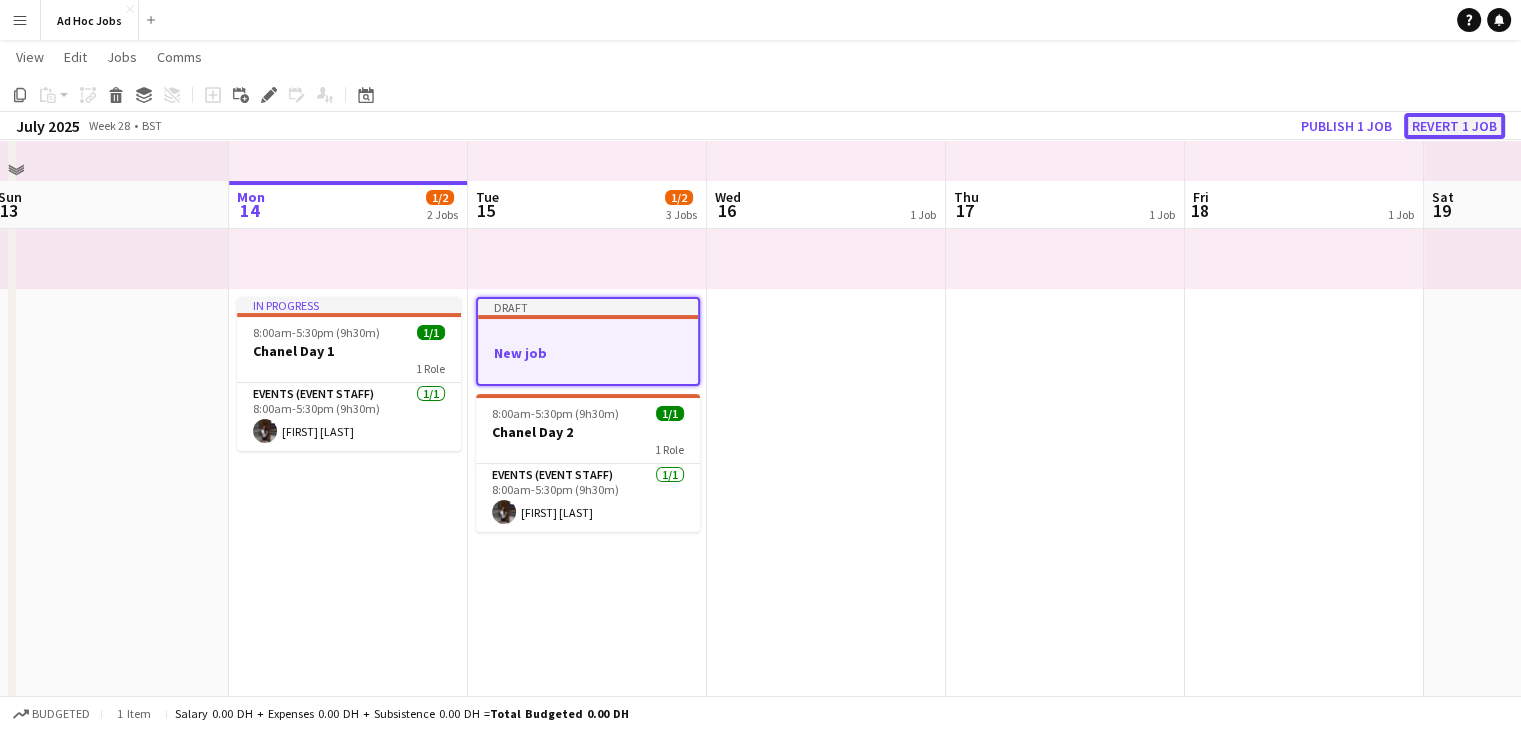 click on "Revert 1 job" 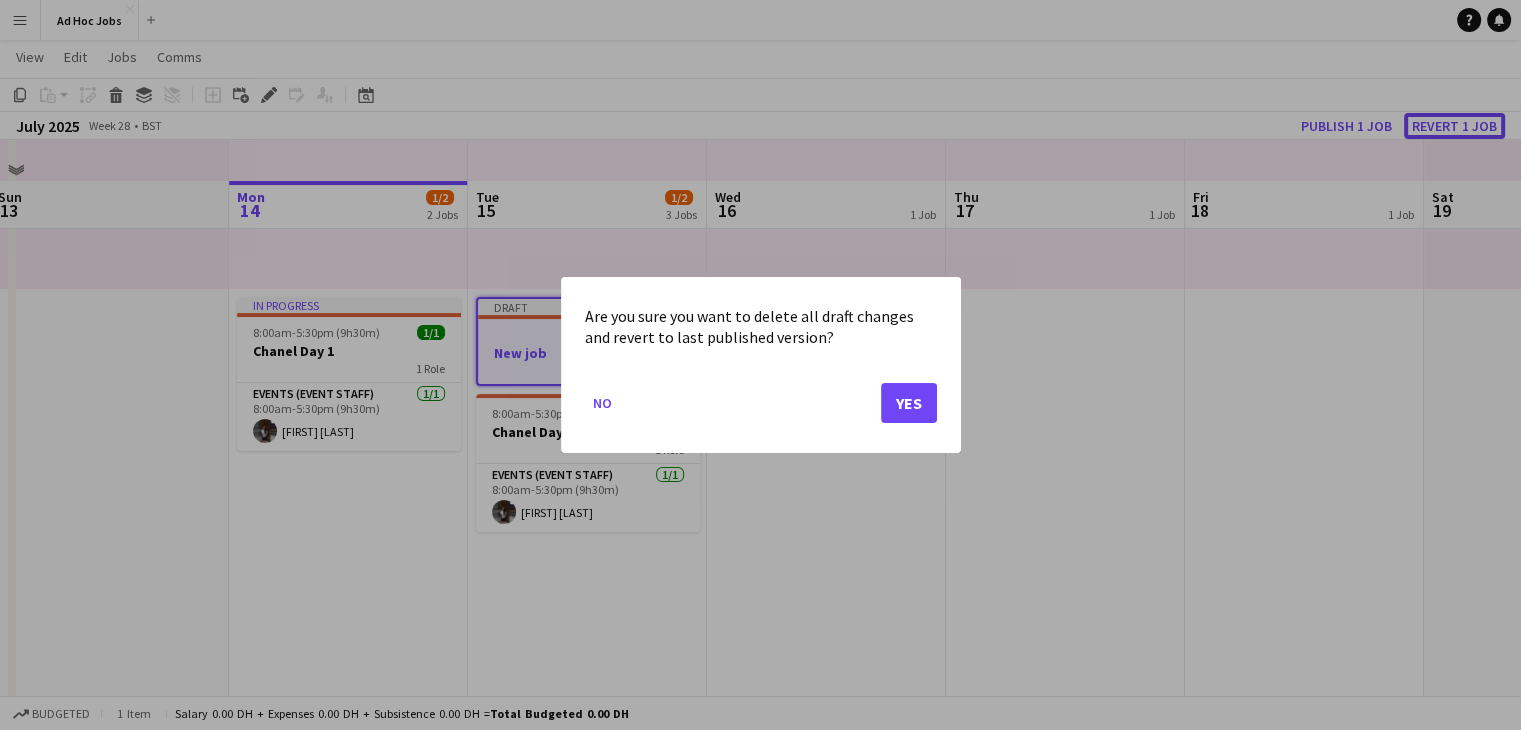scroll, scrollTop: 0, scrollLeft: 0, axis: both 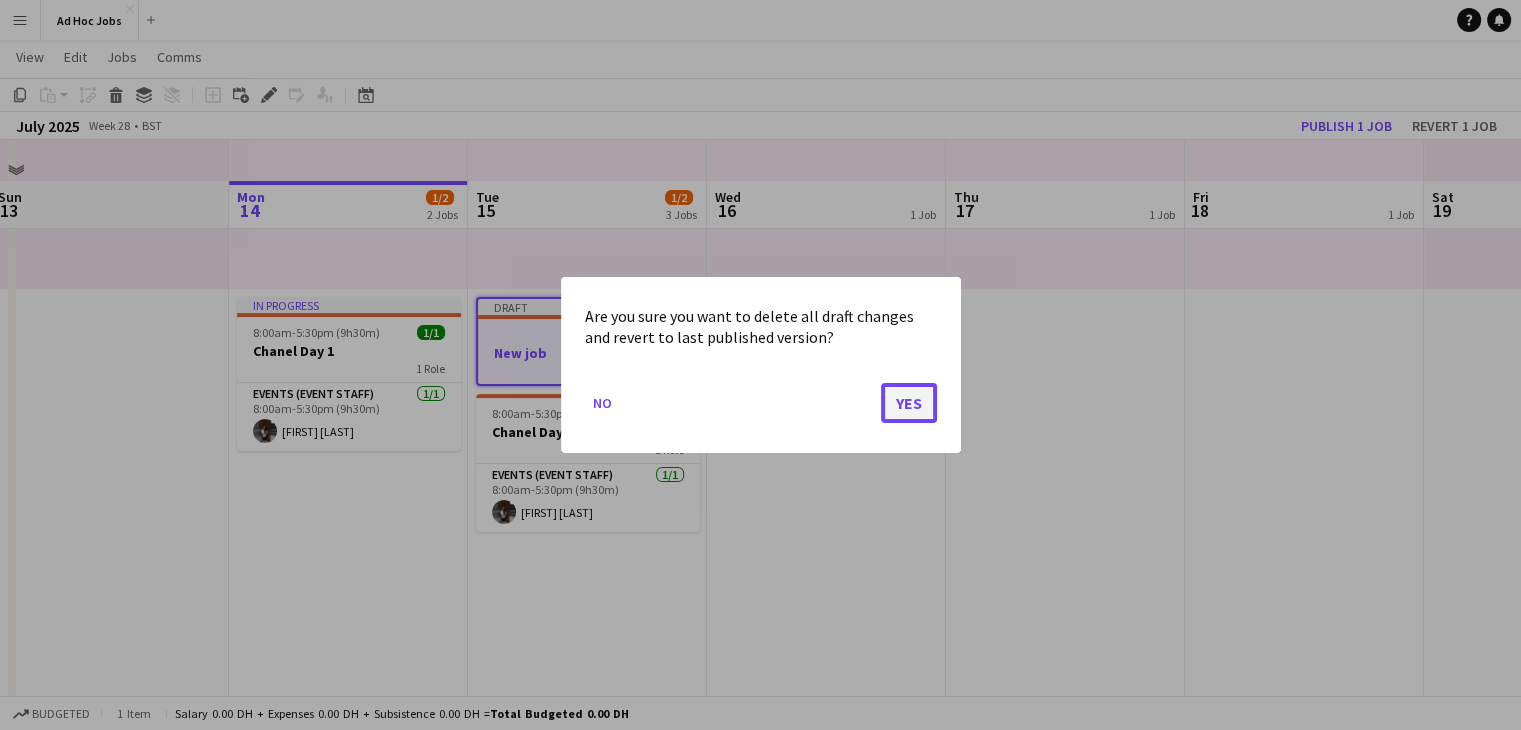 click on "Yes" 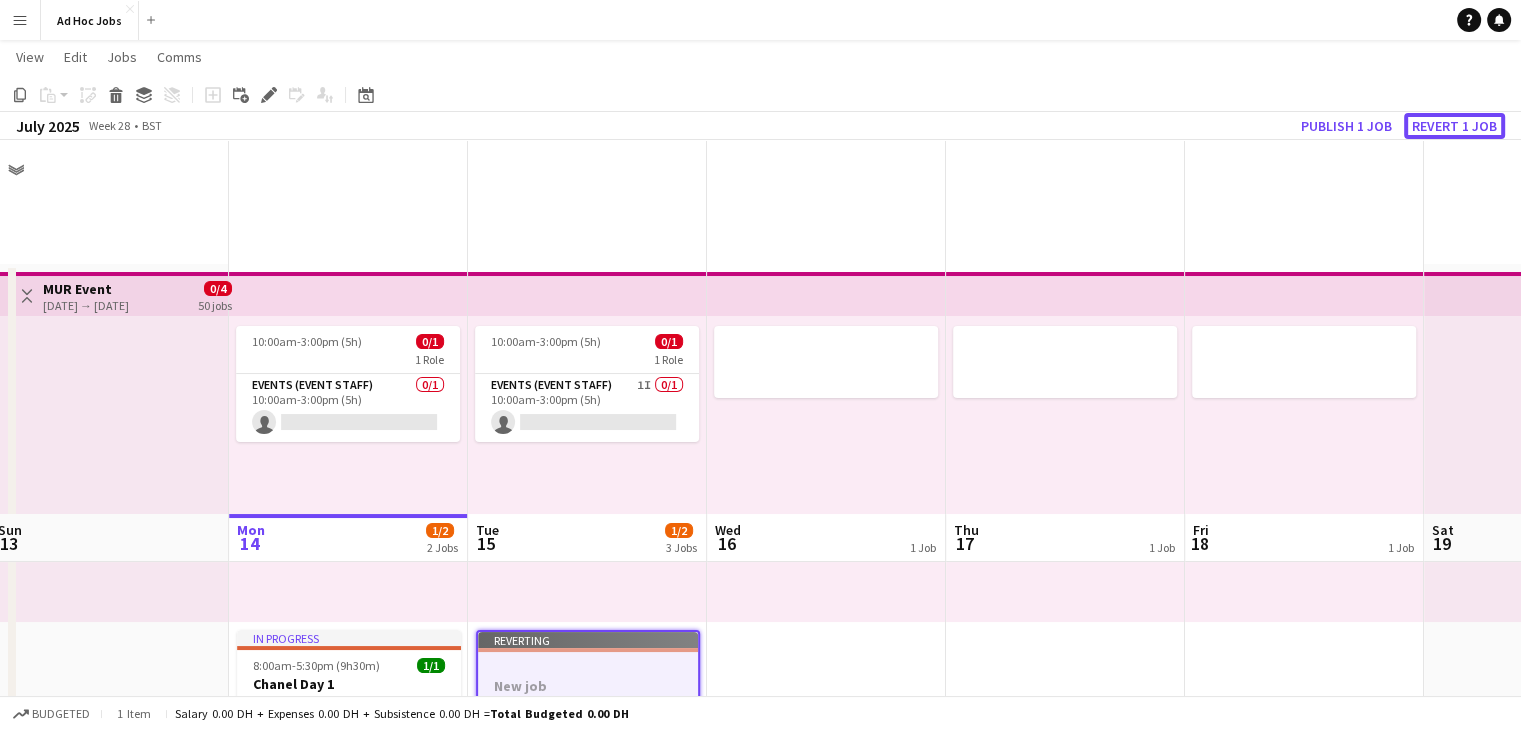 scroll, scrollTop: 333, scrollLeft: 0, axis: vertical 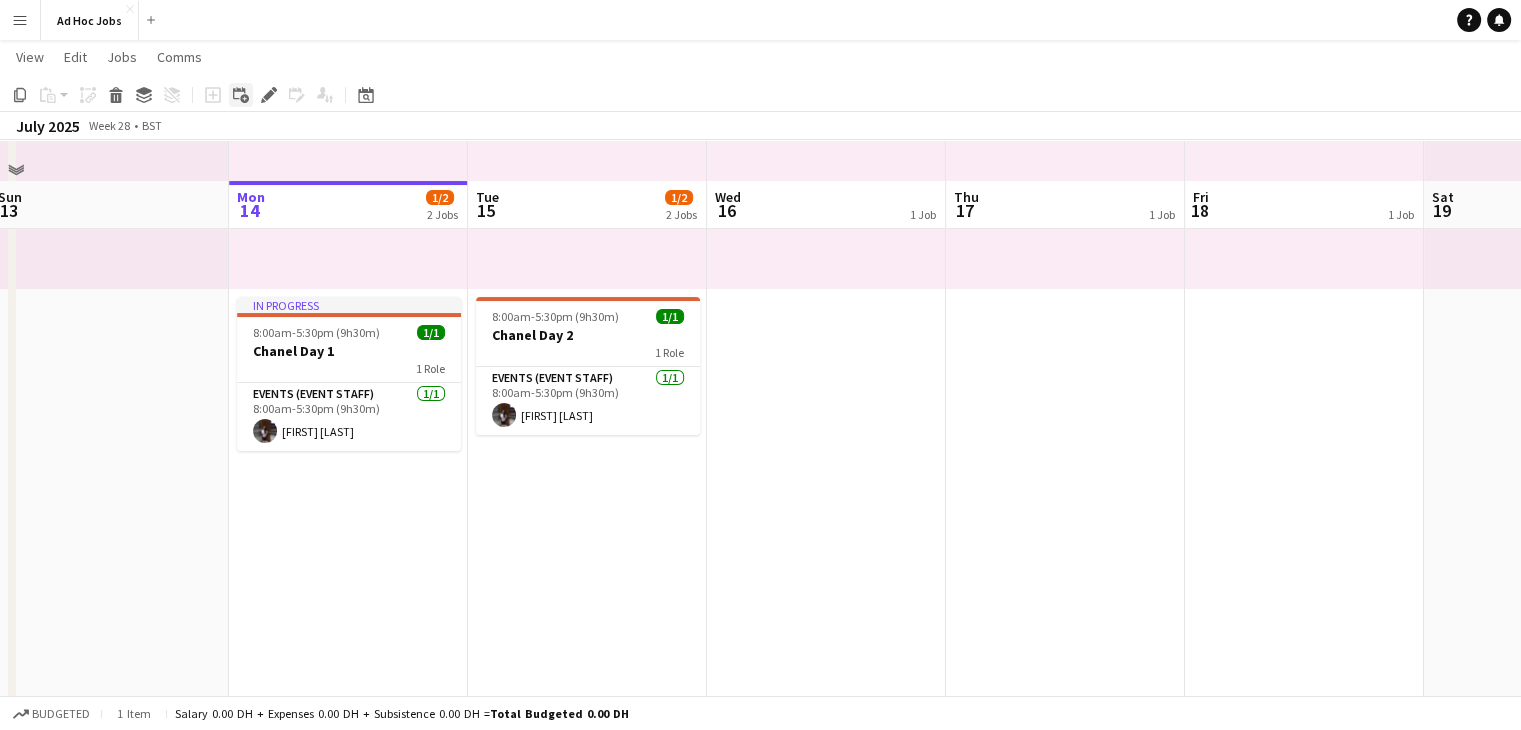 click 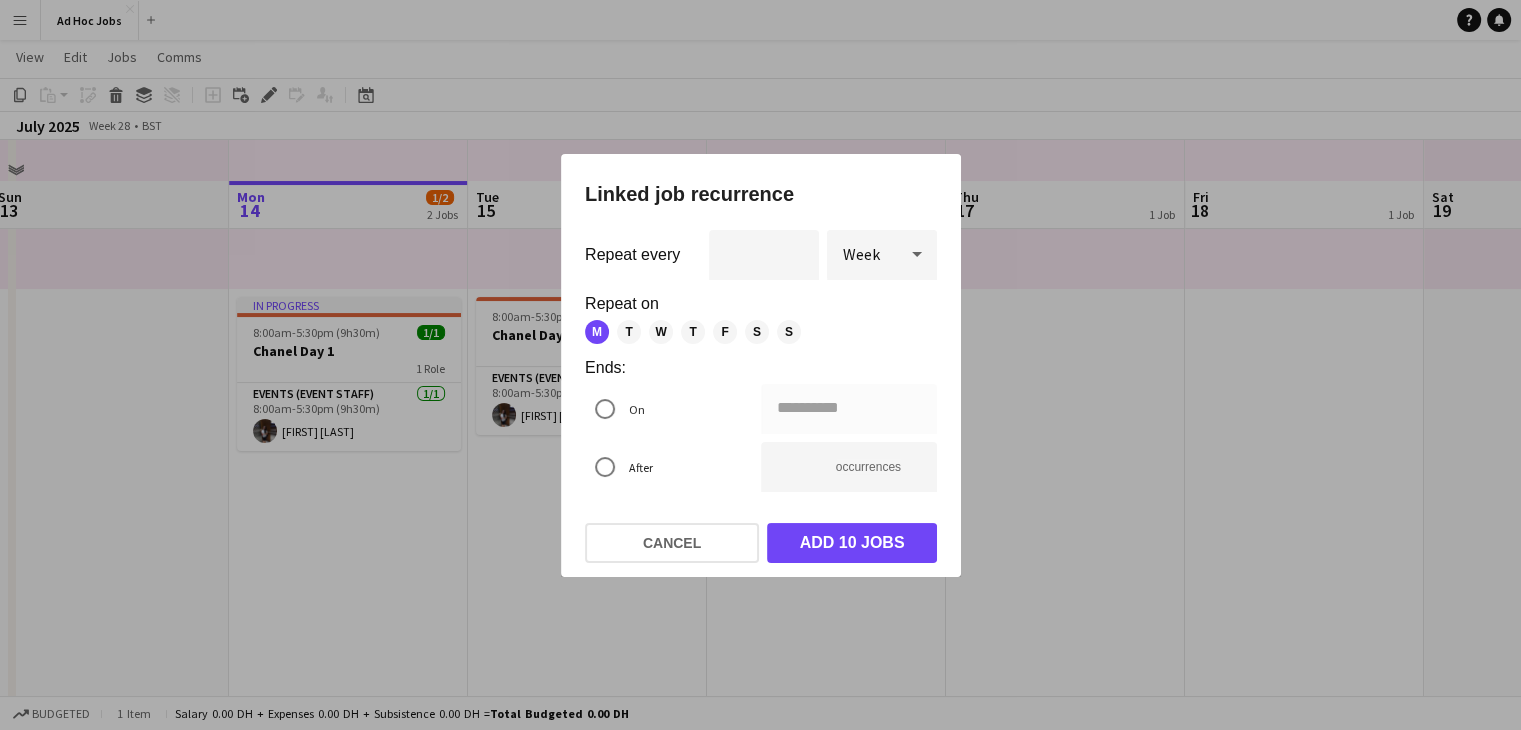 click at bounding box center (760, 365) 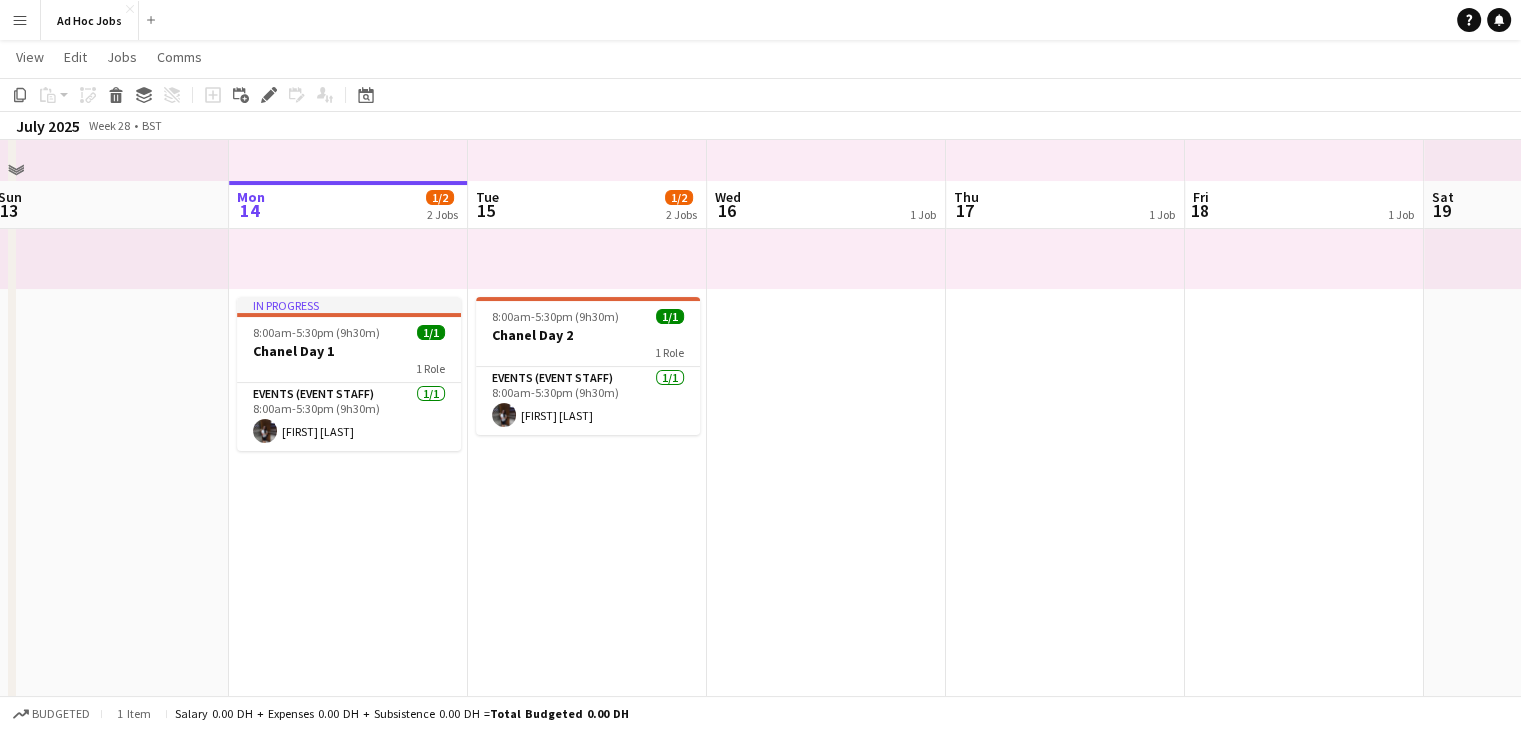 scroll, scrollTop: 333, scrollLeft: 0, axis: vertical 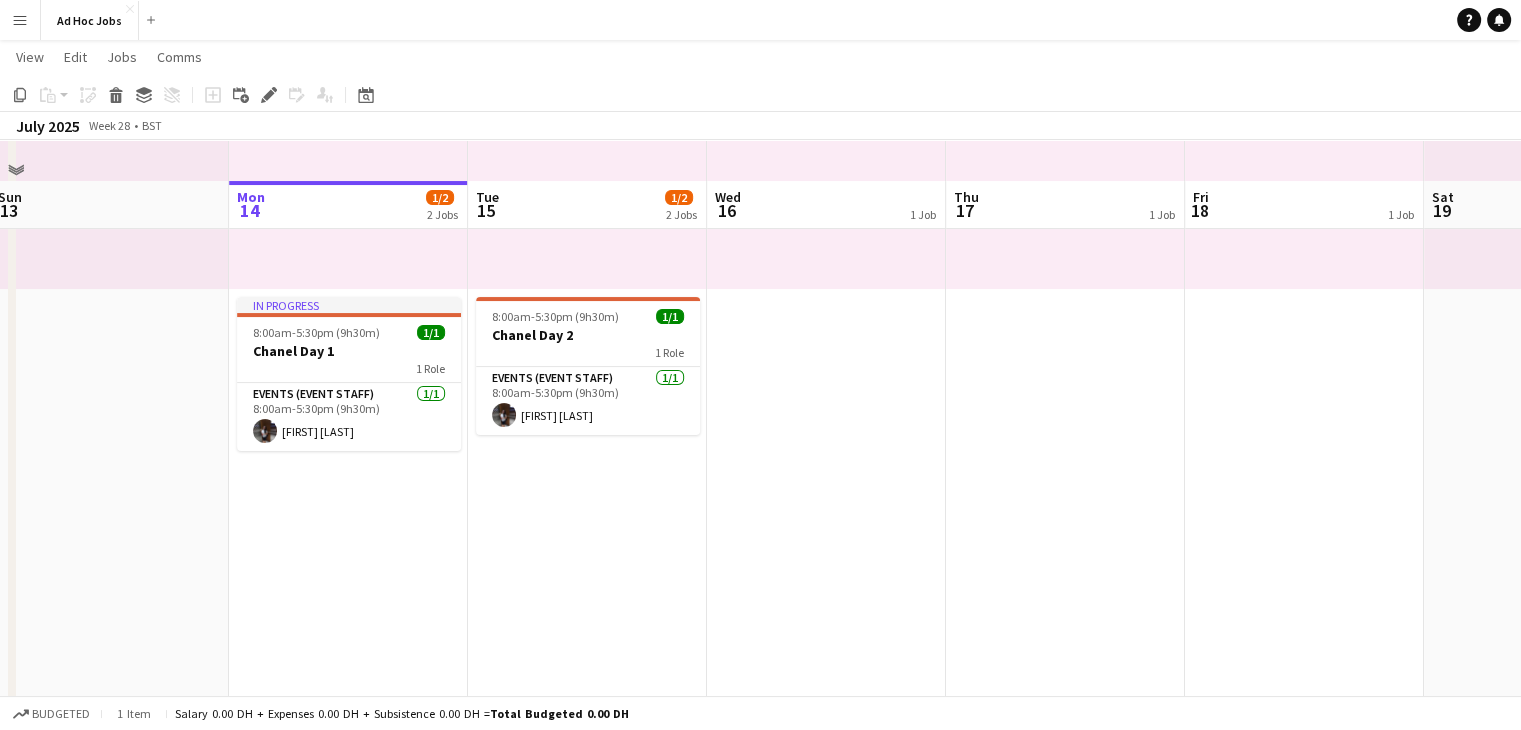 click on "10:00am-3:00pm (5h)    0/1   1 Role   Events (Event Staff)   1I   0/1   10:00am-3:00pm (5h)
single-neutral-actions
8:00am-5:30pm (9h30m)    1/1   Chanel Day 2   1 Role   Events (Event Staff)   1/1   8:00am-5:30pm (9h30m)
Cheyselle Kapangyarihan" at bounding box center [587, 385] 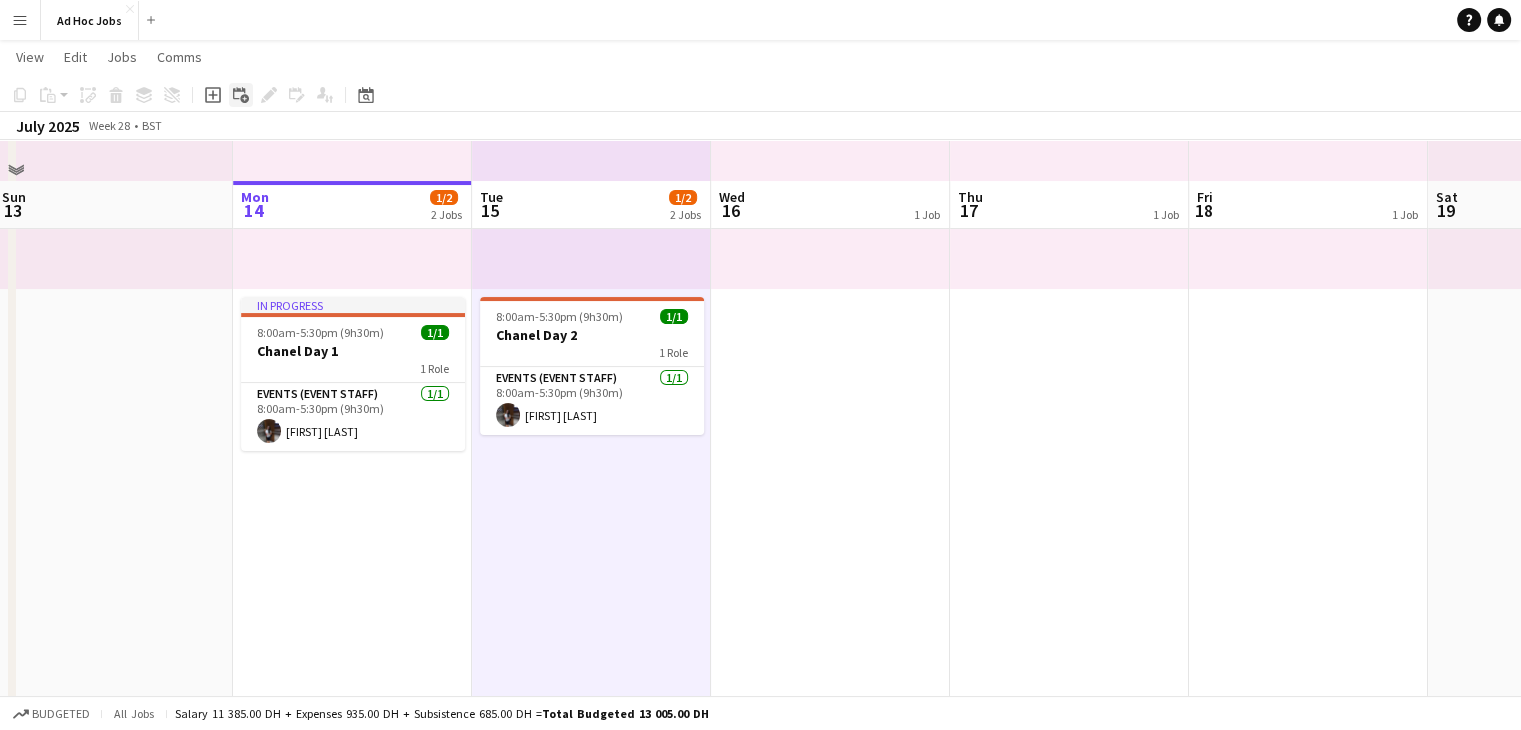 click on "Add linked Job" at bounding box center [241, 95] 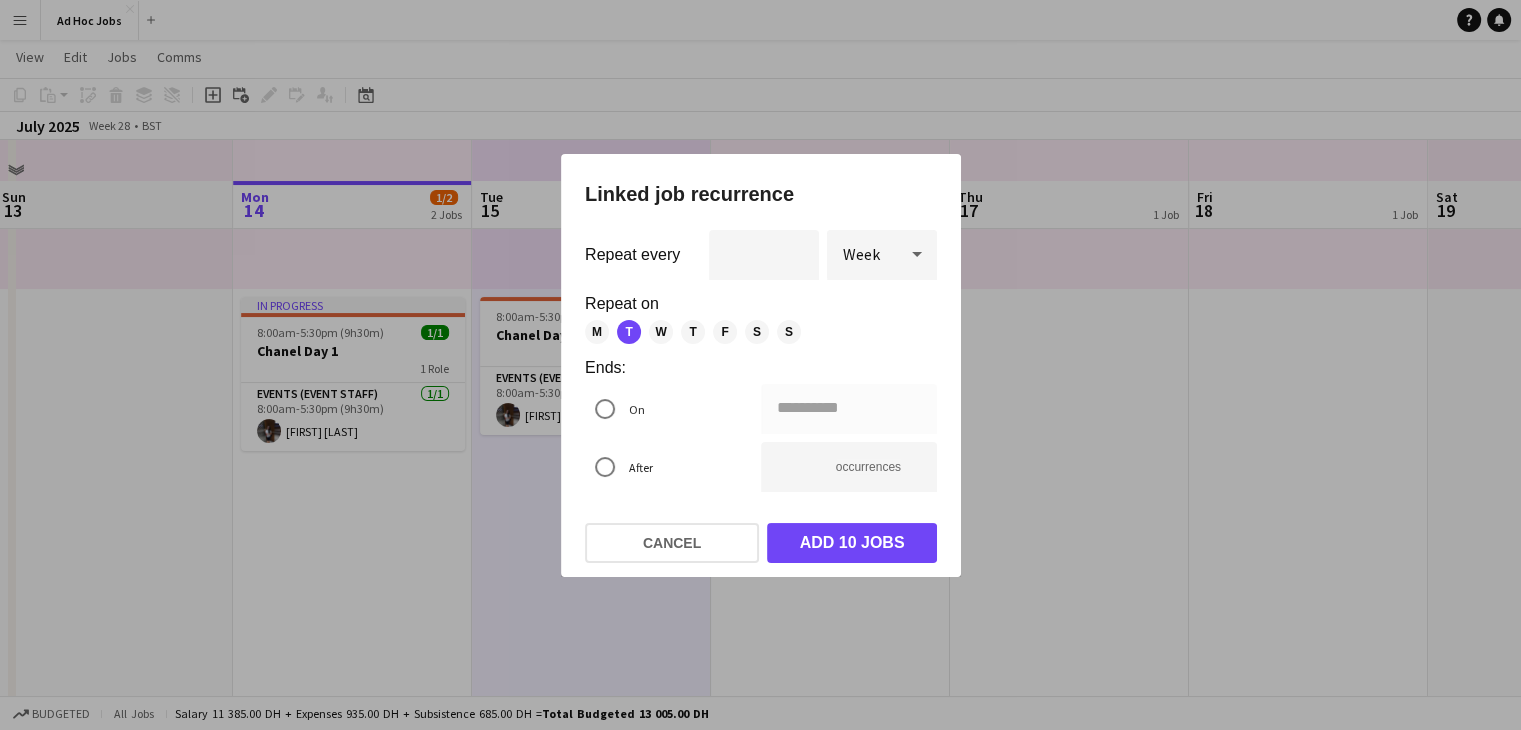 click at bounding box center [760, 365] 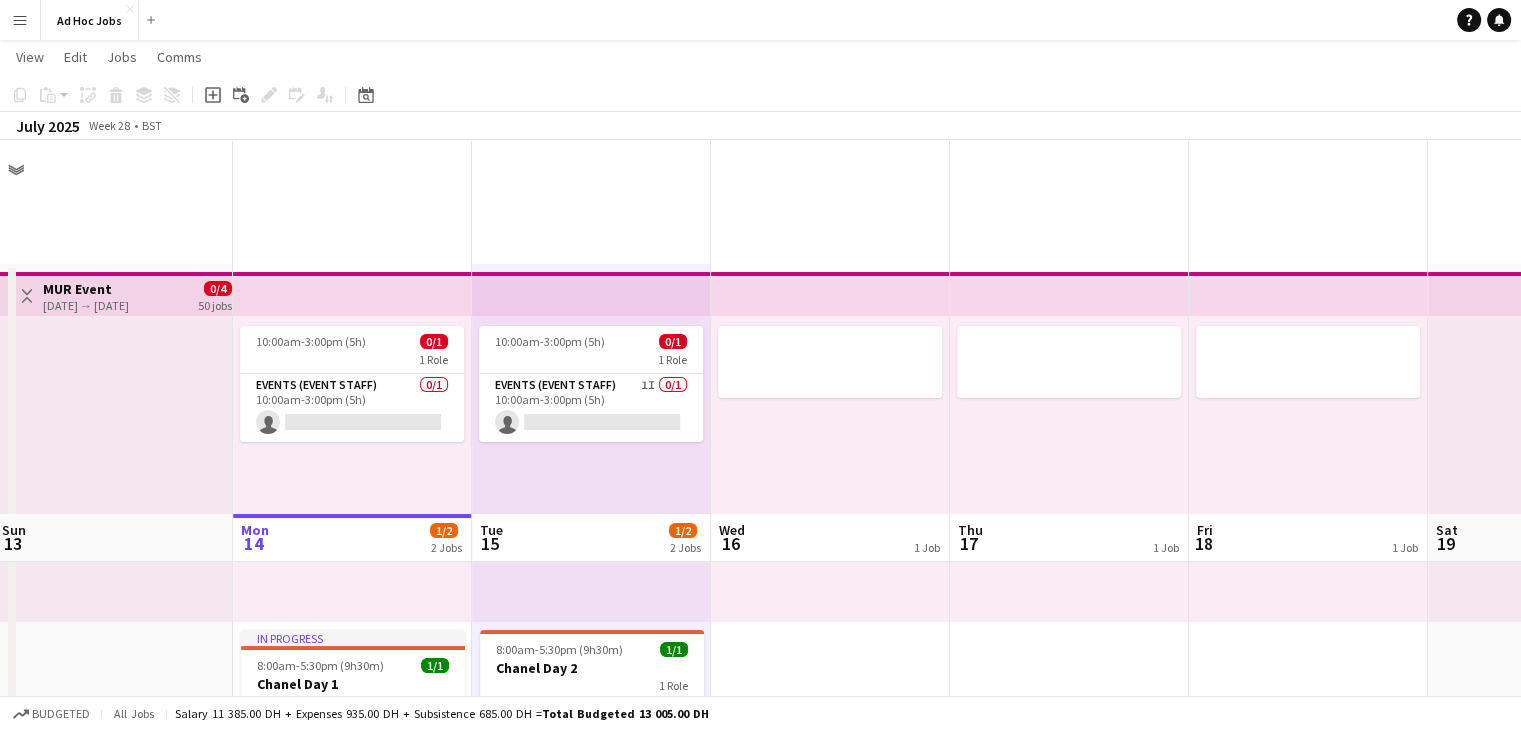 scroll, scrollTop: 333, scrollLeft: 0, axis: vertical 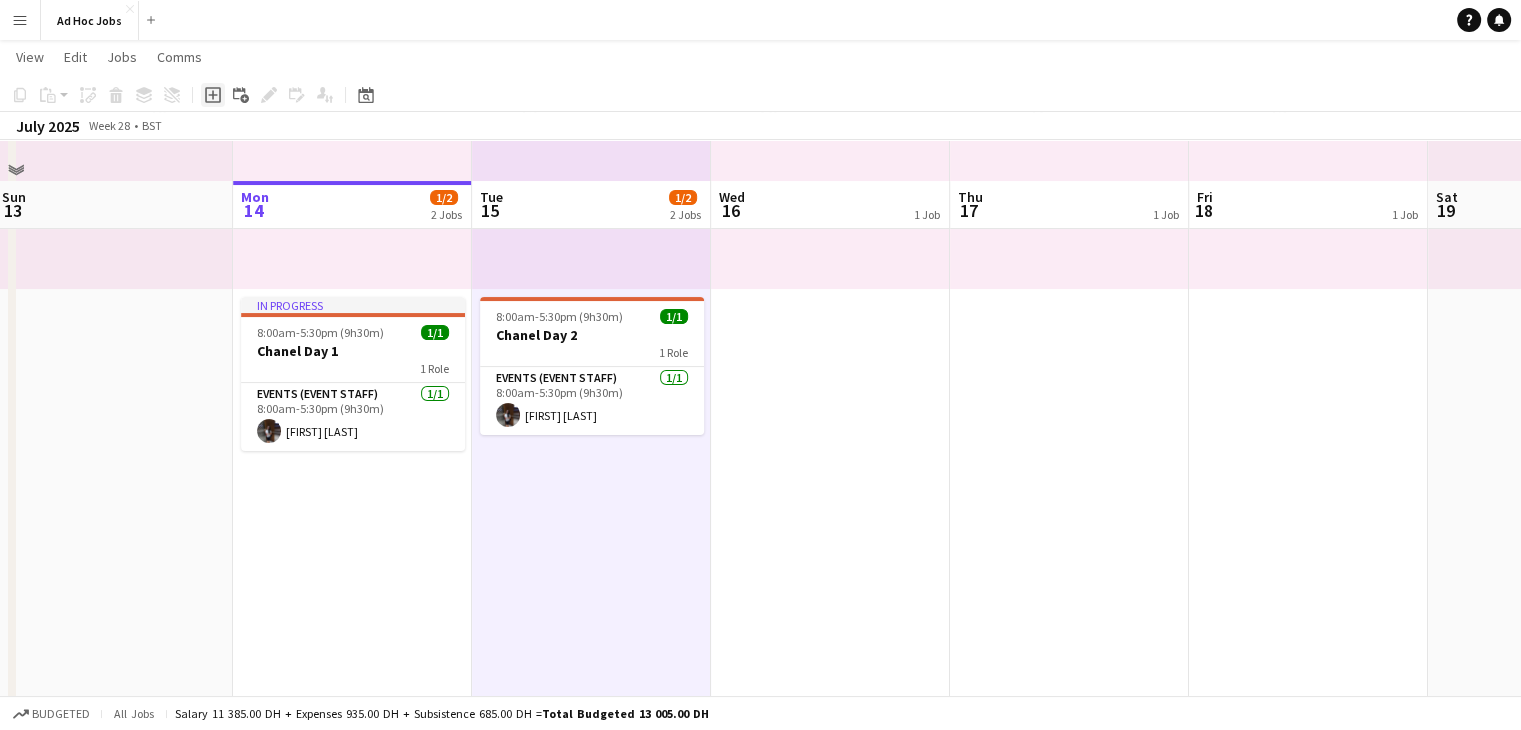 click on "Add job" at bounding box center [213, 95] 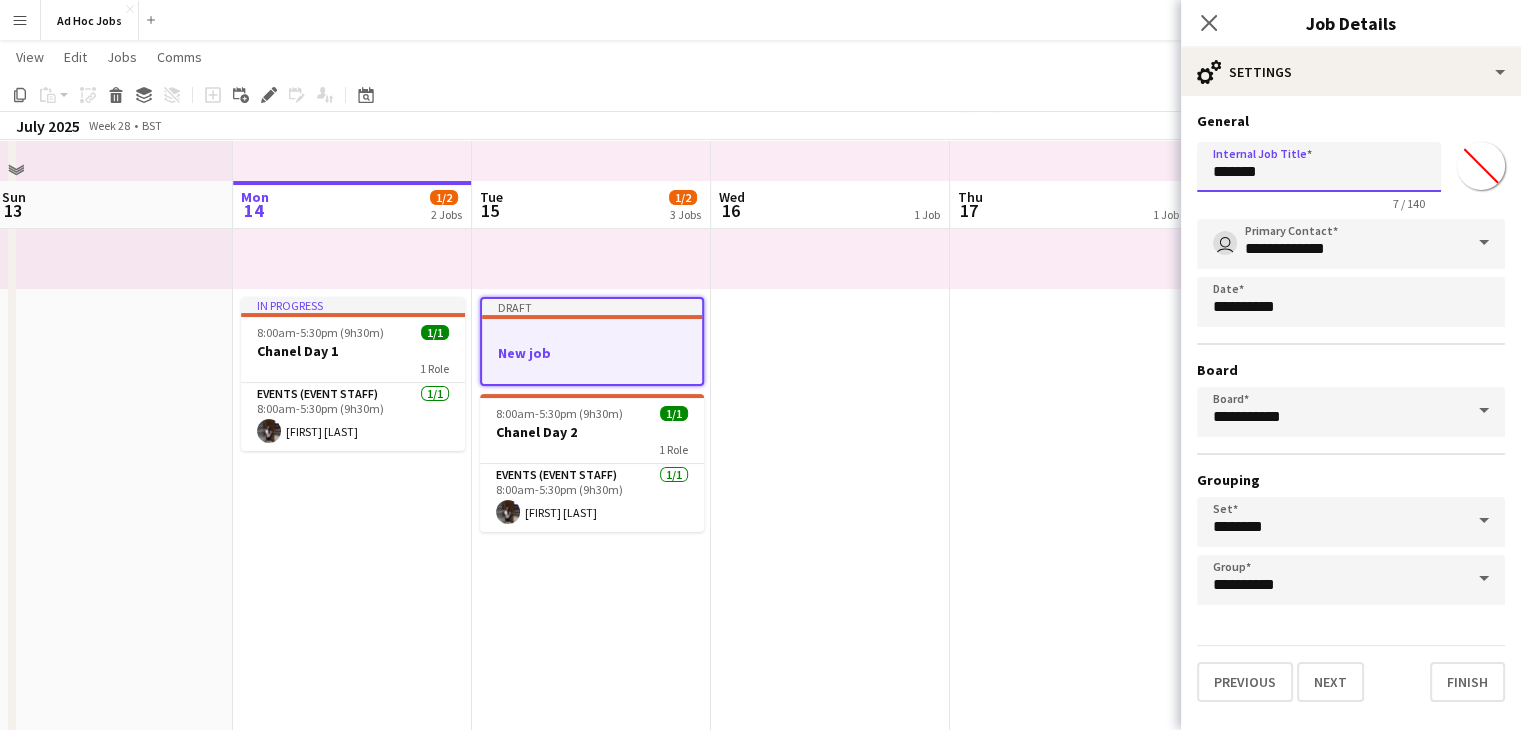 drag, startPoint x: 1341, startPoint y: 179, endPoint x: 1071, endPoint y: 167, distance: 270.26654 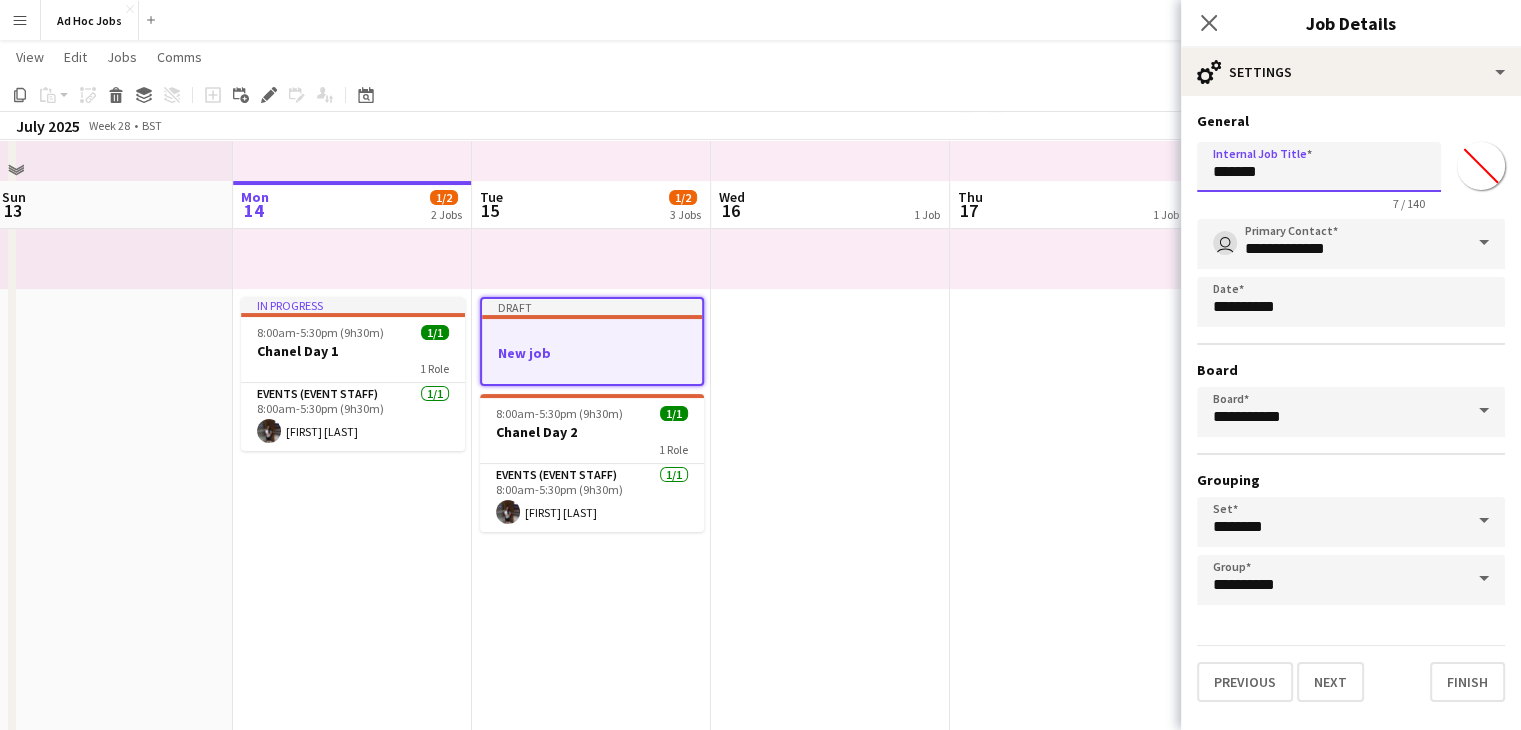 click on "Menu
Boards
Boards   Boards   All jobs   Status
Workforce
Workforce   My Workforce   Recruiting
Comms
Comms
Pay
Pay   Approvals   Payments   Reports
Platform Settings
Platform Settings   App settings   Your settings   Profiles
Training Academy
Training Academy
Knowledge Base
Knowledge Base
Product Updates
Product Updates   Log Out   Privacy   Ad Hoc Jobs
Close
Add
Help
Notifications
!  This board is part of the dummy data. Please do not use for real jobs as data may be deleted.
Ad Hoc Jobs
user" at bounding box center [760, 270] 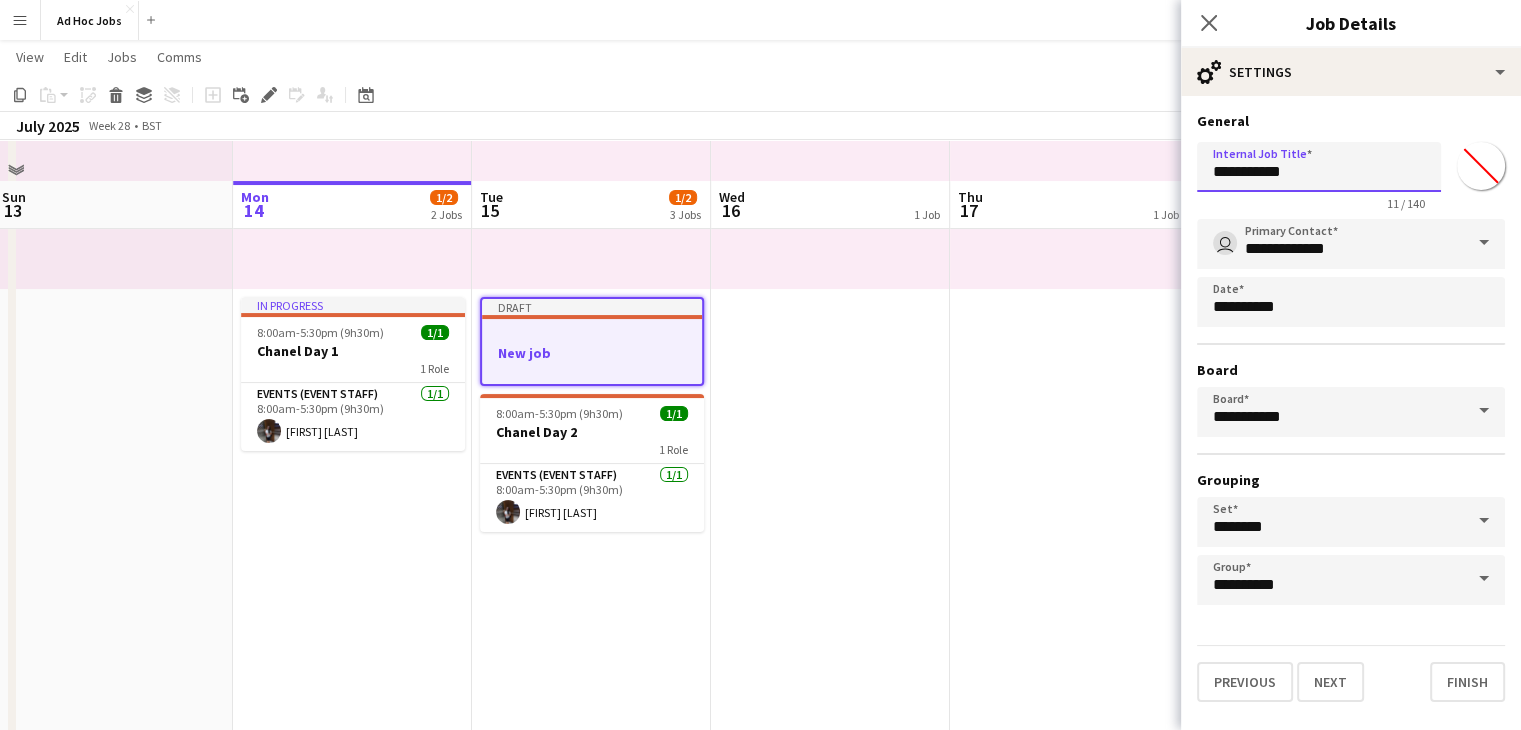 type on "**********" 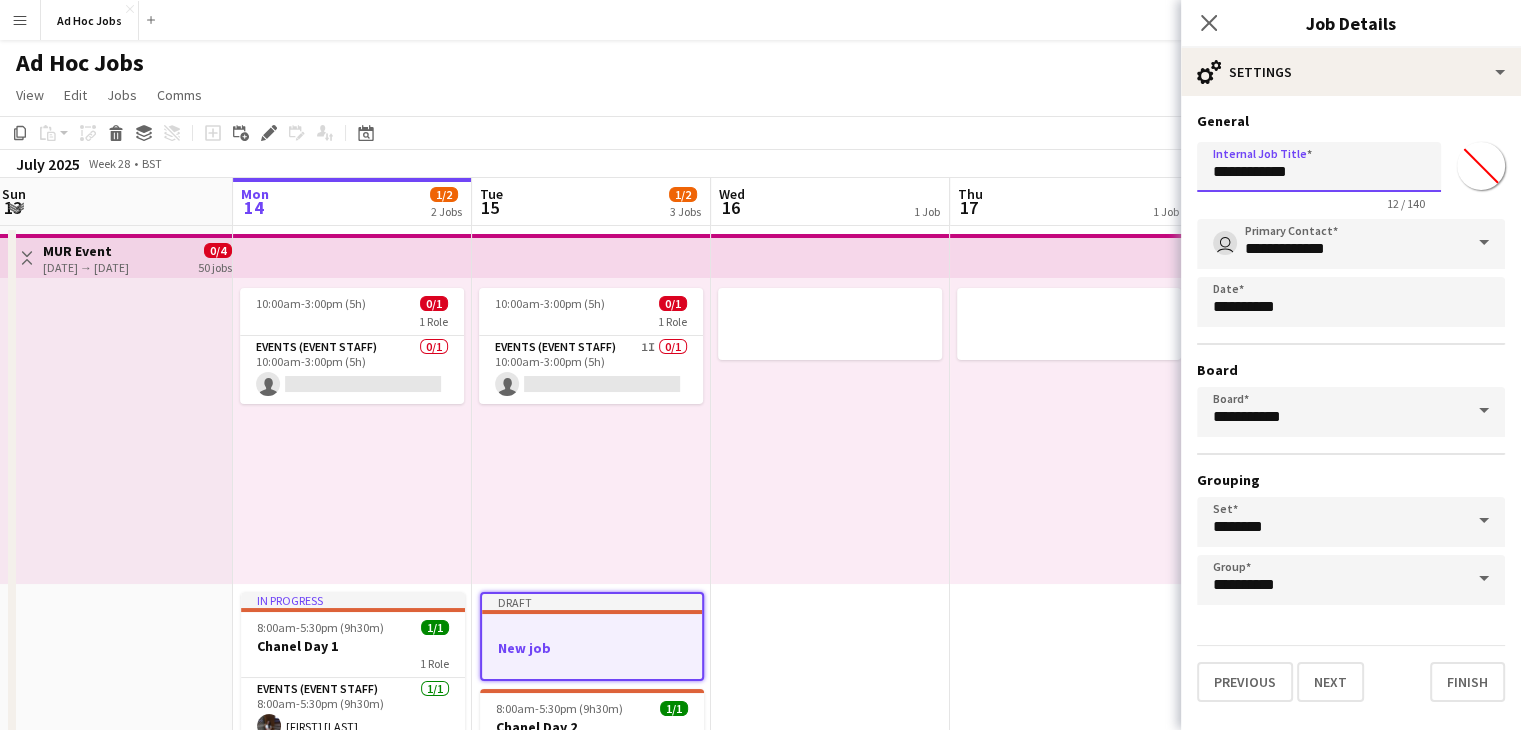 scroll, scrollTop: 0, scrollLeft: 0, axis: both 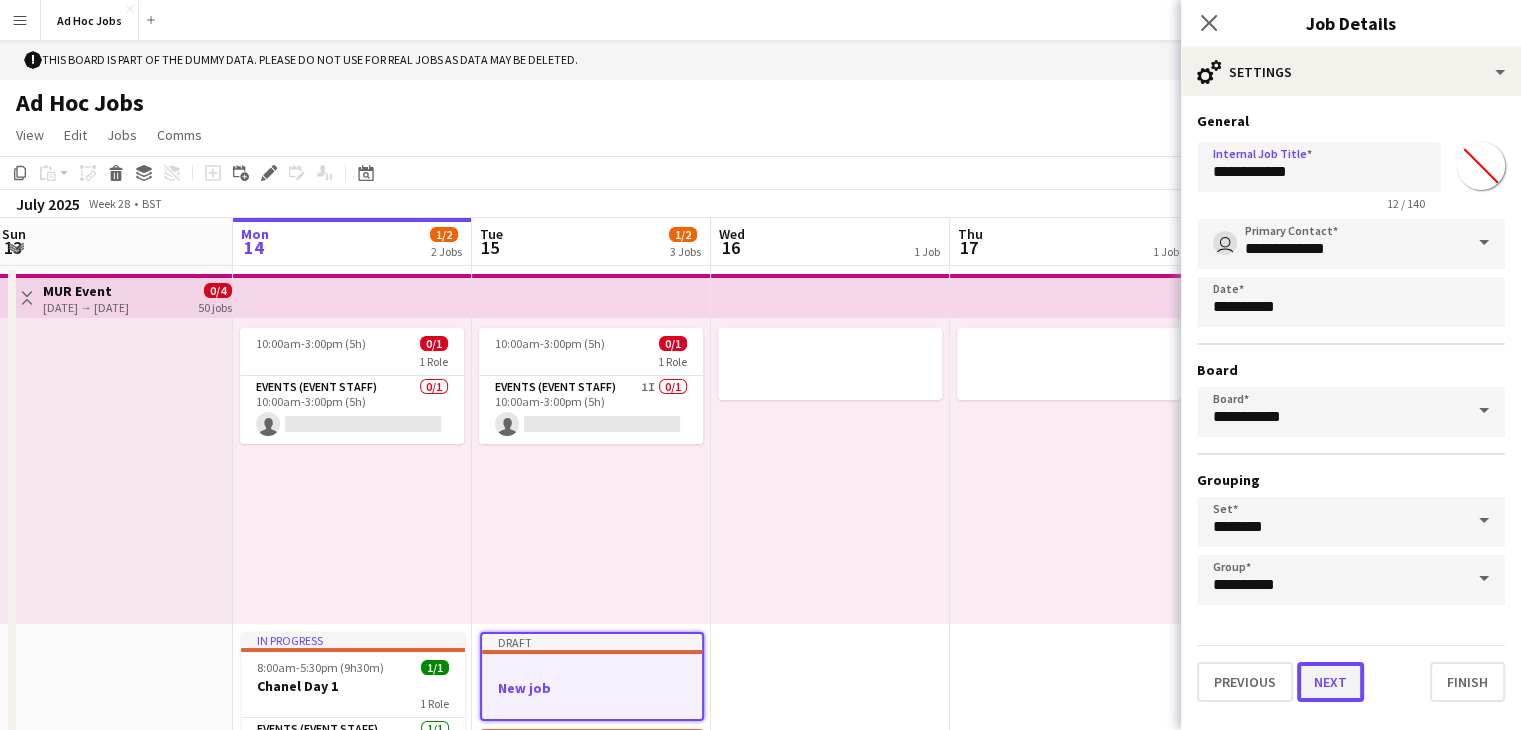 click on "Next" at bounding box center [1330, 682] 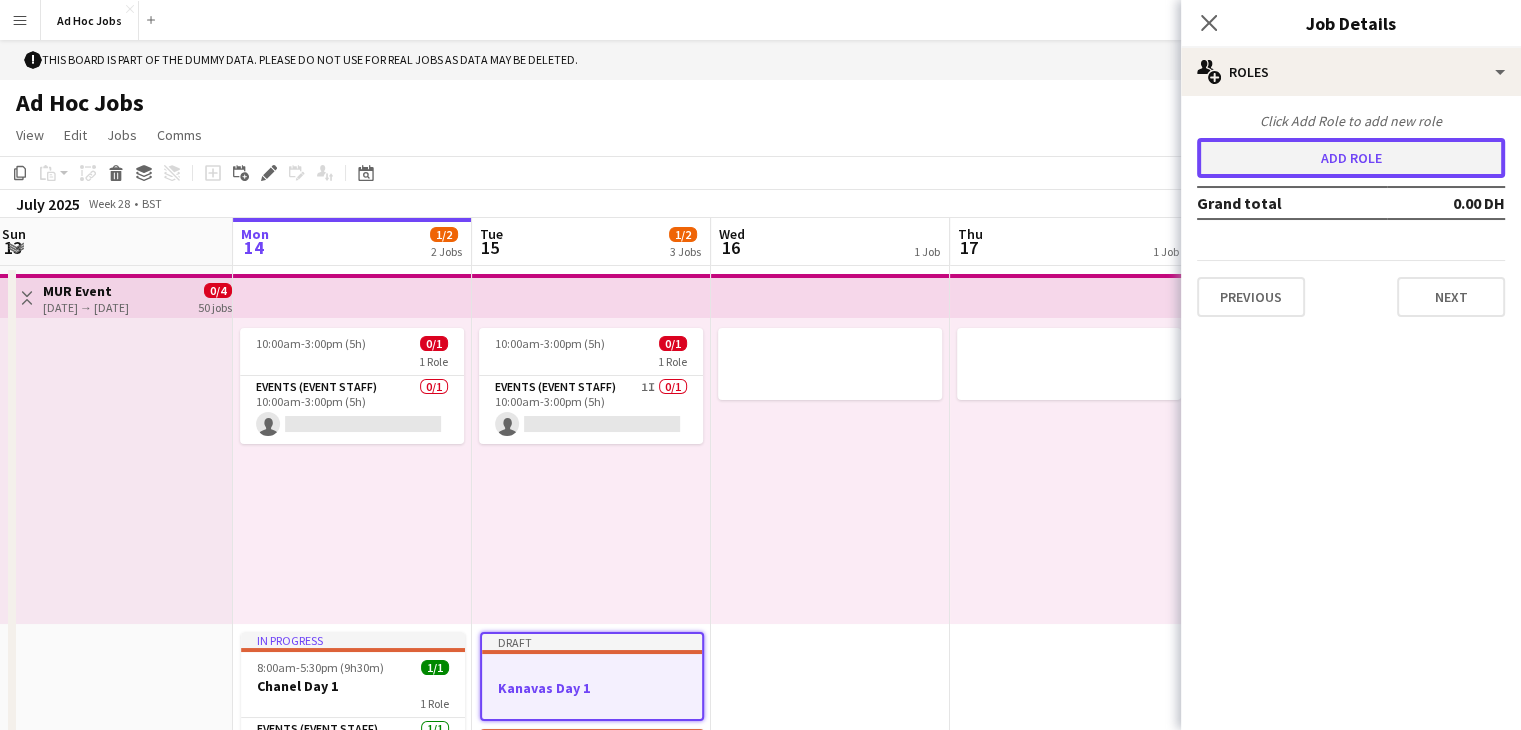 click on "Add role" at bounding box center [1351, 158] 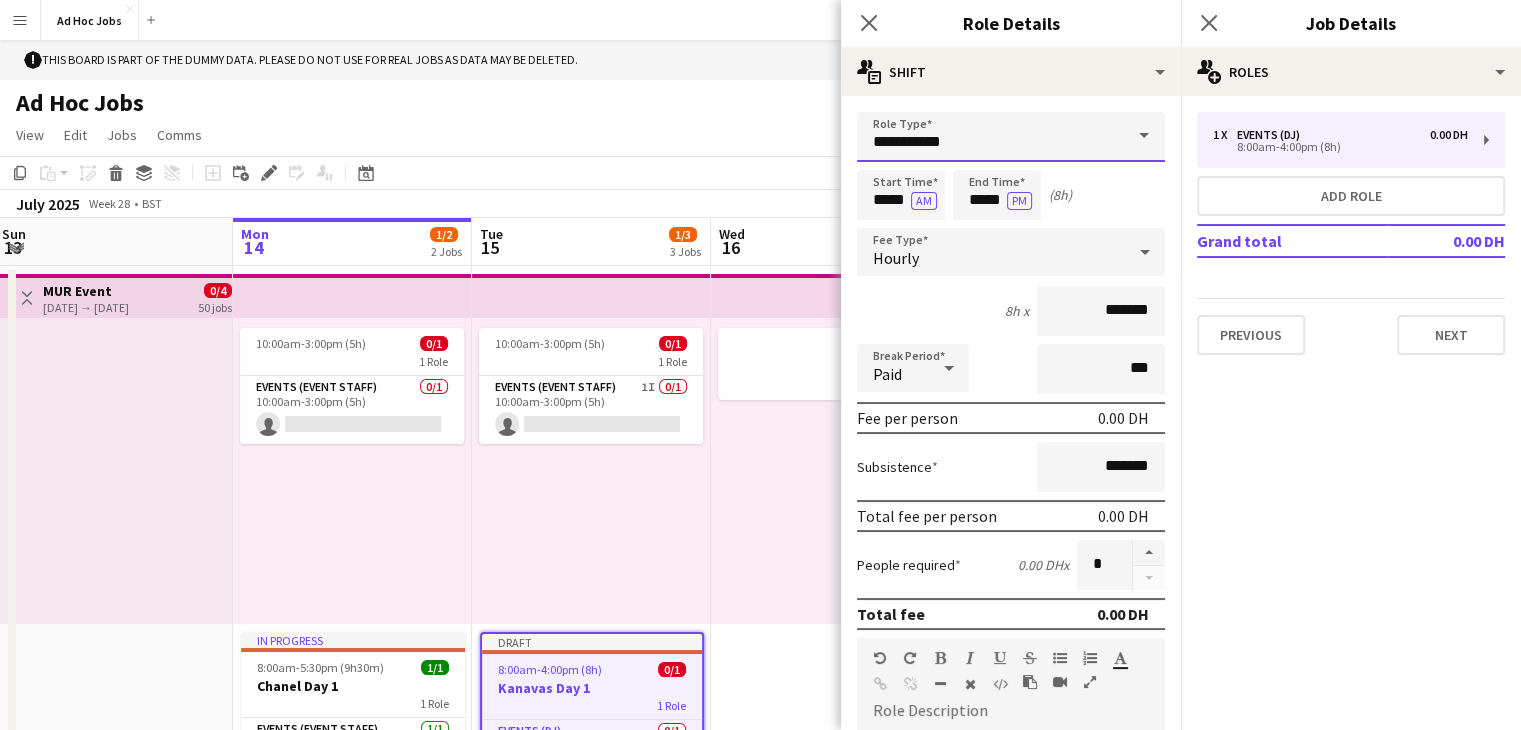 click on "**********" at bounding box center [1011, 137] 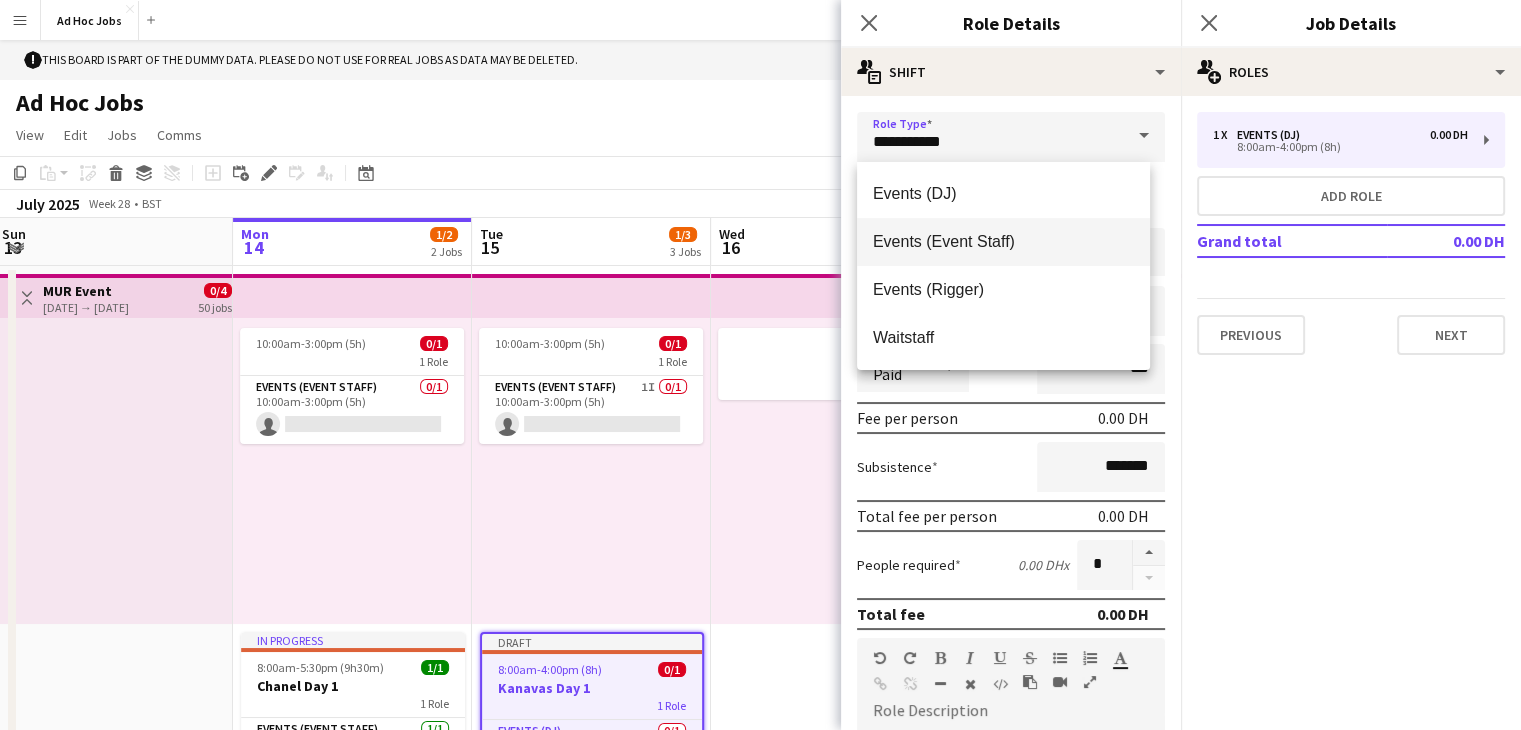 click on "Events (Event Staff)" at bounding box center (1003, 242) 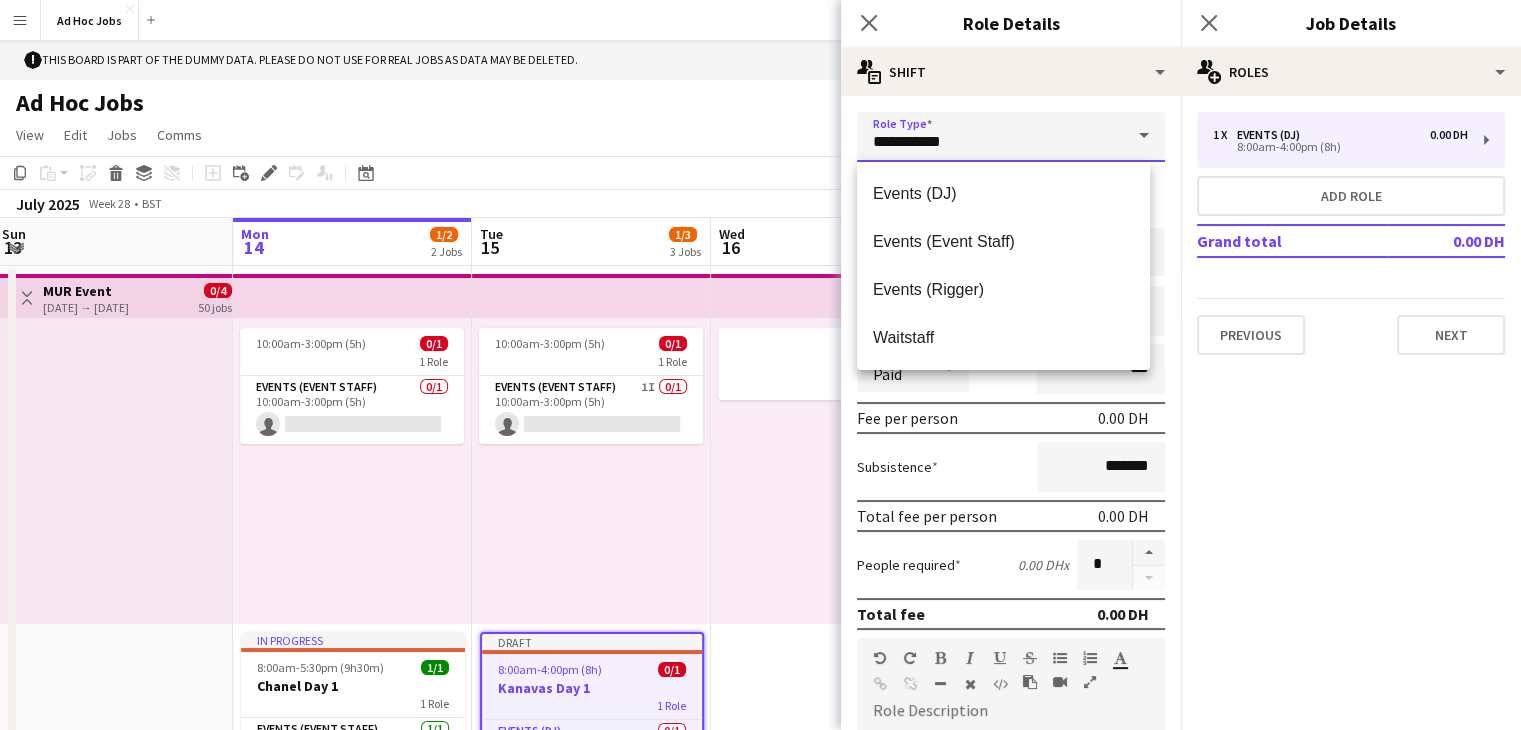 type on "**********" 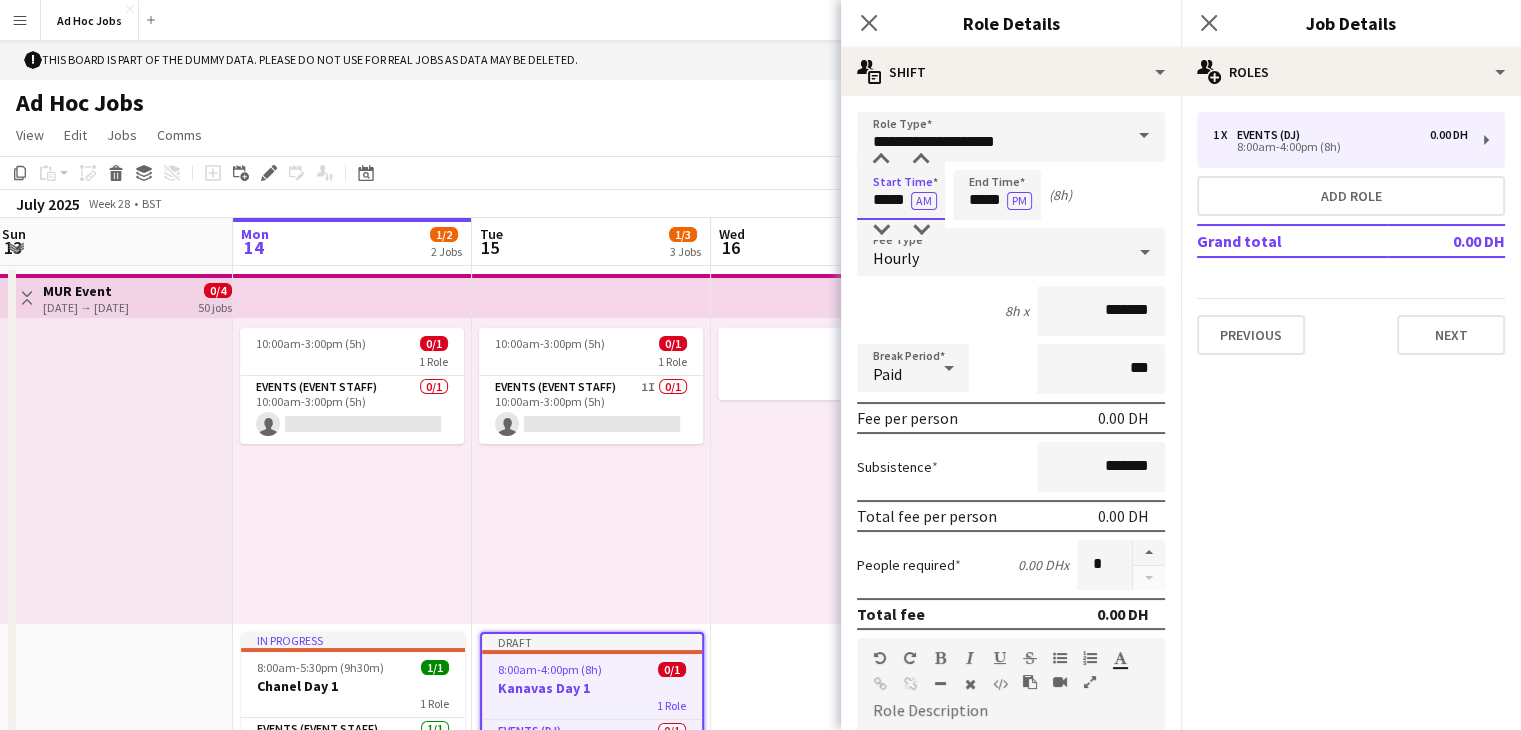 click on "*****" at bounding box center (901, 195) 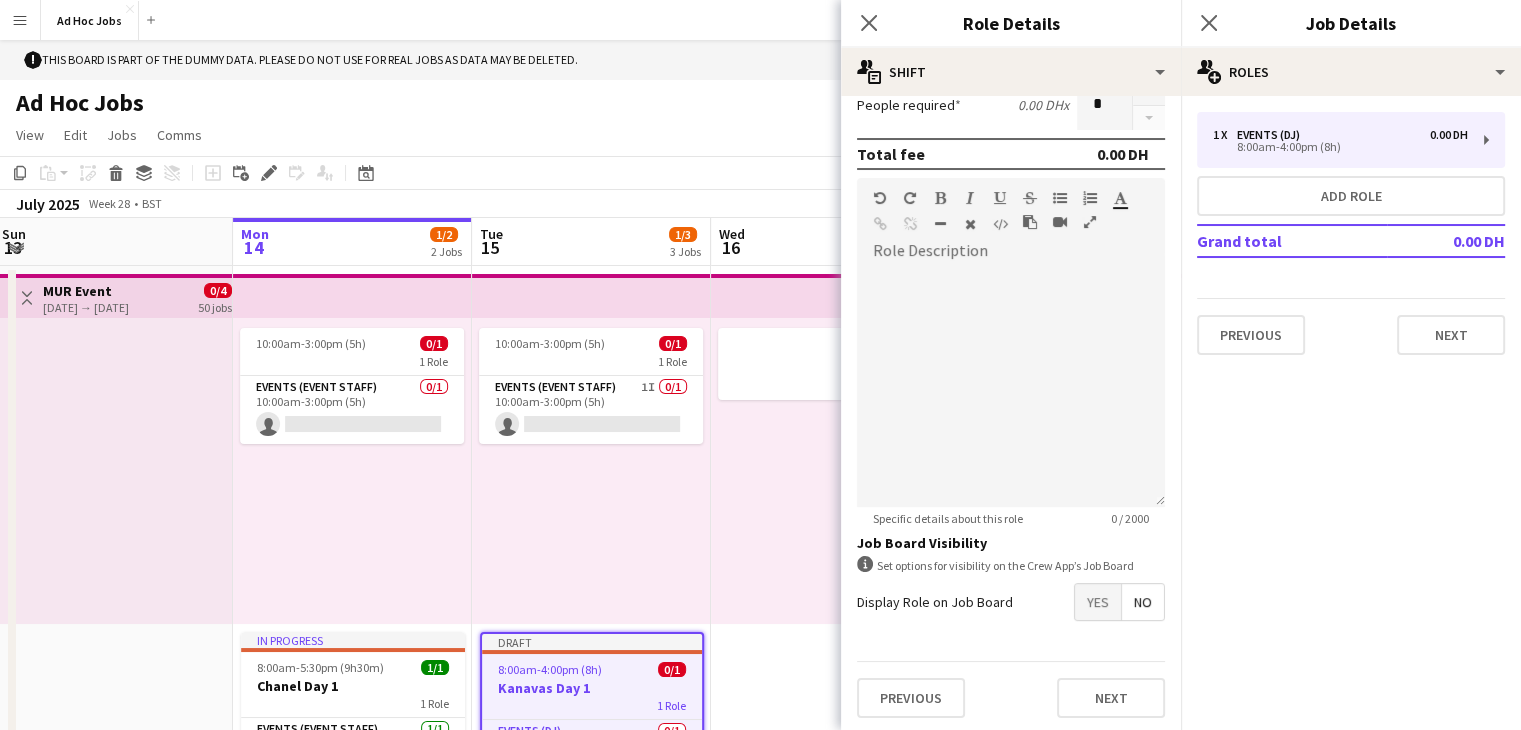 scroll, scrollTop: 0, scrollLeft: 0, axis: both 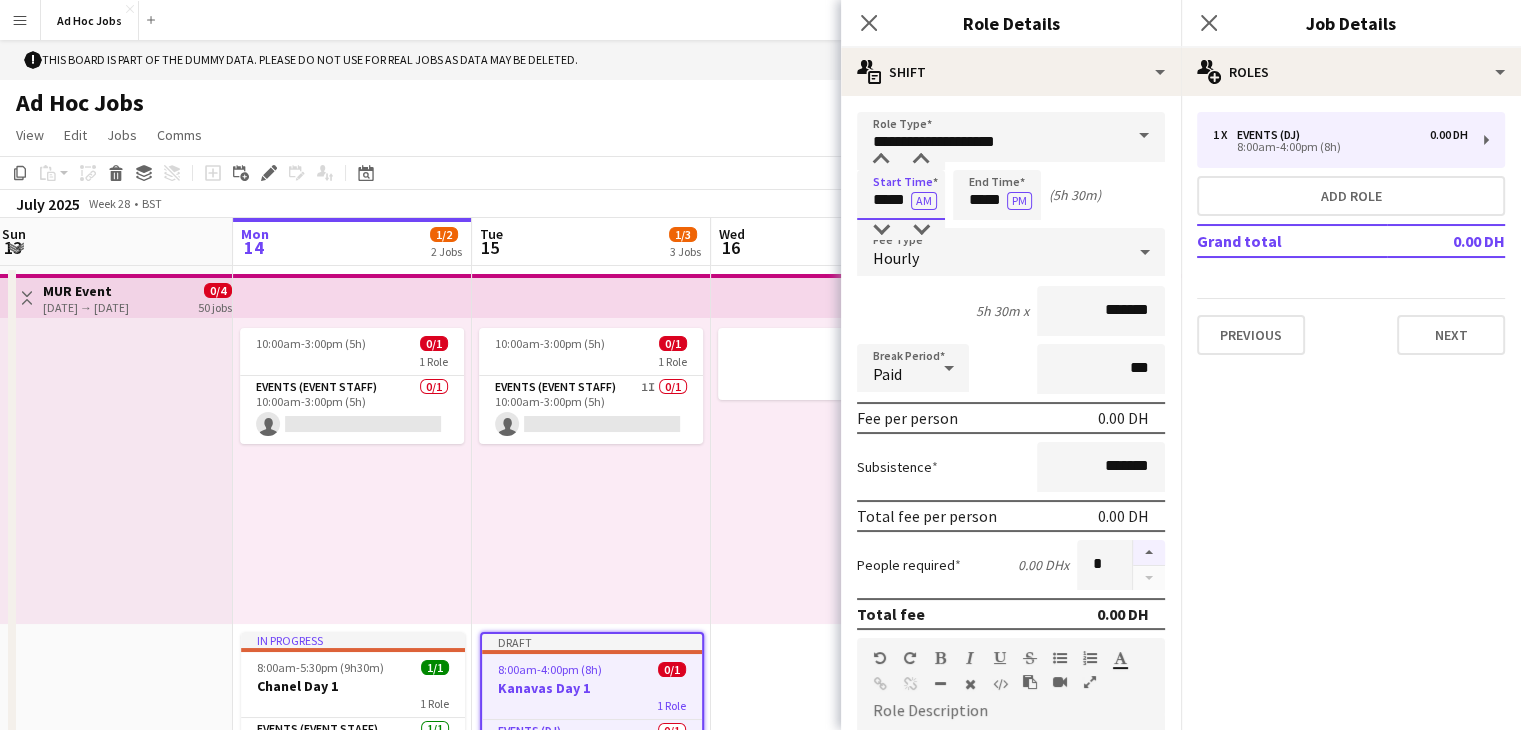 type on "*****" 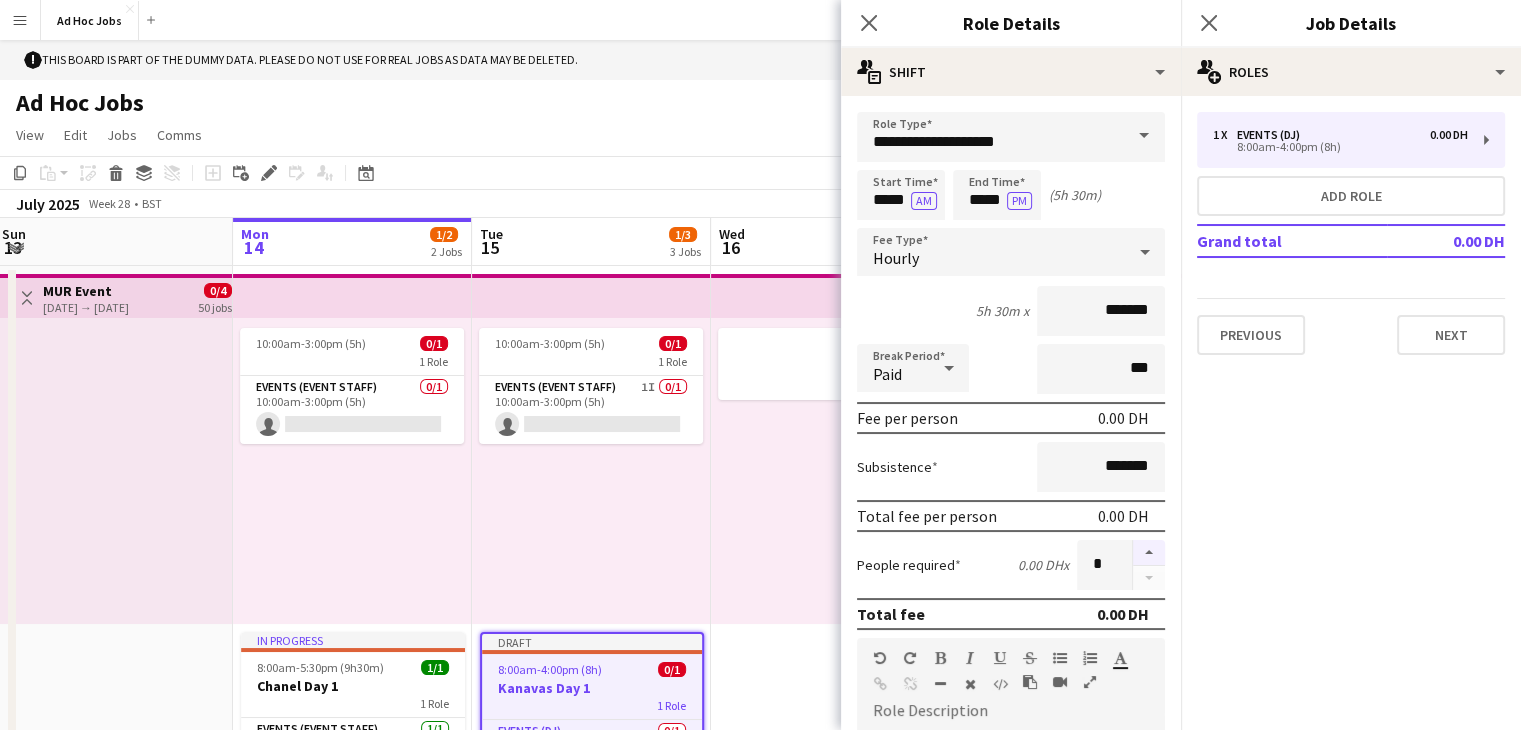 click at bounding box center (1149, 553) 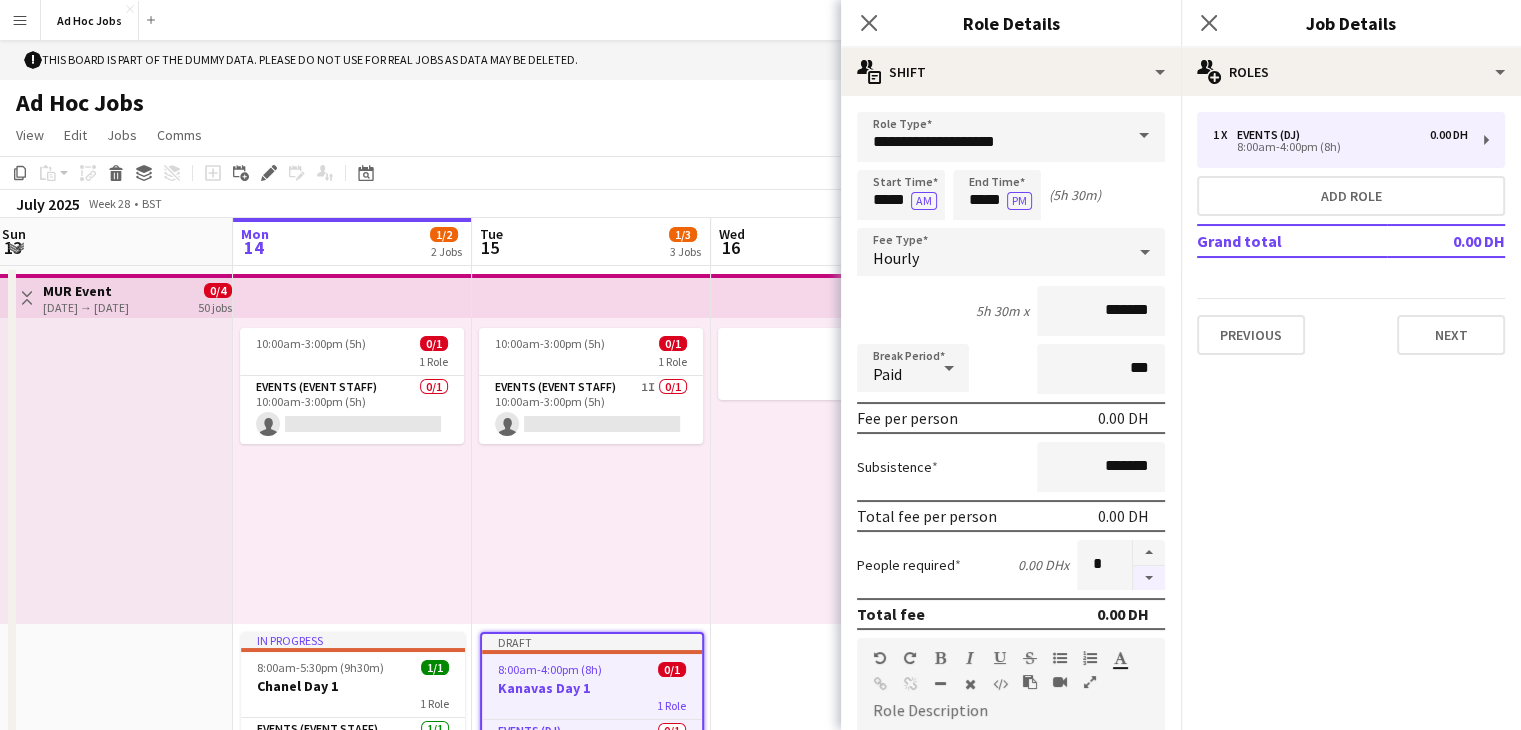 click at bounding box center [1149, 578] 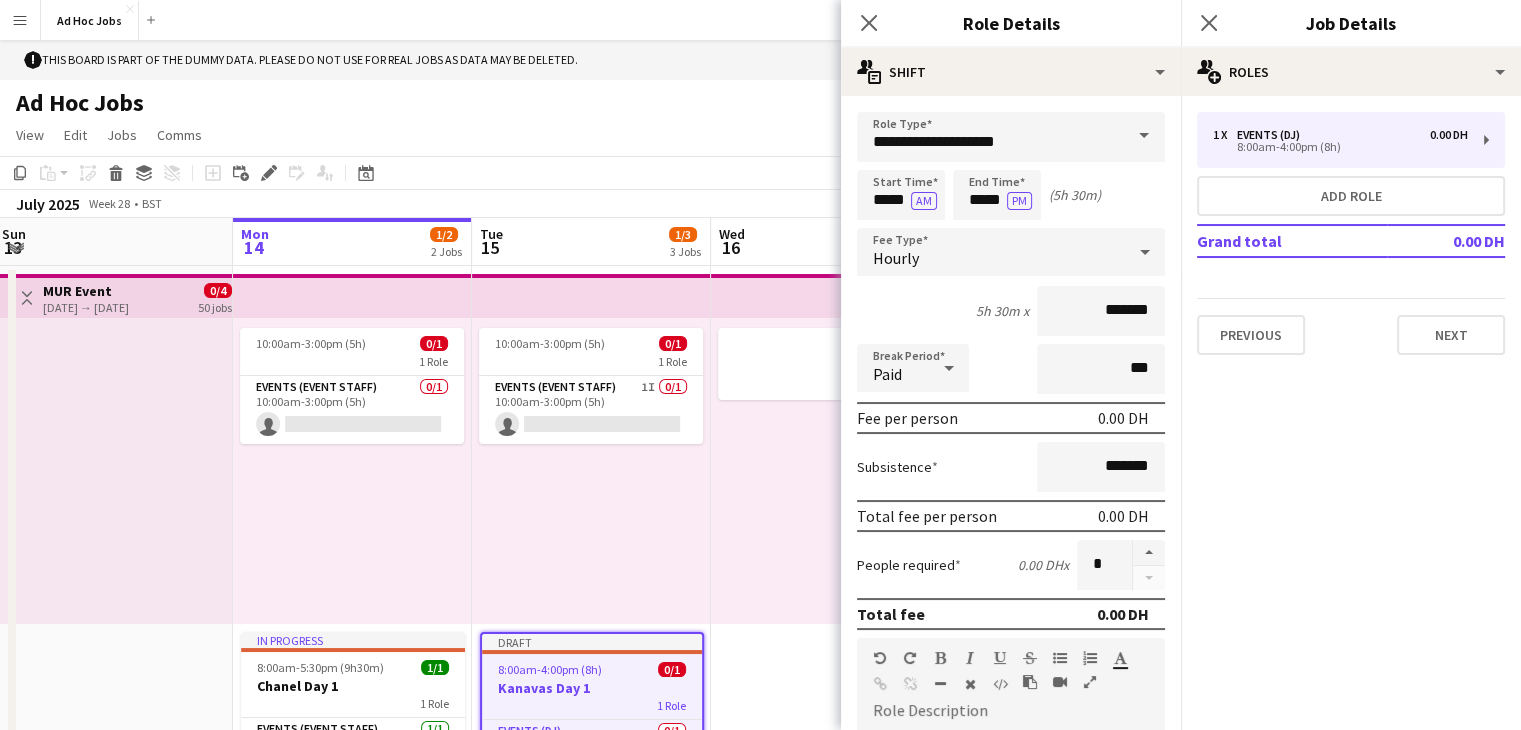 scroll, scrollTop: 460, scrollLeft: 0, axis: vertical 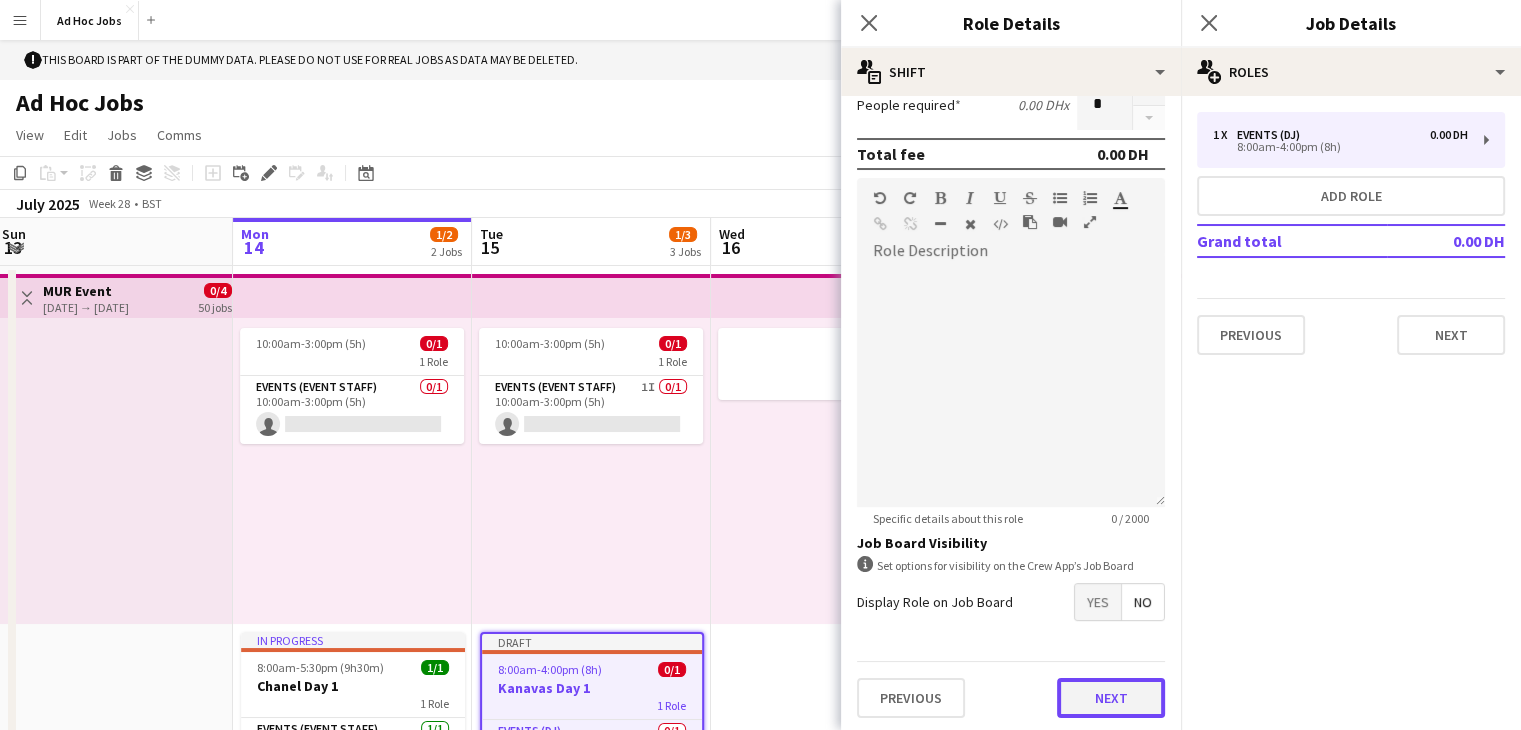click on "Next" at bounding box center (1111, 698) 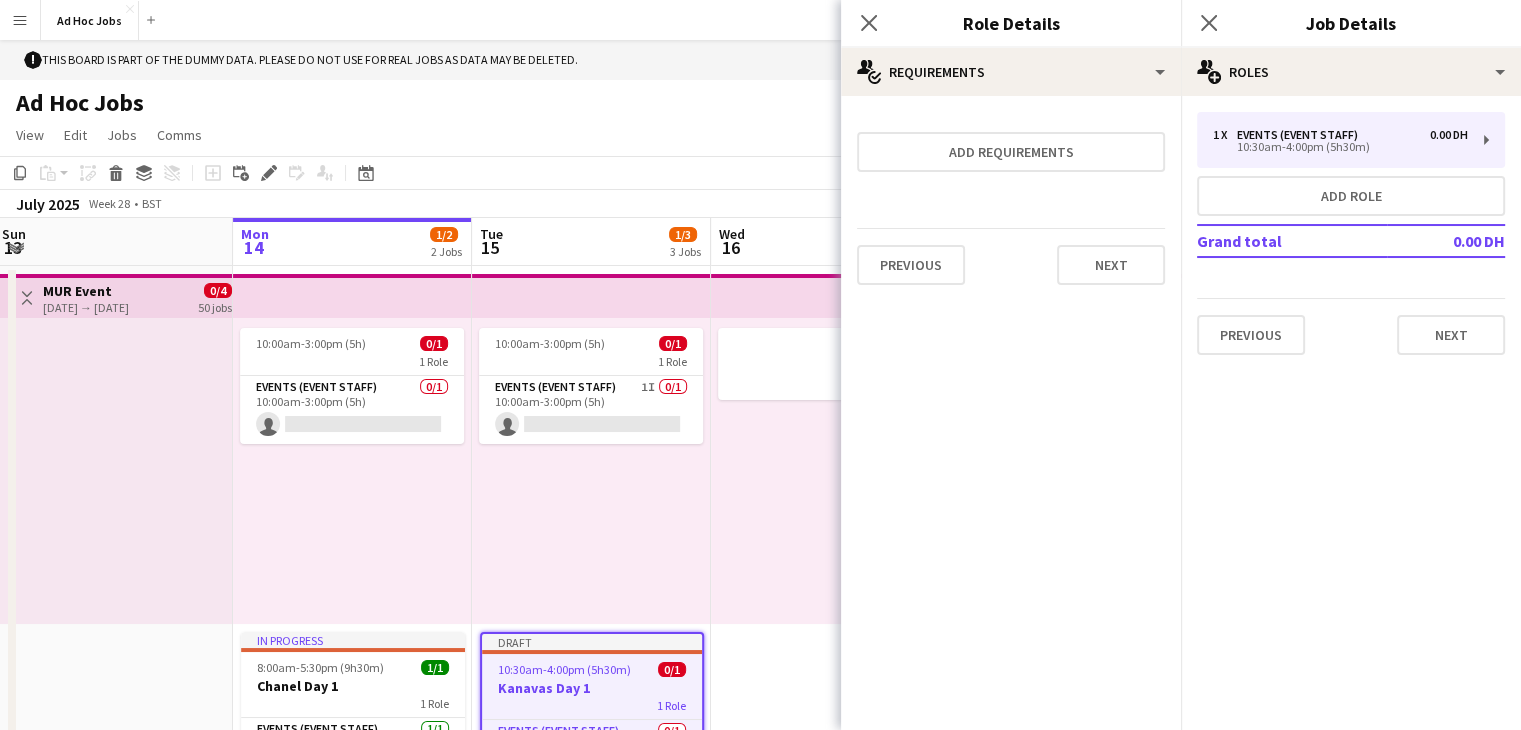 scroll, scrollTop: 0, scrollLeft: 0, axis: both 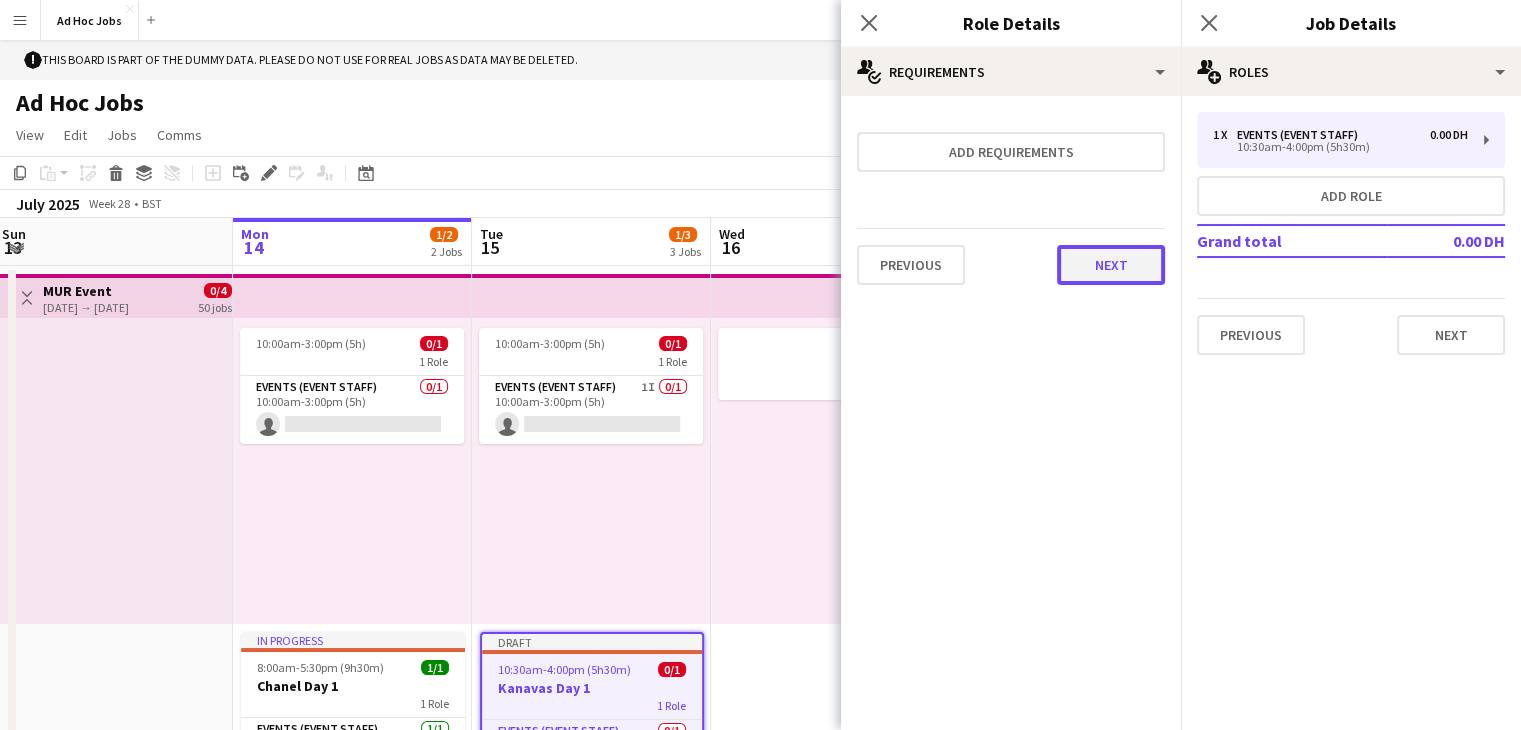 click on "Next" at bounding box center [1111, 265] 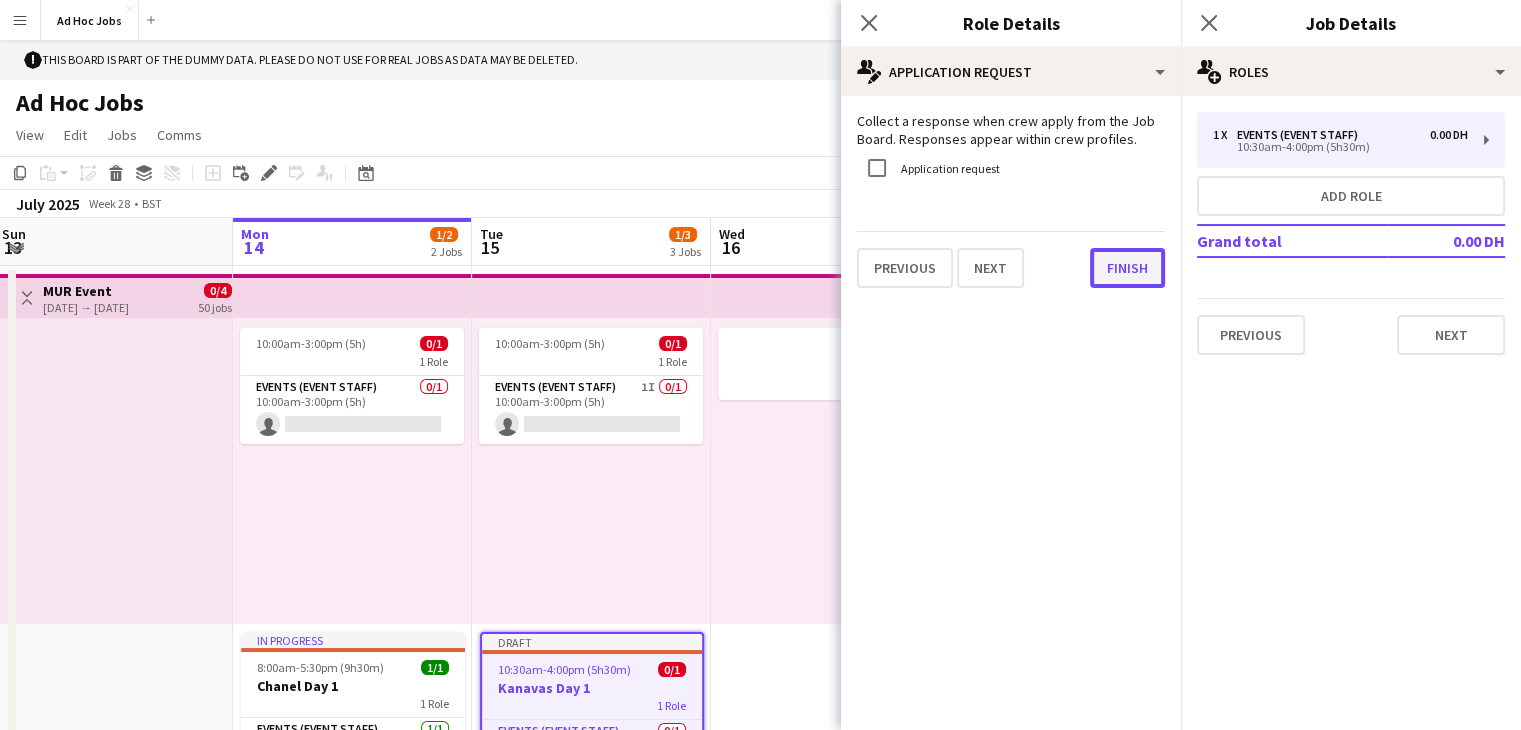 click on "Finish" at bounding box center (1127, 268) 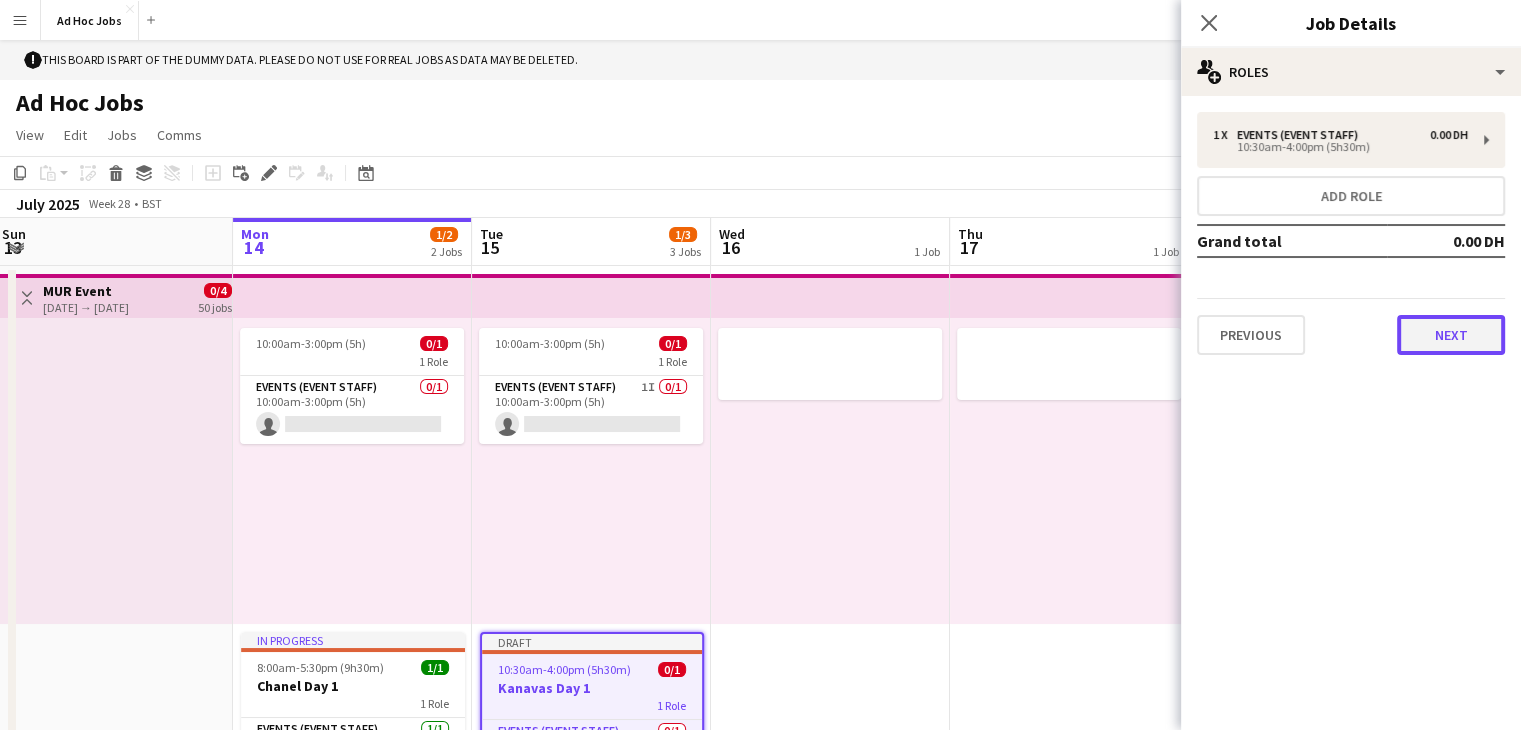 click on "Next" at bounding box center (1451, 335) 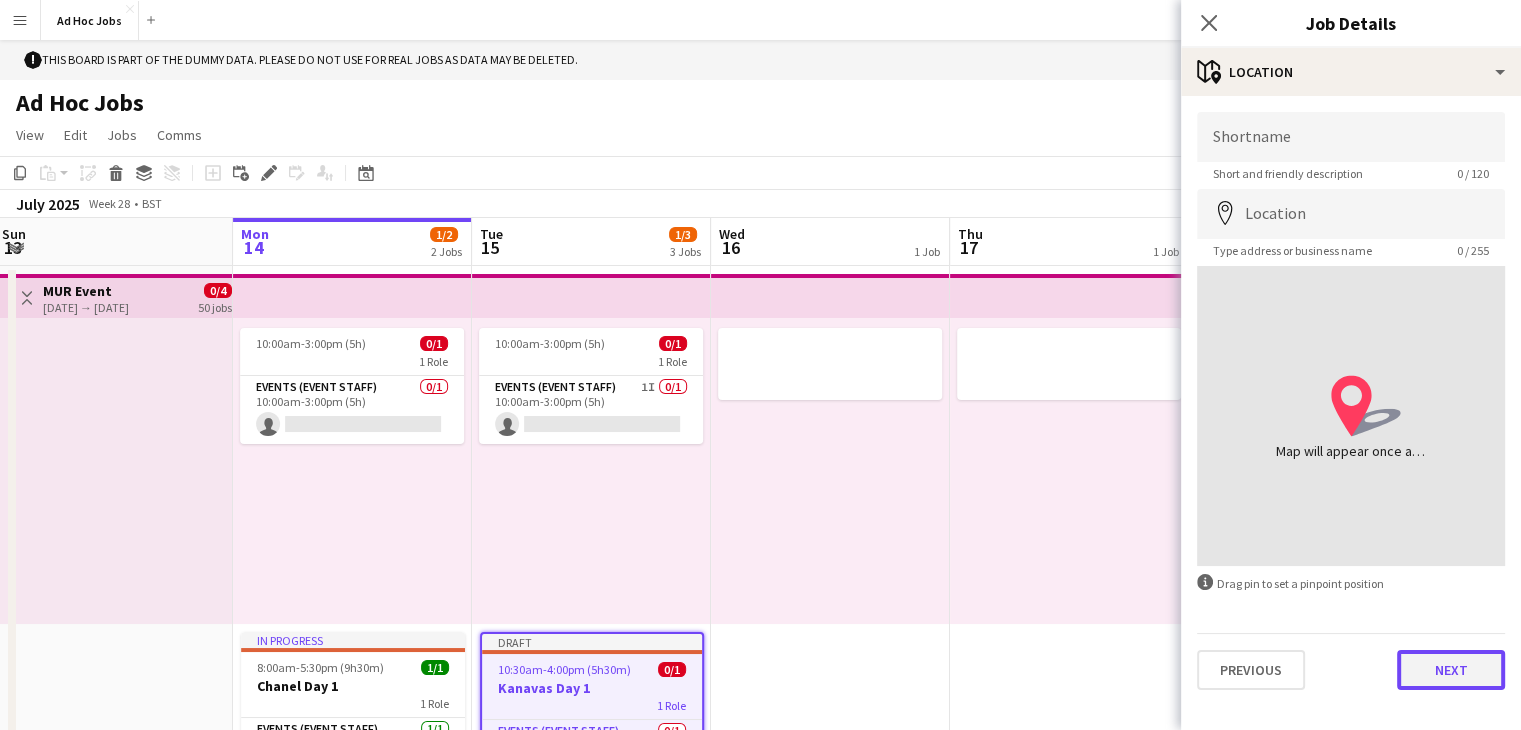 click on "Next" at bounding box center (1451, 670) 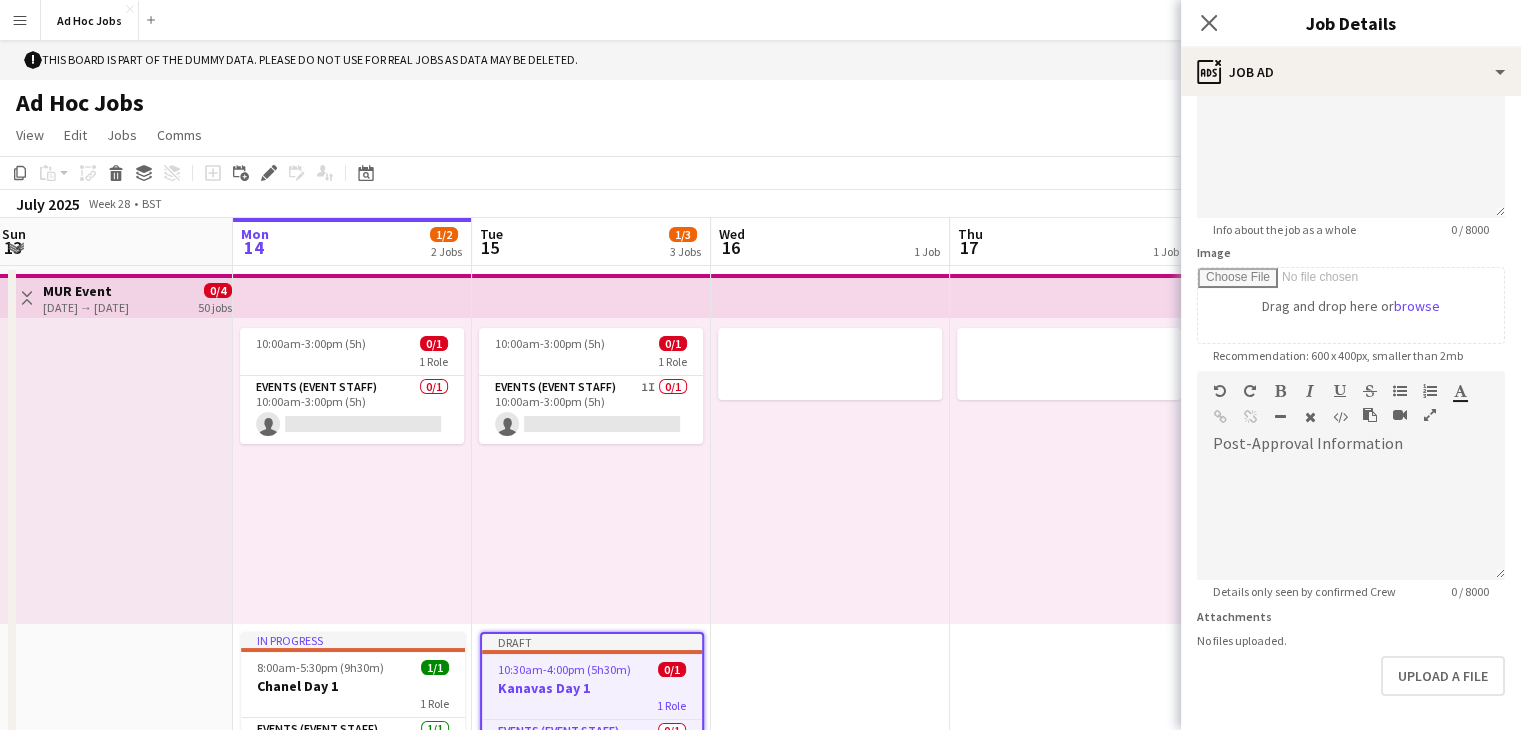 scroll, scrollTop: 335, scrollLeft: 0, axis: vertical 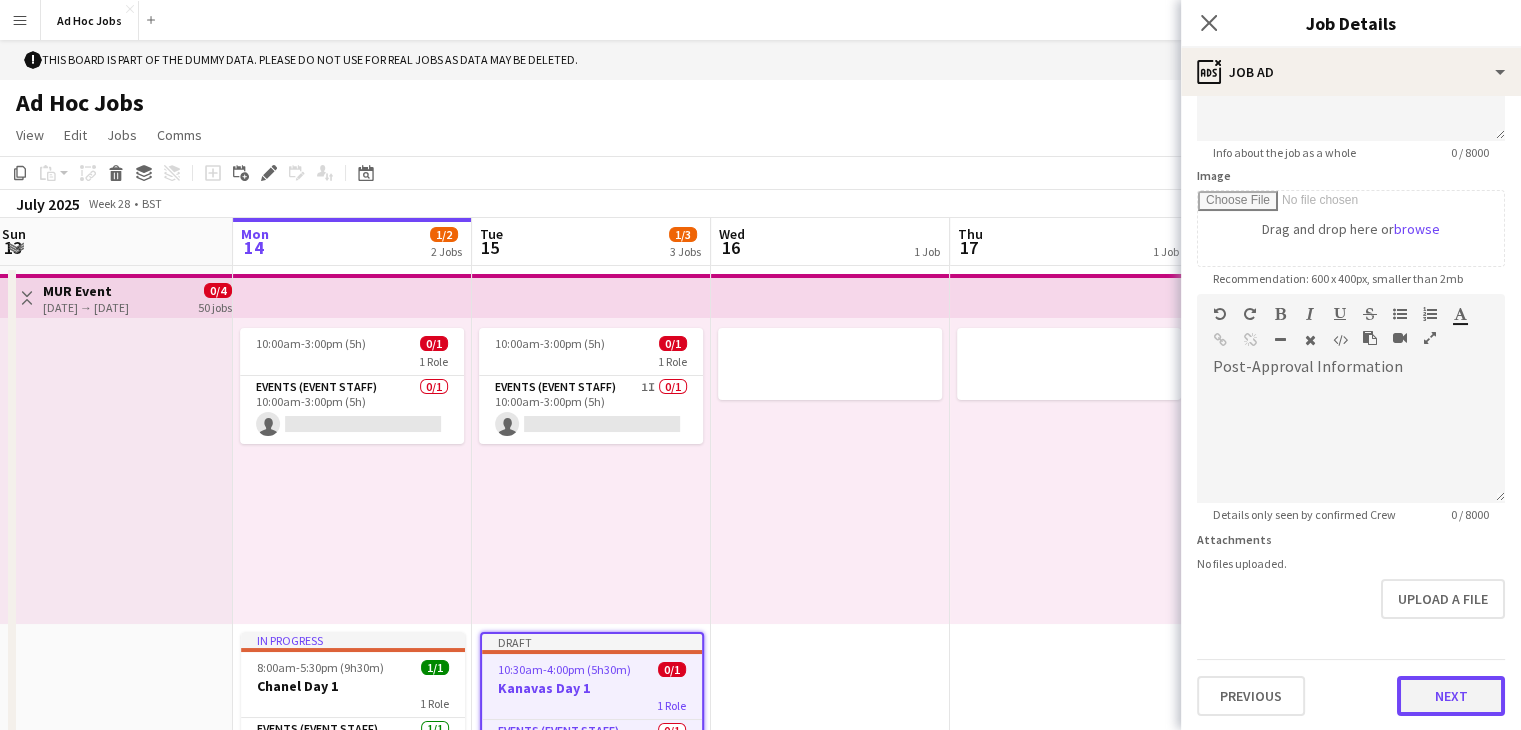 click on "**********" at bounding box center (1351, 285) 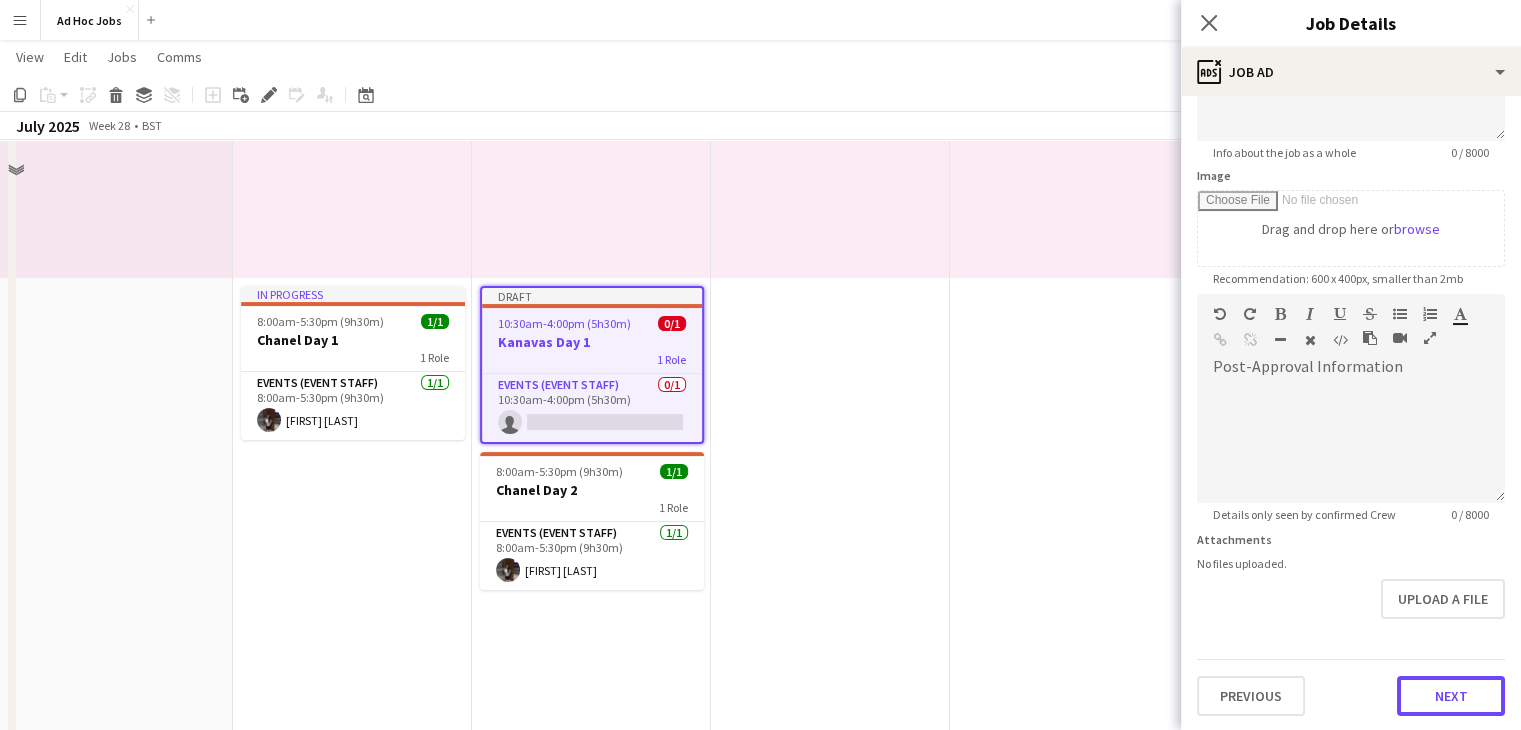 scroll, scrollTop: 476, scrollLeft: 0, axis: vertical 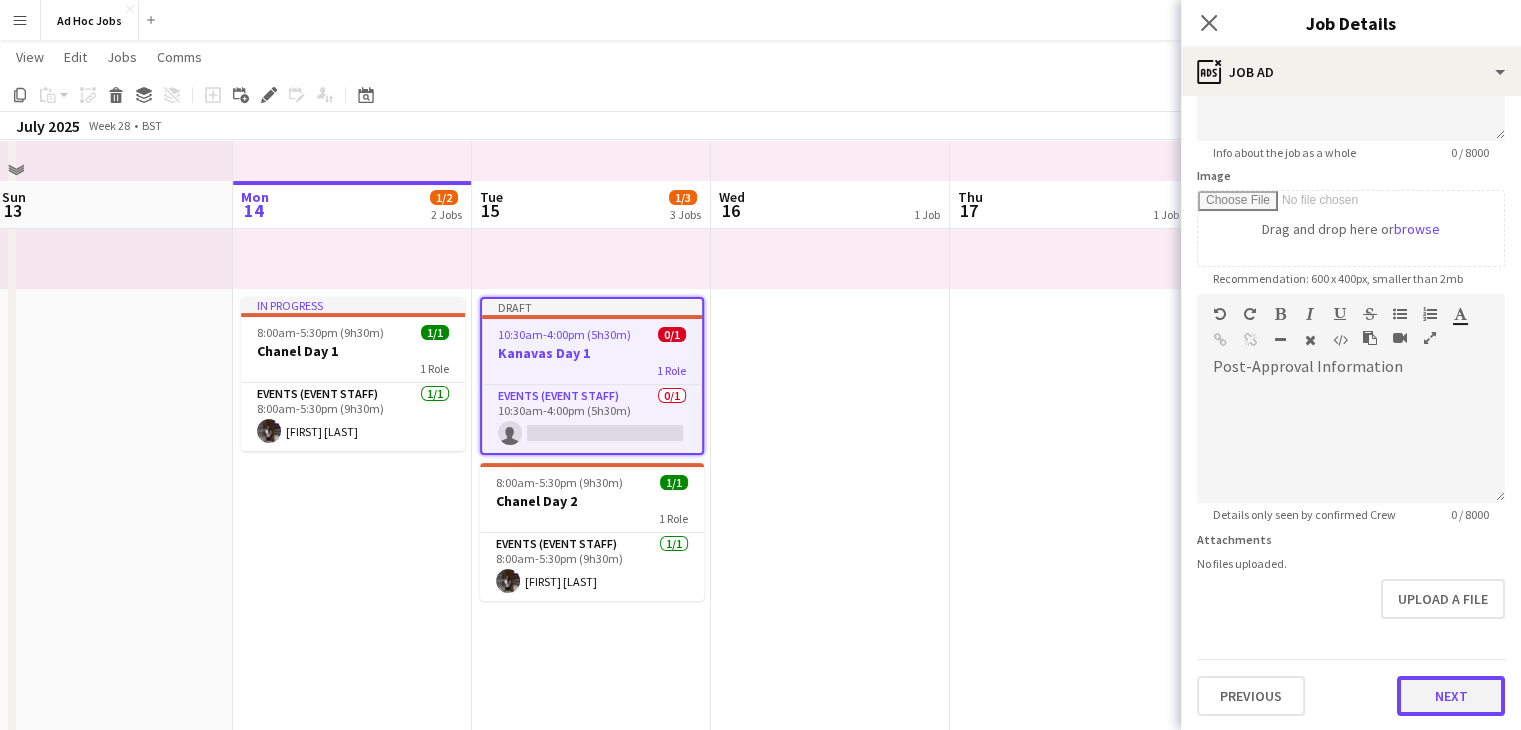 click on "Next" at bounding box center [1451, 696] 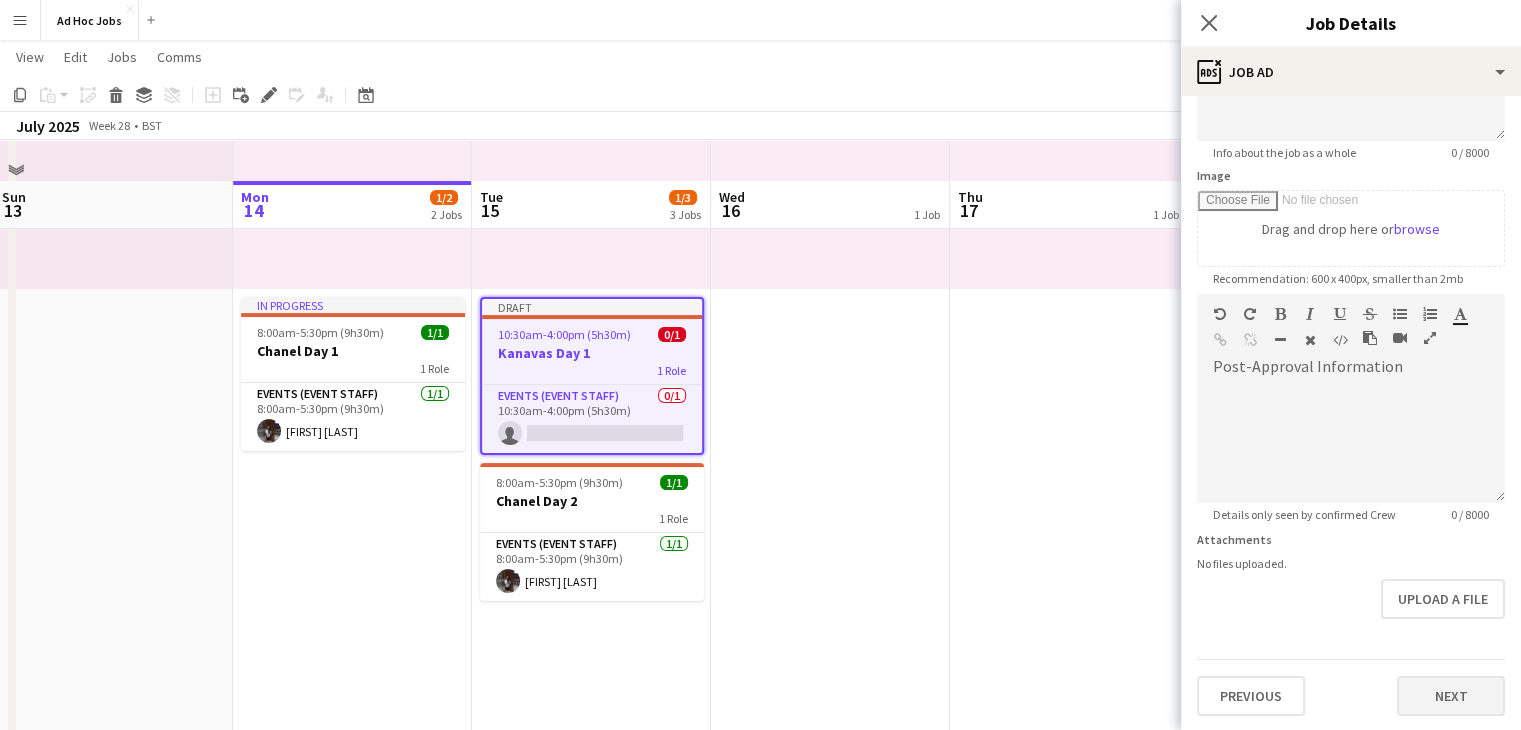 scroll, scrollTop: 0, scrollLeft: 0, axis: both 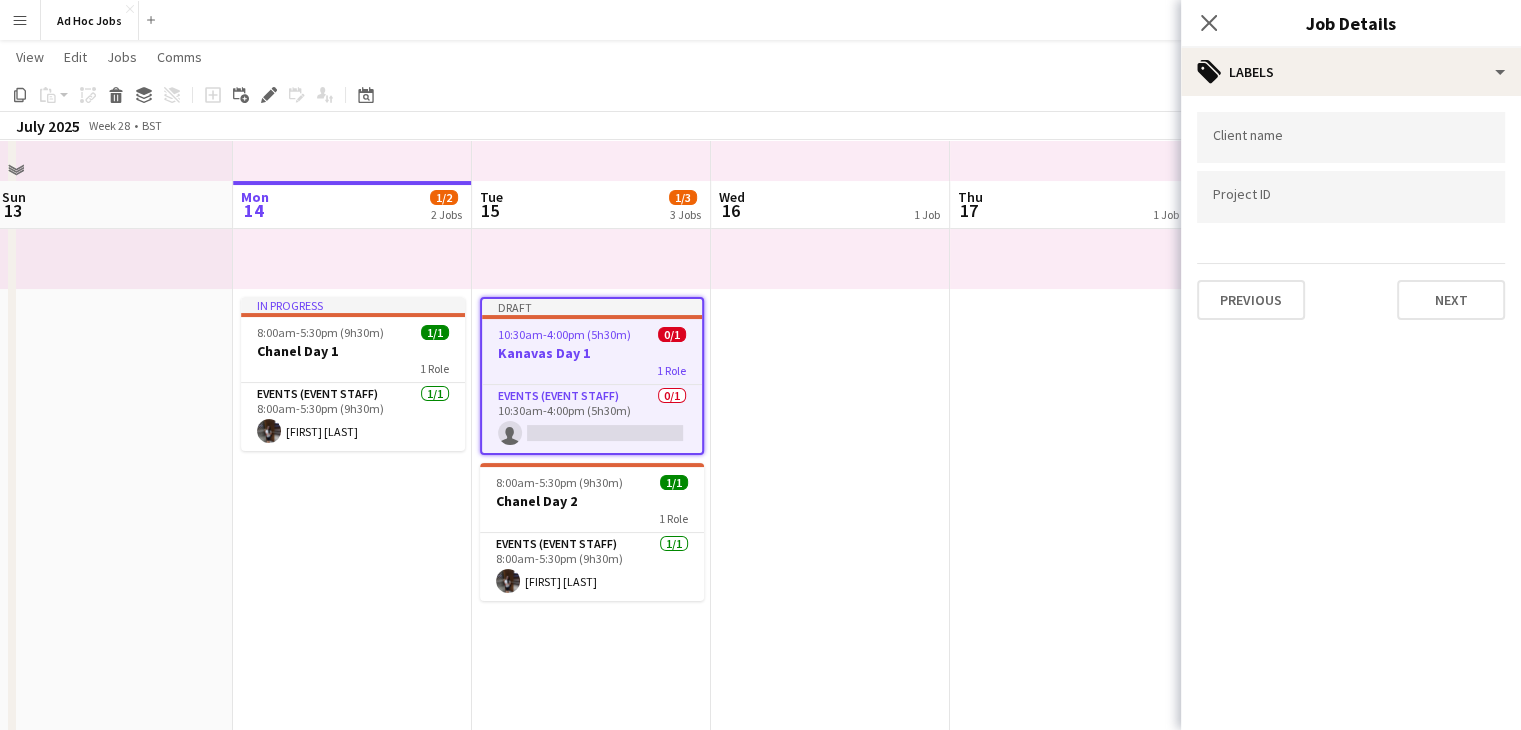 click on "Previous   Next" at bounding box center [1351, 291] 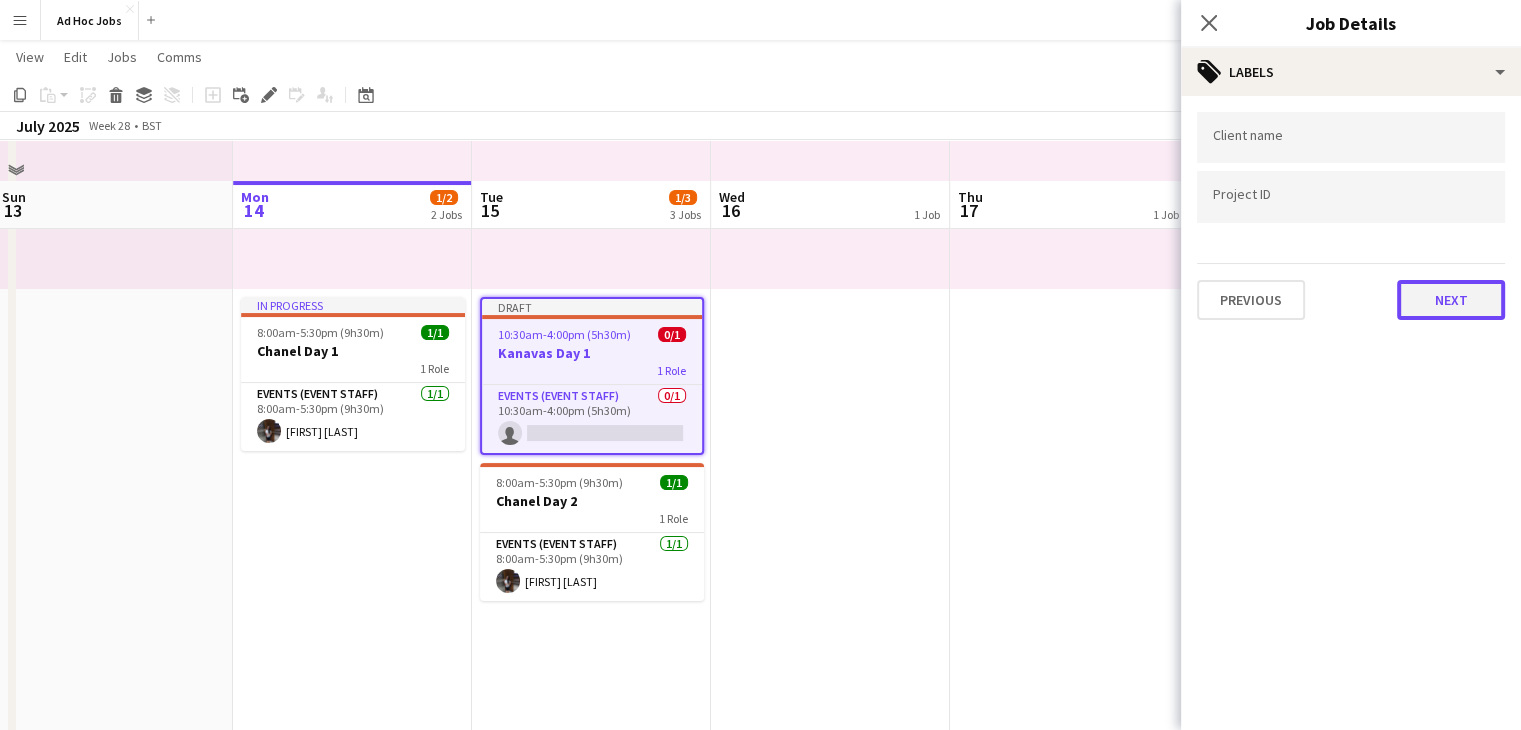 click on "Next" at bounding box center (1451, 300) 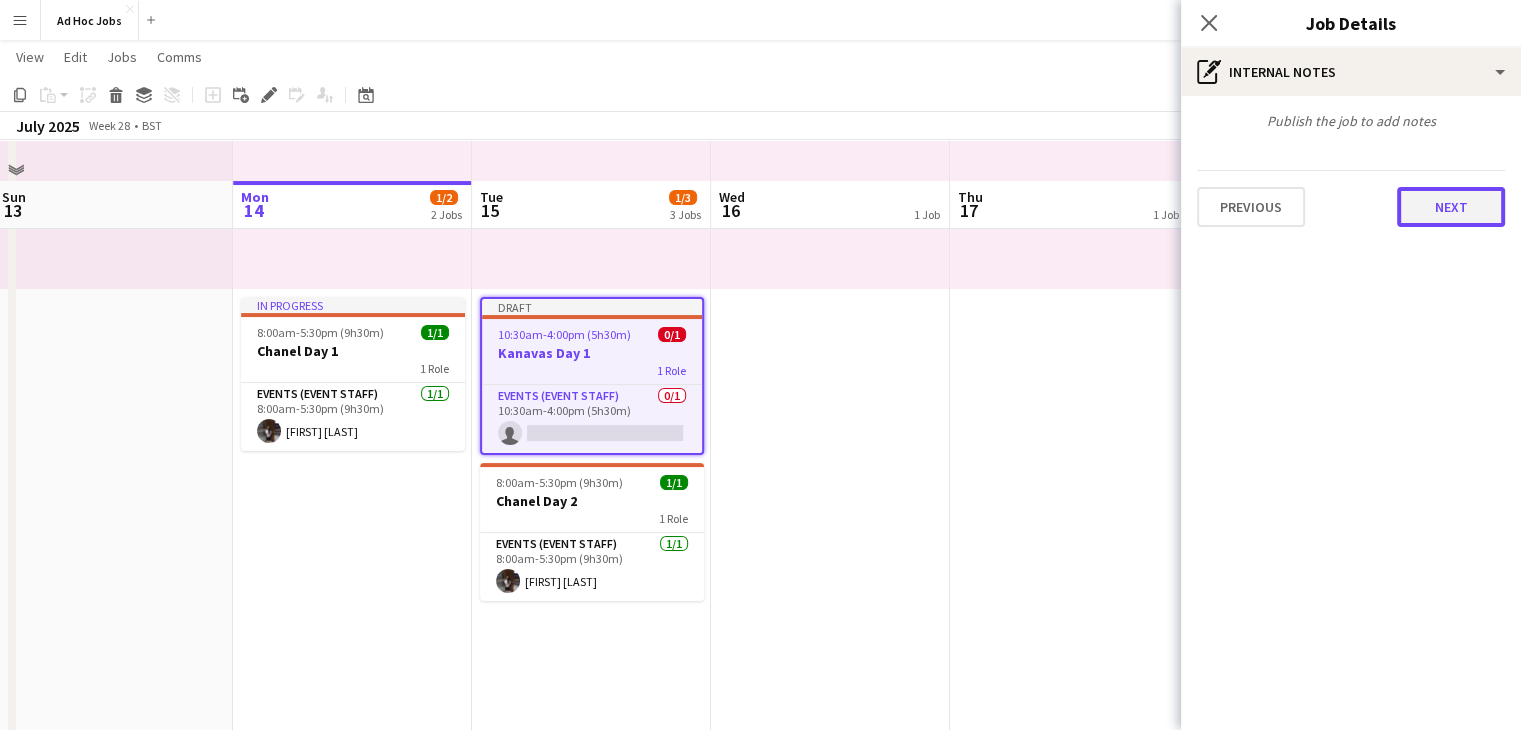 click on "Next" at bounding box center [1451, 207] 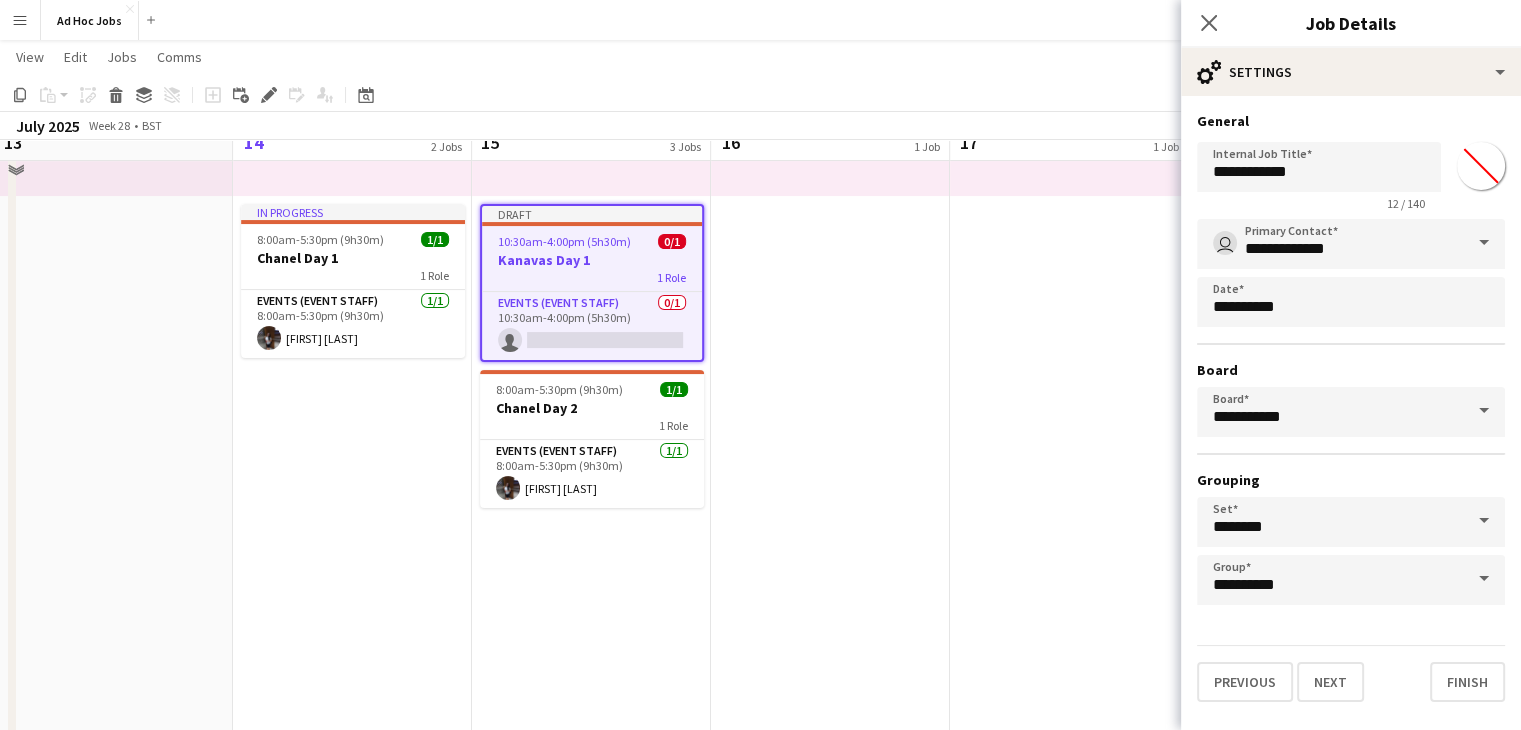 scroll, scrollTop: 476, scrollLeft: 0, axis: vertical 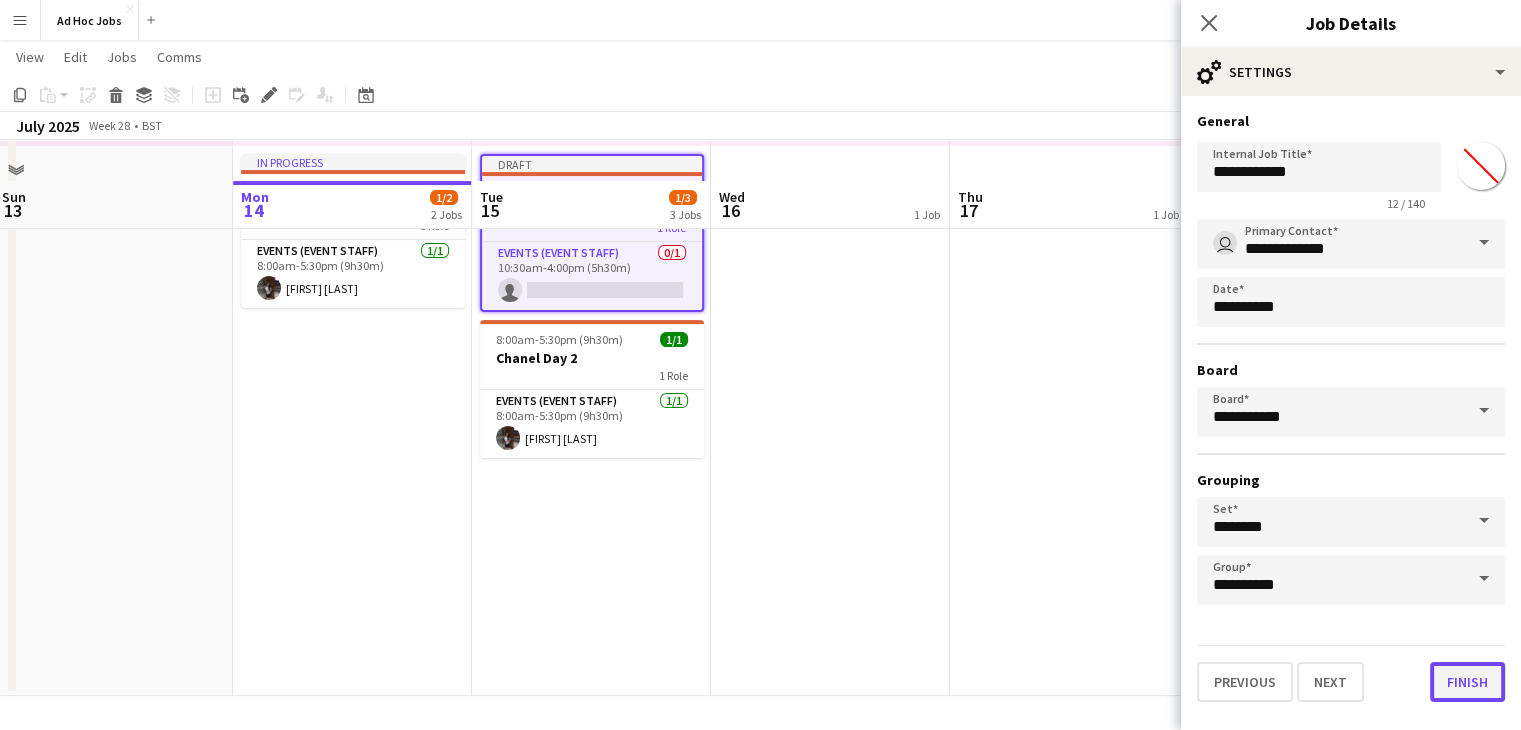 click on "Finish" at bounding box center [1467, 682] 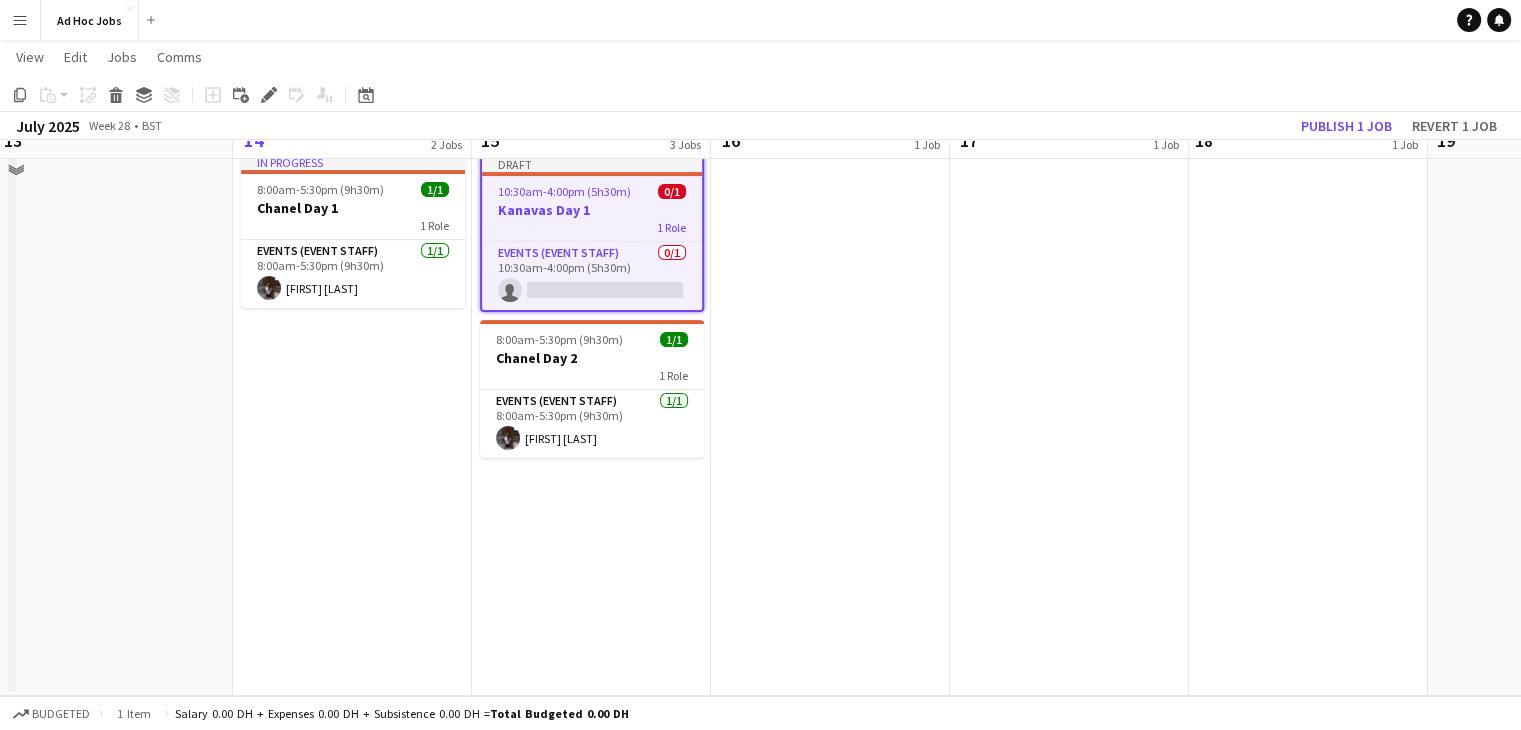 scroll, scrollTop: 310, scrollLeft: 0, axis: vertical 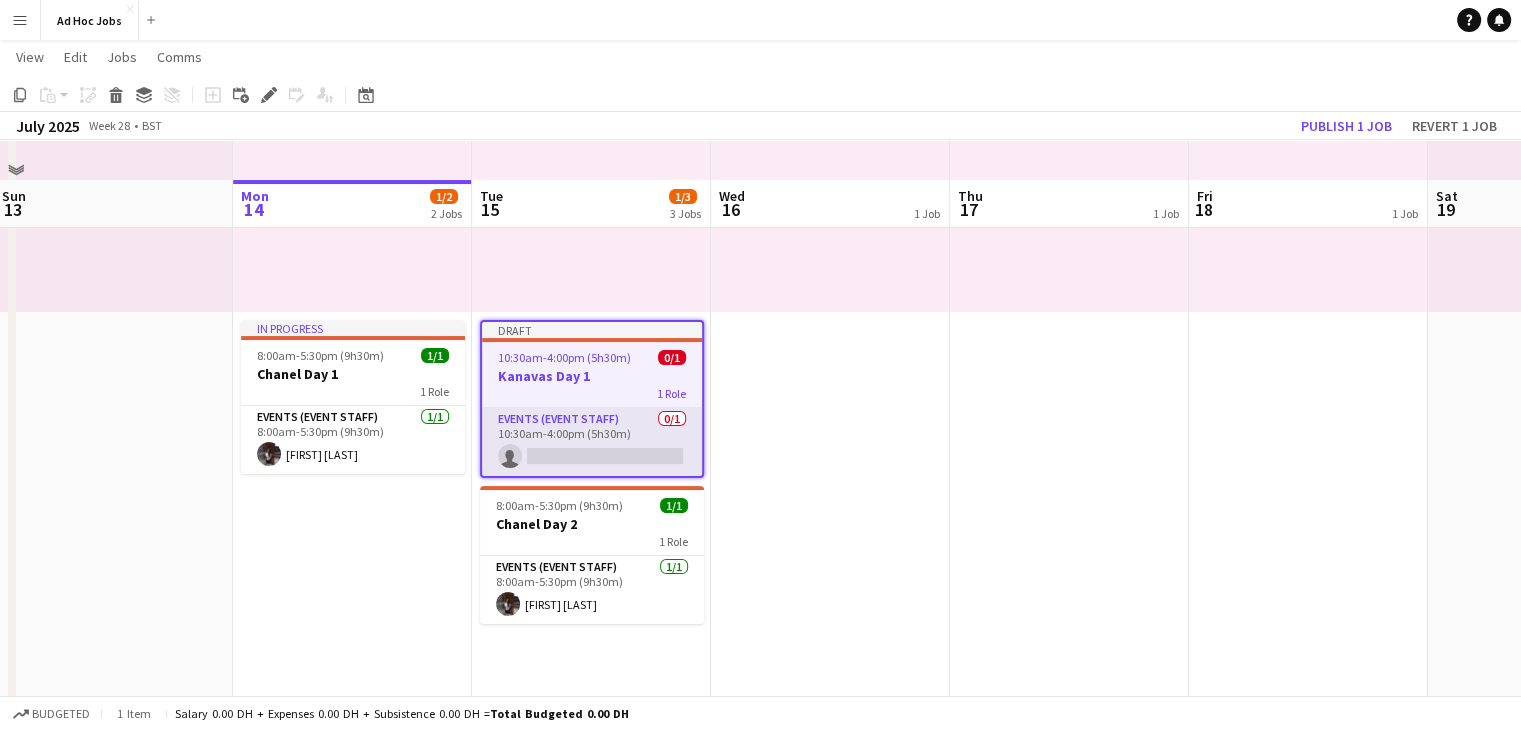 click on "Events (Event Staff)   0/1   10:30am-4:00pm (5h30m)
single-neutral-actions" at bounding box center [592, 442] 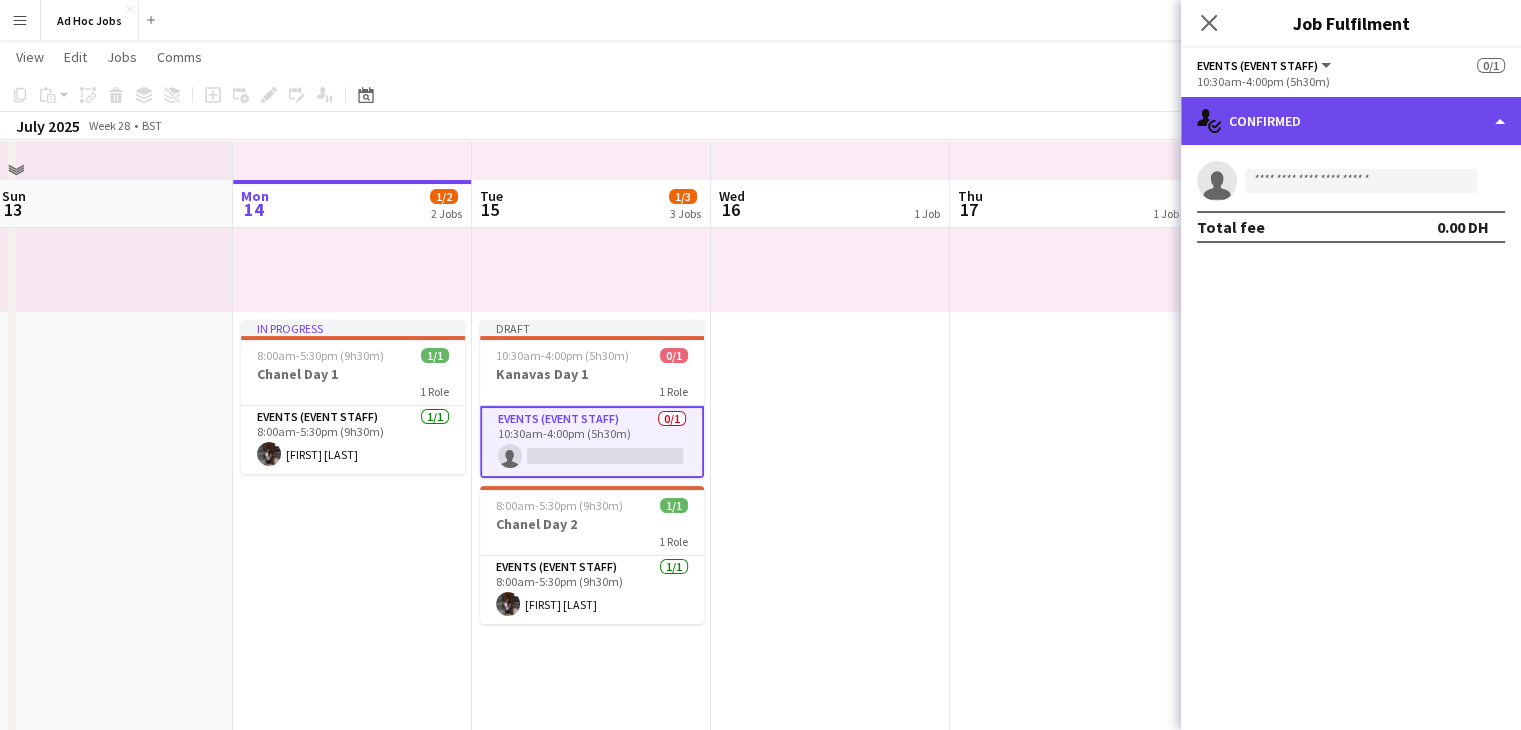 click on "single-neutral-actions-check-2
Confirmed" 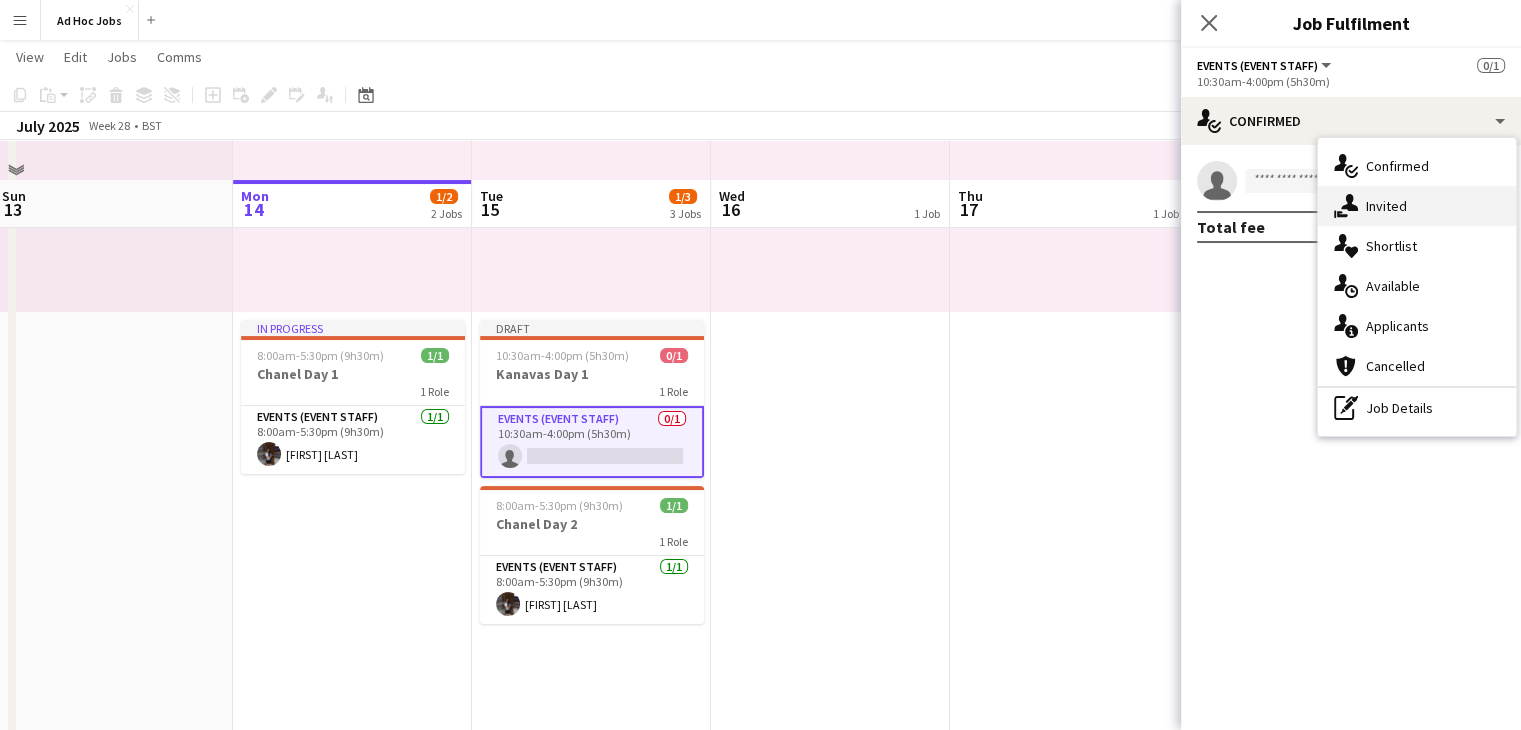 click on "single-neutral-actions-share-1
Invited" at bounding box center [1417, 206] 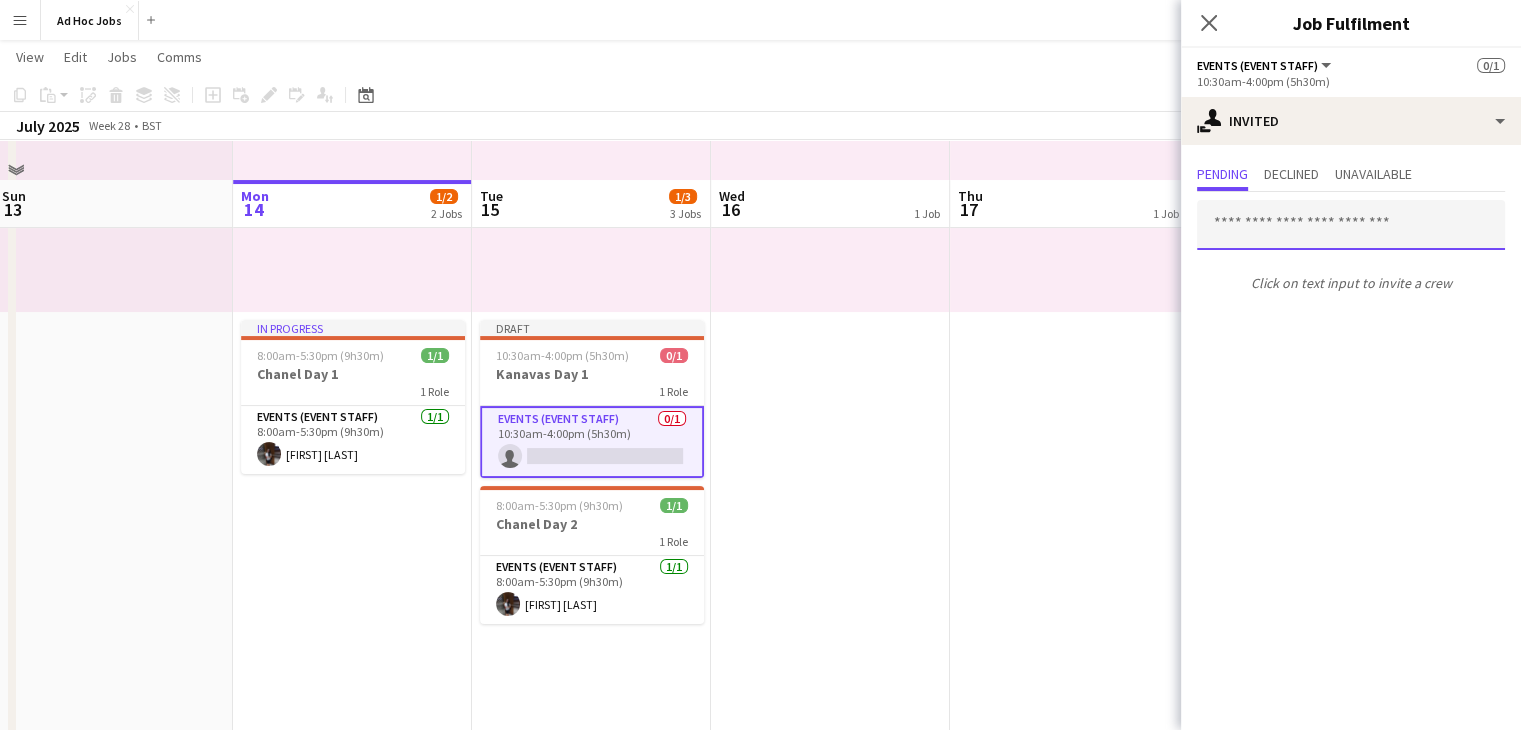click at bounding box center [1351, 225] 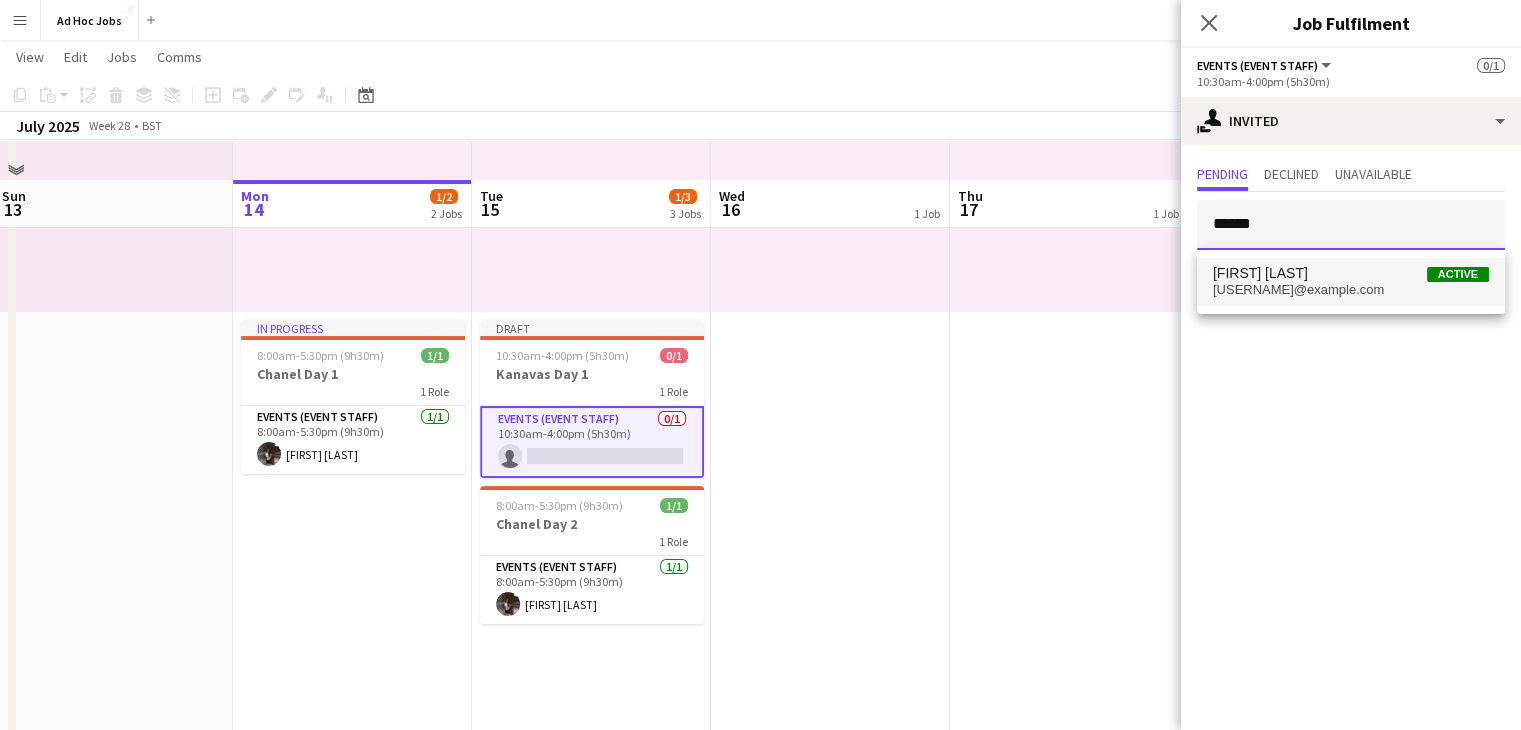 type on "******" 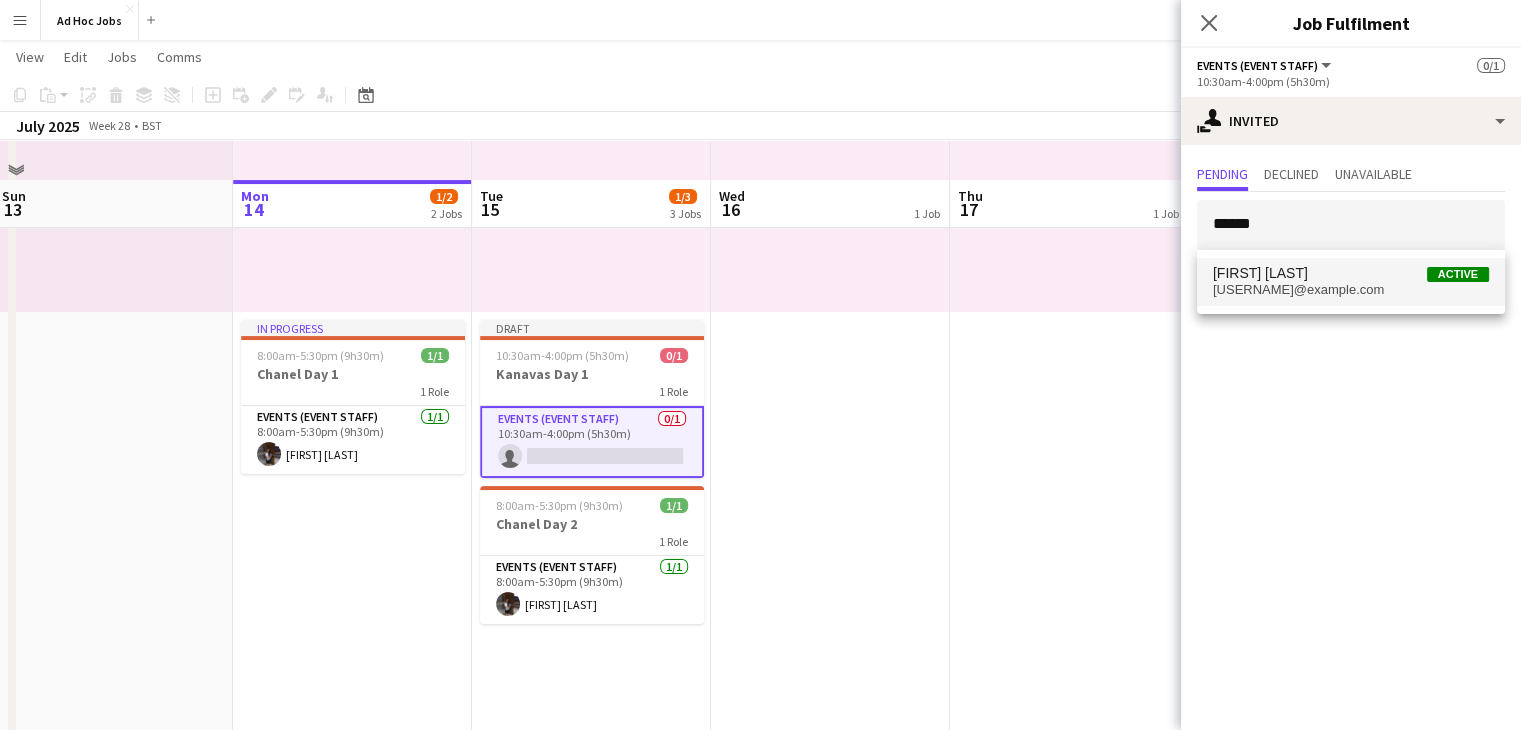 click on "[FIRST] [LAST]  Active  [USERNAME]@example.com" at bounding box center [1351, 282] 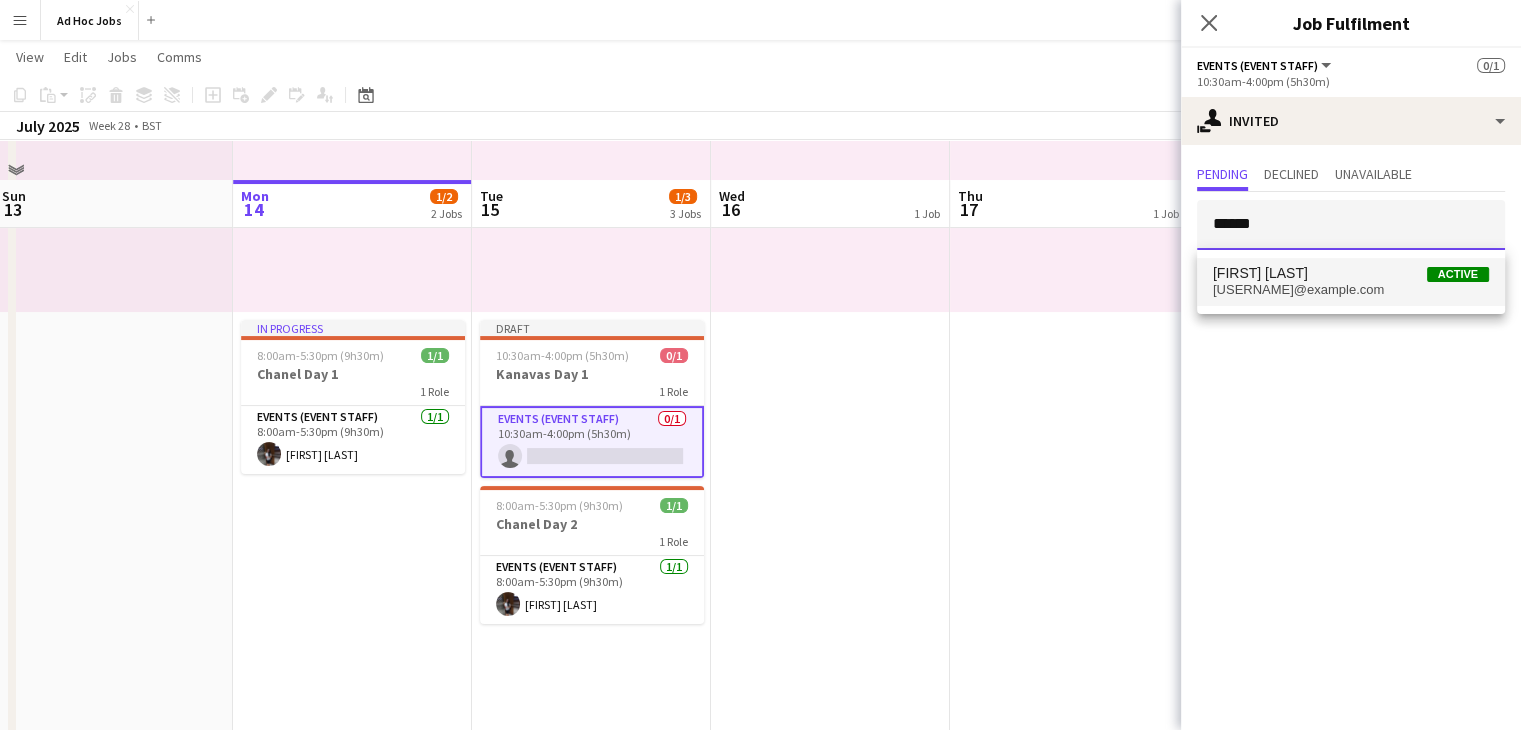 type 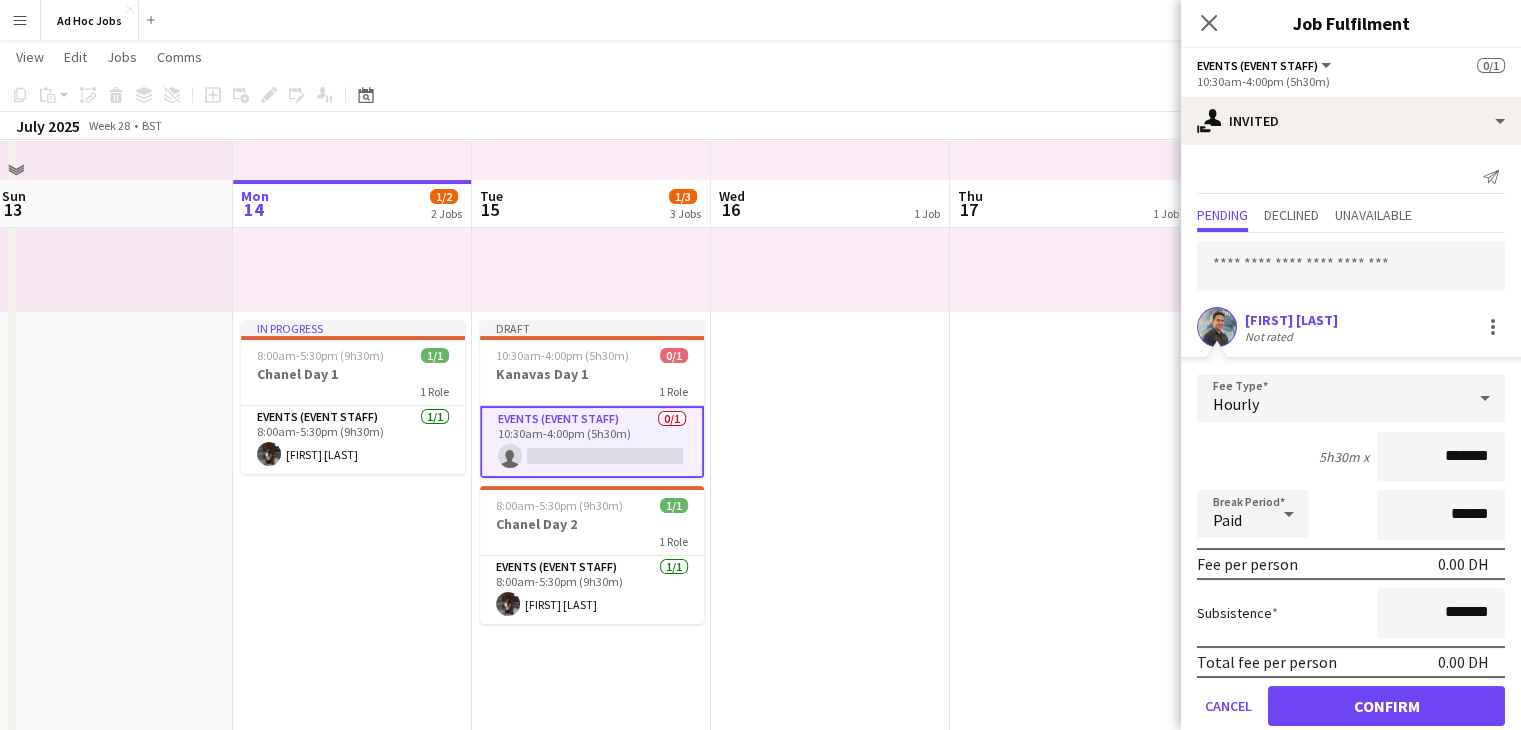 type on "*******" 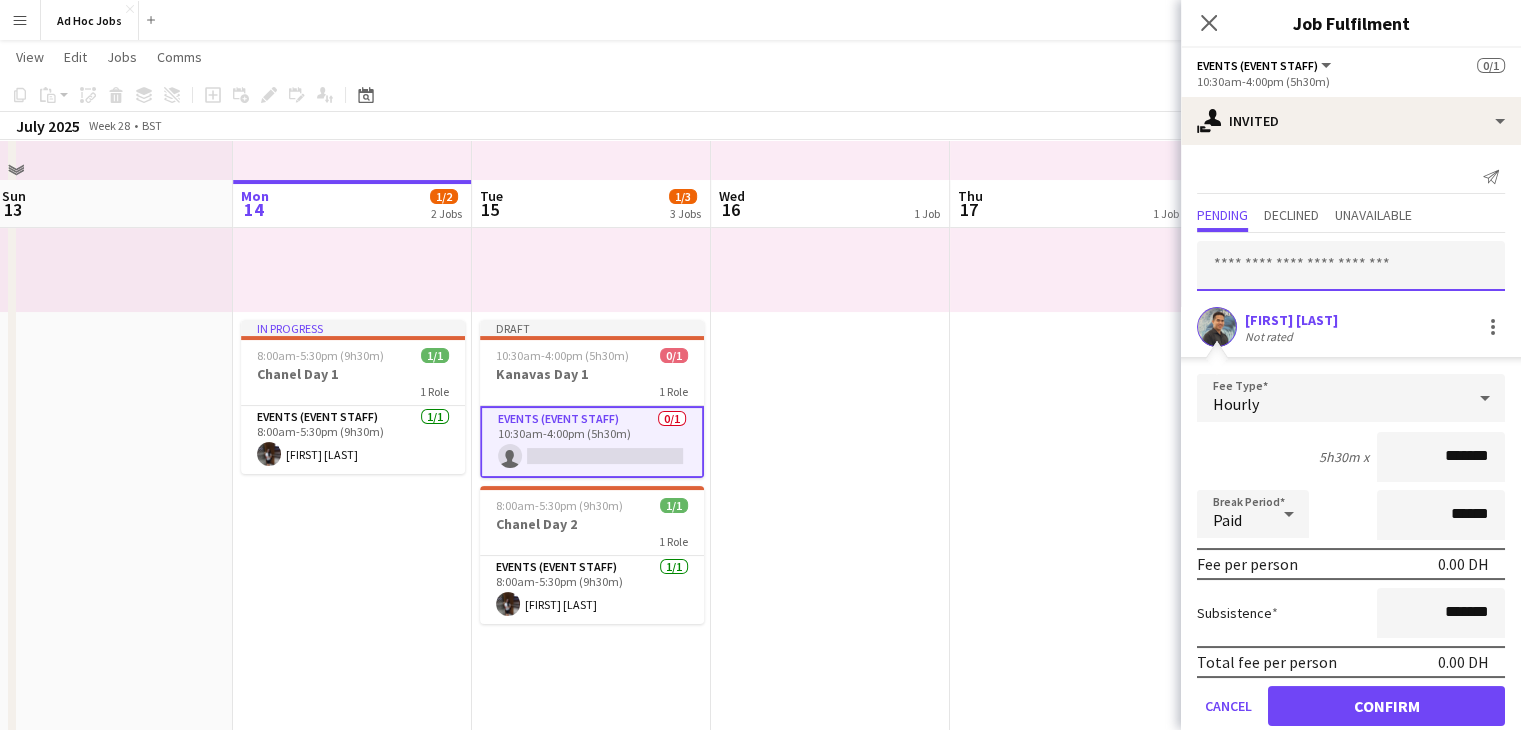 click at bounding box center (1351, 266) 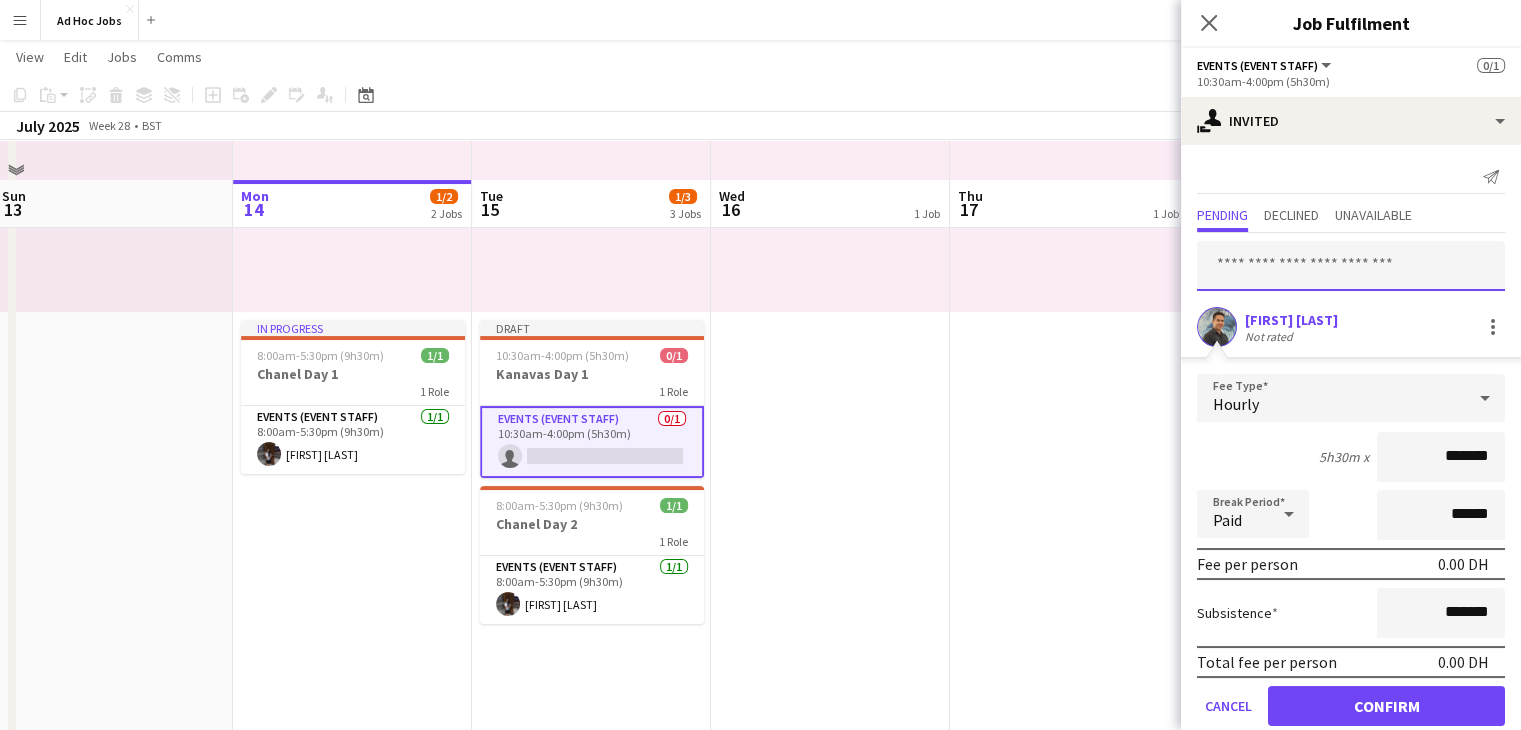 paste on "**********" 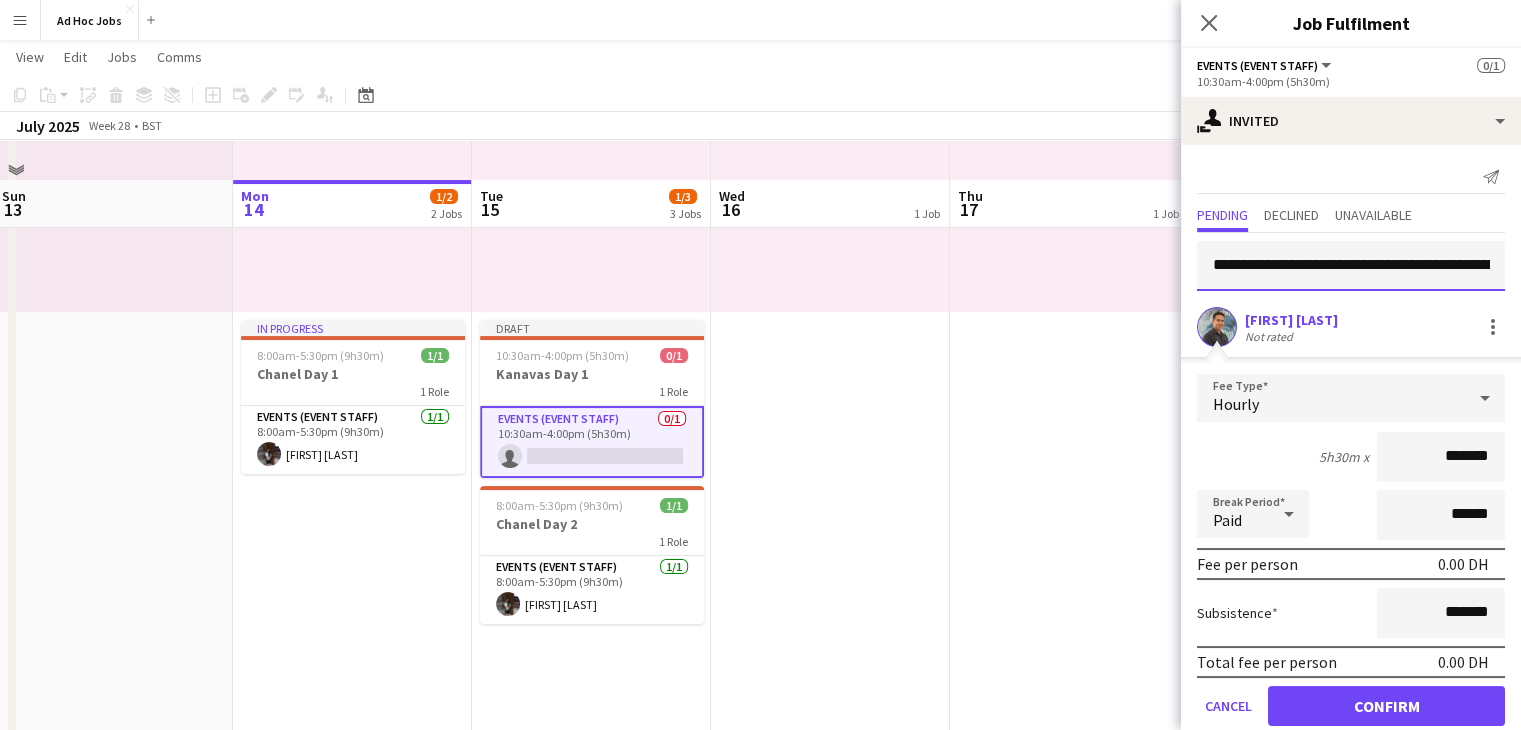 scroll, scrollTop: 0, scrollLeft: 234, axis: horizontal 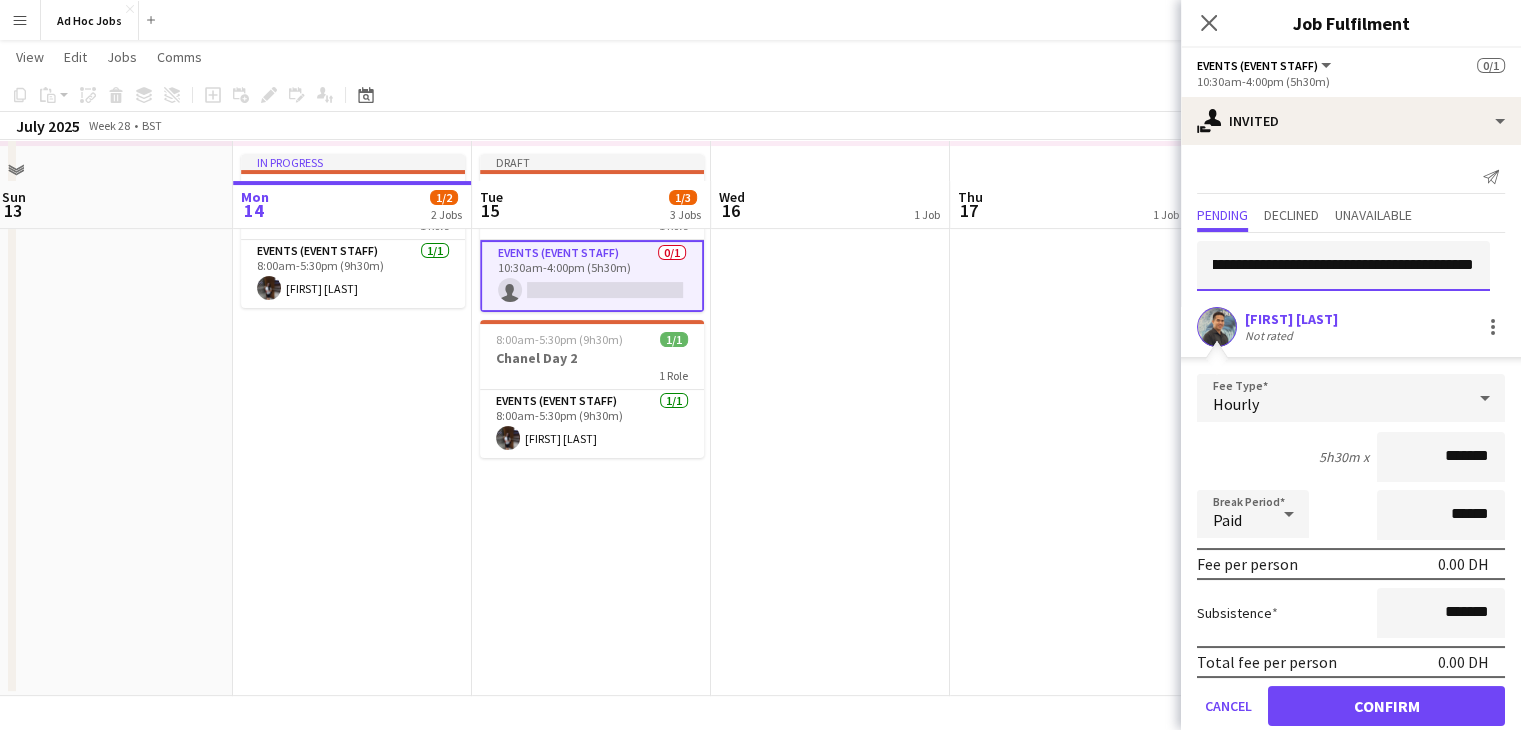type on "**********" 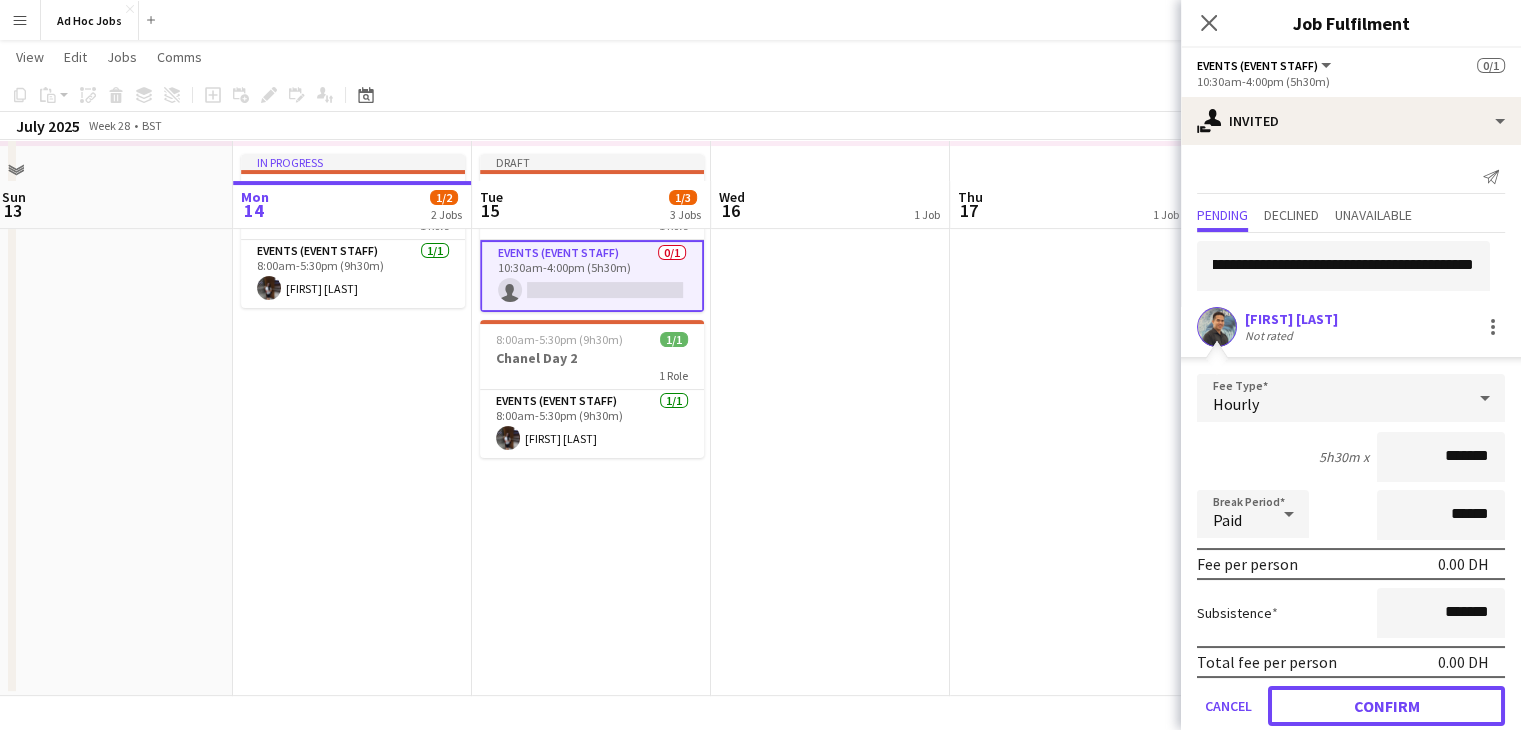click on "Confirm" 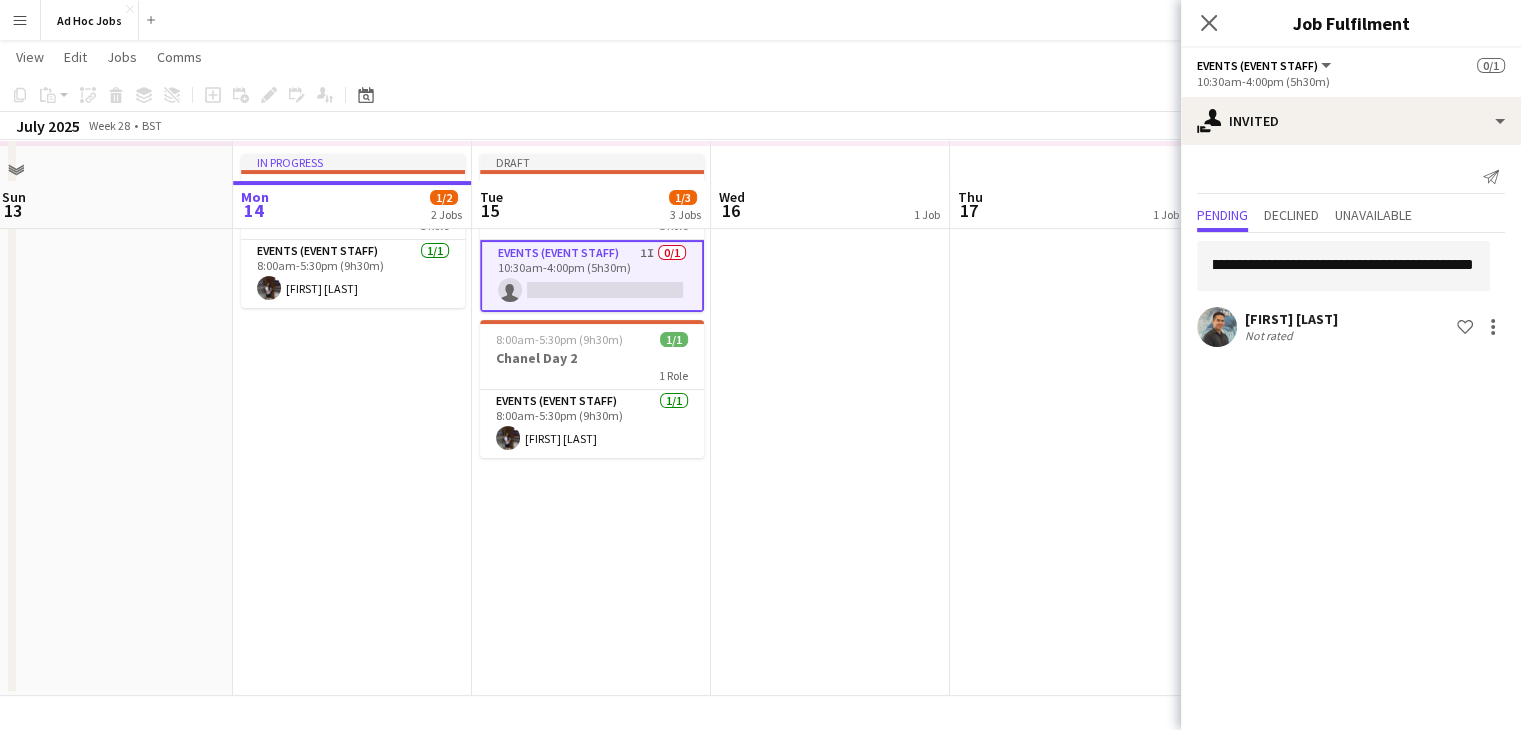 scroll, scrollTop: 0, scrollLeft: 0, axis: both 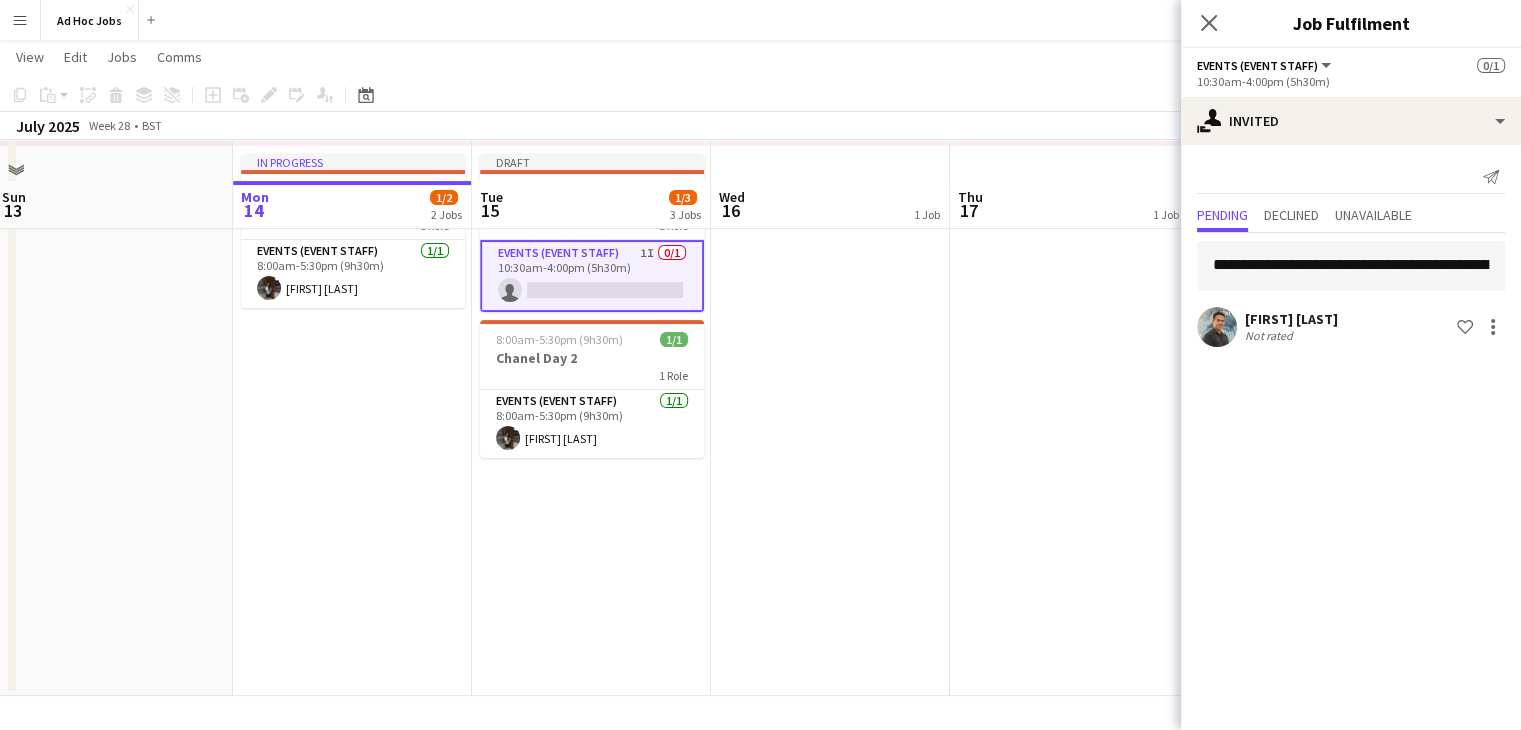 click on "10:00am-3:00pm (5h)    0/1   1 Role   Events (Event Staff)   1I   0/1   10:00am-3:00pm (5h)
single-neutral-actions
Draft   10:30am-4:00pm (5h30m)    0/1   Knavas Day 1   1 Role   Events (Event Staff)   1I   0/1   10:30am-4:30pm (5h30m)
single-neutral-actions
8:00am-5:30pm (9h30m)    1/1   Chanel Day 2   1 Role   Events (Event Staff)   1/1   8:00am-5:30pm (9h30m)
Cheyselle Kapangyarihan" at bounding box center (591, 242) 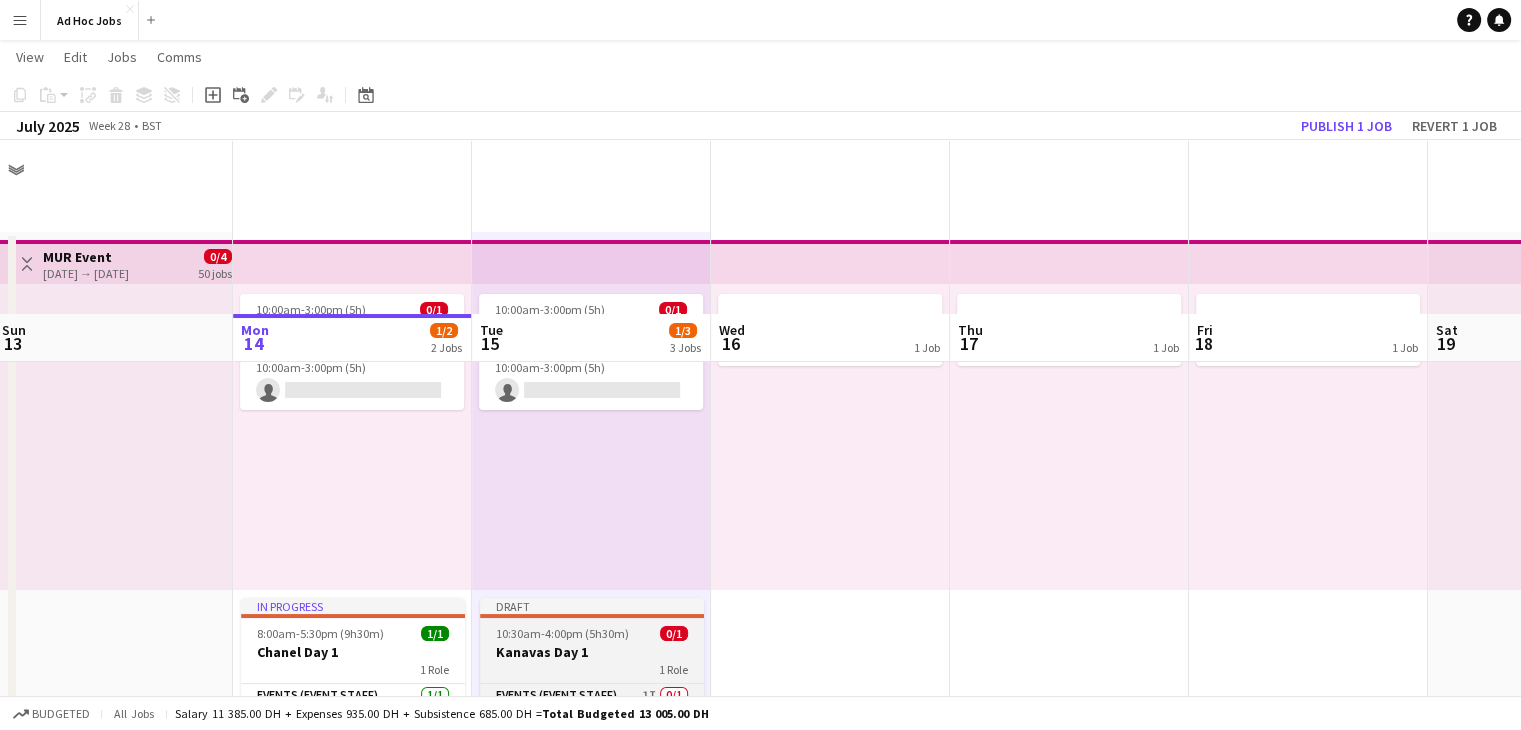 scroll, scrollTop: 0, scrollLeft: 0, axis: both 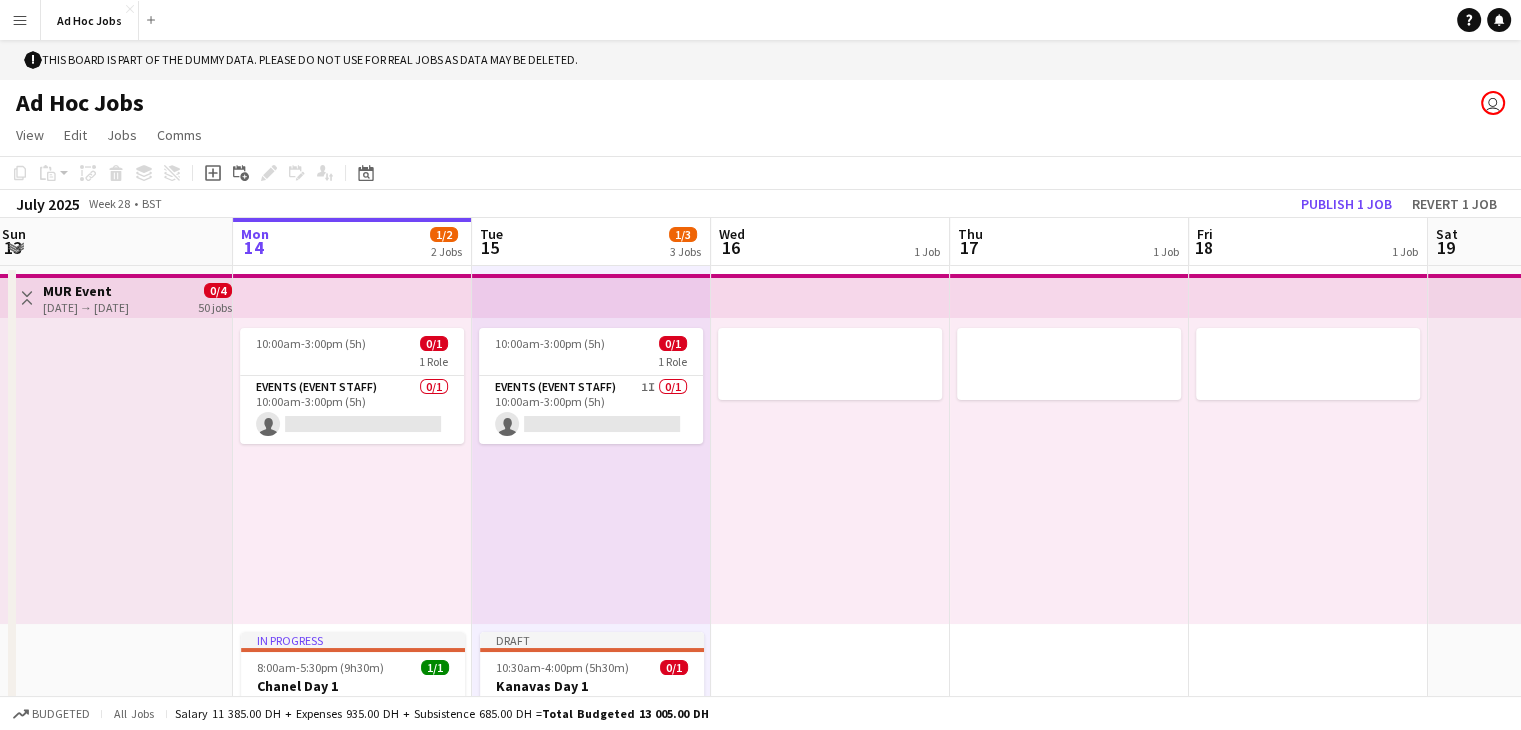drag, startPoint x: 795, startPoint y: 236, endPoint x: 816, endPoint y: 249, distance: 24.698177 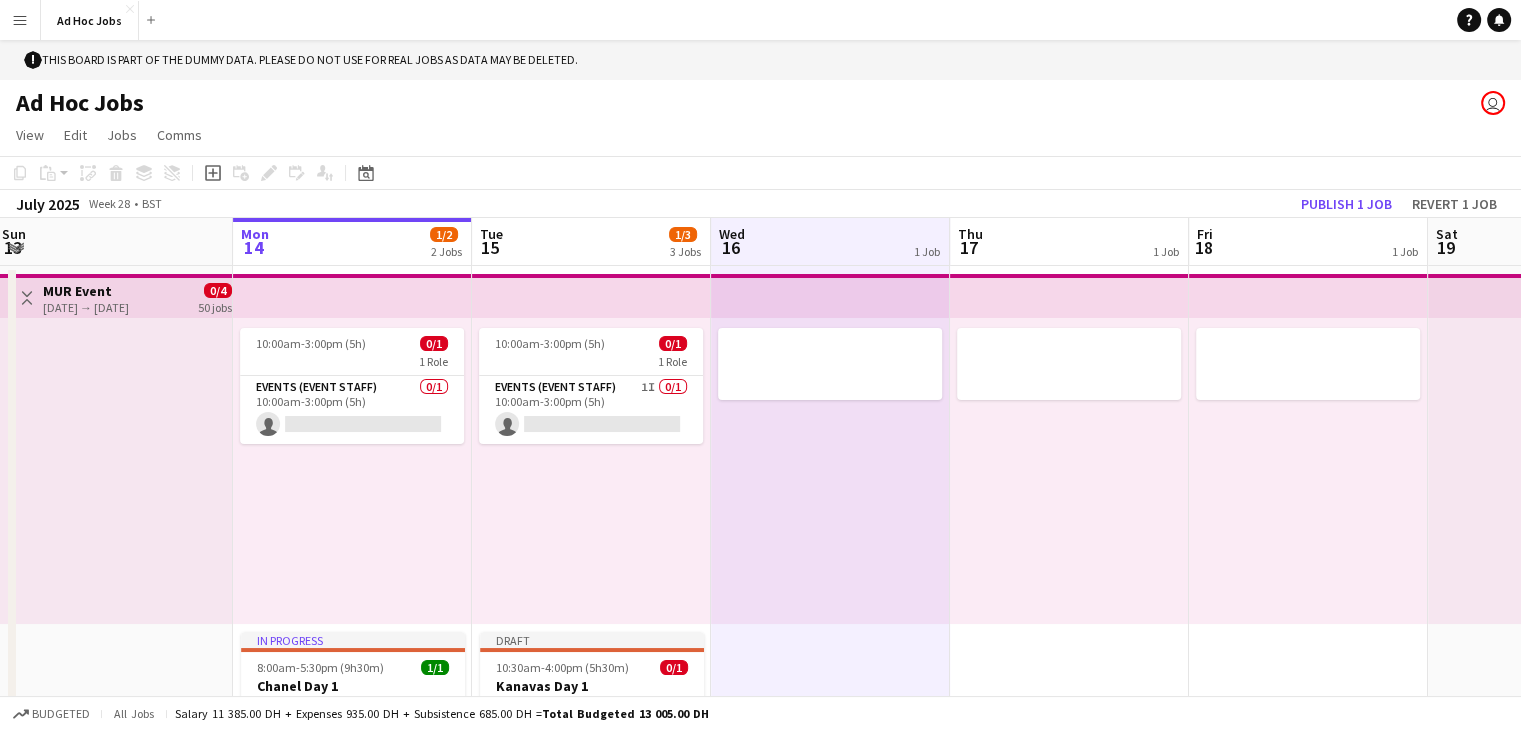 click at bounding box center (830, 720) 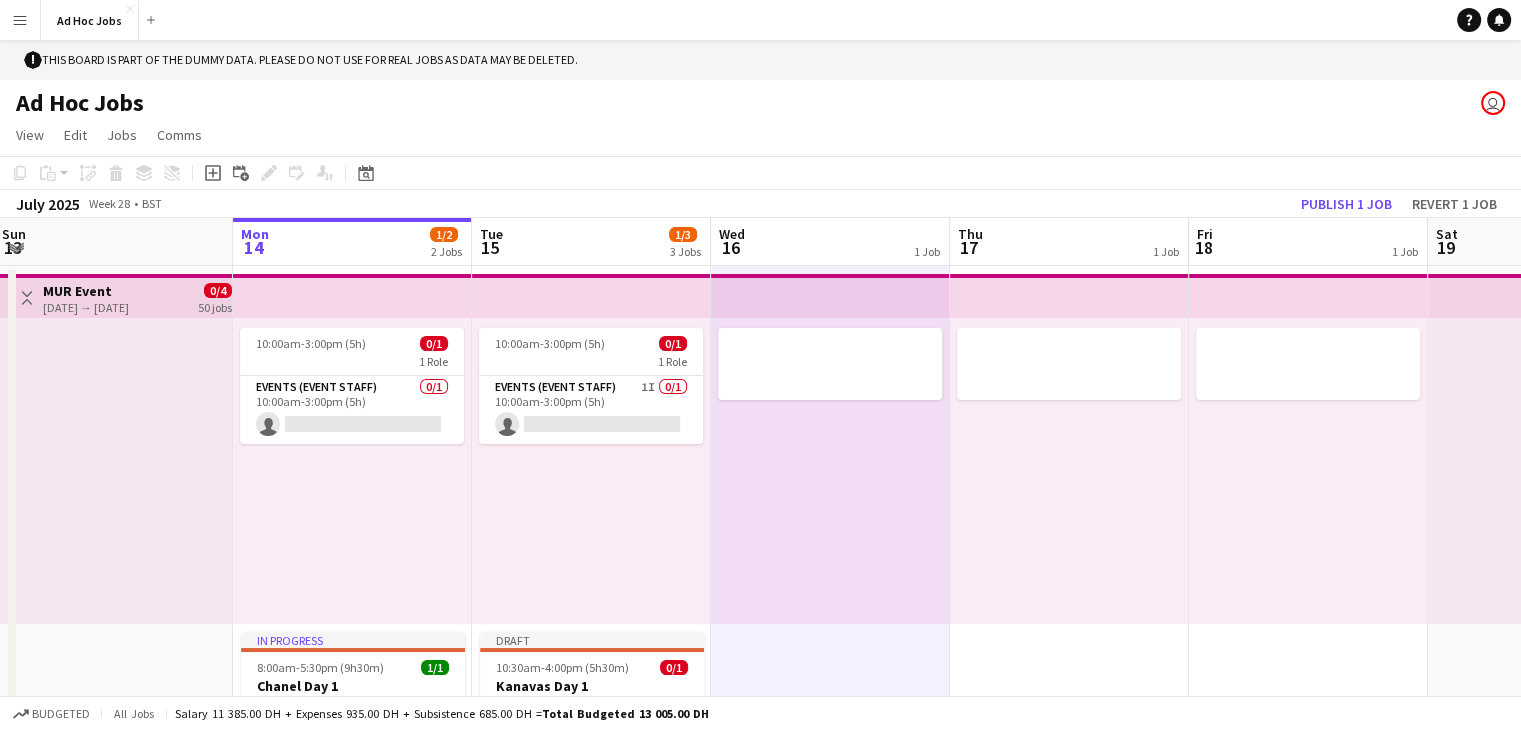 click on "Wed   16   1 Job" at bounding box center (830, 242) 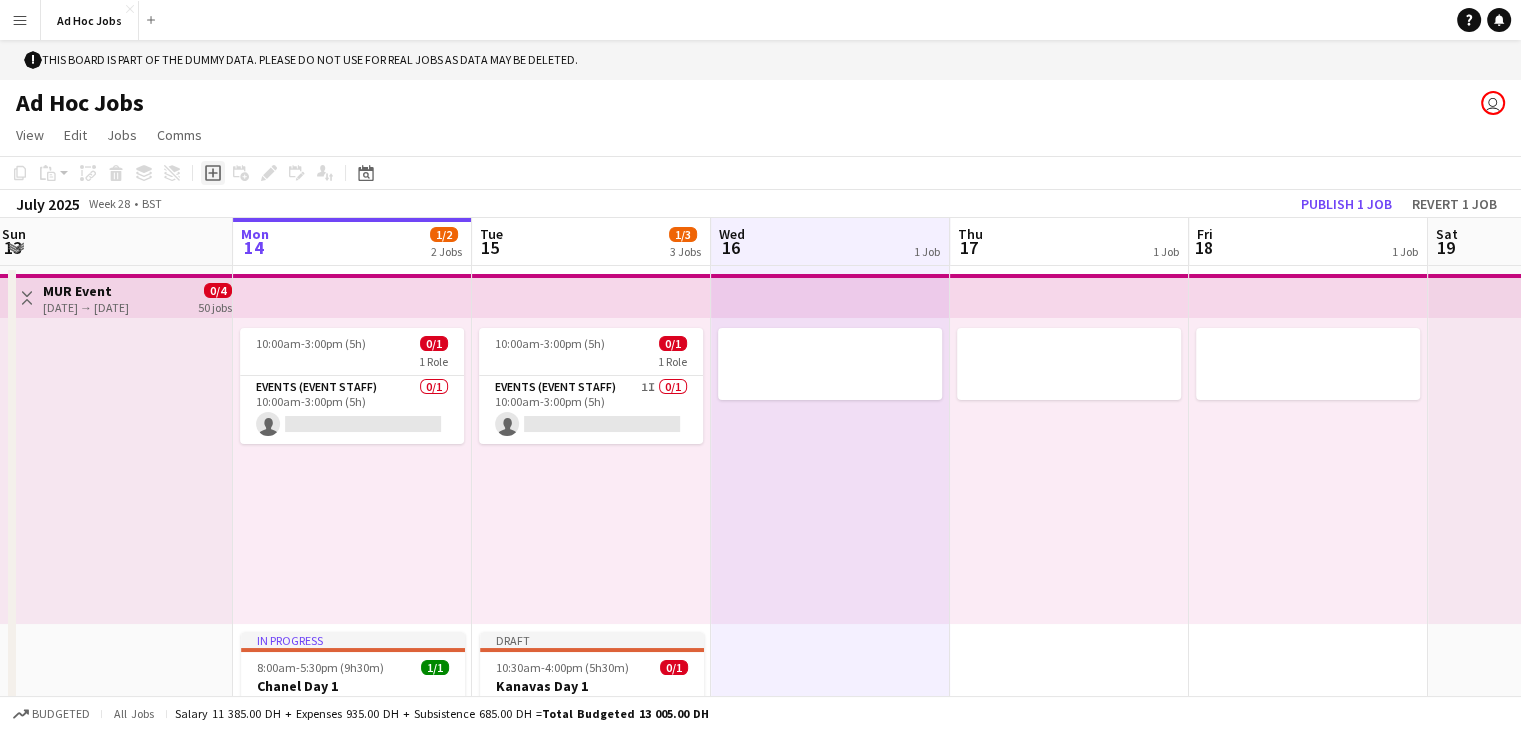 click on "Add job" at bounding box center [213, 173] 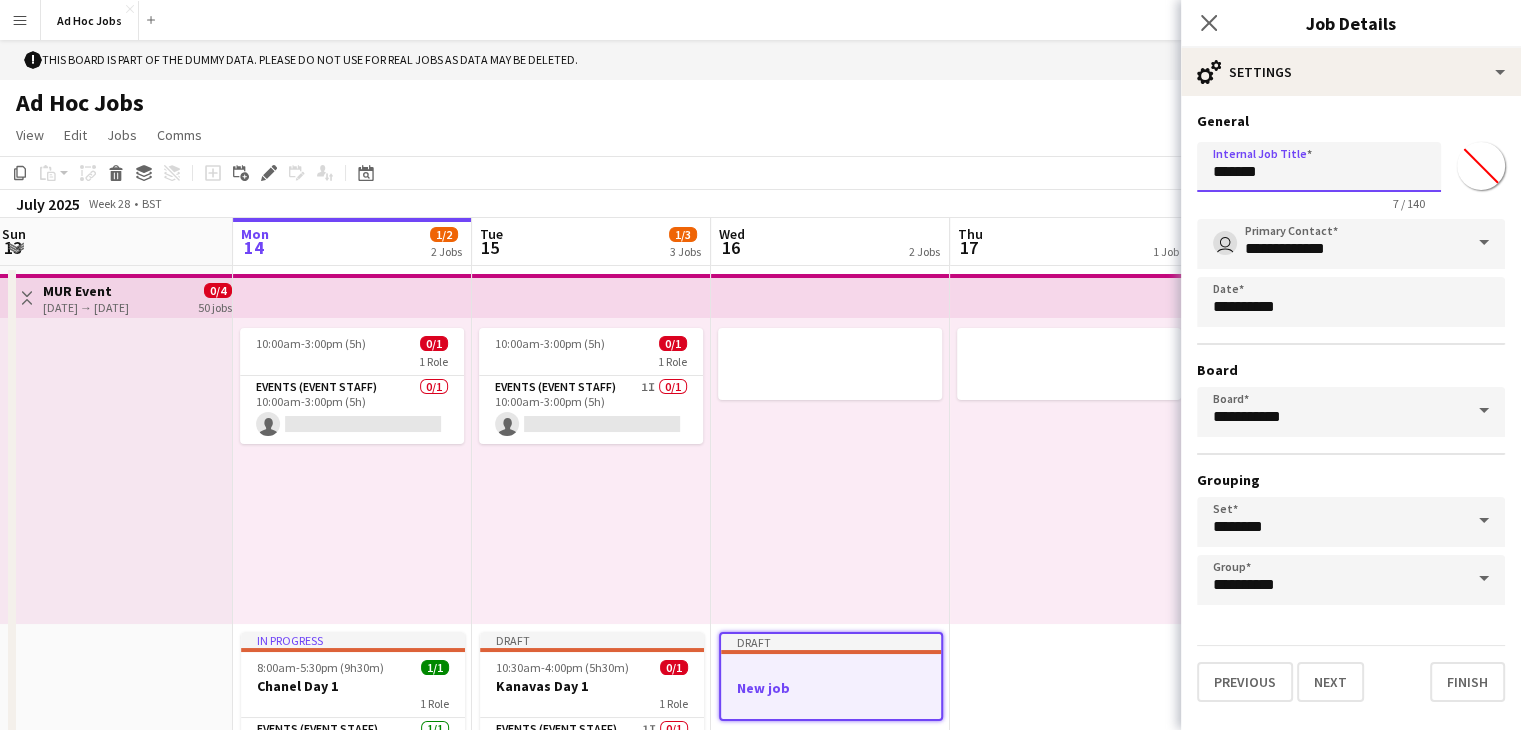 drag, startPoint x: 1290, startPoint y: 175, endPoint x: 1048, endPoint y: 145, distance: 243.85242 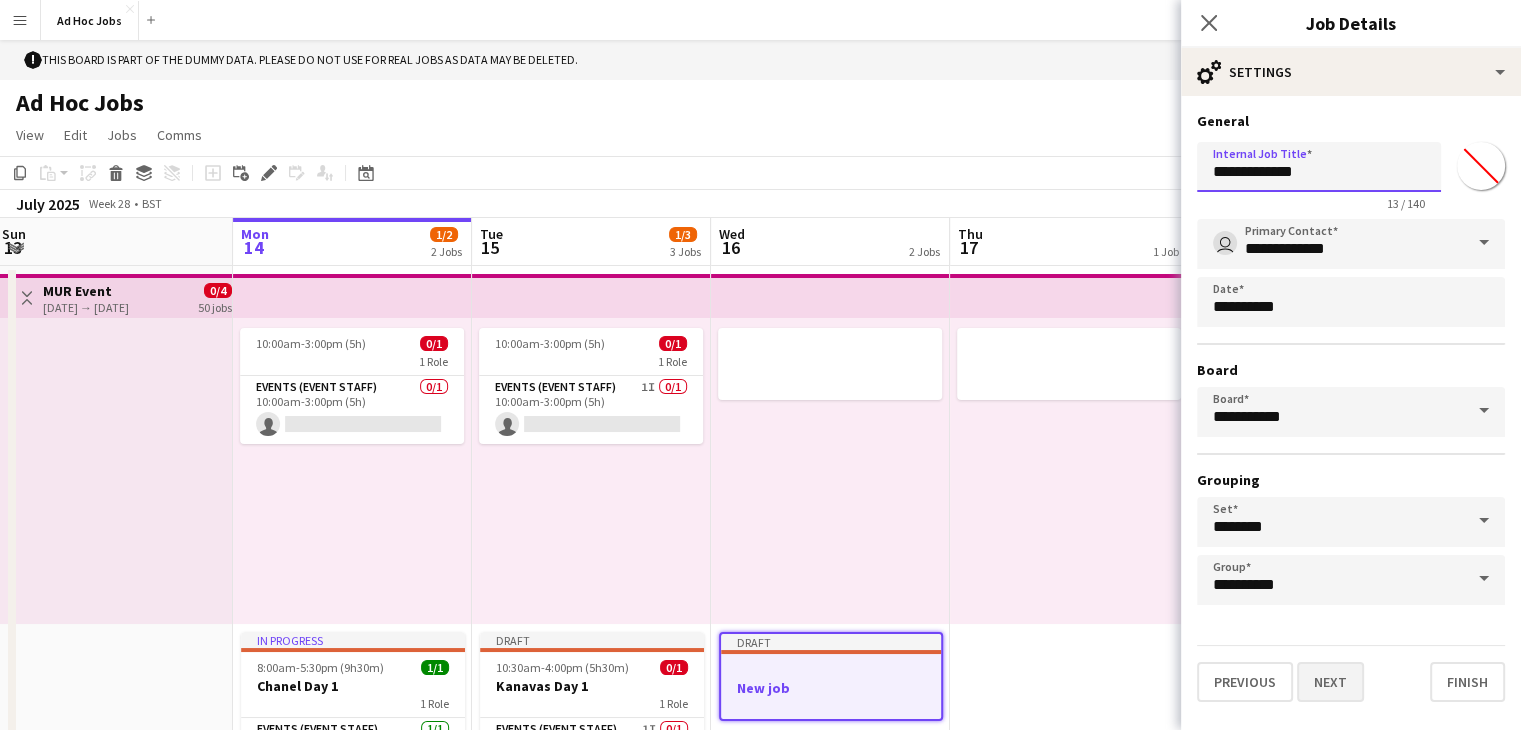 type on "**********" 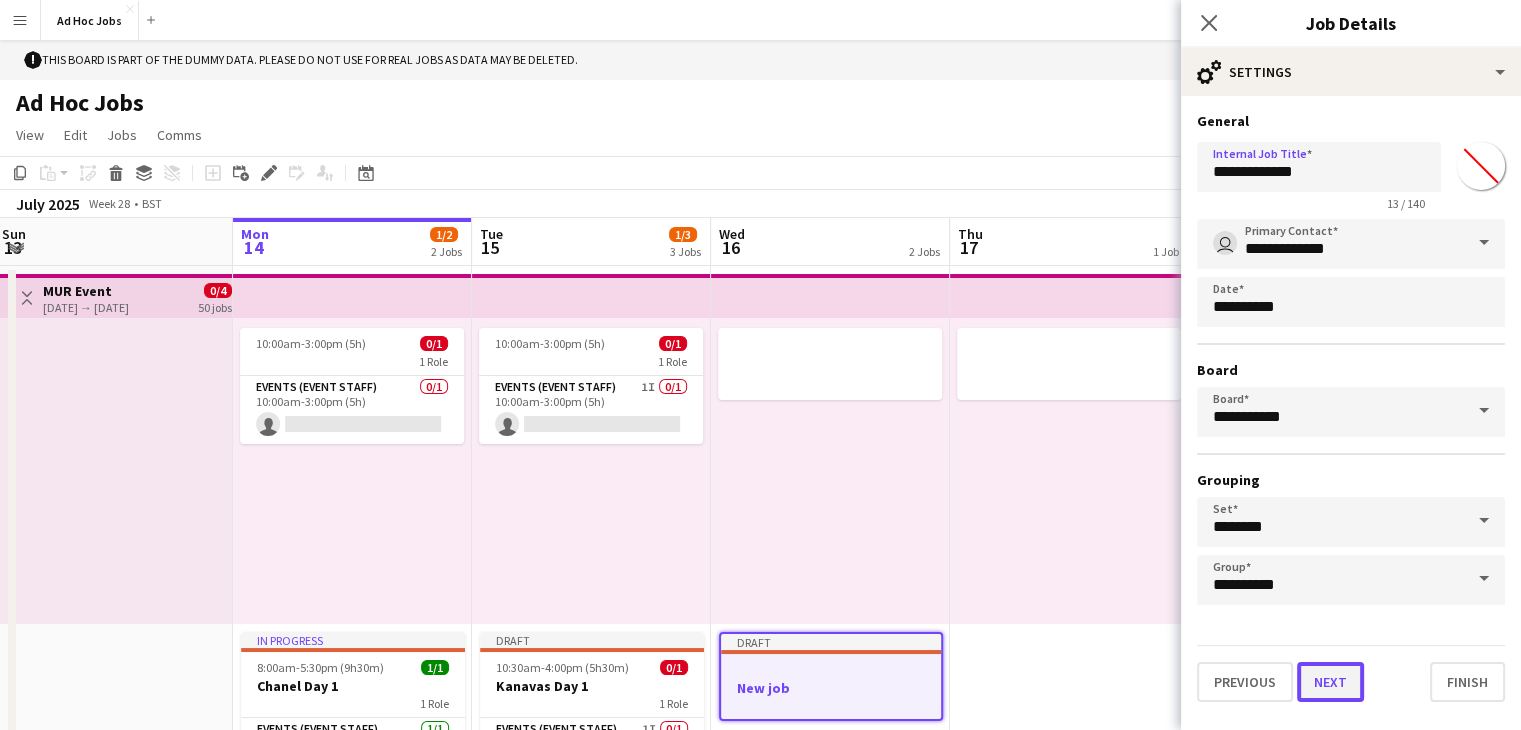 click on "Next" at bounding box center (1330, 682) 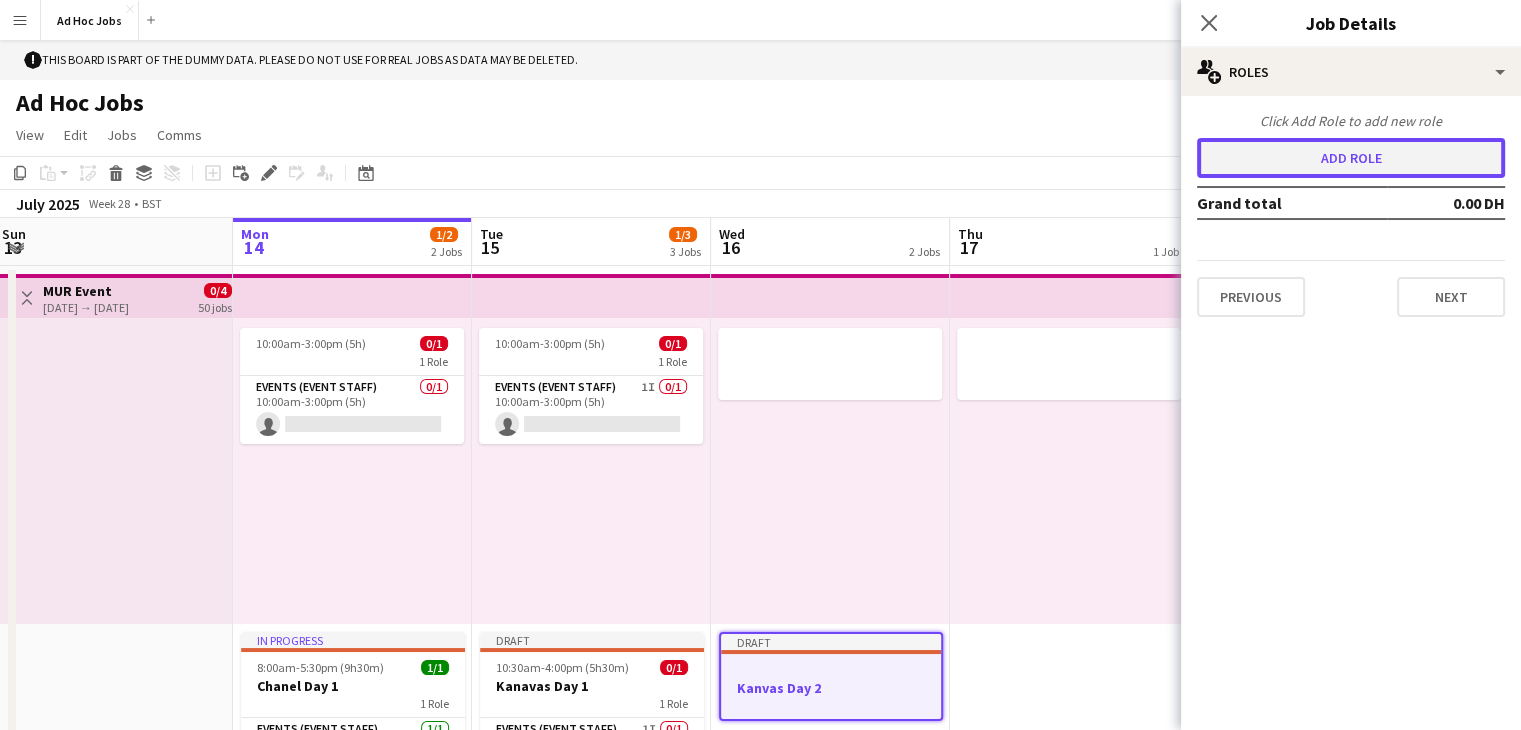 click on "Add role" at bounding box center [1351, 158] 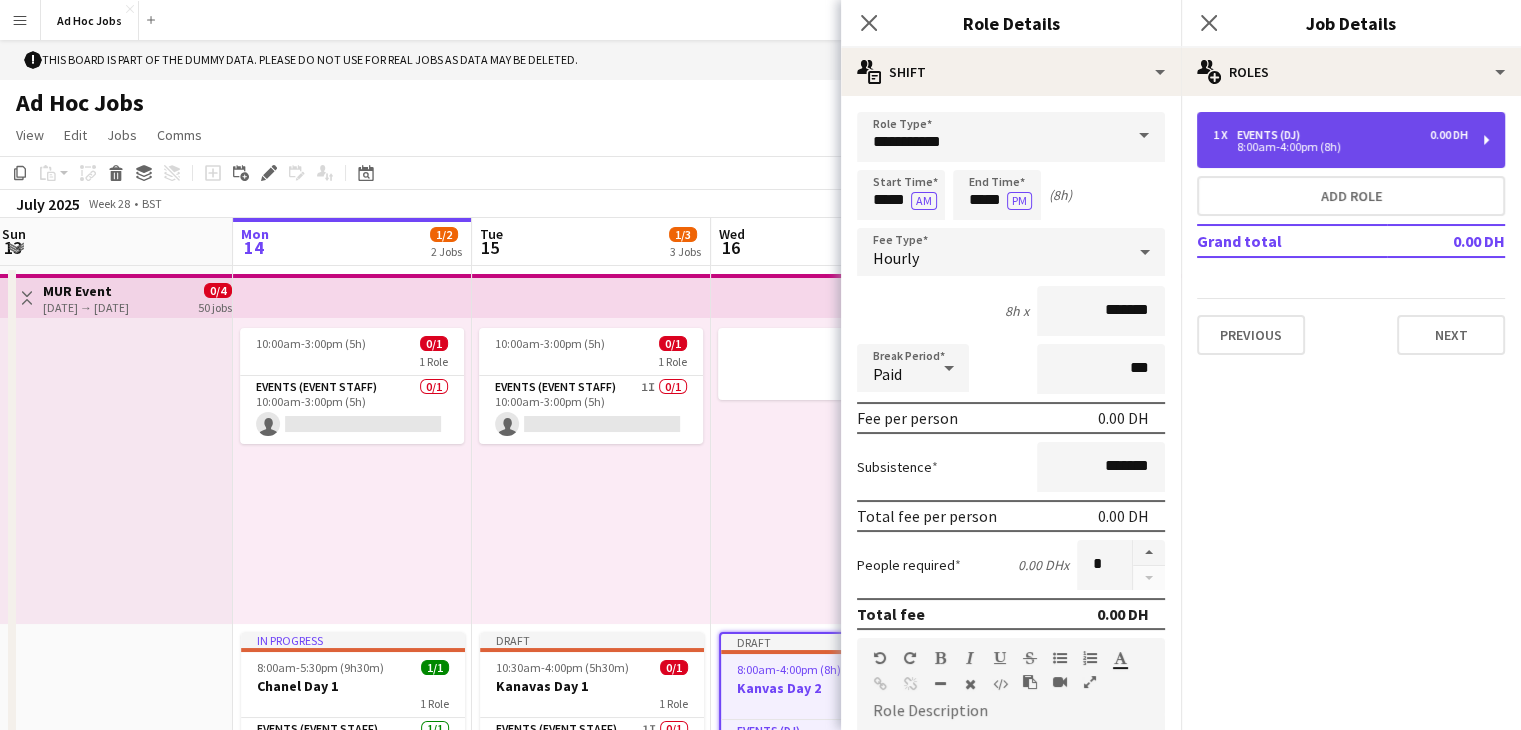 click on "Events (DJ)" at bounding box center [1272, 135] 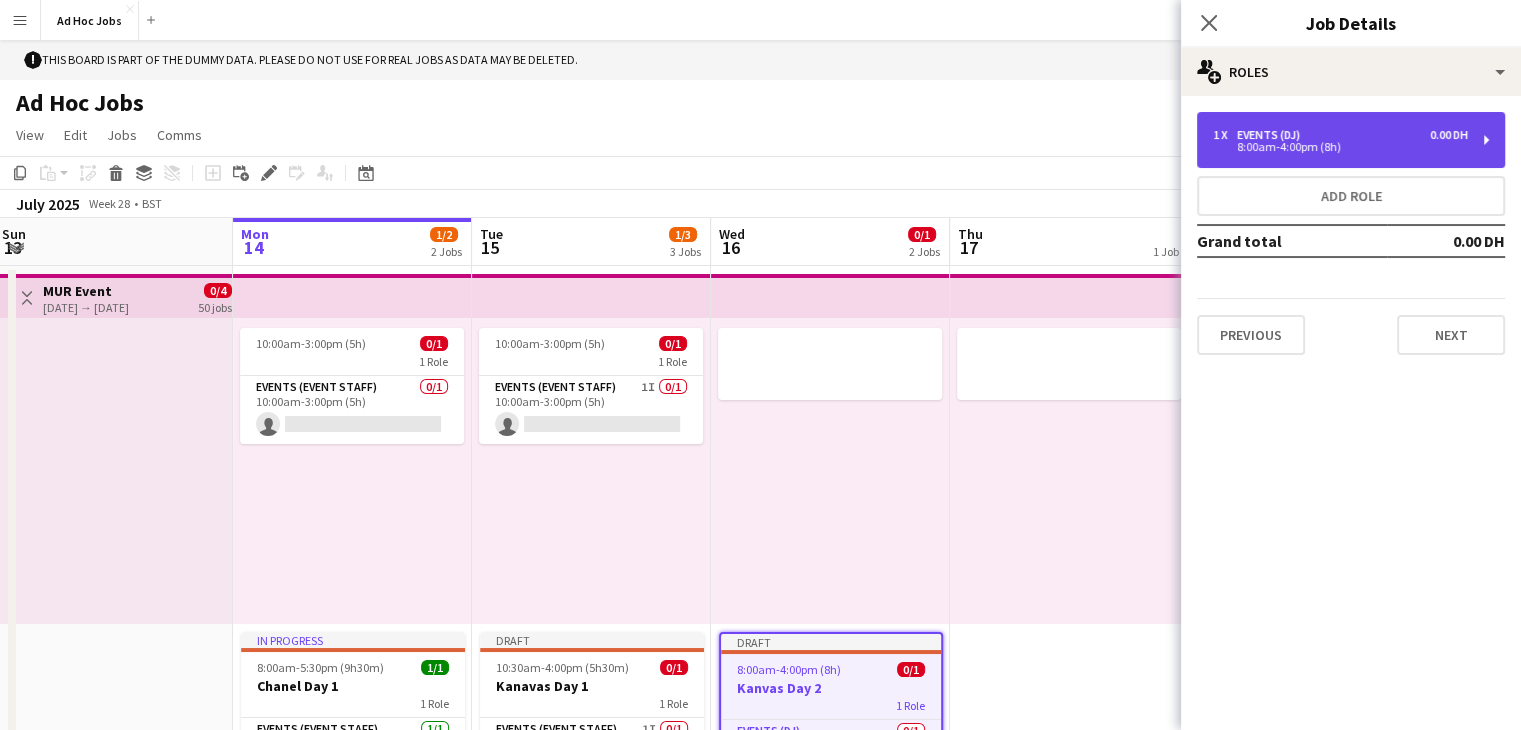 click on "8:00am-4:00pm (8h)" at bounding box center (1340, 147) 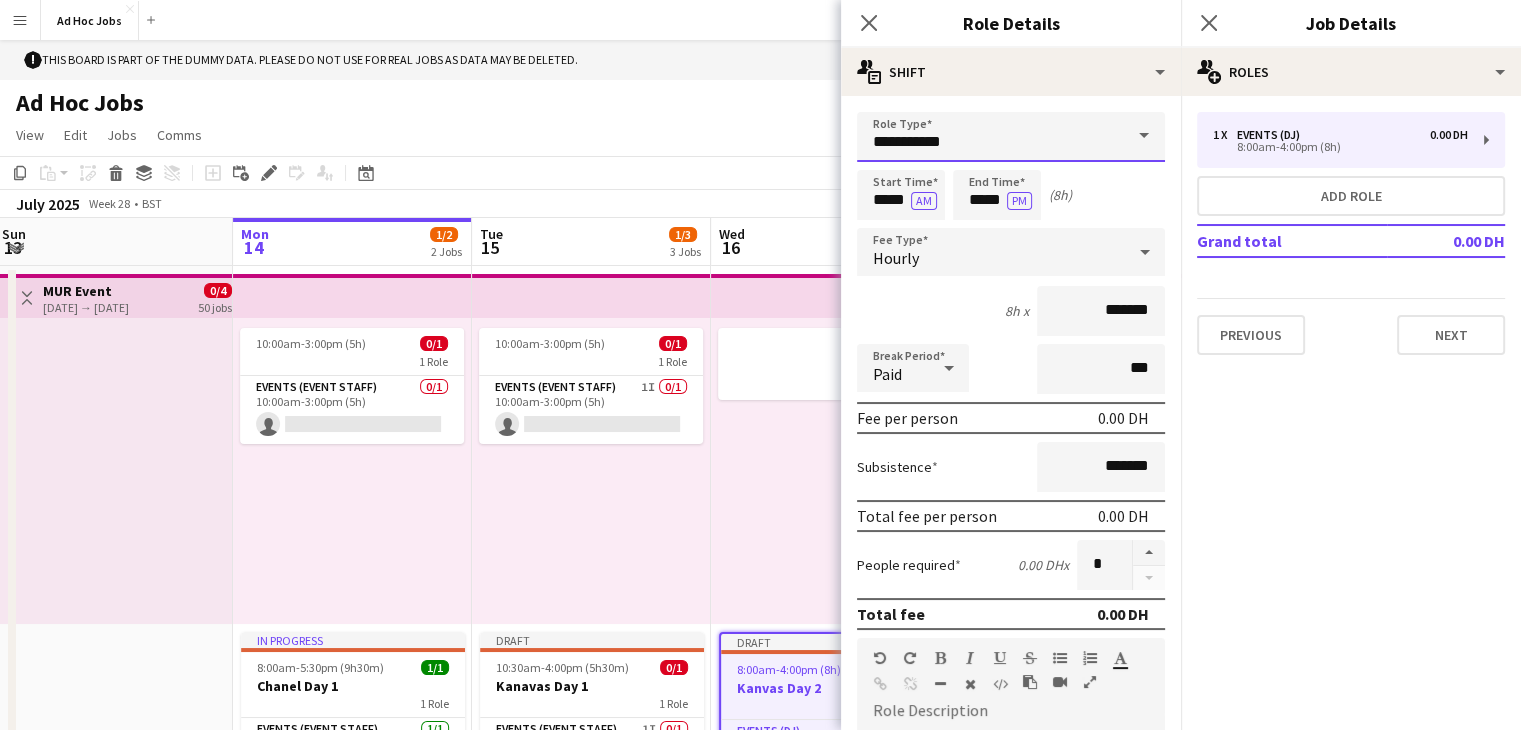 click on "**********" at bounding box center (1011, 137) 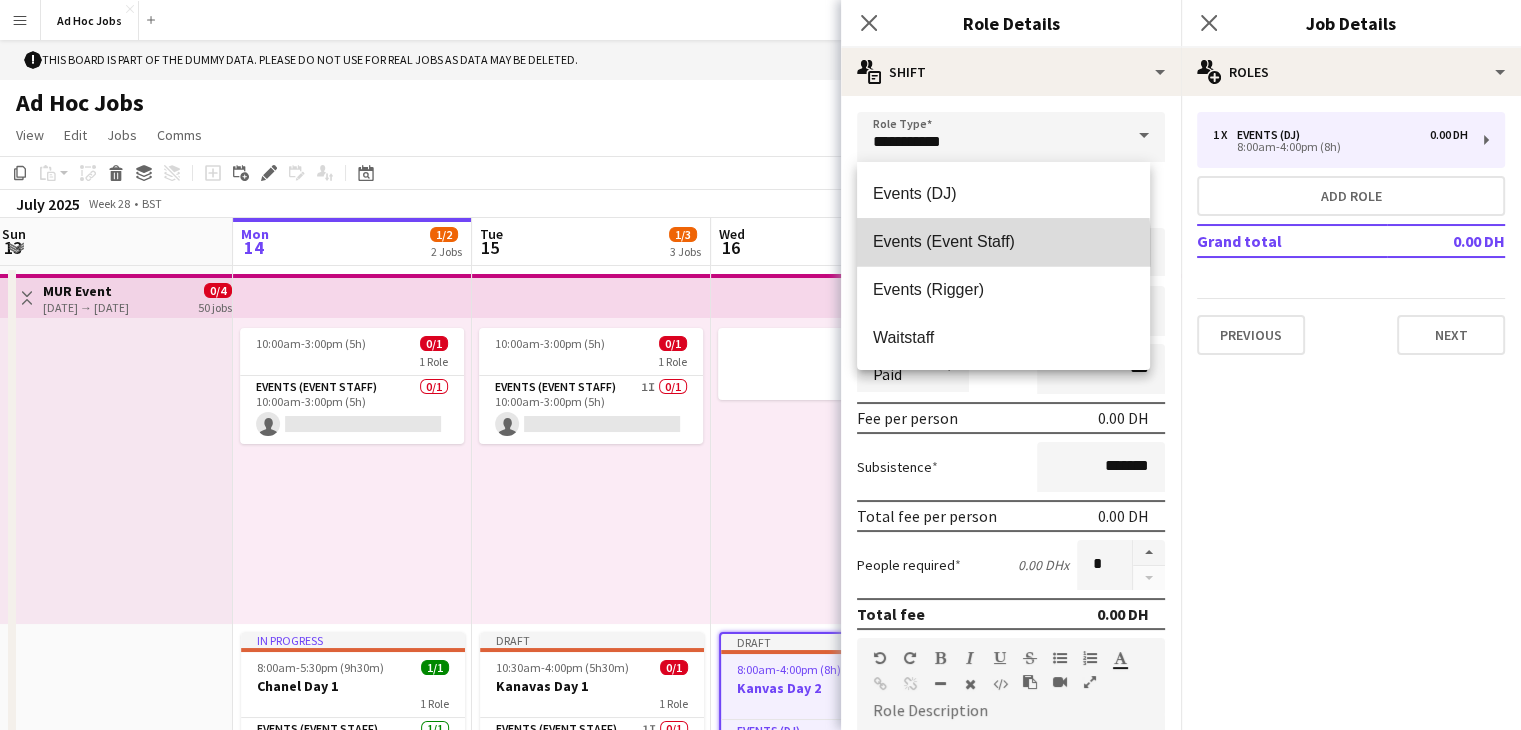 click on "Events (Event Staff)" at bounding box center (1003, 241) 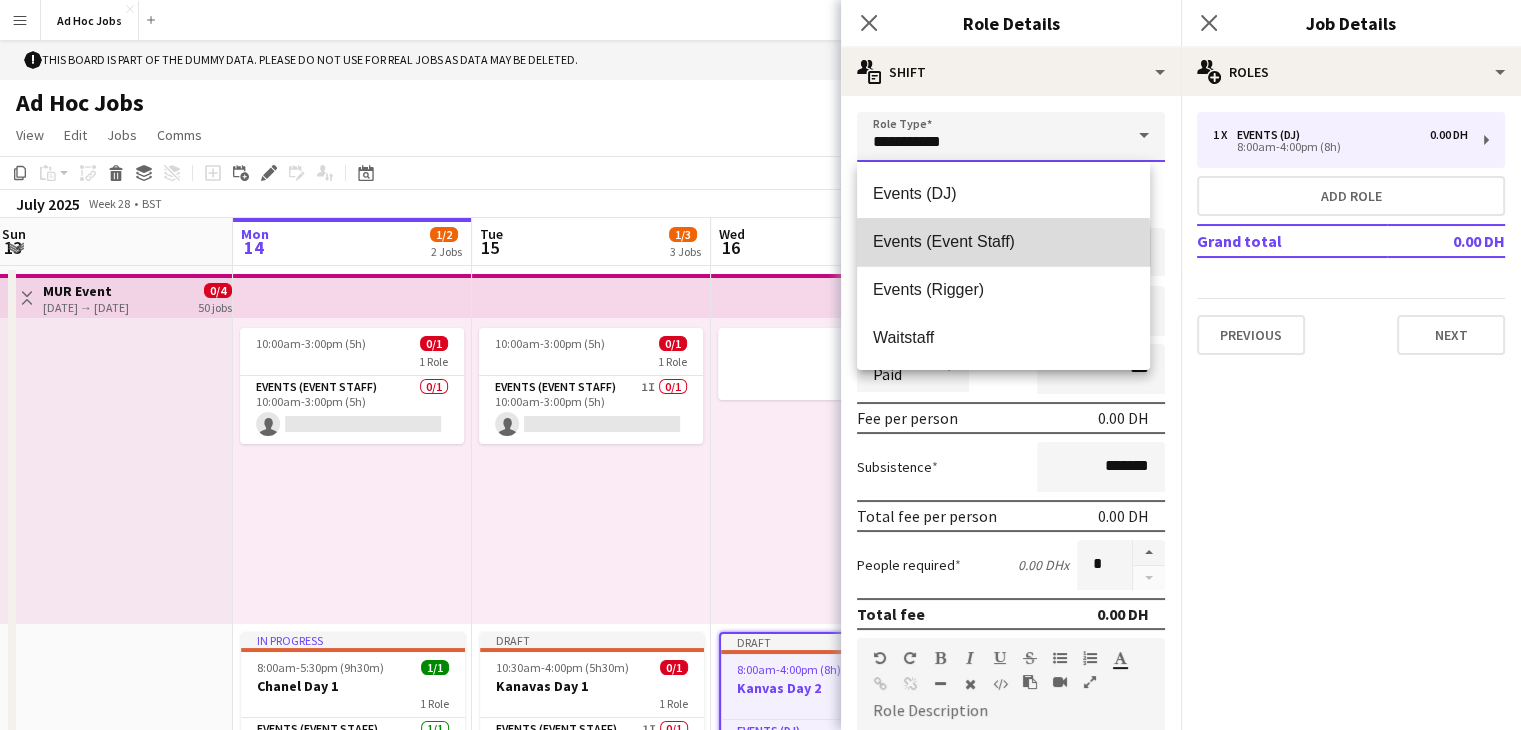 type on "**********" 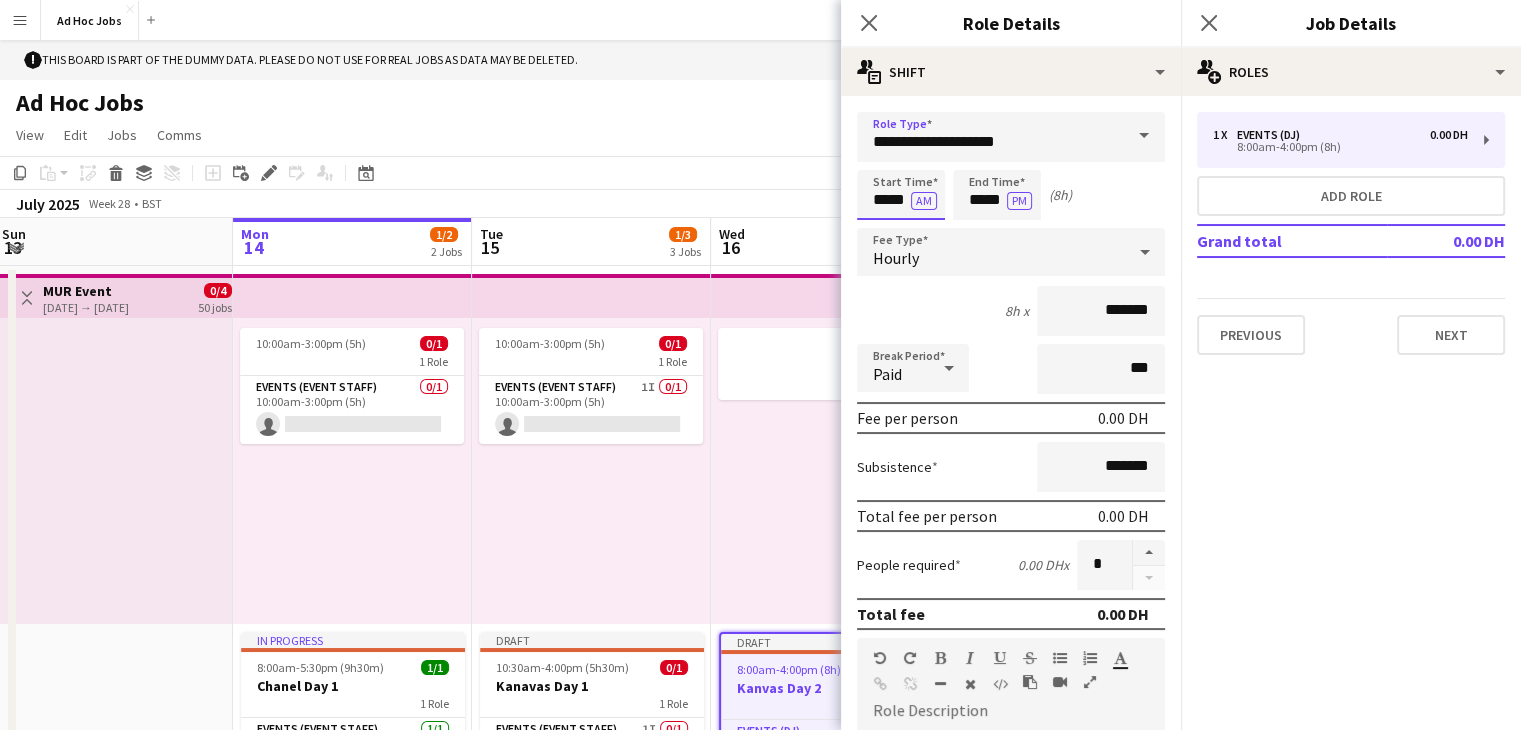 click on "*****" at bounding box center (901, 195) 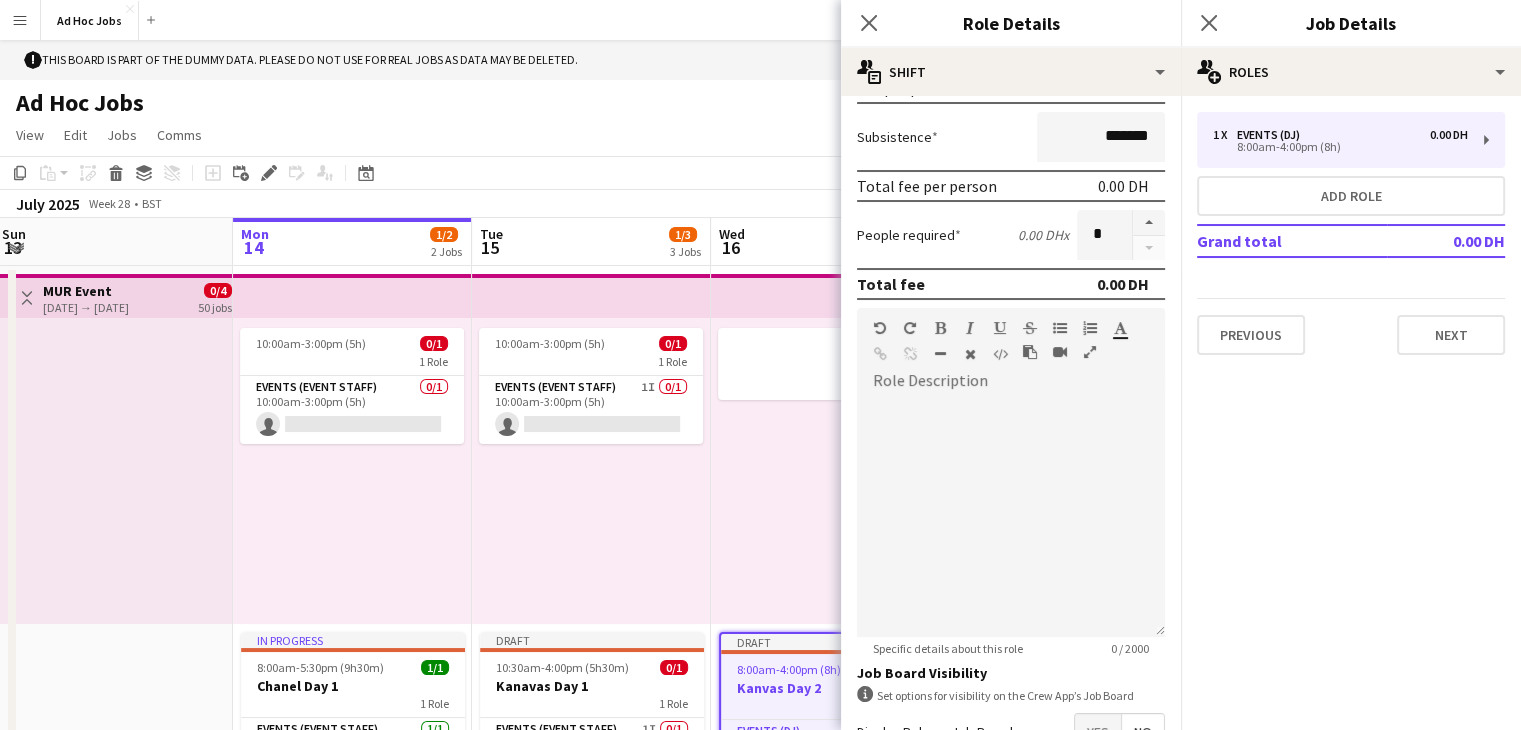 scroll, scrollTop: 460, scrollLeft: 0, axis: vertical 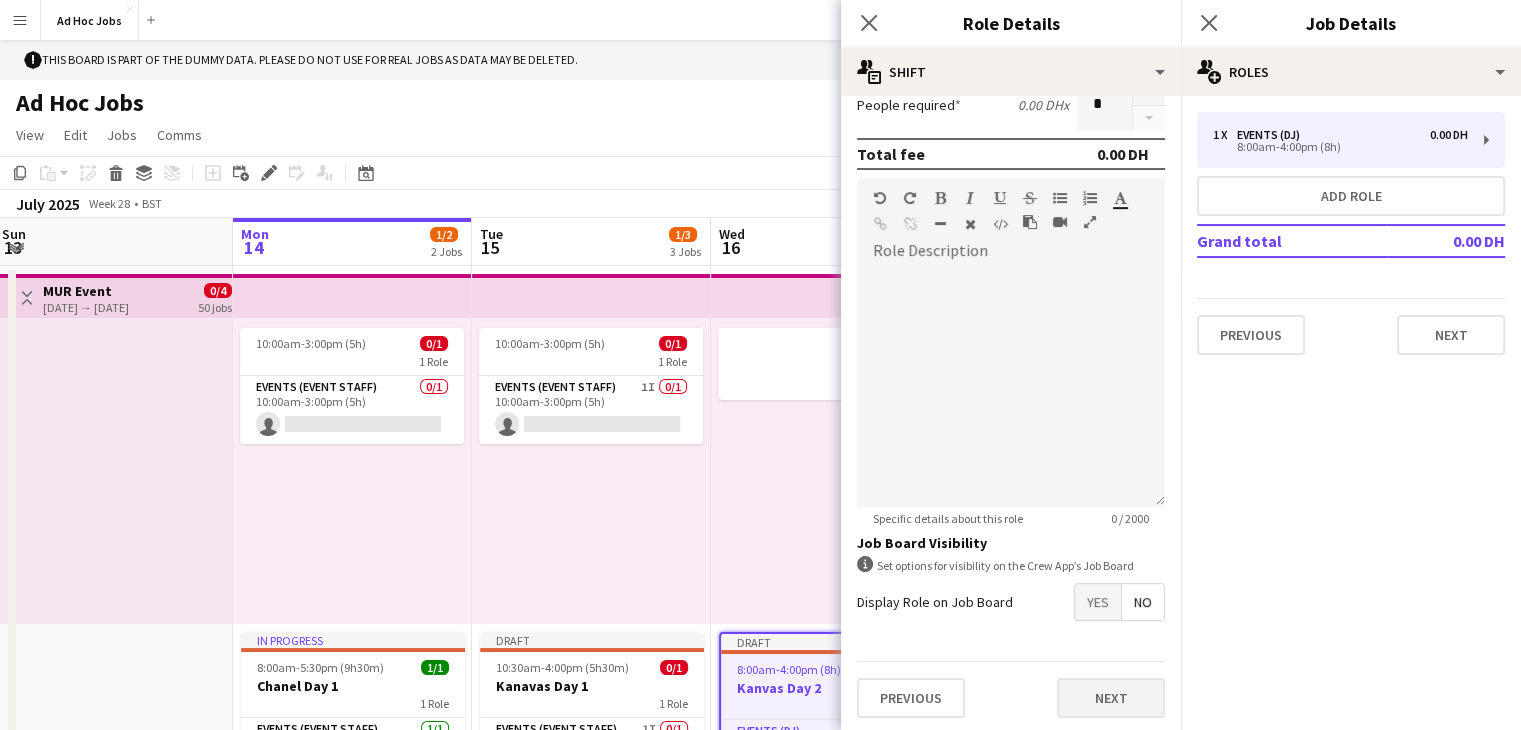 type on "*****" 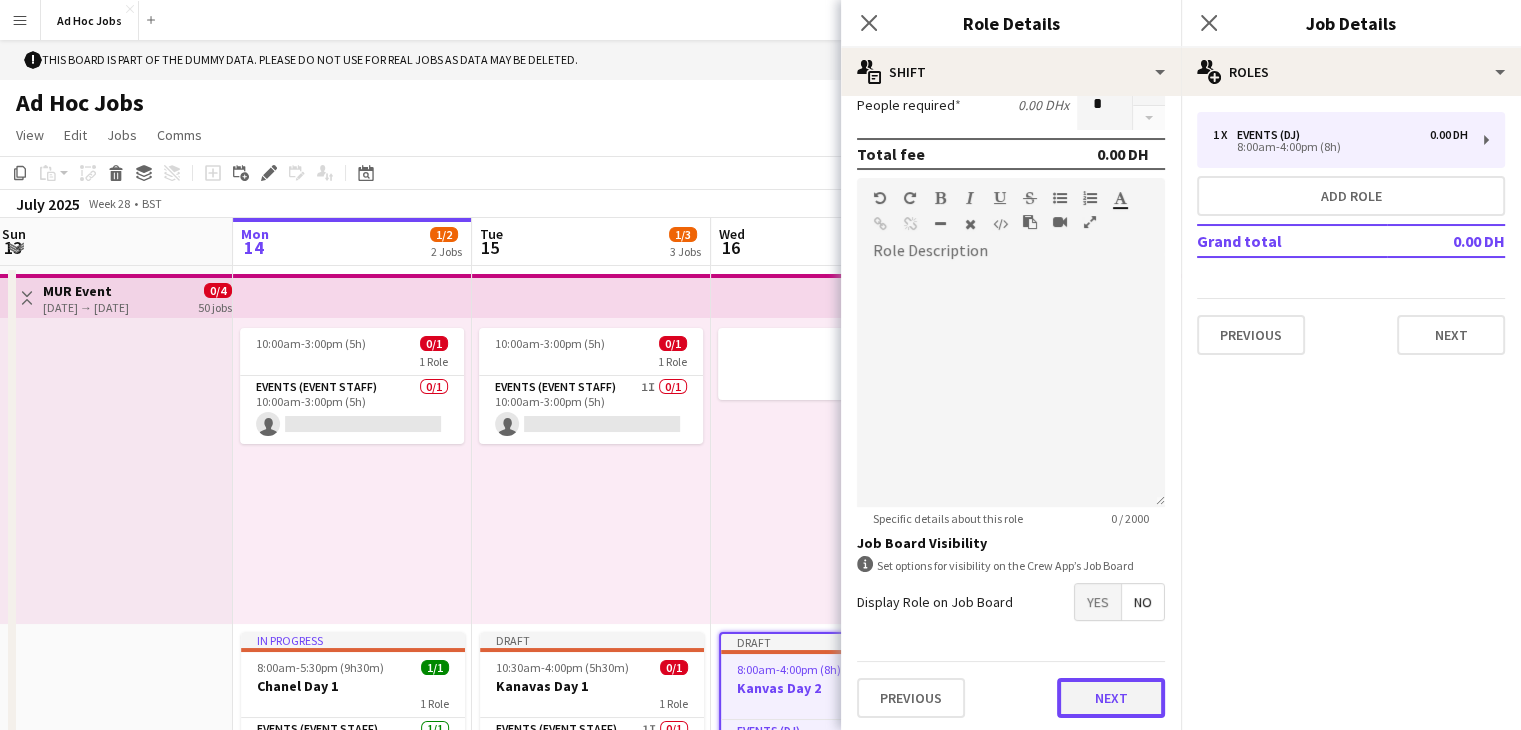 click on "Next" at bounding box center [1111, 698] 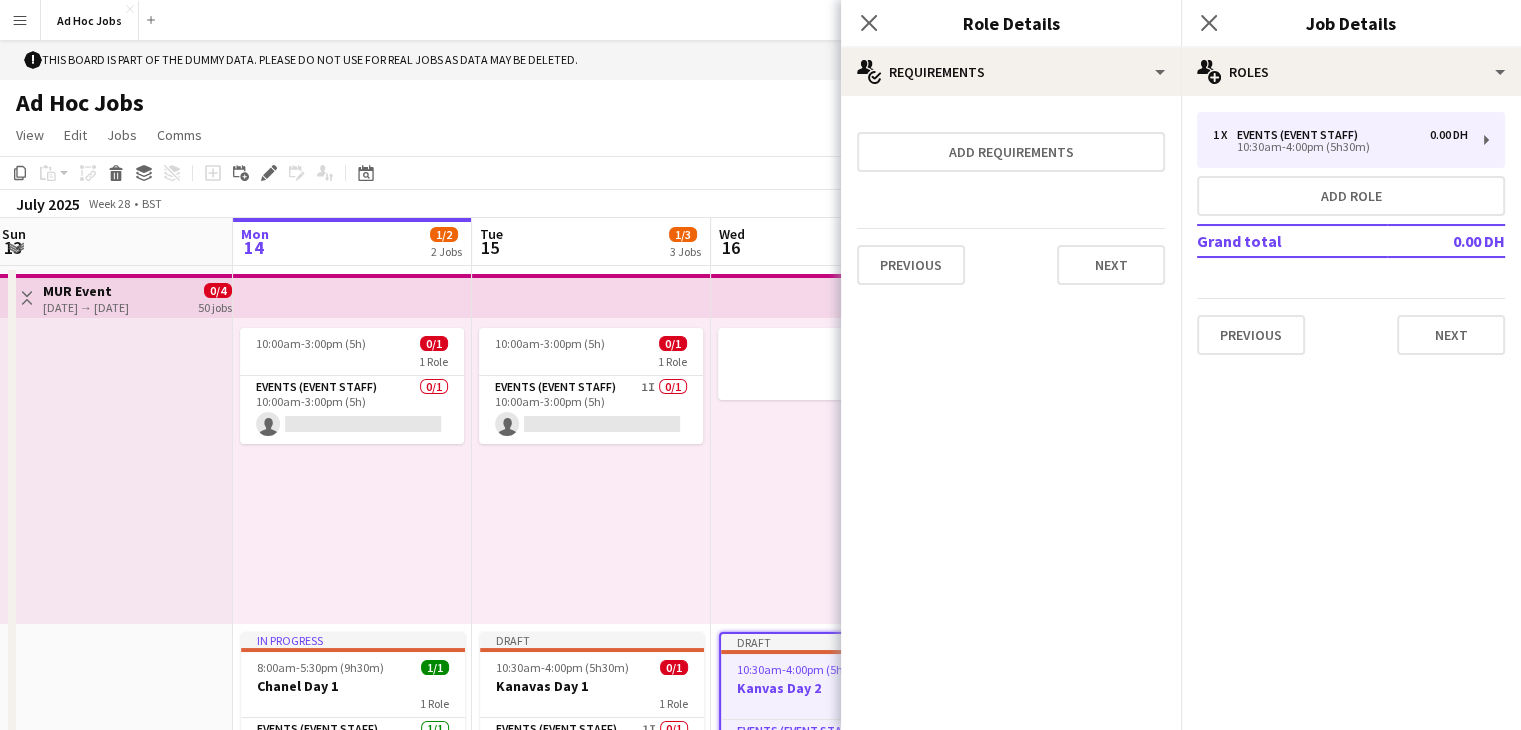 scroll, scrollTop: 0, scrollLeft: 0, axis: both 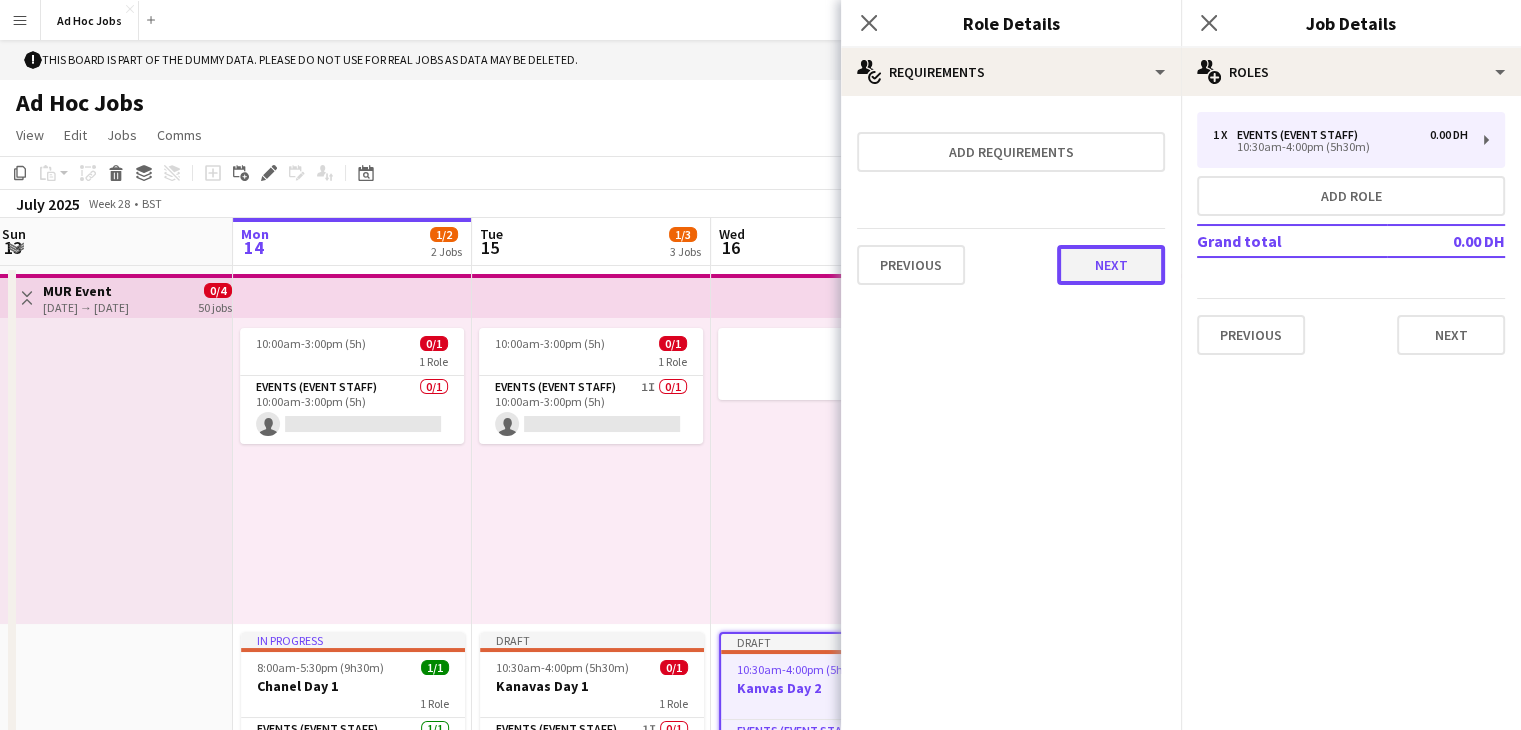 click on "Next" at bounding box center [1111, 265] 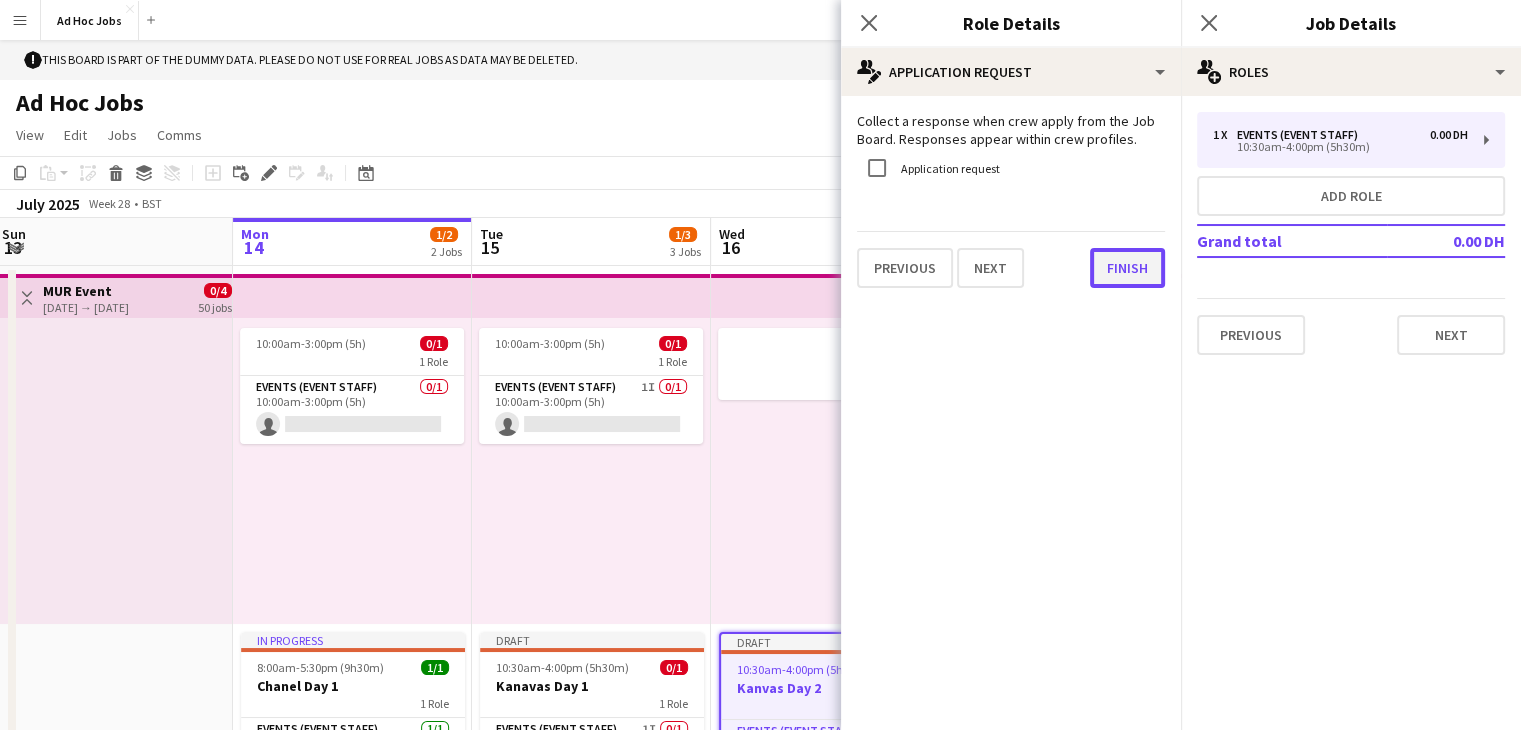 click on "Finish" at bounding box center (1127, 268) 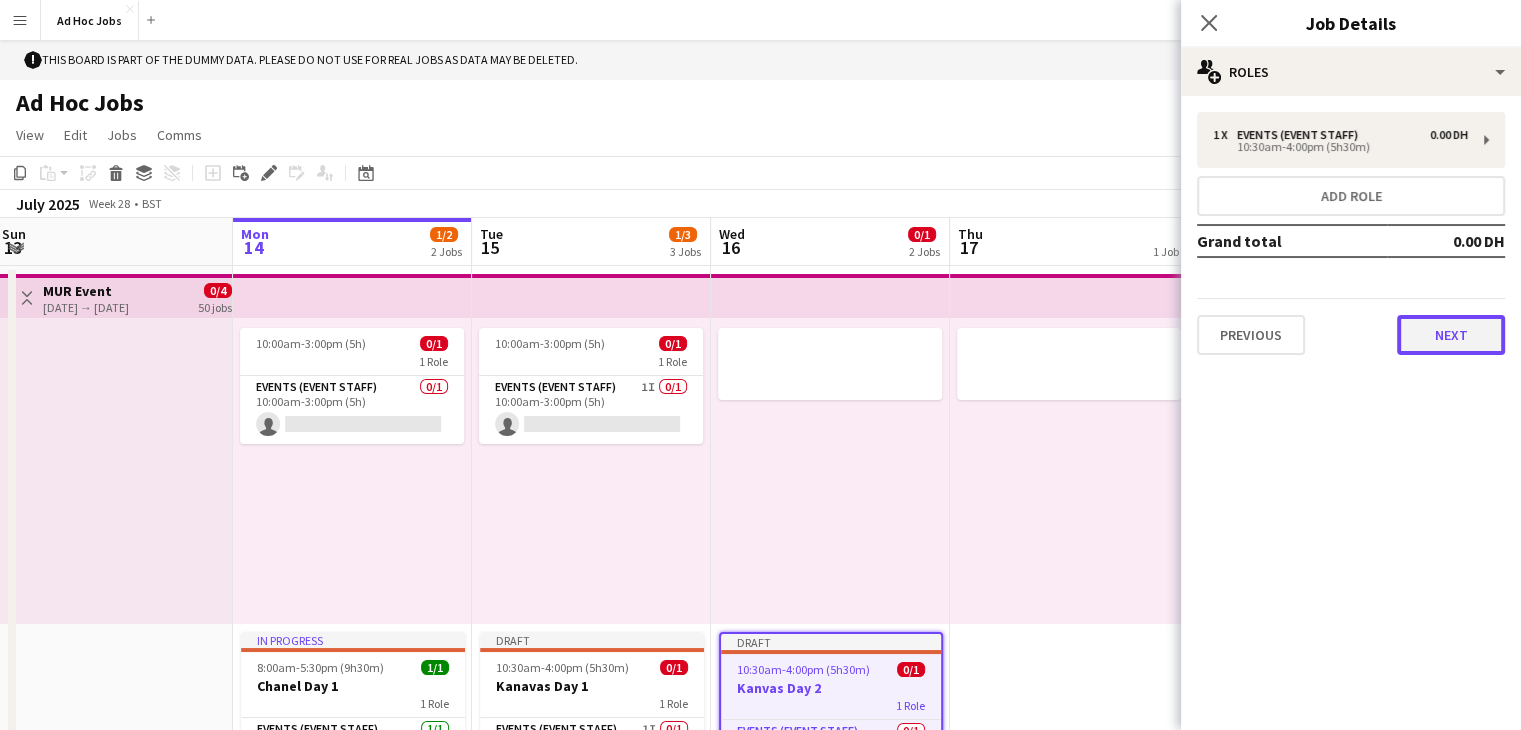 click on "Next" at bounding box center (1451, 335) 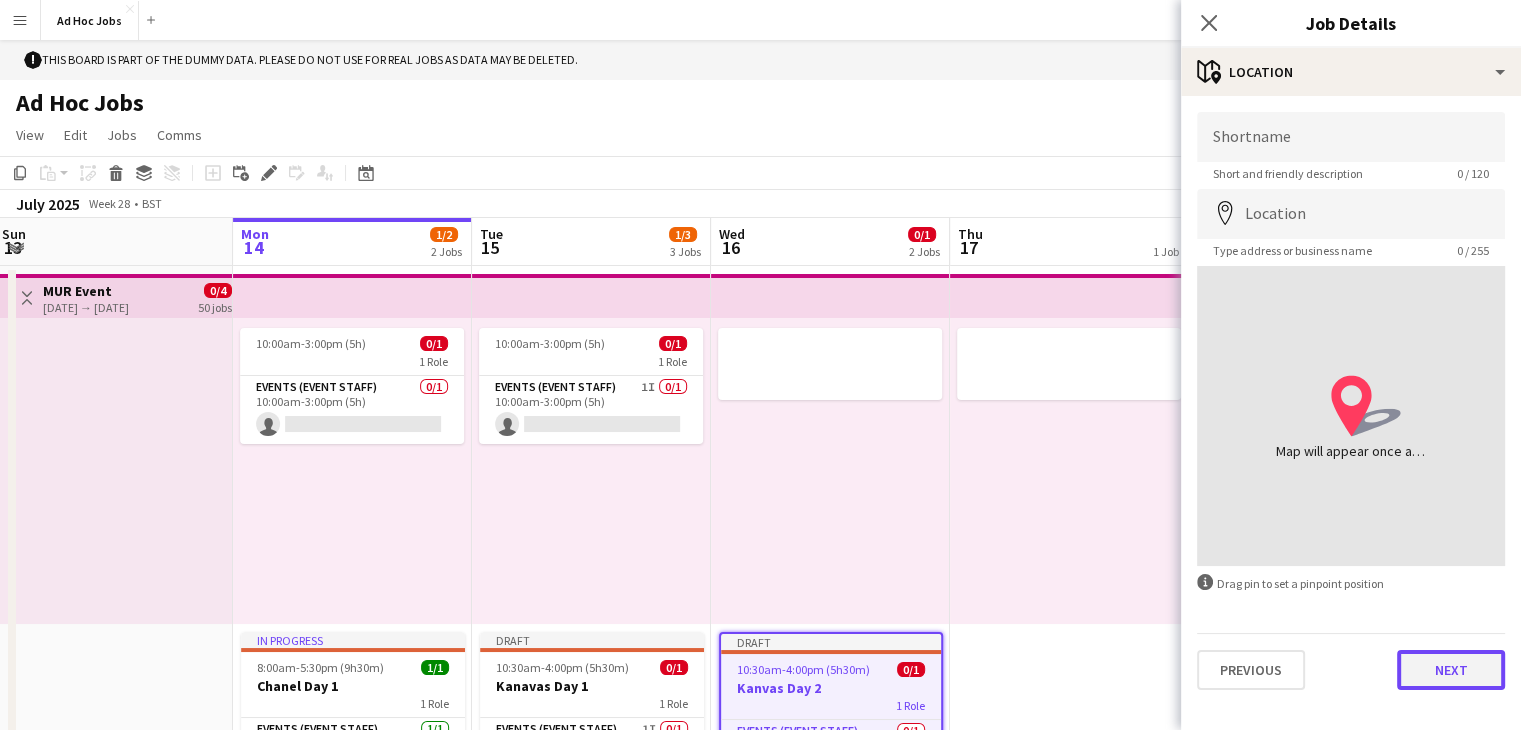 click on "Next" at bounding box center (1451, 670) 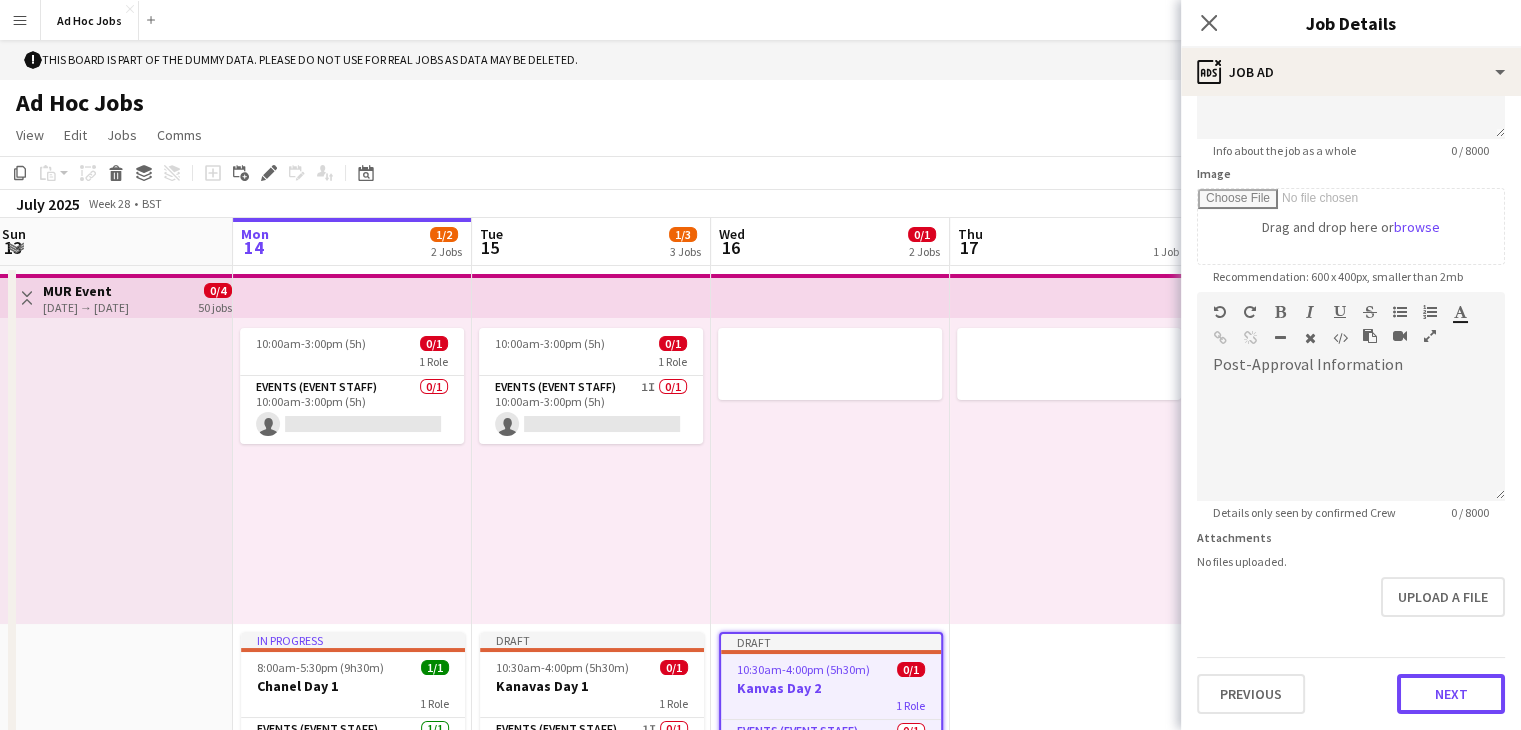 click on "**********" at bounding box center (1351, 283) 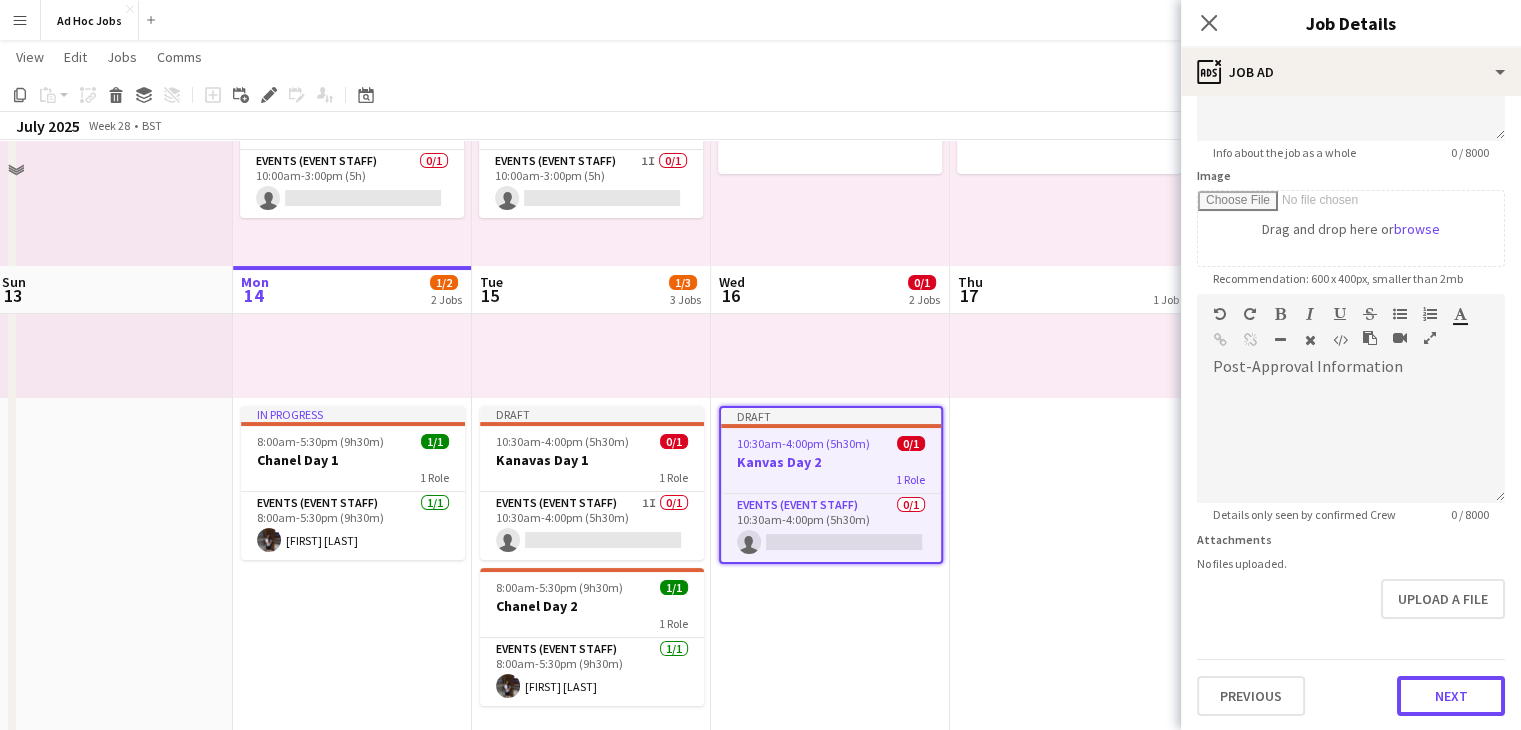 scroll, scrollTop: 333, scrollLeft: 0, axis: vertical 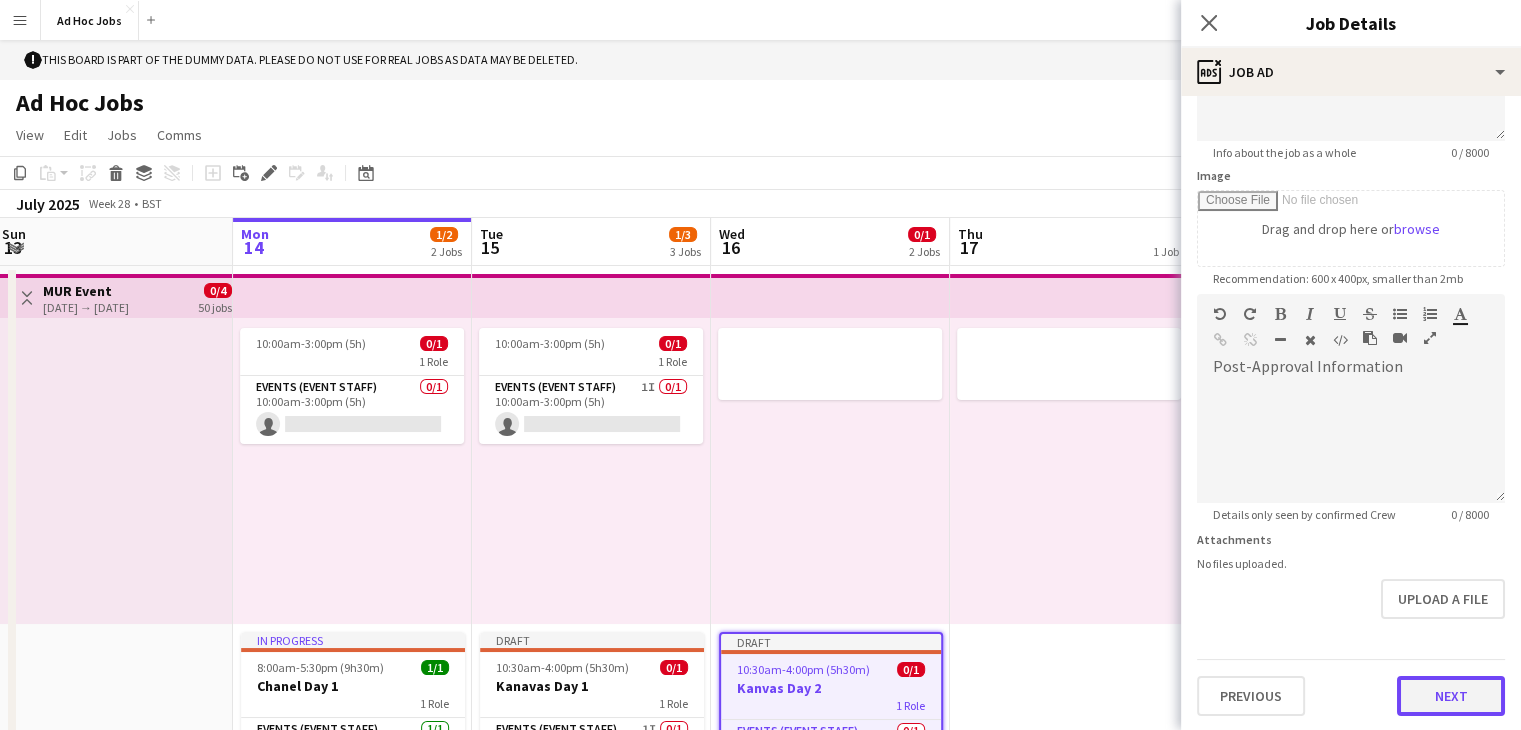 click on "Next" at bounding box center [1451, 696] 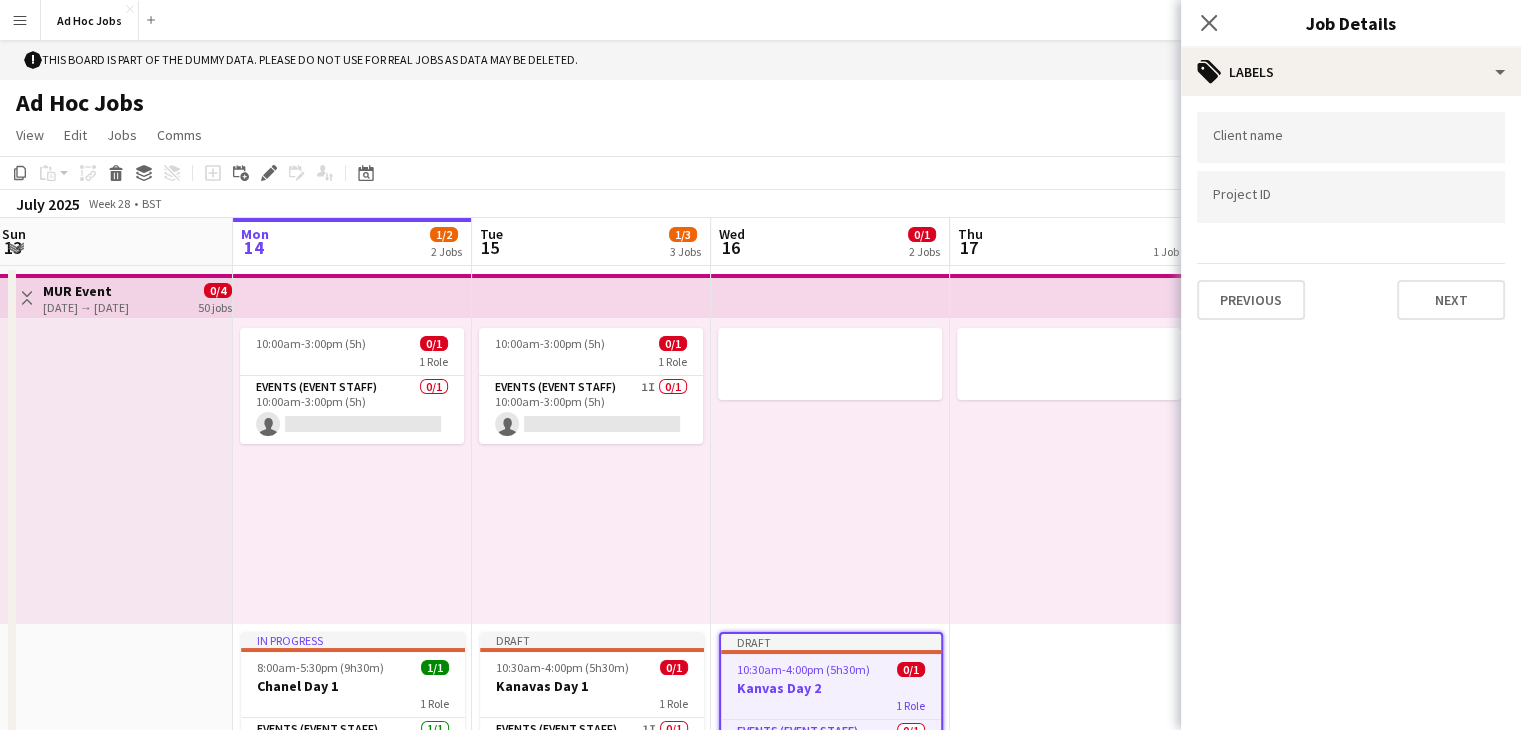 scroll, scrollTop: 0, scrollLeft: 0, axis: both 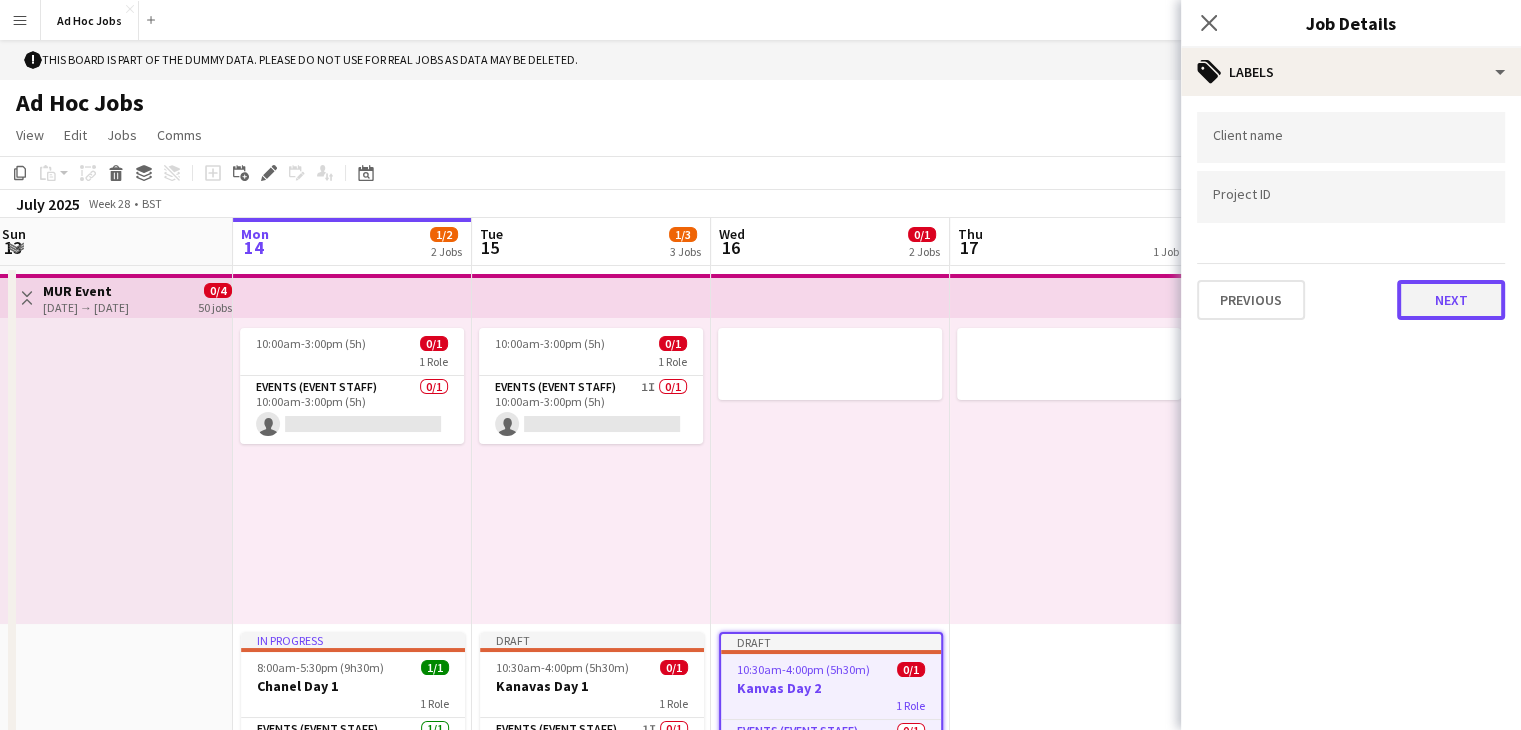 click on "Next" at bounding box center [1451, 300] 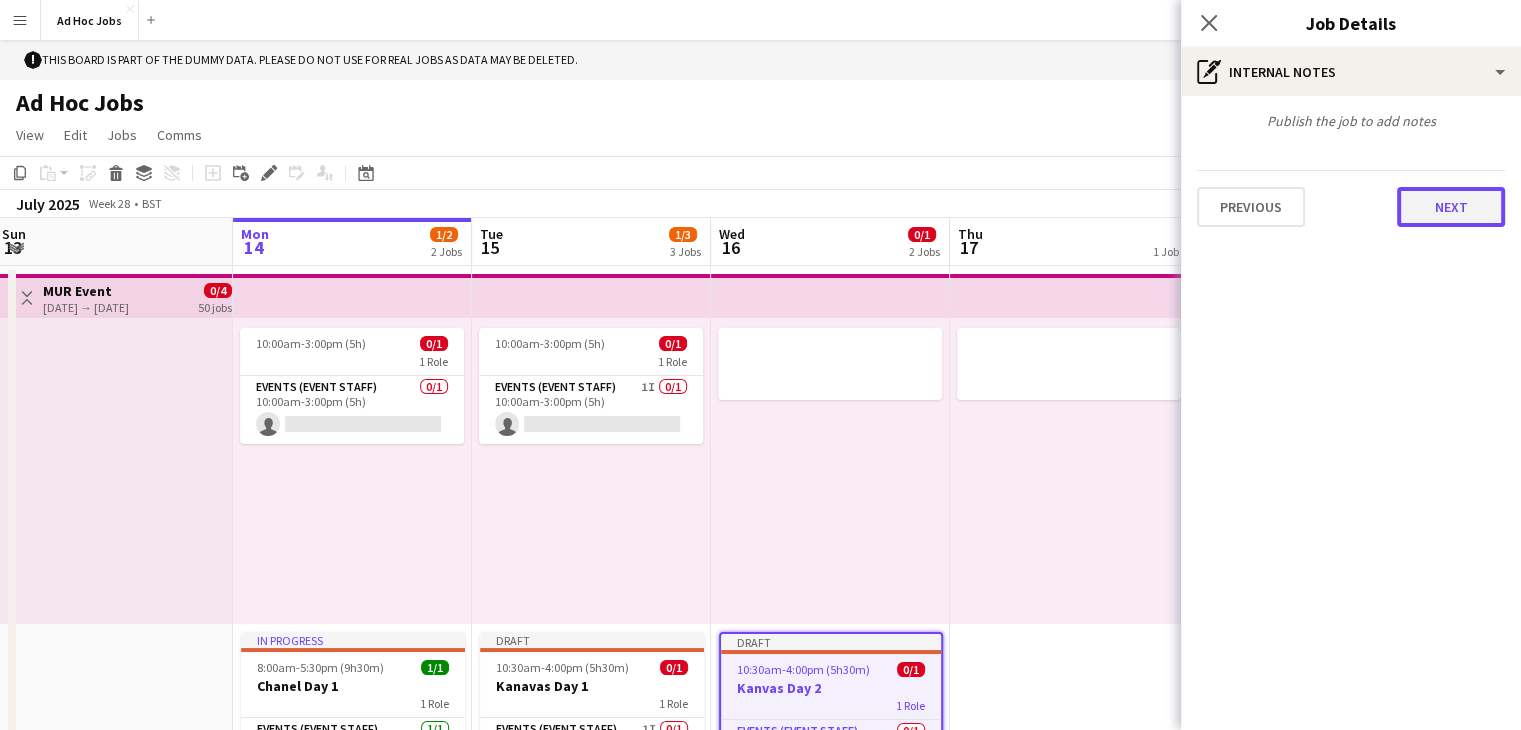 click on "Next" at bounding box center [1451, 207] 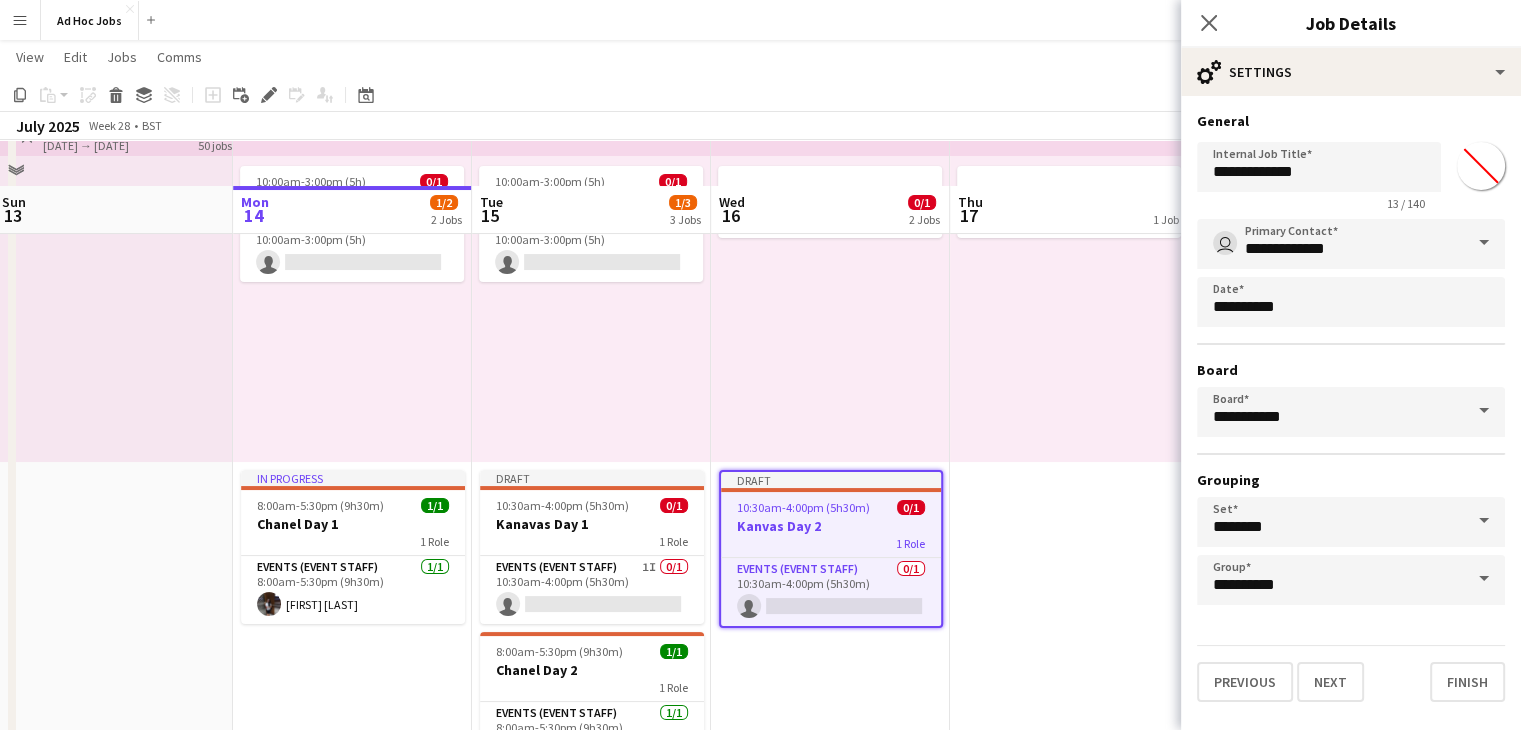 scroll, scrollTop: 166, scrollLeft: 0, axis: vertical 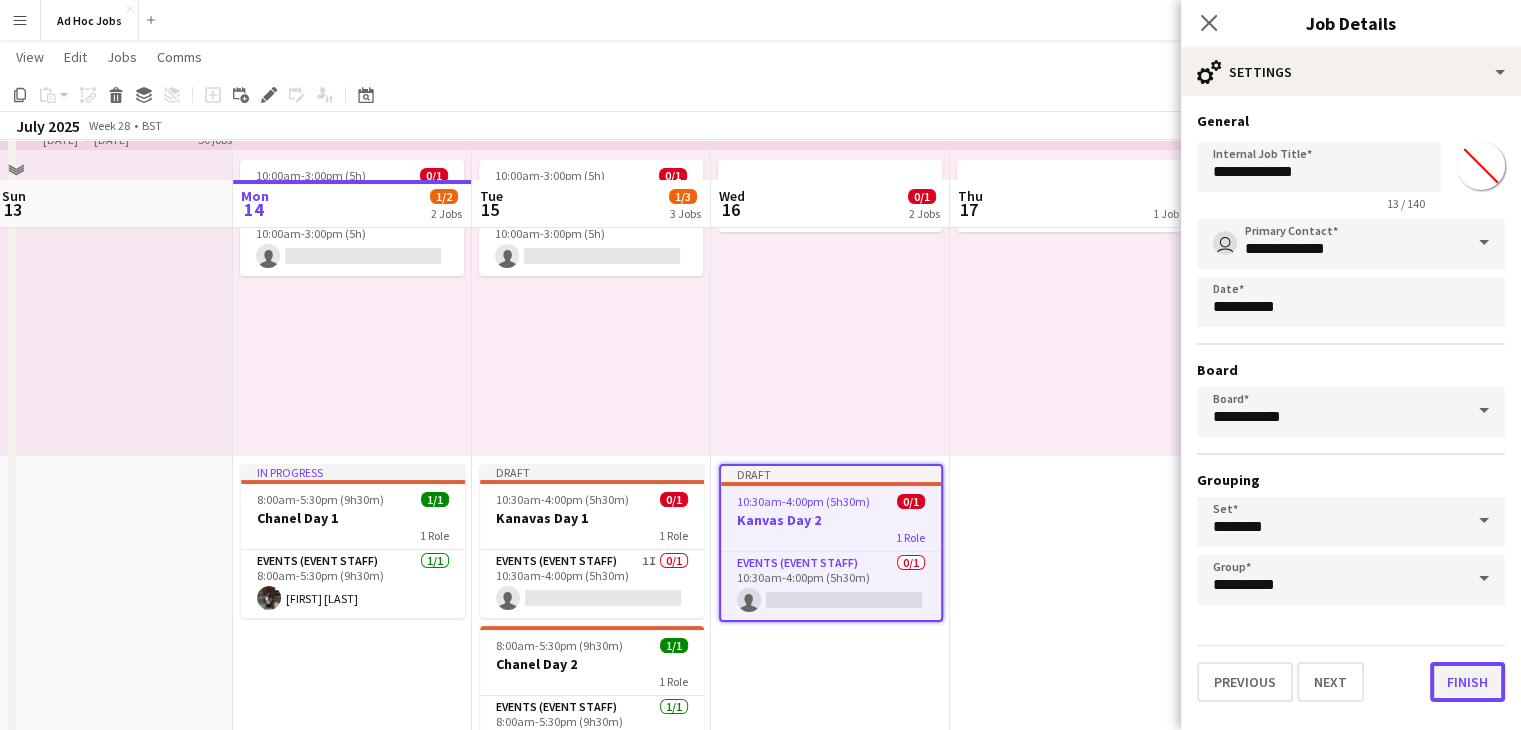 click on "Finish" at bounding box center (1467, 682) 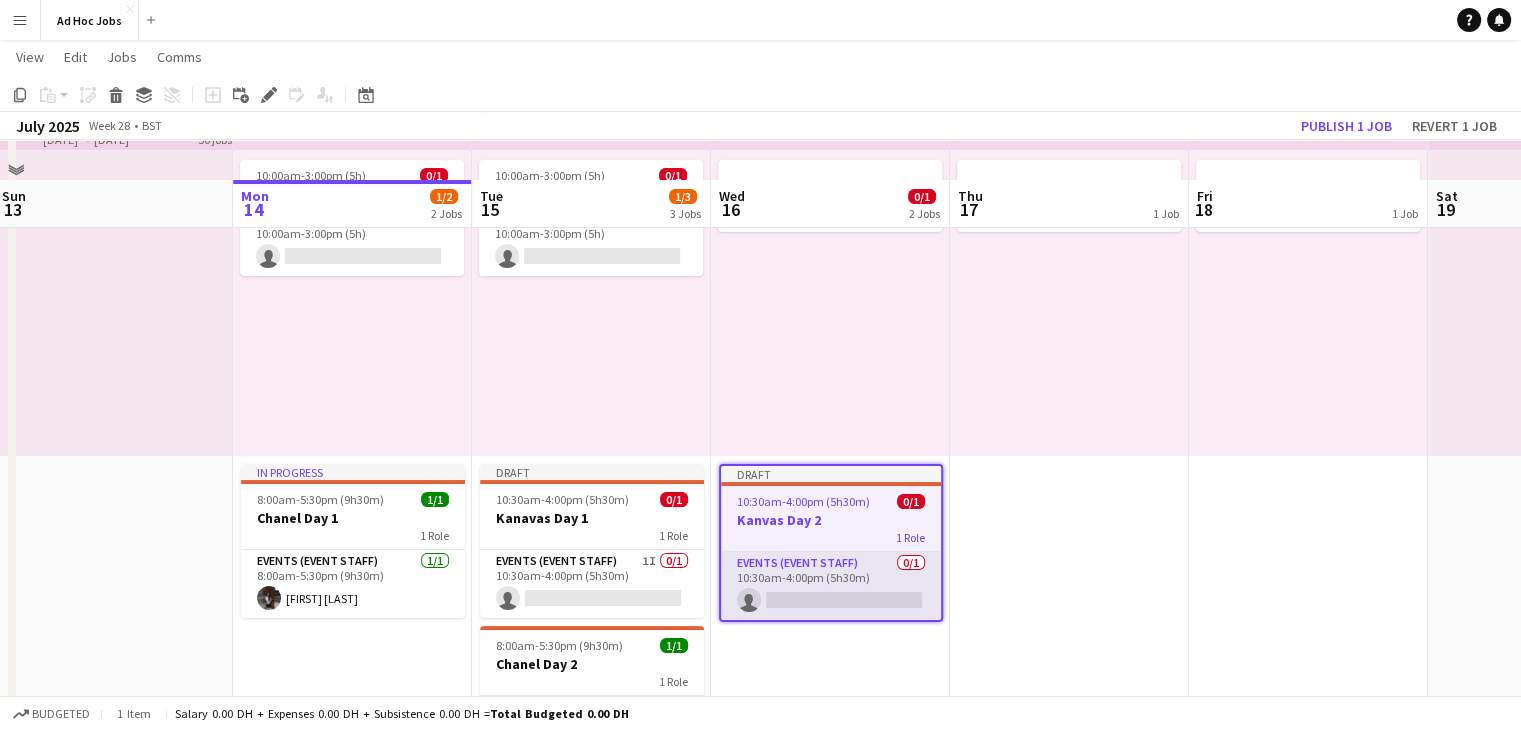 click on "Events (Event Staff)   0/1   10:30am-4:00pm (5h30m)
single-neutral-actions" at bounding box center (831, 586) 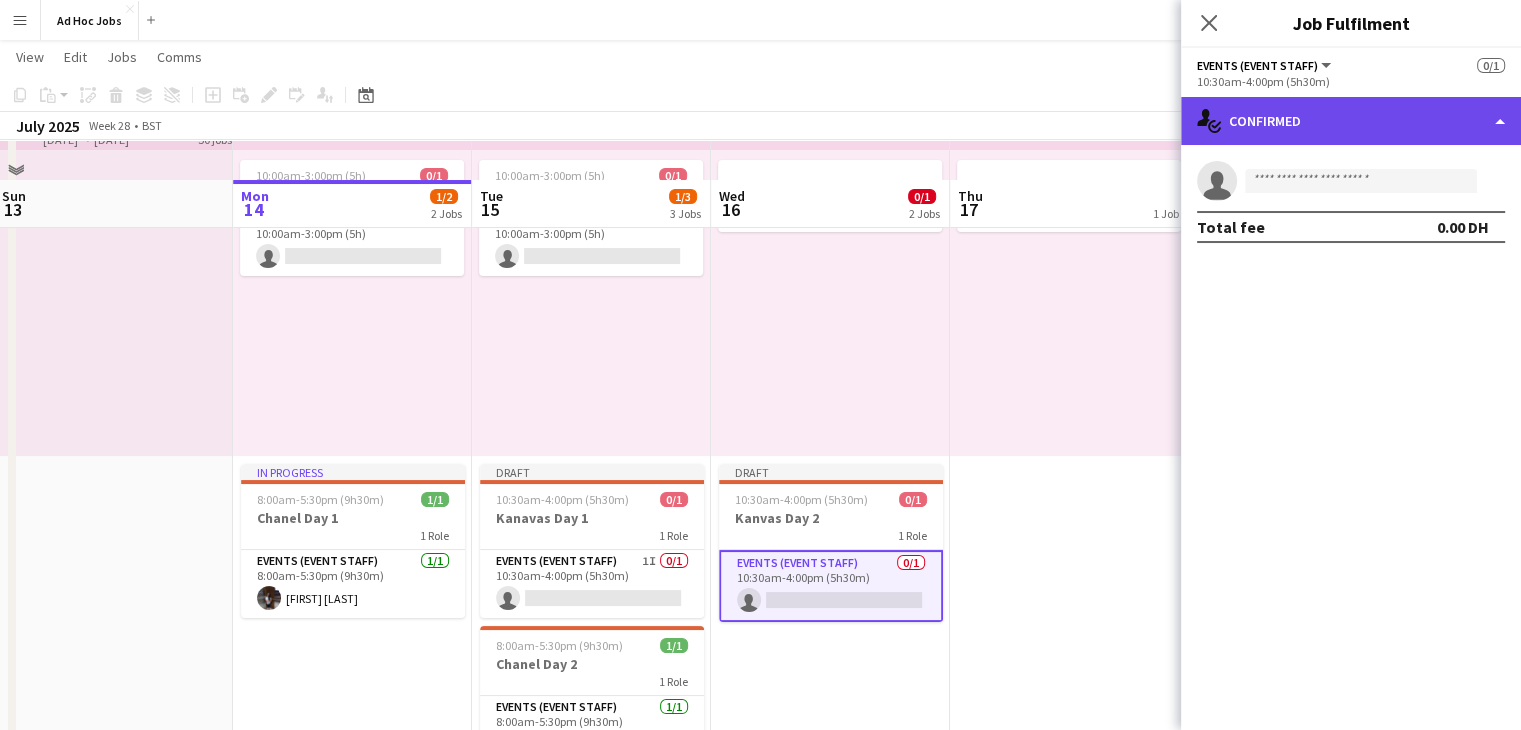click on "single-neutral-actions-check-2
Confirmed" 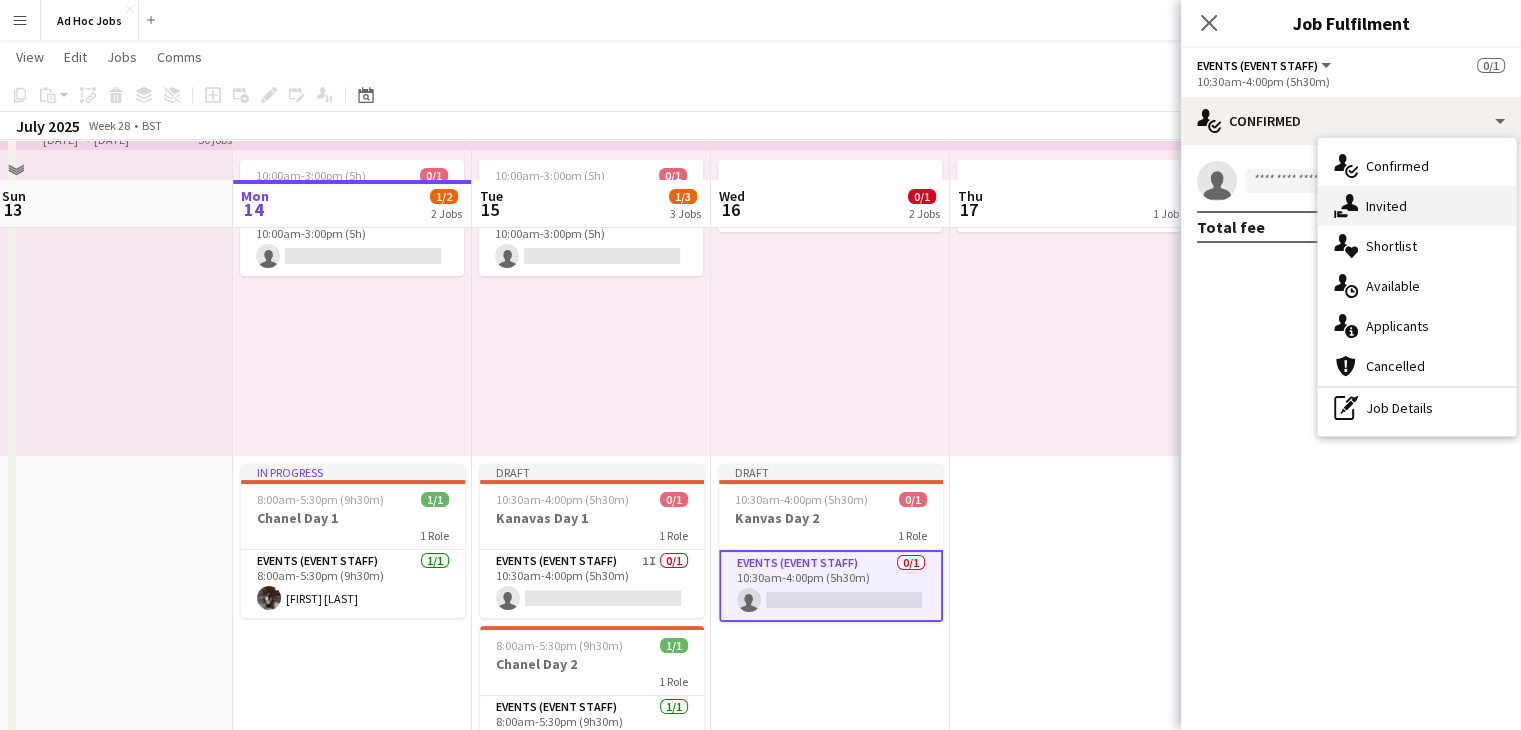 click on "single-neutral-actions-share-1
Invited" at bounding box center [1417, 206] 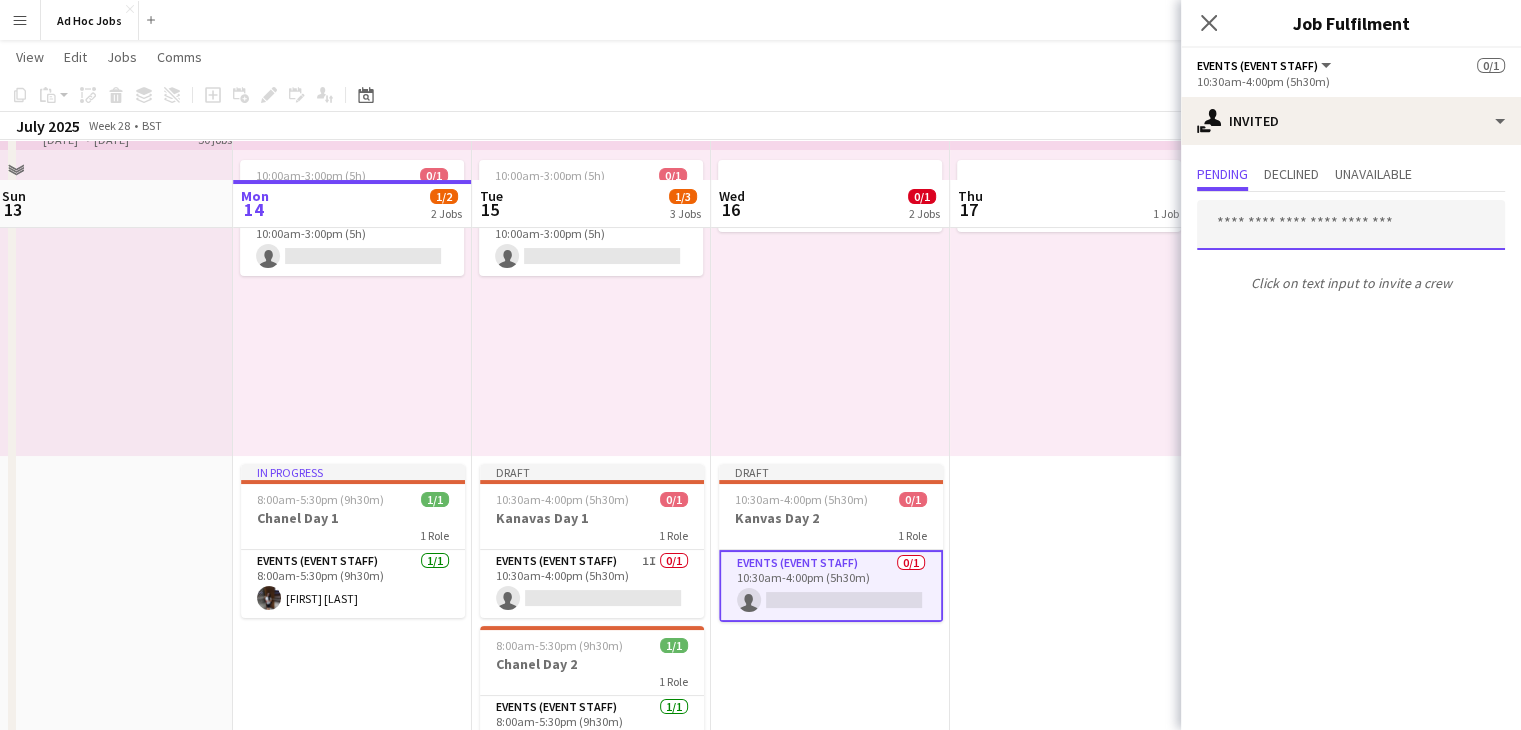 click at bounding box center (1351, 225) 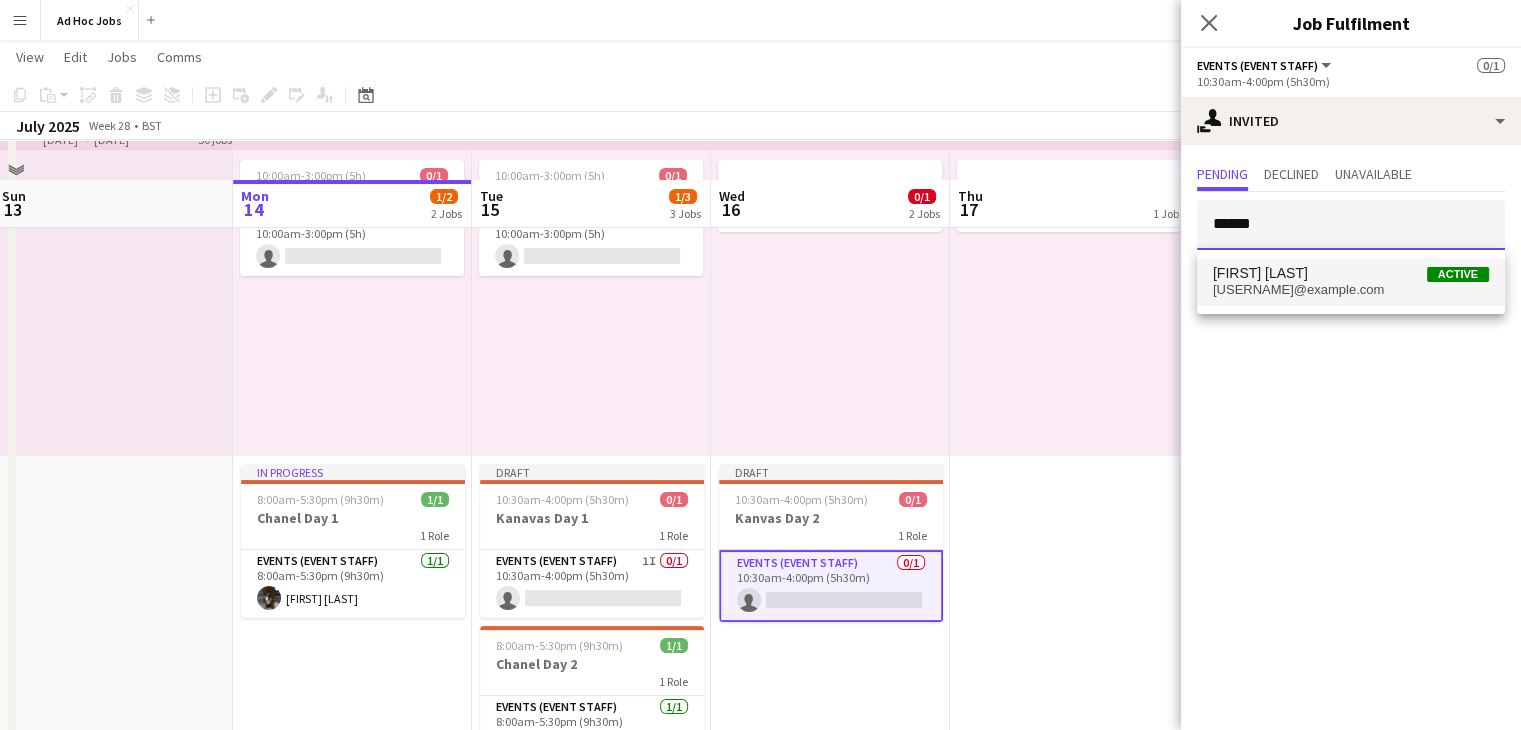 type on "******" 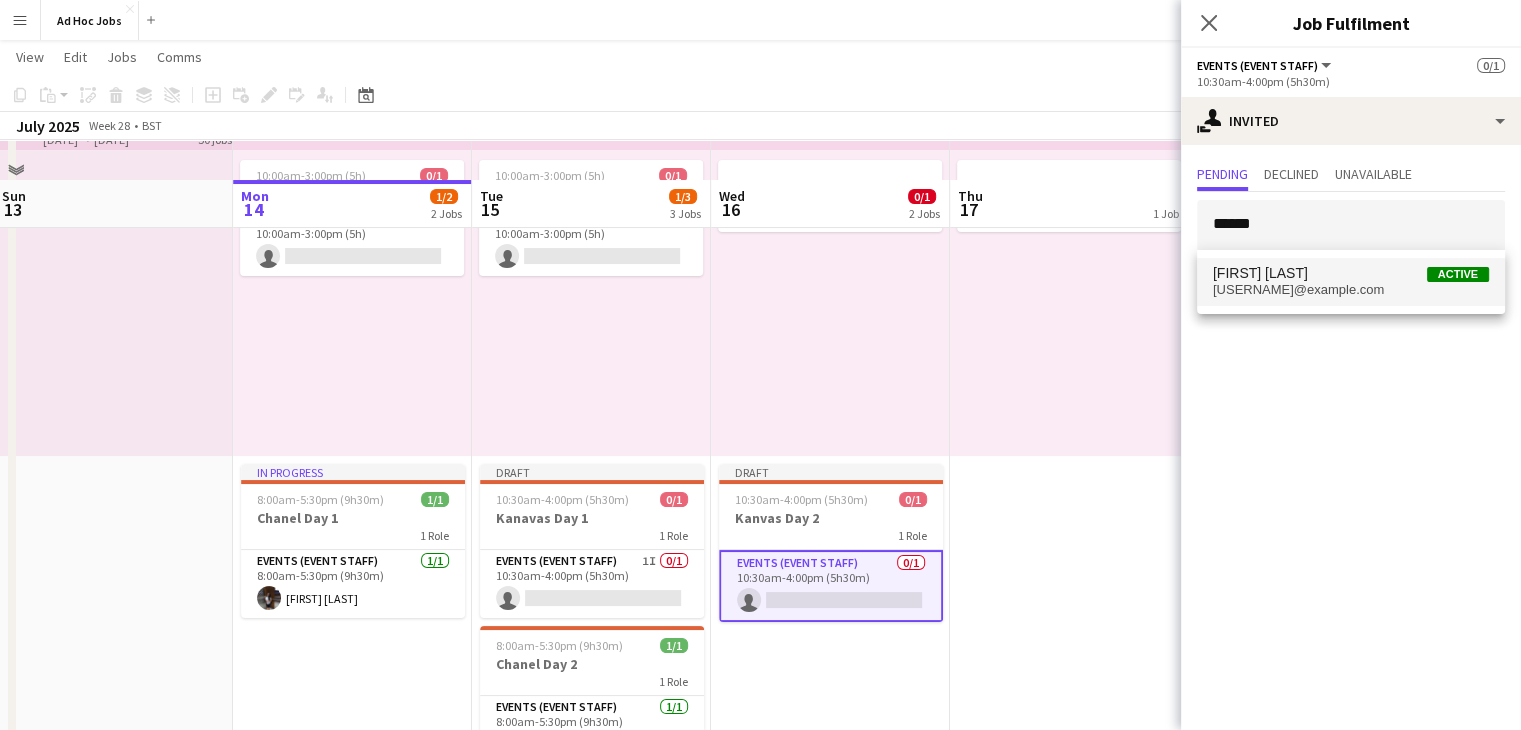 click on "[FIRST] [LAST]" at bounding box center [1260, 273] 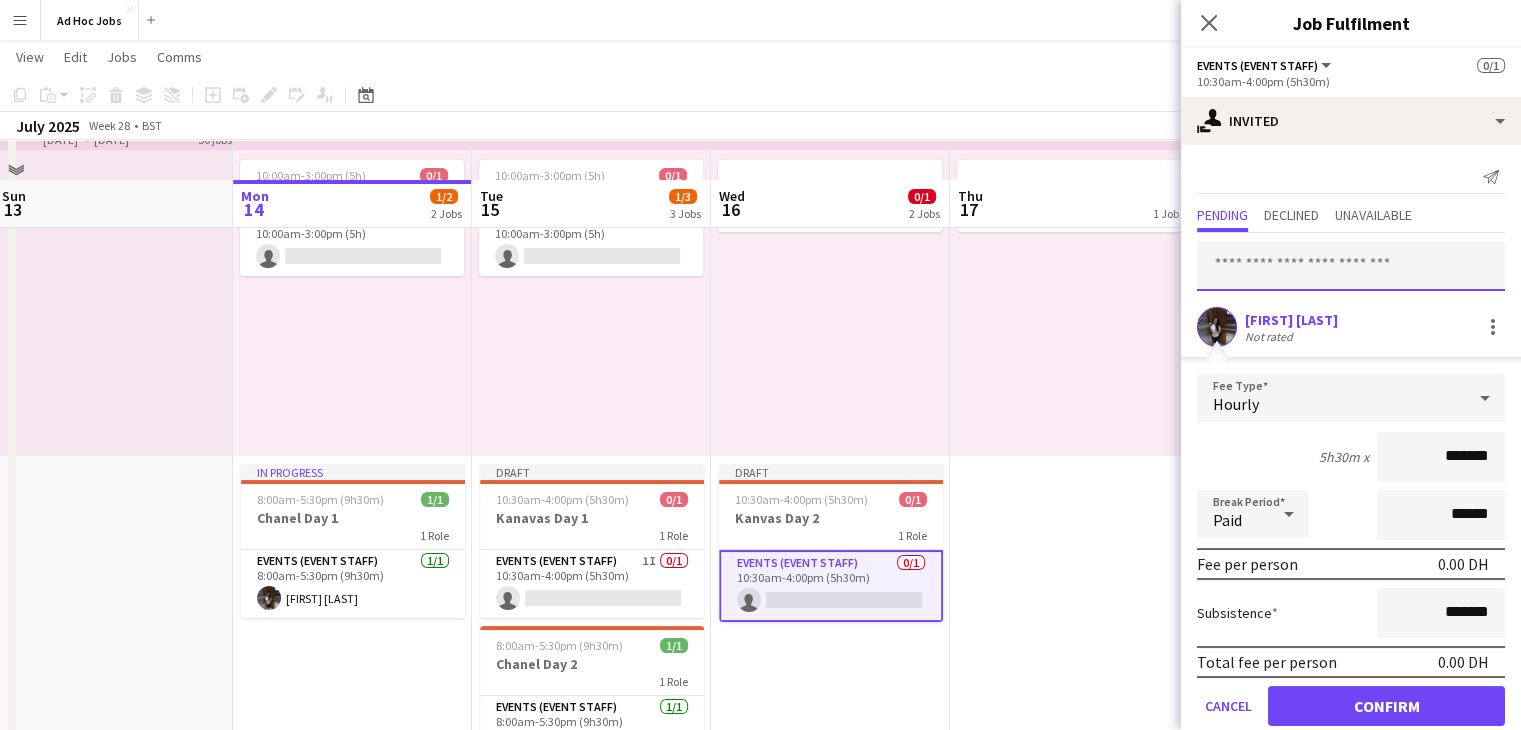 click at bounding box center (1351, 266) 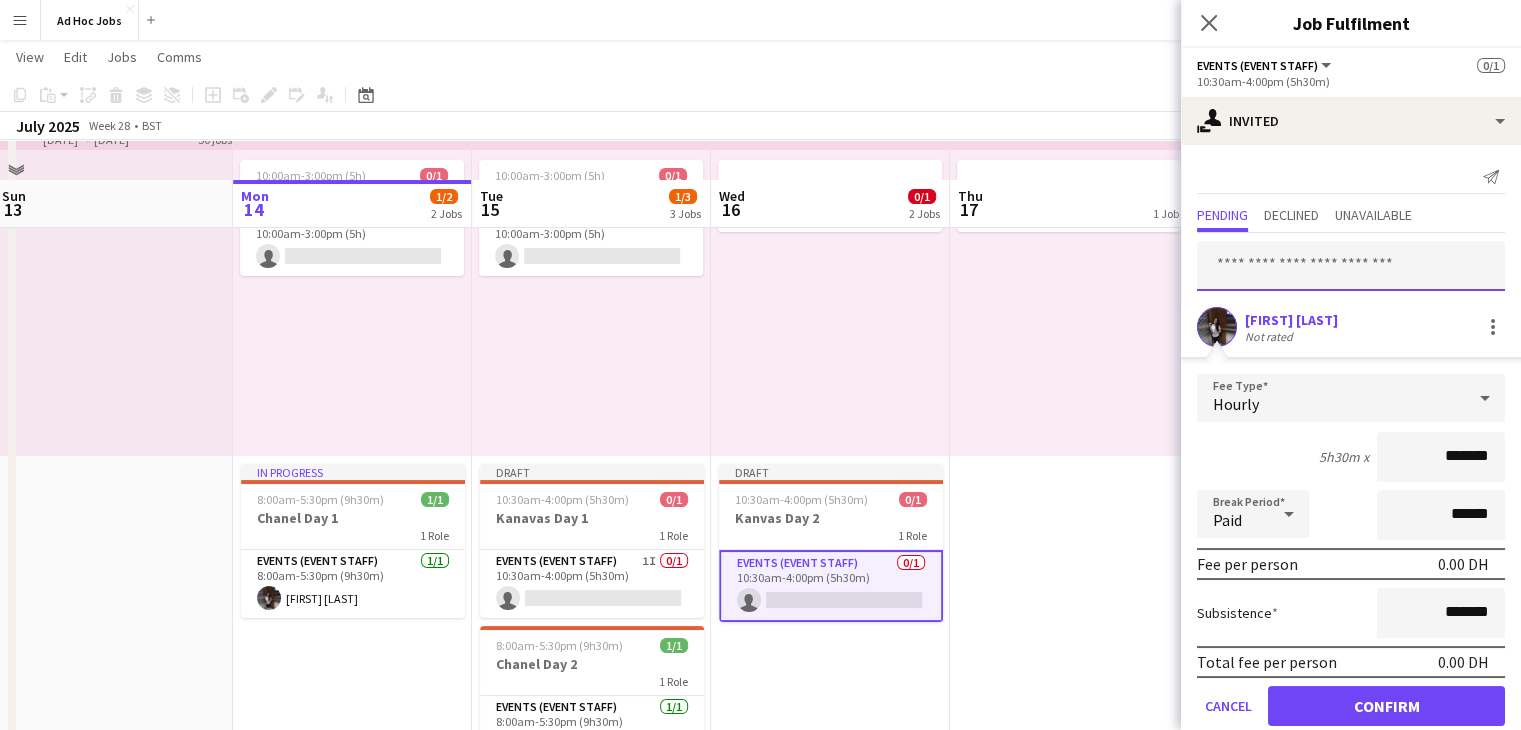 paste on "**********" 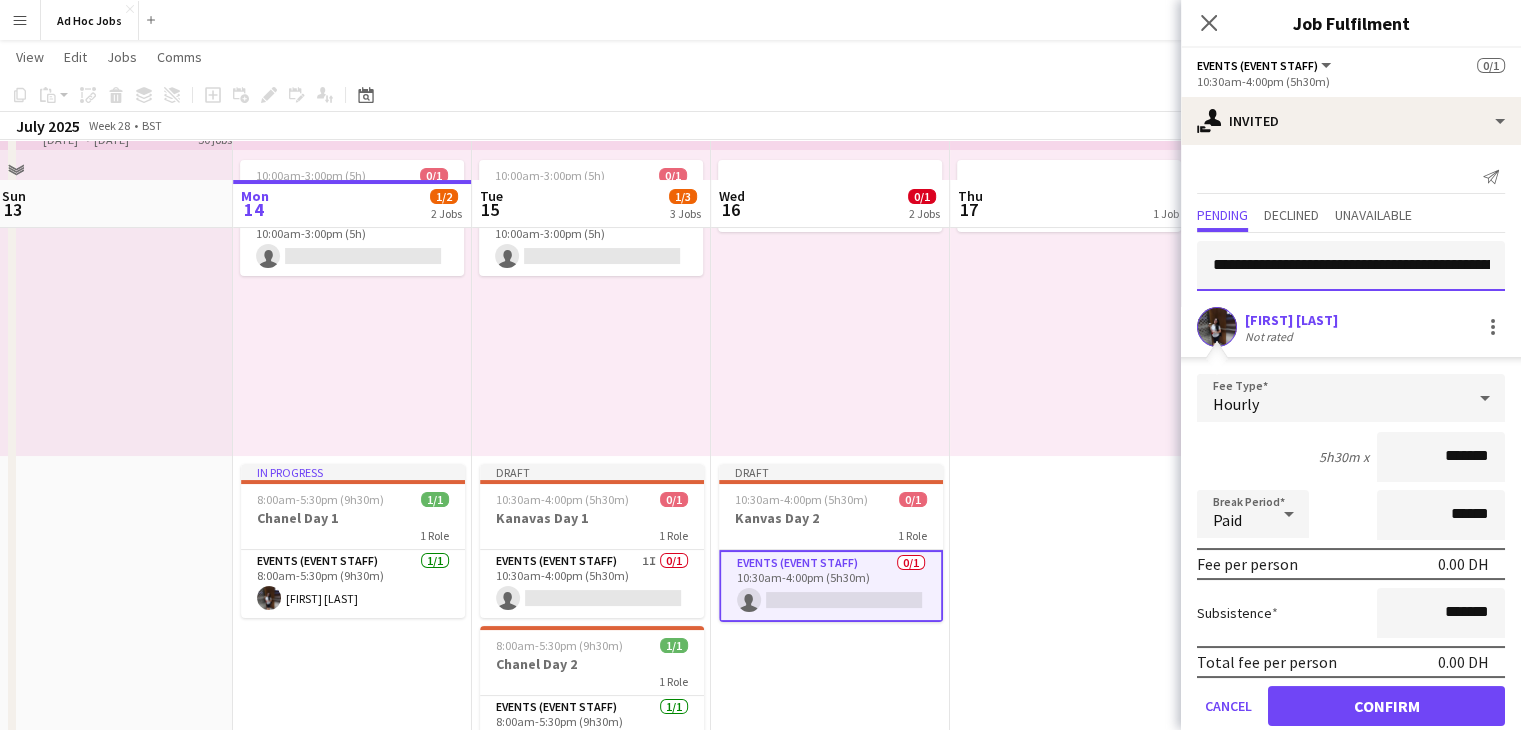 scroll, scrollTop: 0, scrollLeft: 234, axis: horizontal 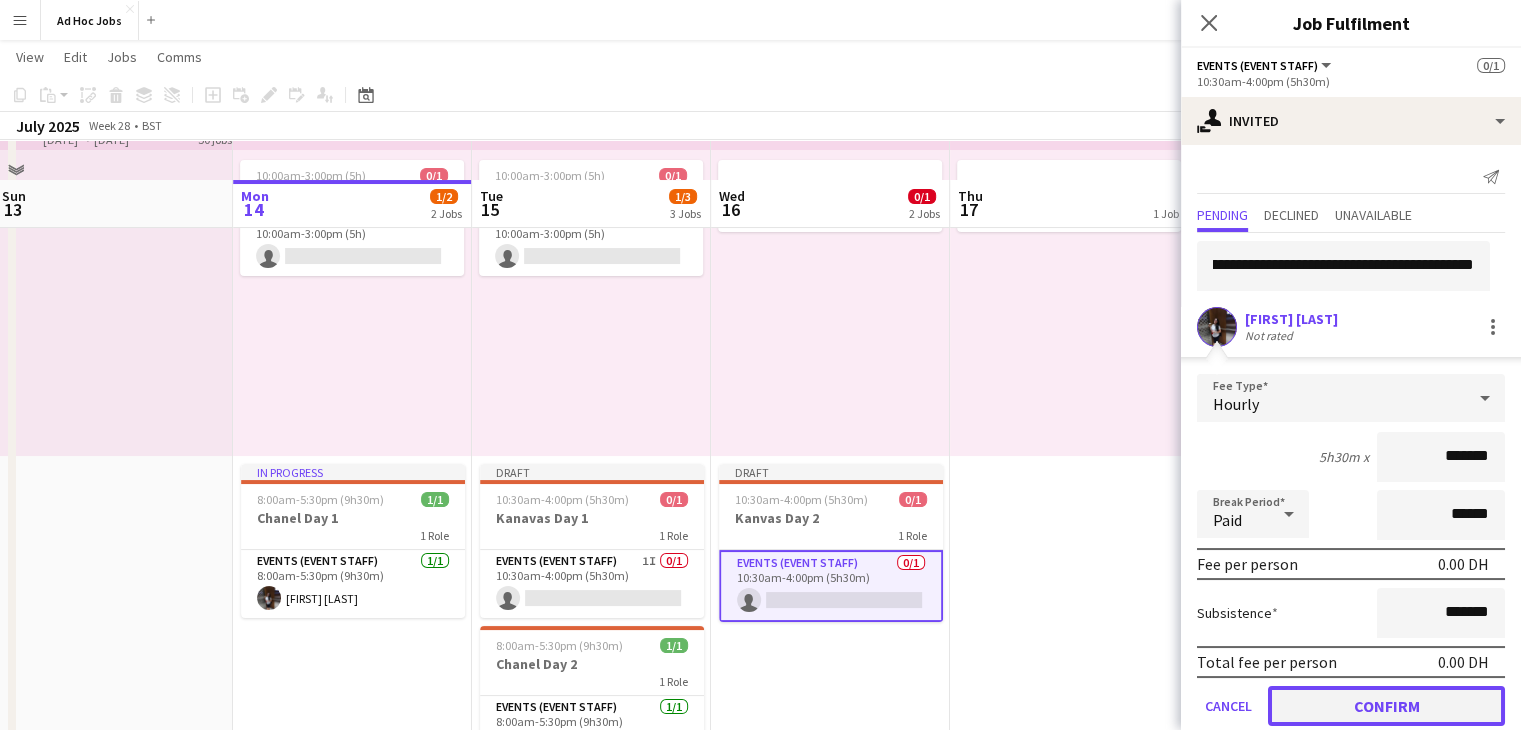 click on "Confirm" 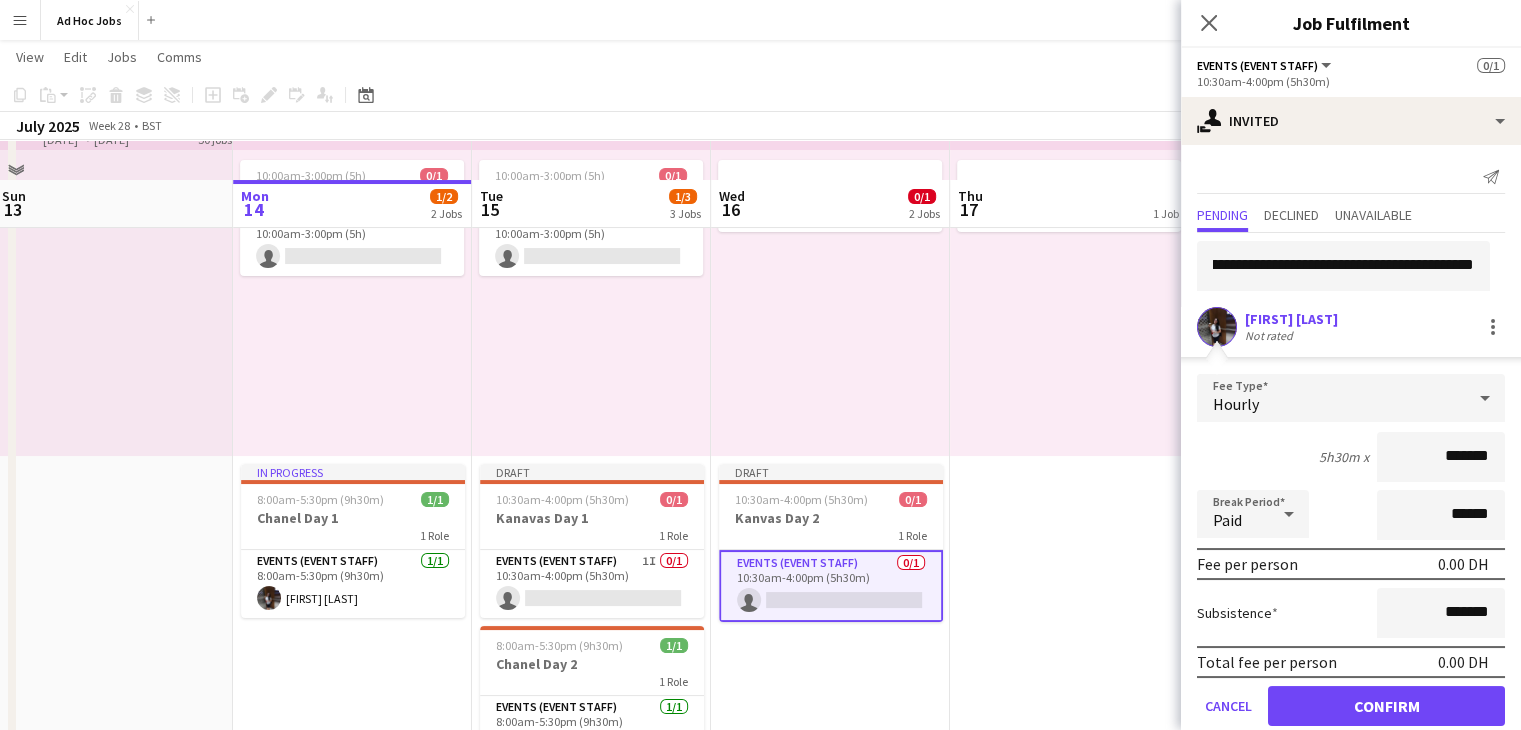 scroll, scrollTop: 0, scrollLeft: 0, axis: both 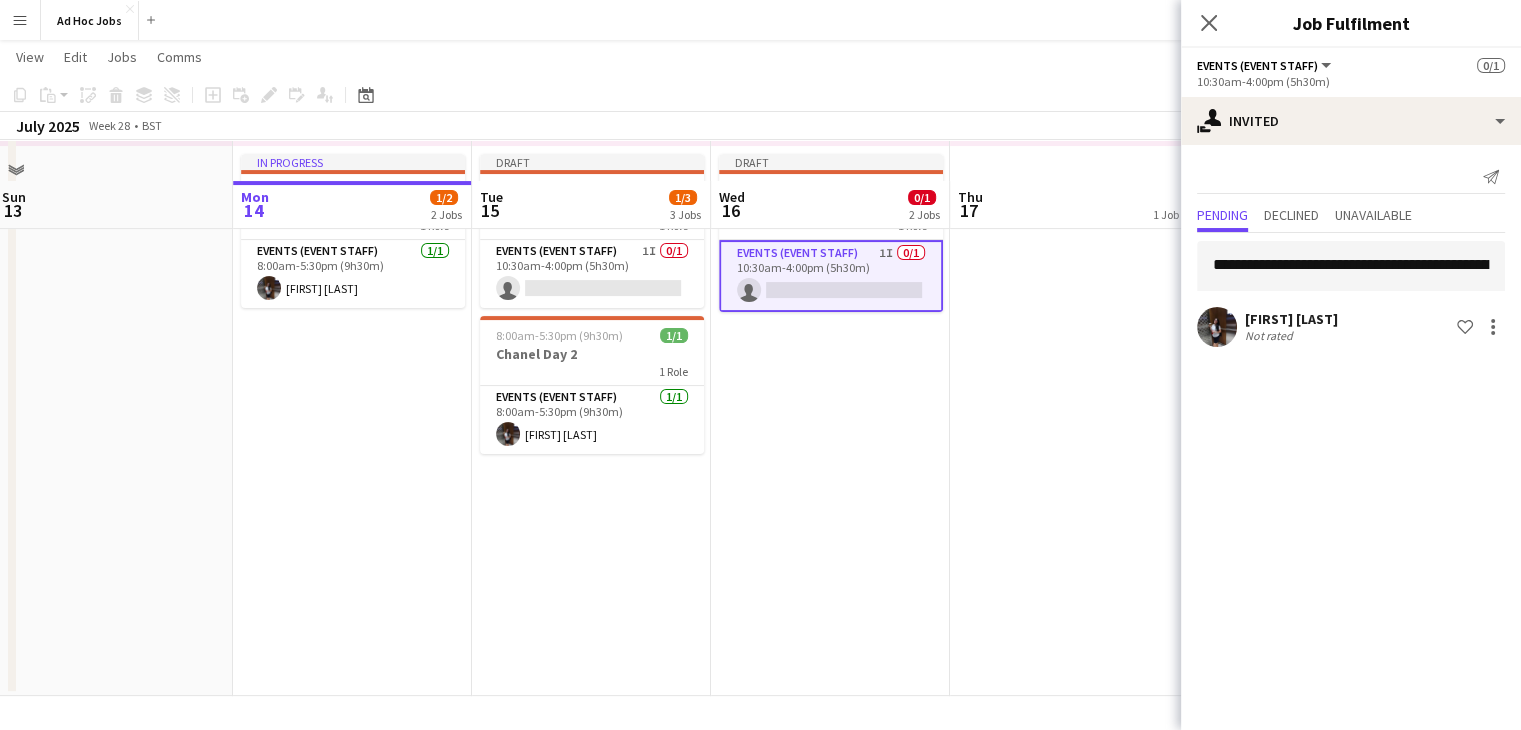 click at bounding box center (1343, 298) 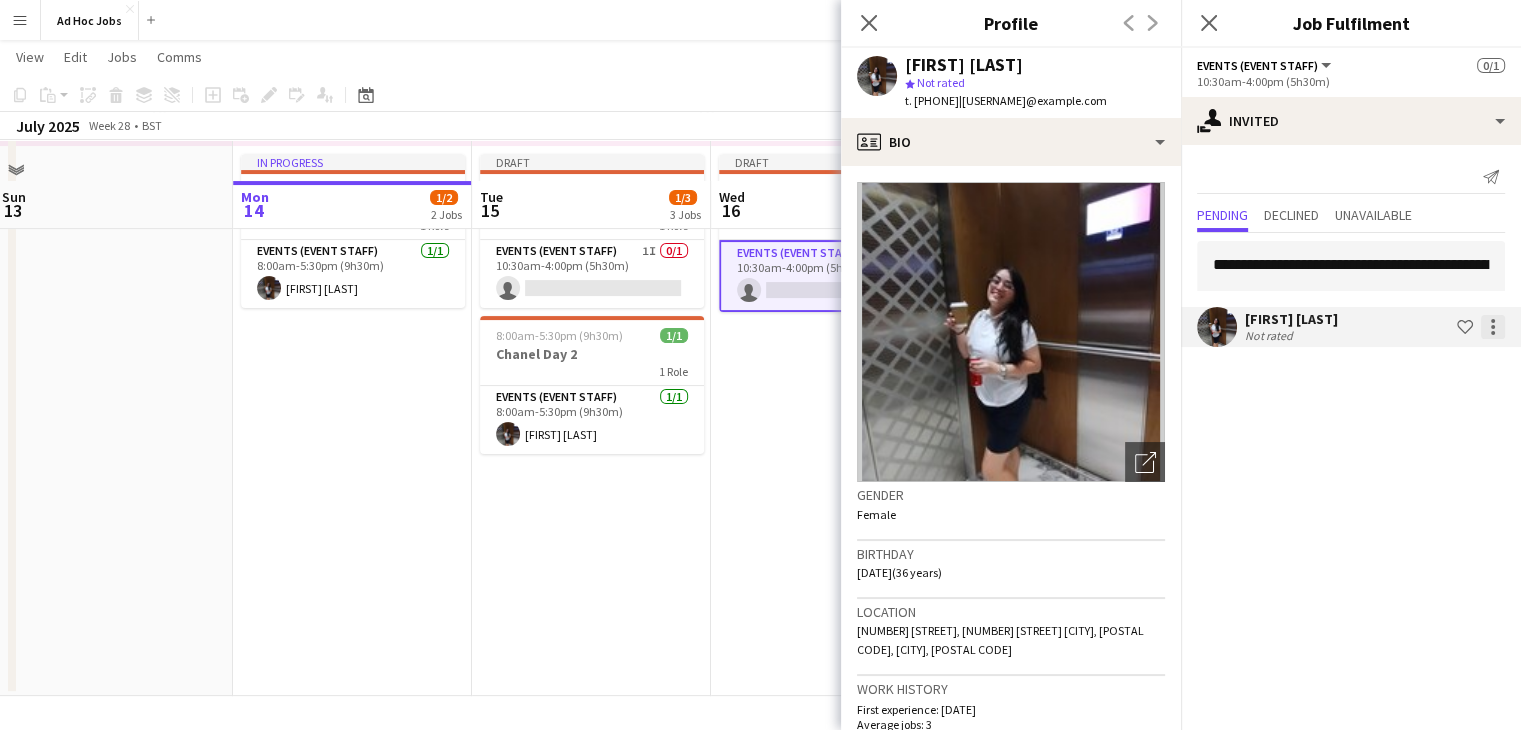 click 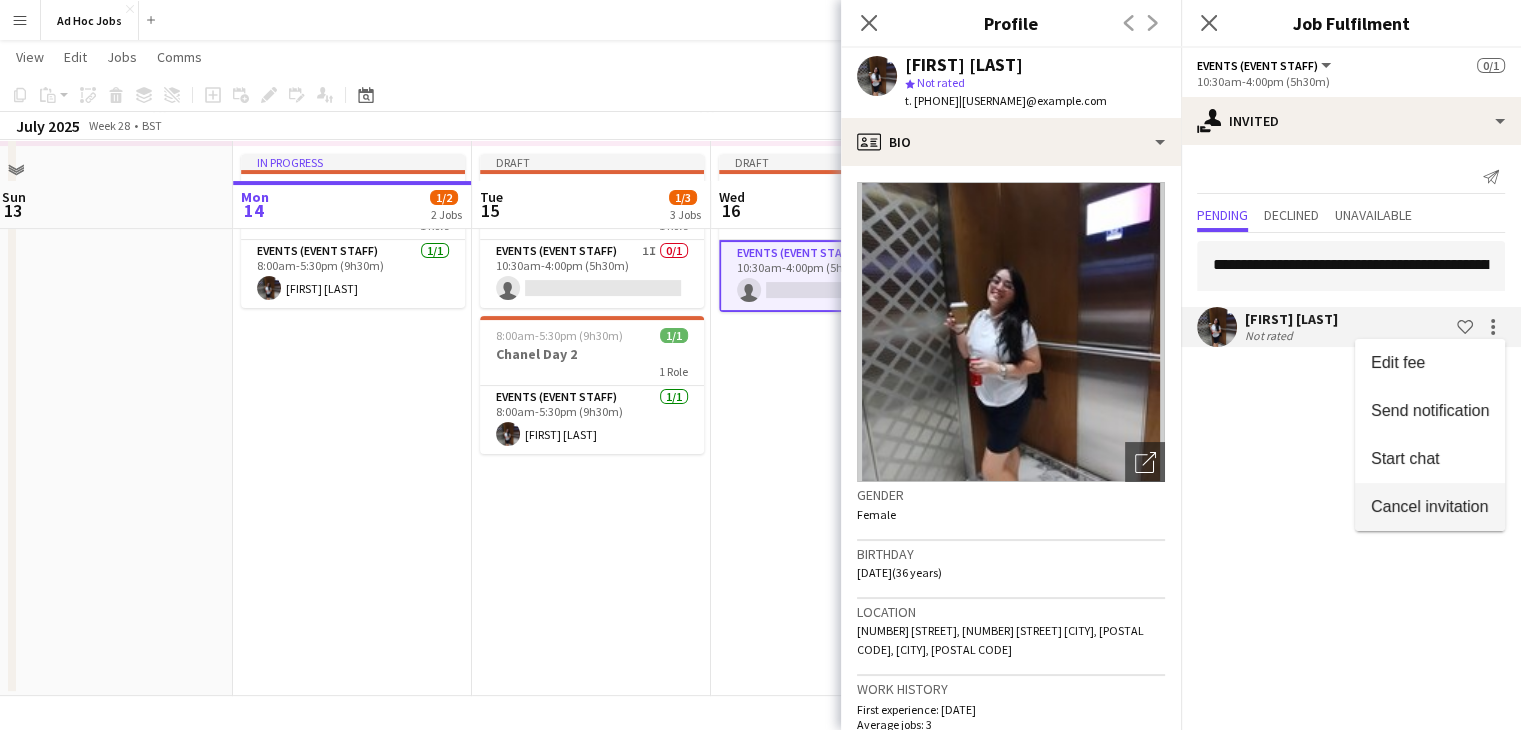 click on "Cancel invitation" at bounding box center [1429, 506] 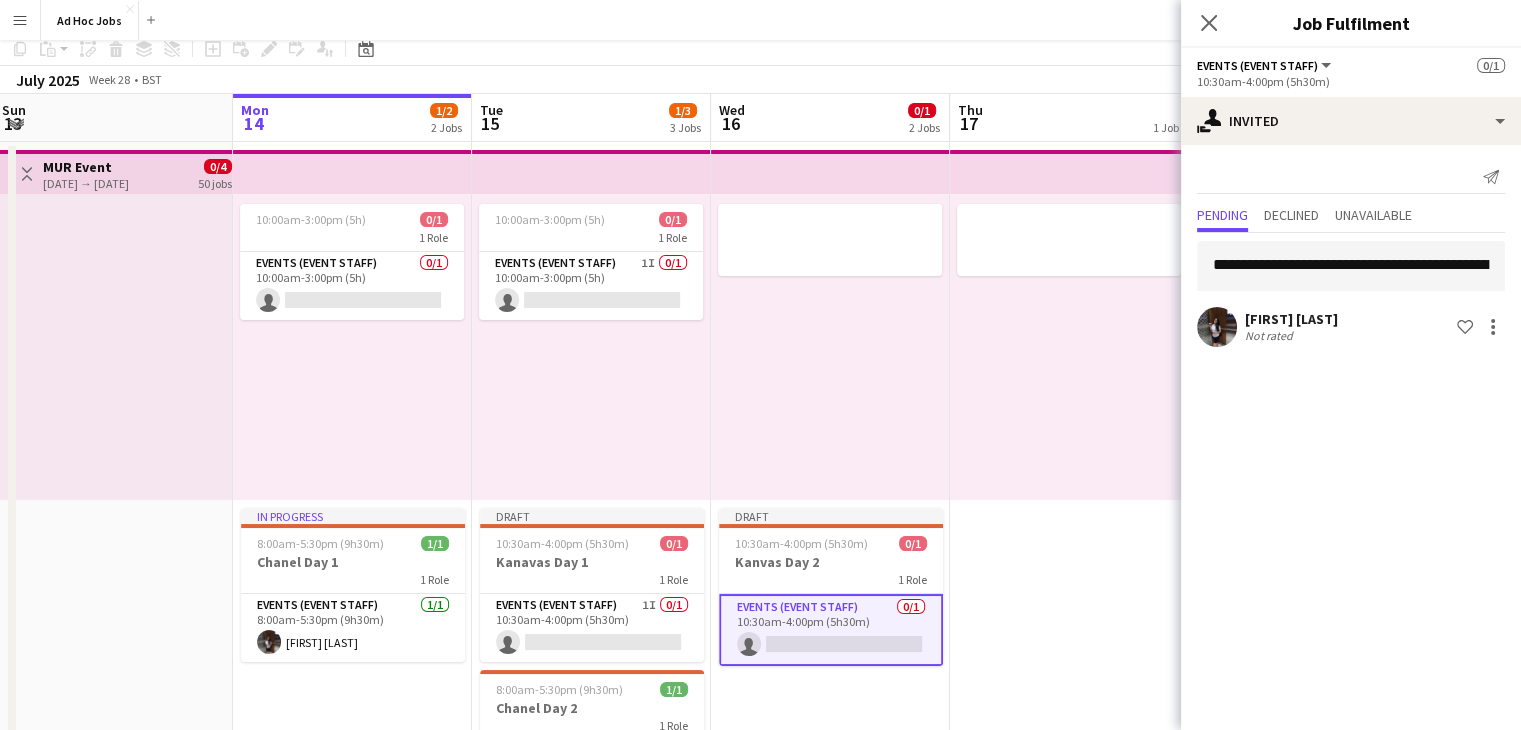 scroll, scrollTop: 0, scrollLeft: 0, axis: both 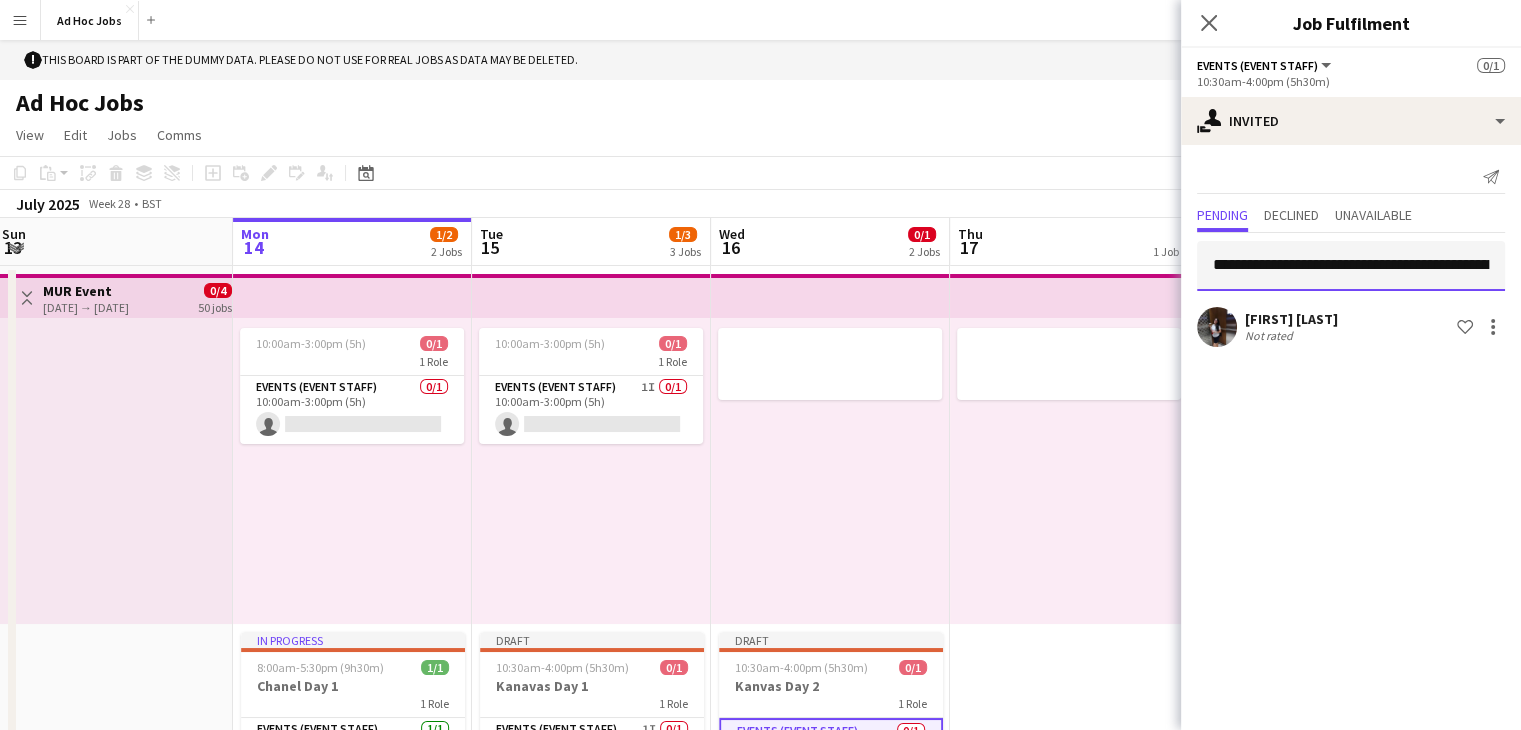 drag, startPoint x: 1491, startPoint y: 269, endPoint x: 1049, endPoint y: 260, distance: 442.0916 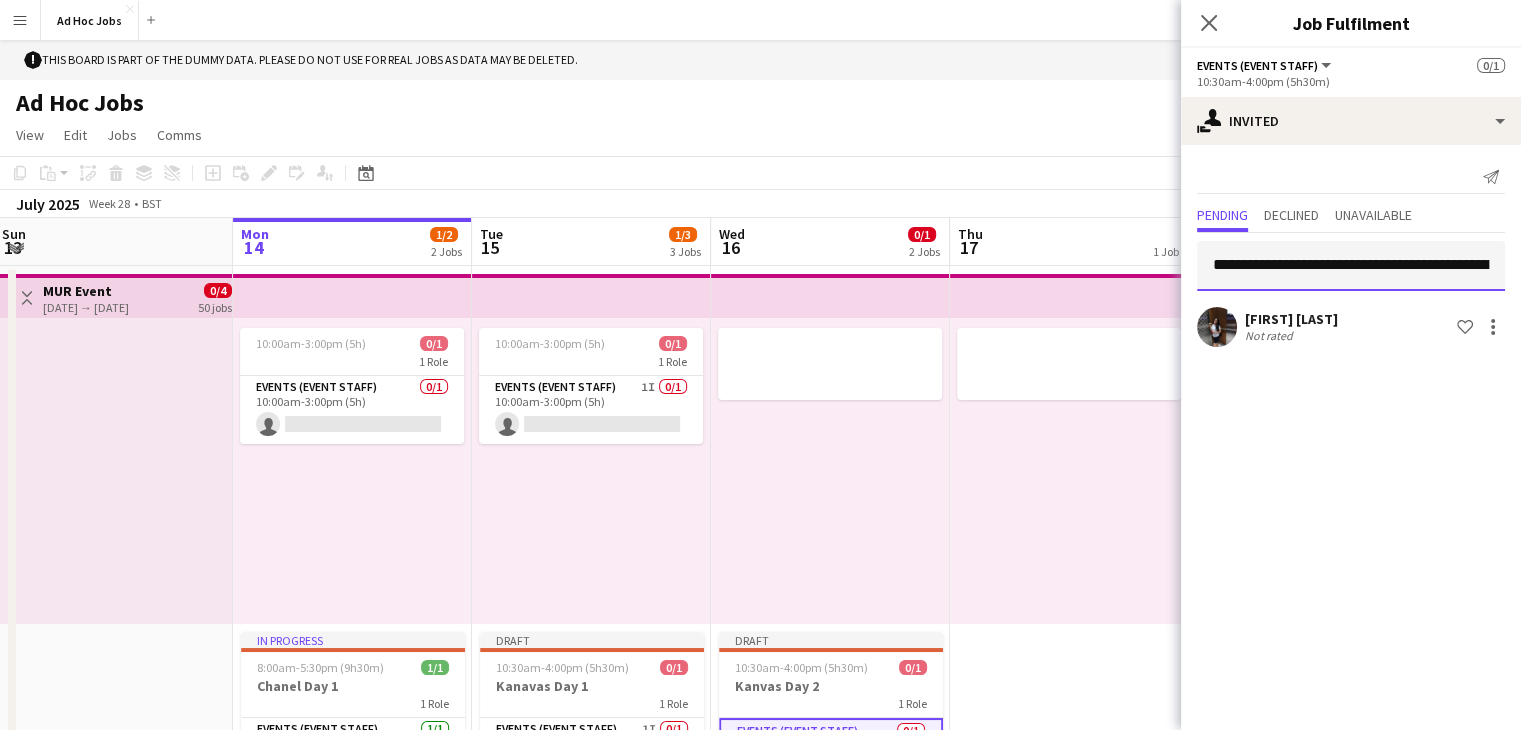 type on "**********" 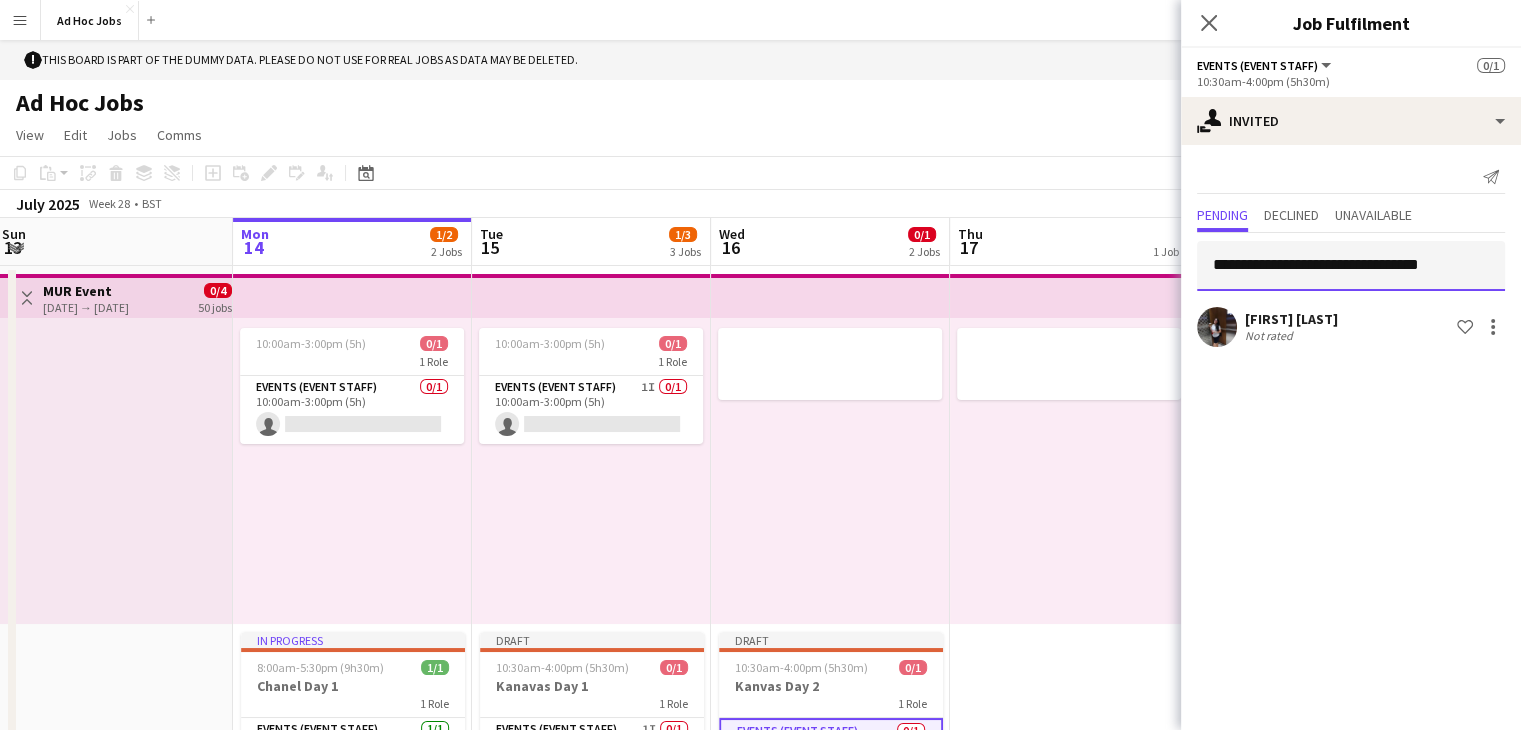 drag, startPoint x: 1399, startPoint y: 269, endPoint x: 835, endPoint y: 256, distance: 564.1498 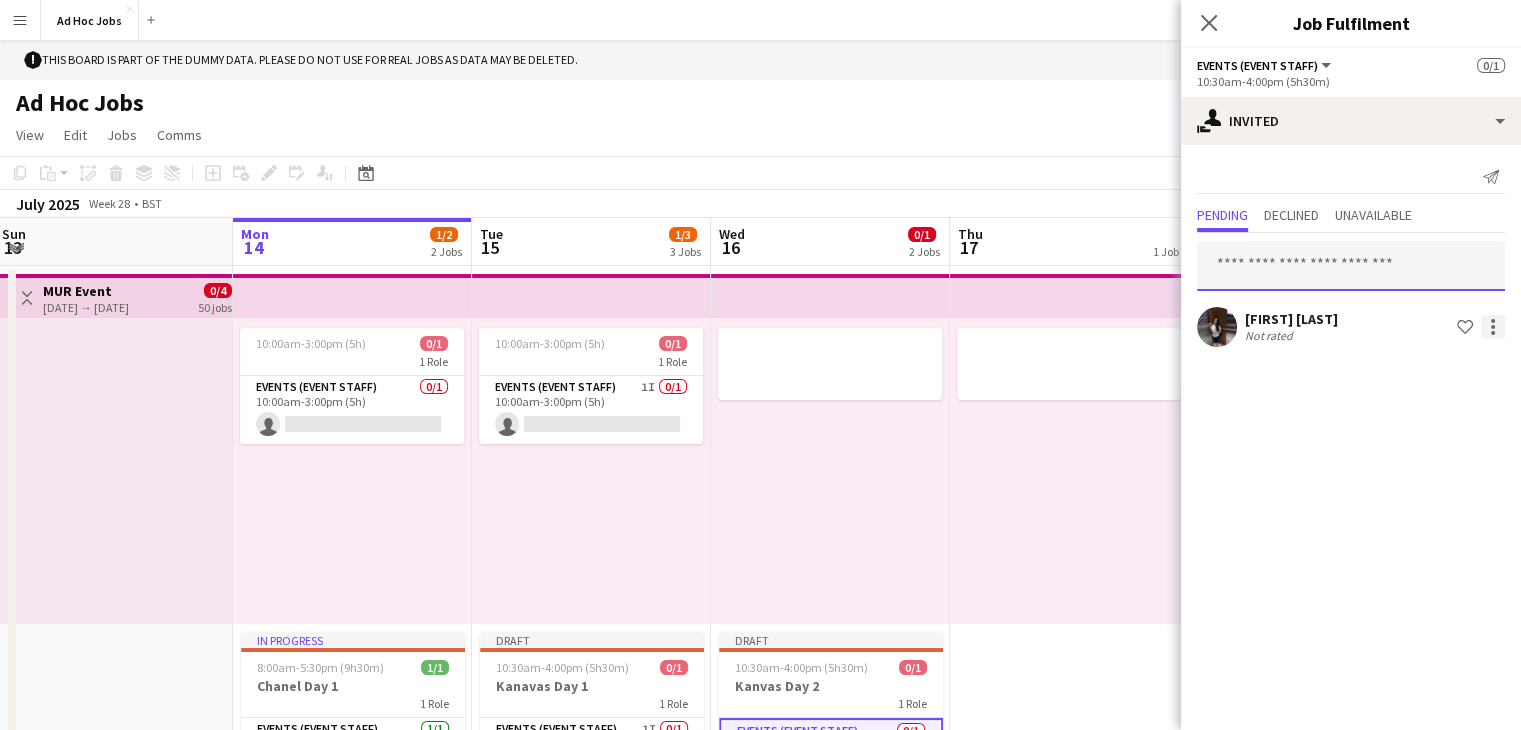 type 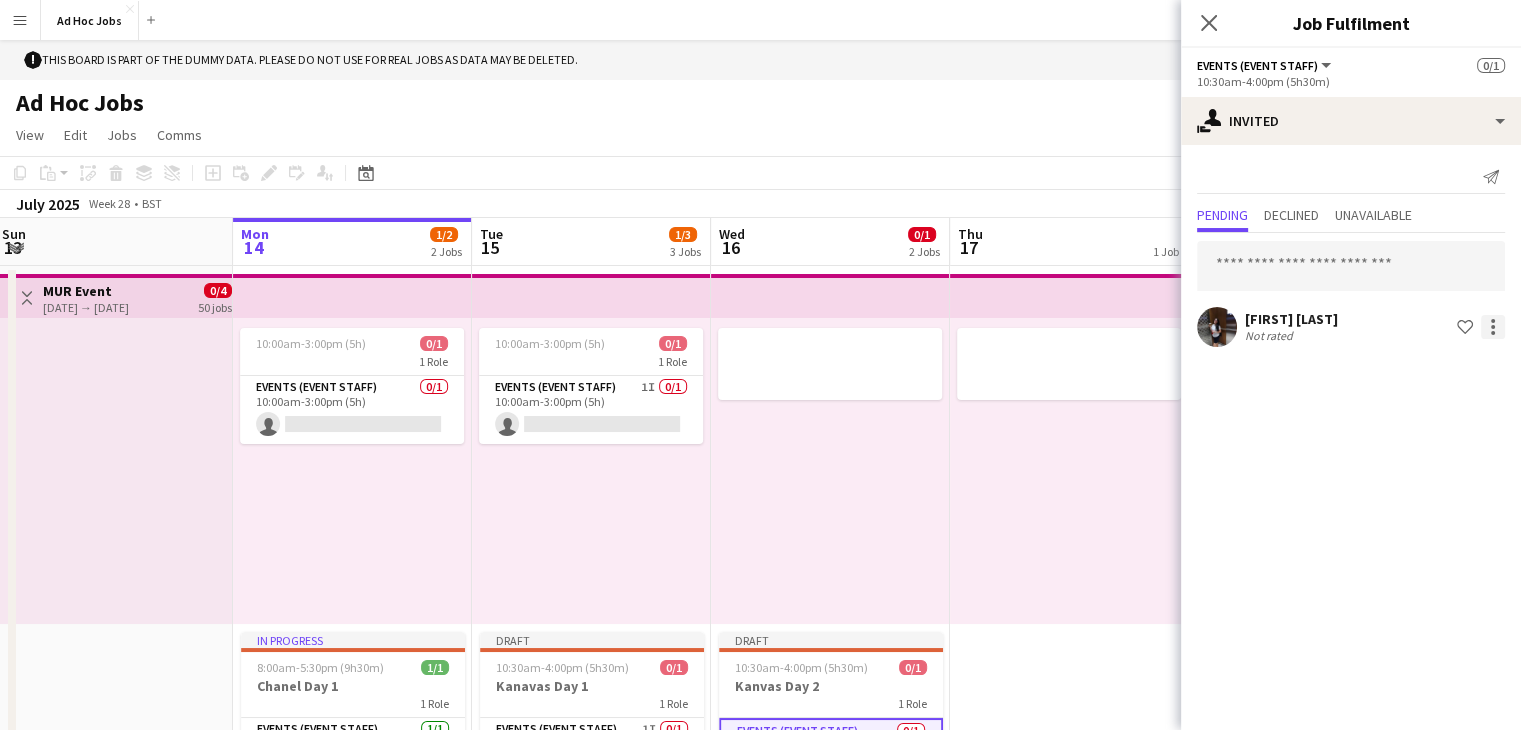 click 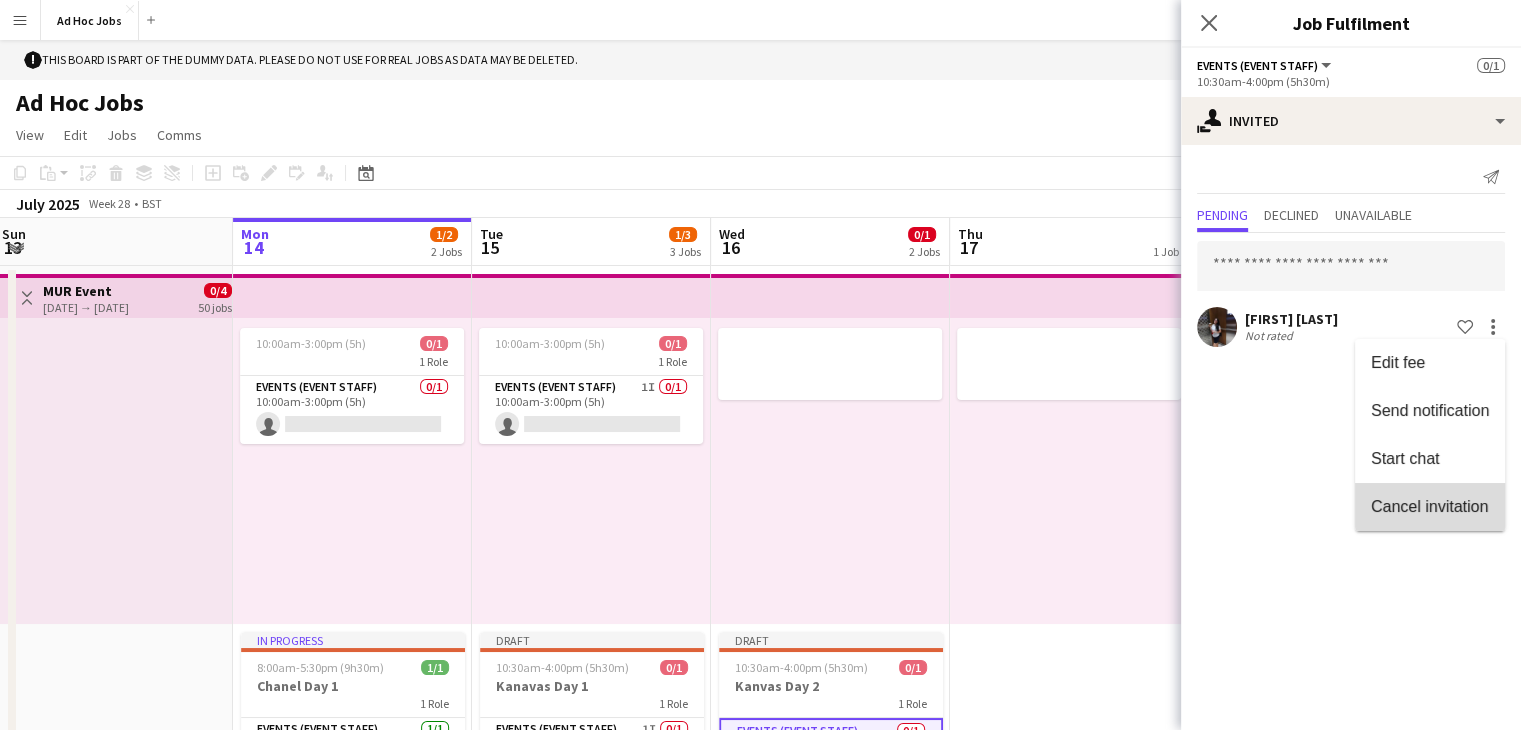 click on "Cancel invitation" at bounding box center (1430, 507) 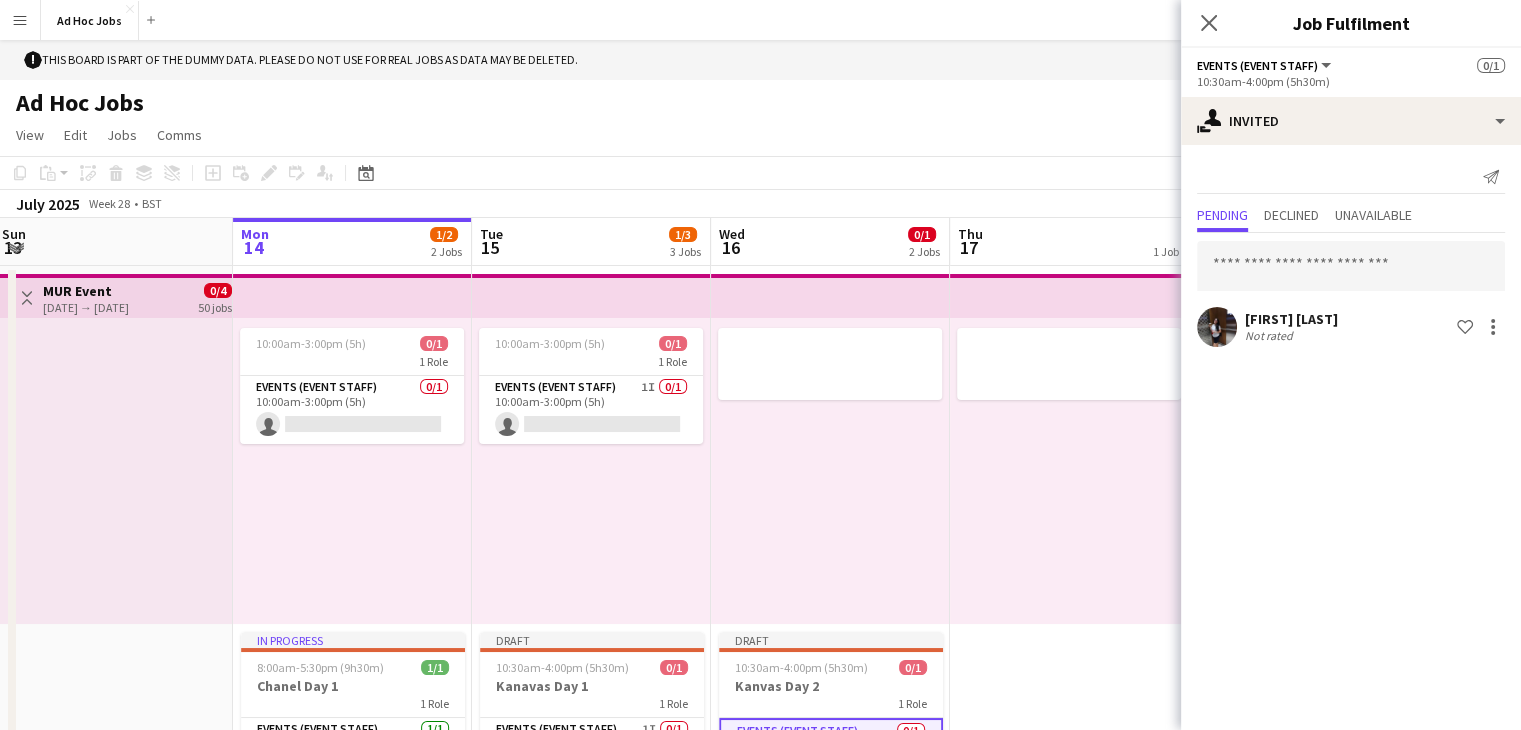 click at bounding box center [830, 471] 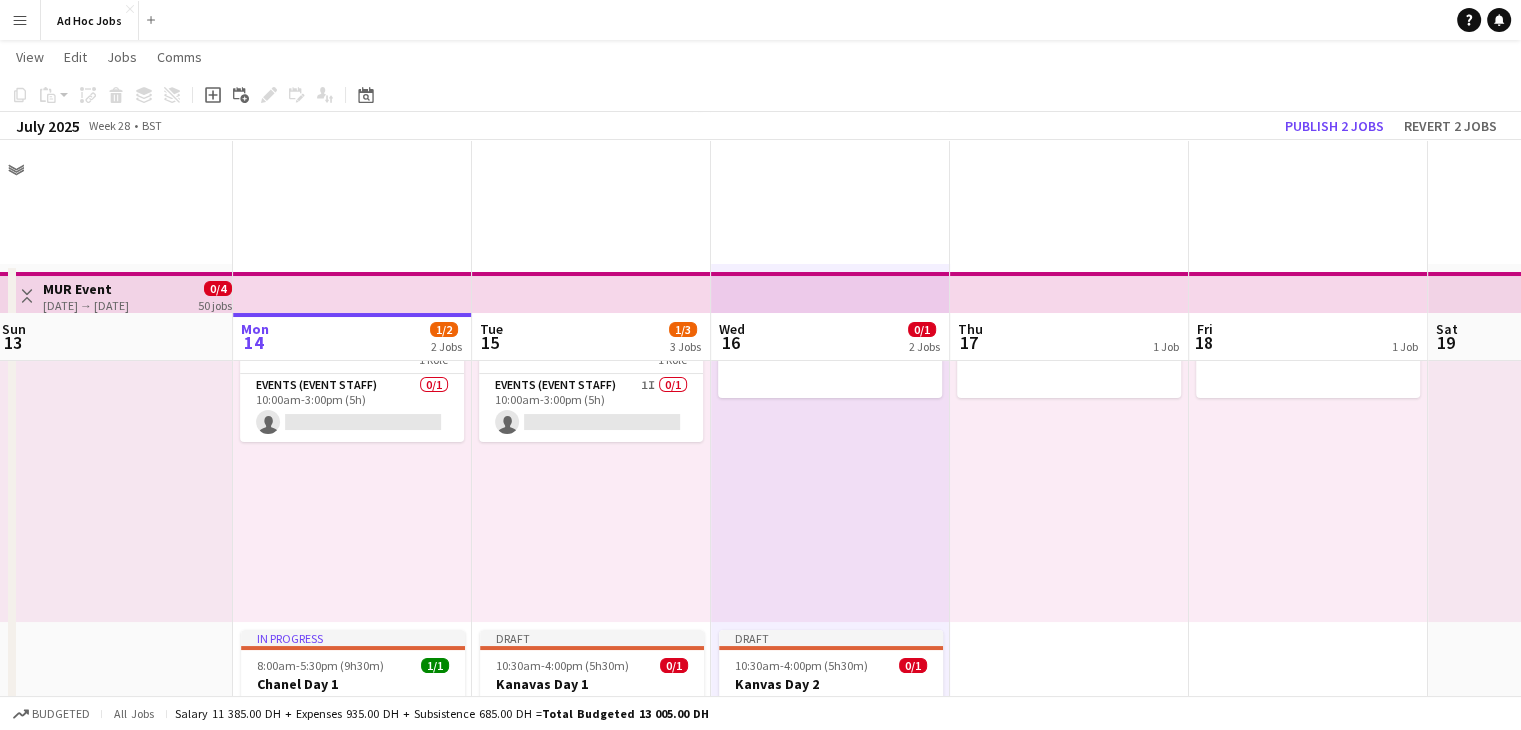 scroll, scrollTop: 333, scrollLeft: 0, axis: vertical 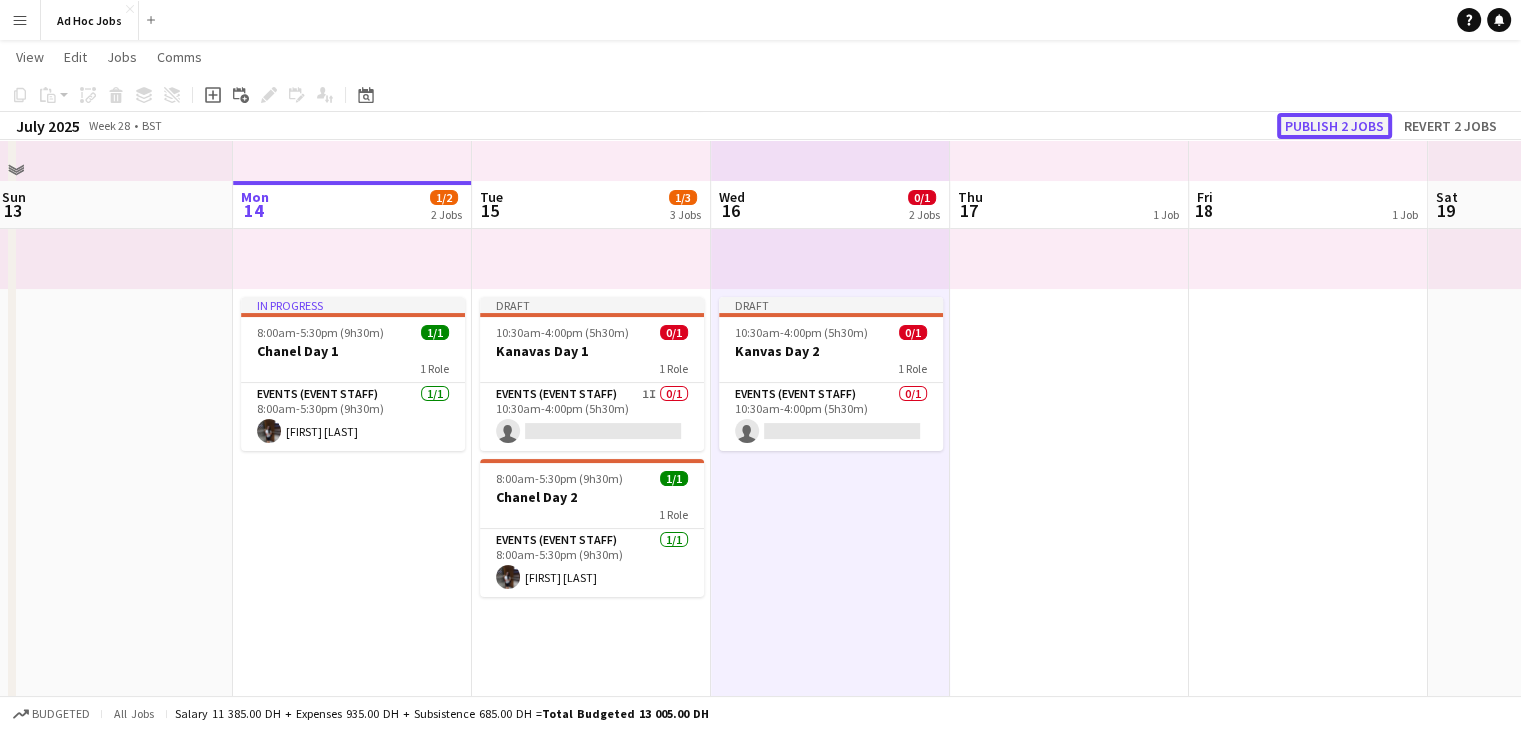 click on "Publish 2 jobs" 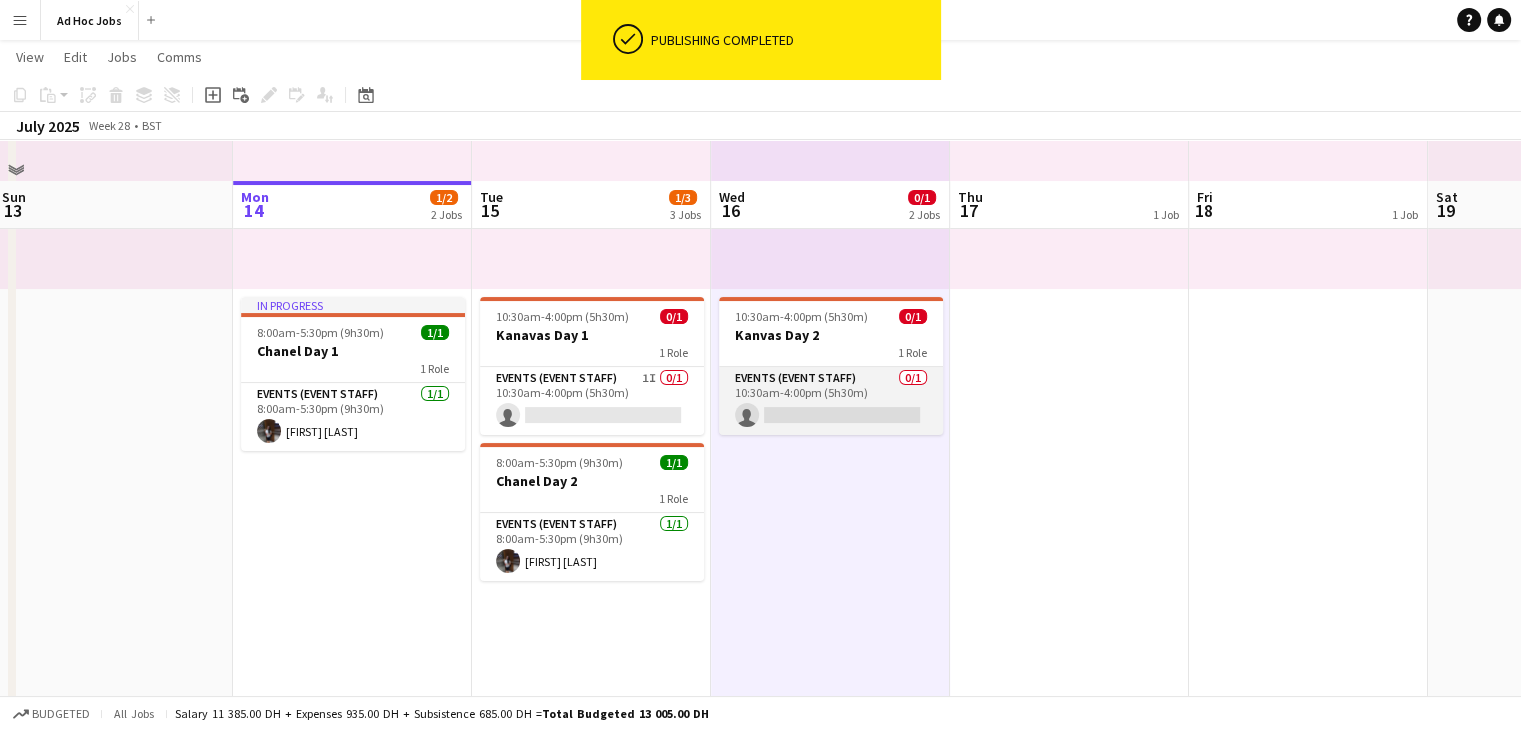 click on "Events (Event Staff)   0/1   10:30am-4:00pm (5h30m)
single-neutral-actions" at bounding box center (831, 401) 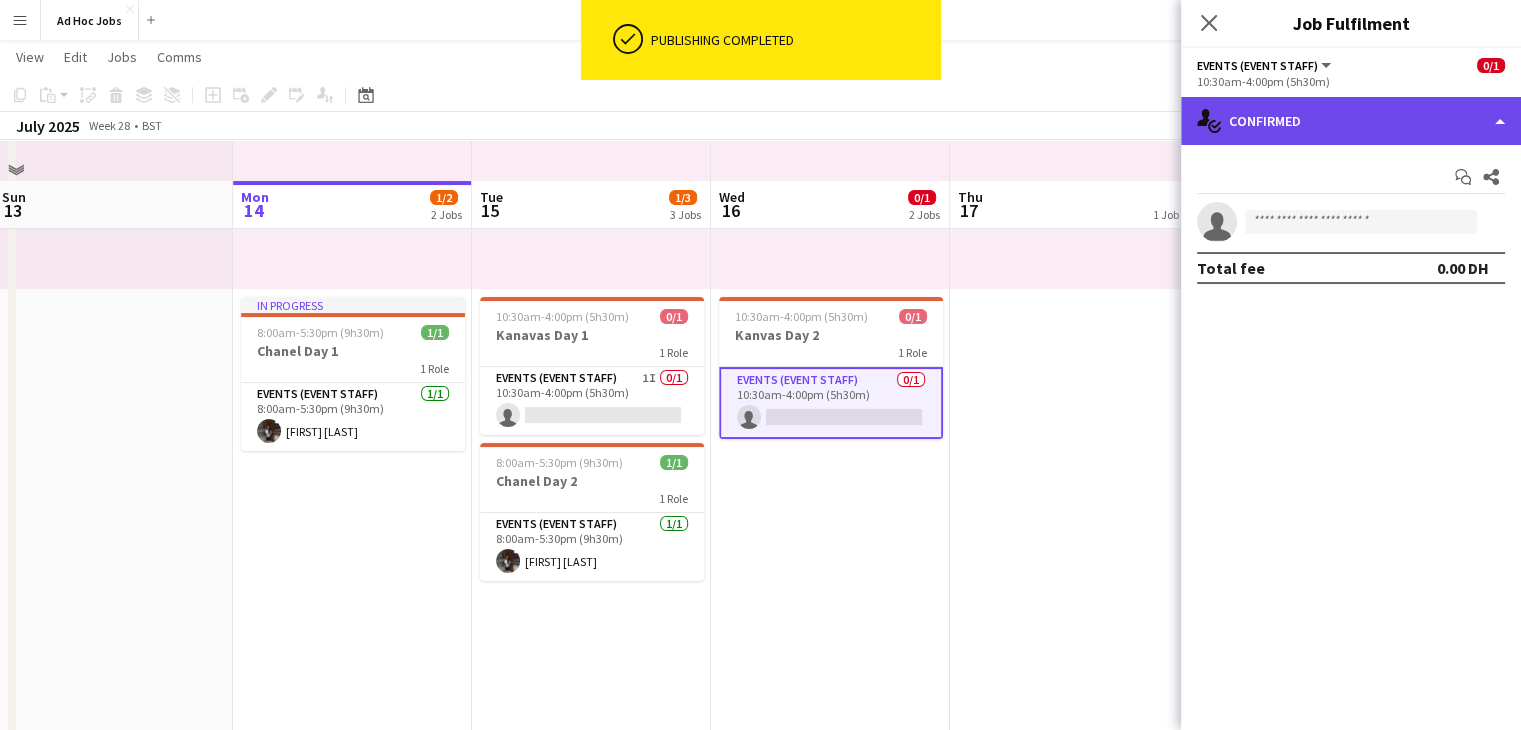 click on "single-neutral-actions-check-2
Confirmed" 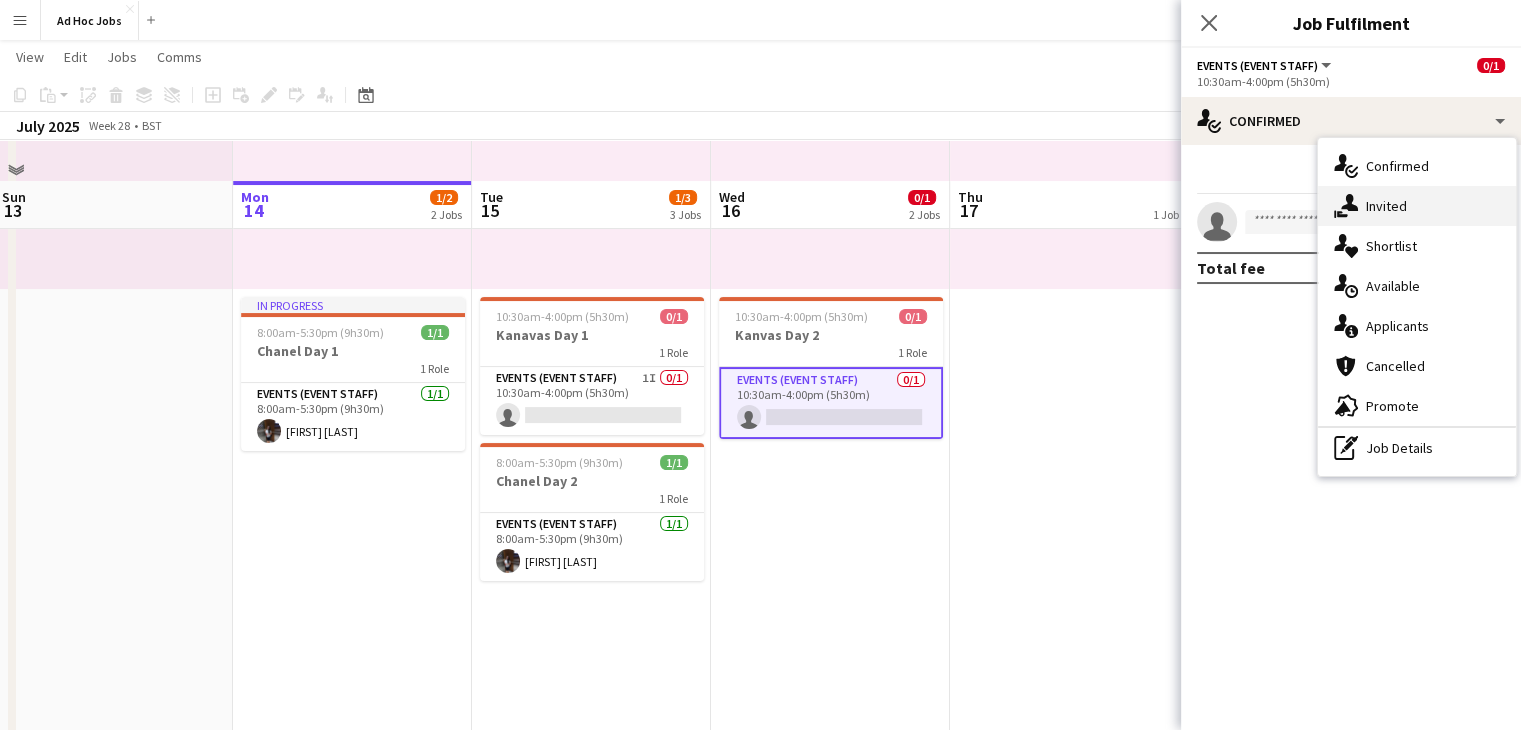 click on "single-neutral-actions-share-1
Invited" at bounding box center (1417, 206) 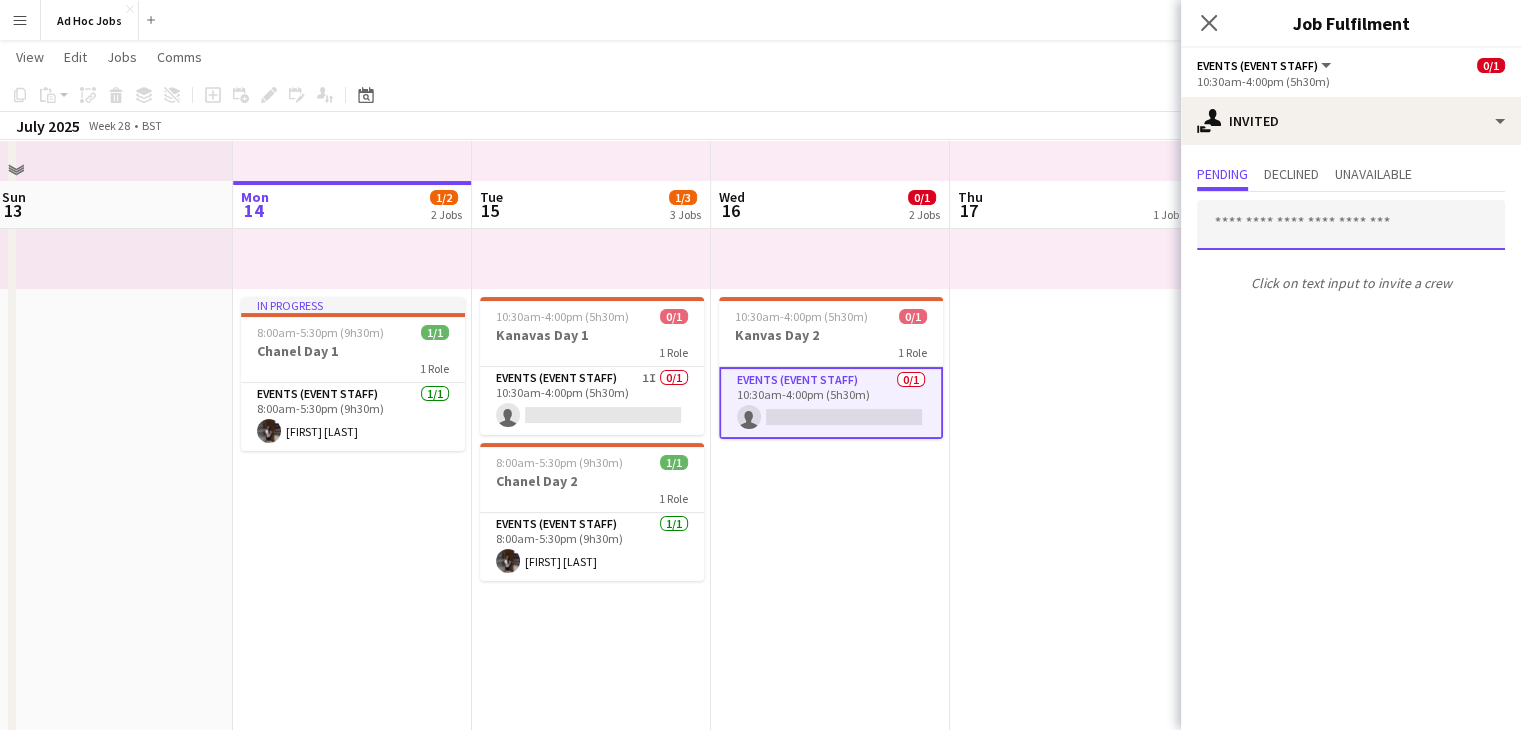 click at bounding box center (1351, 225) 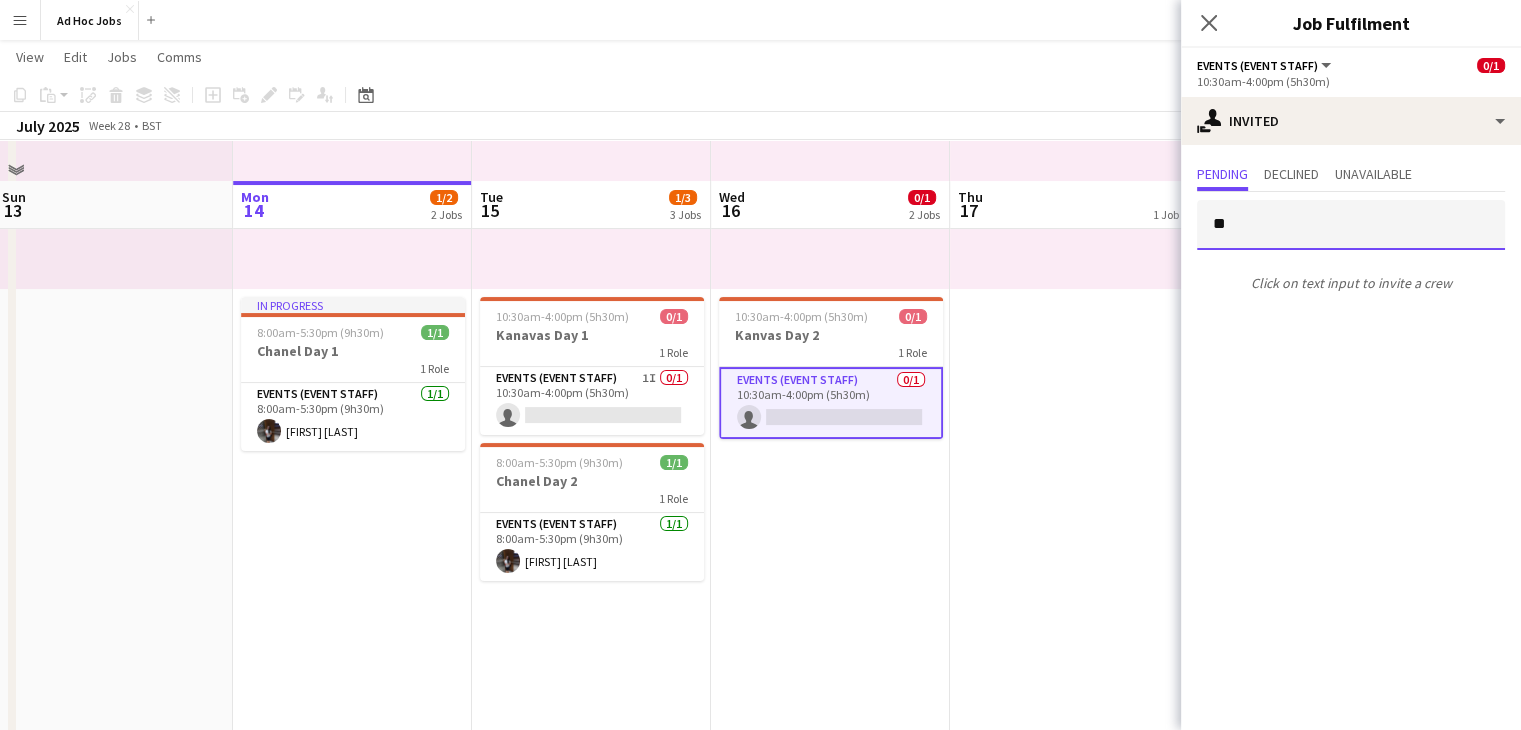 type on "*" 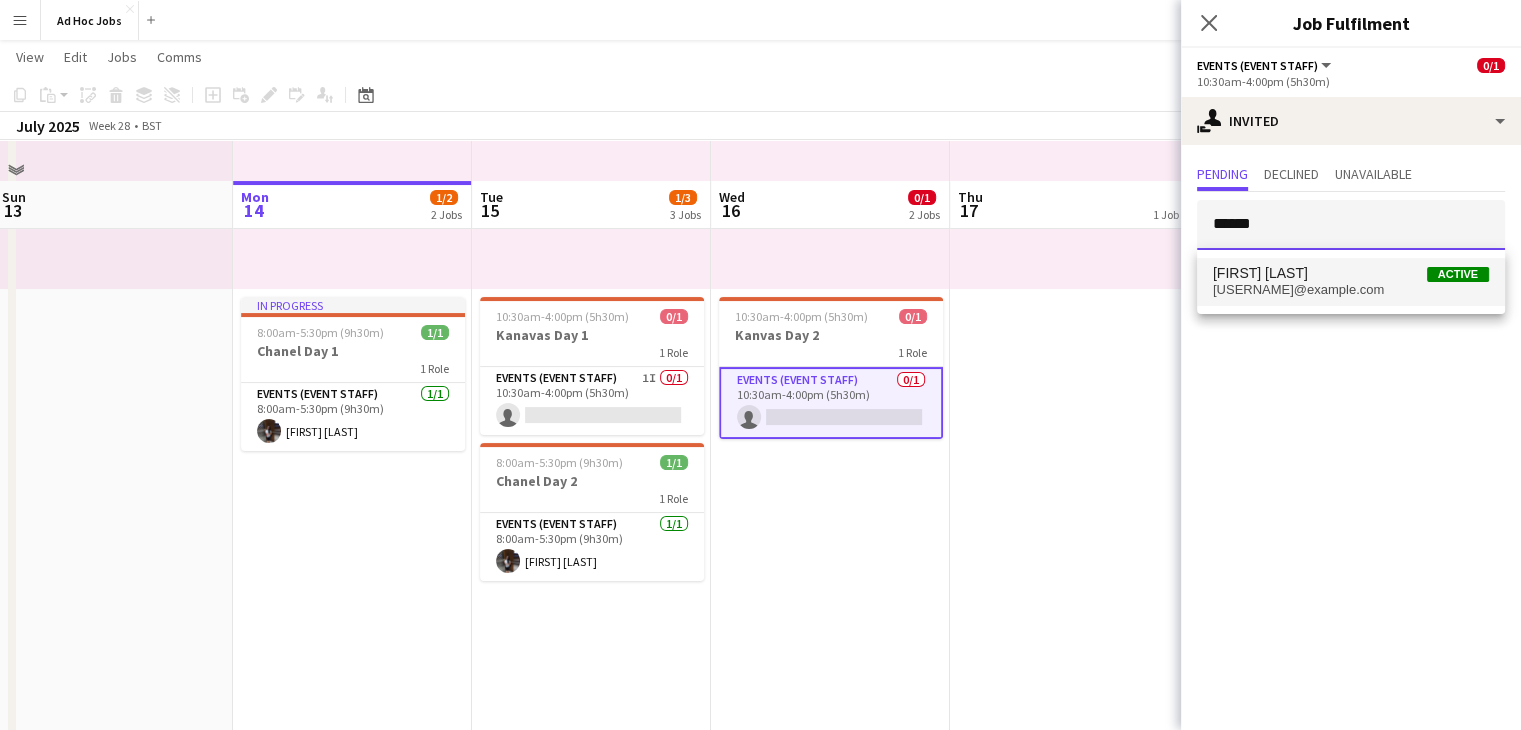 type on "******" 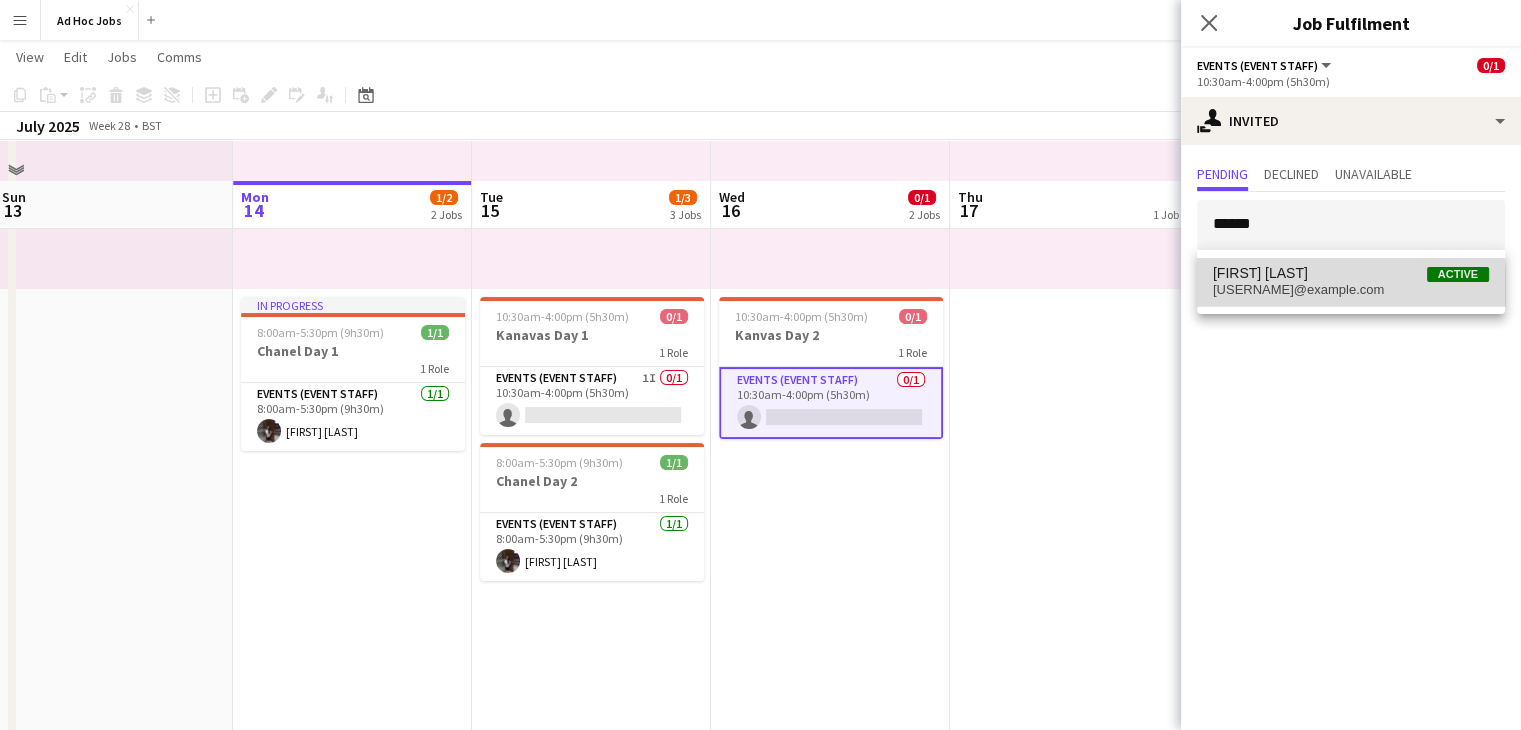 click on "[USERNAME]@example.com" at bounding box center (1351, 290) 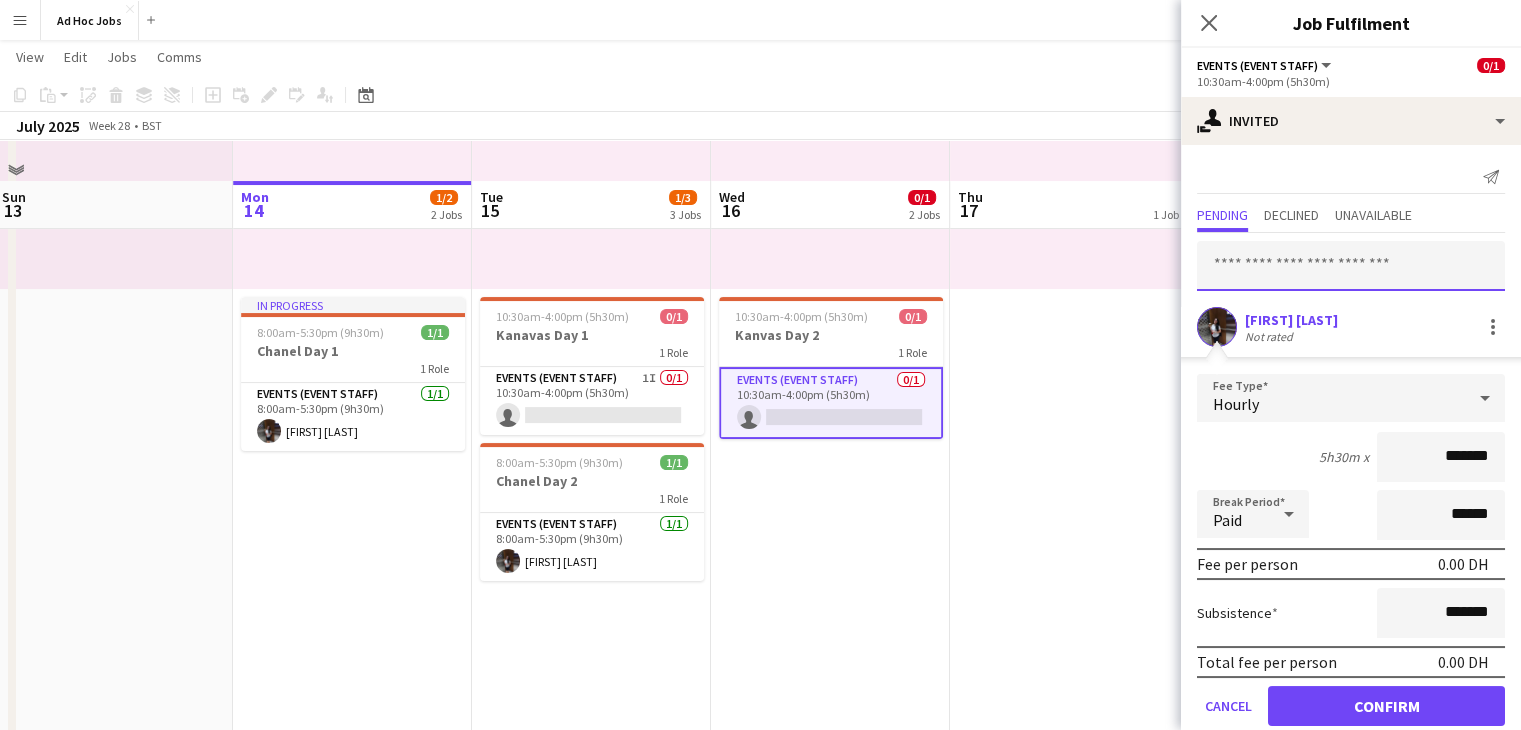 click at bounding box center [1351, 266] 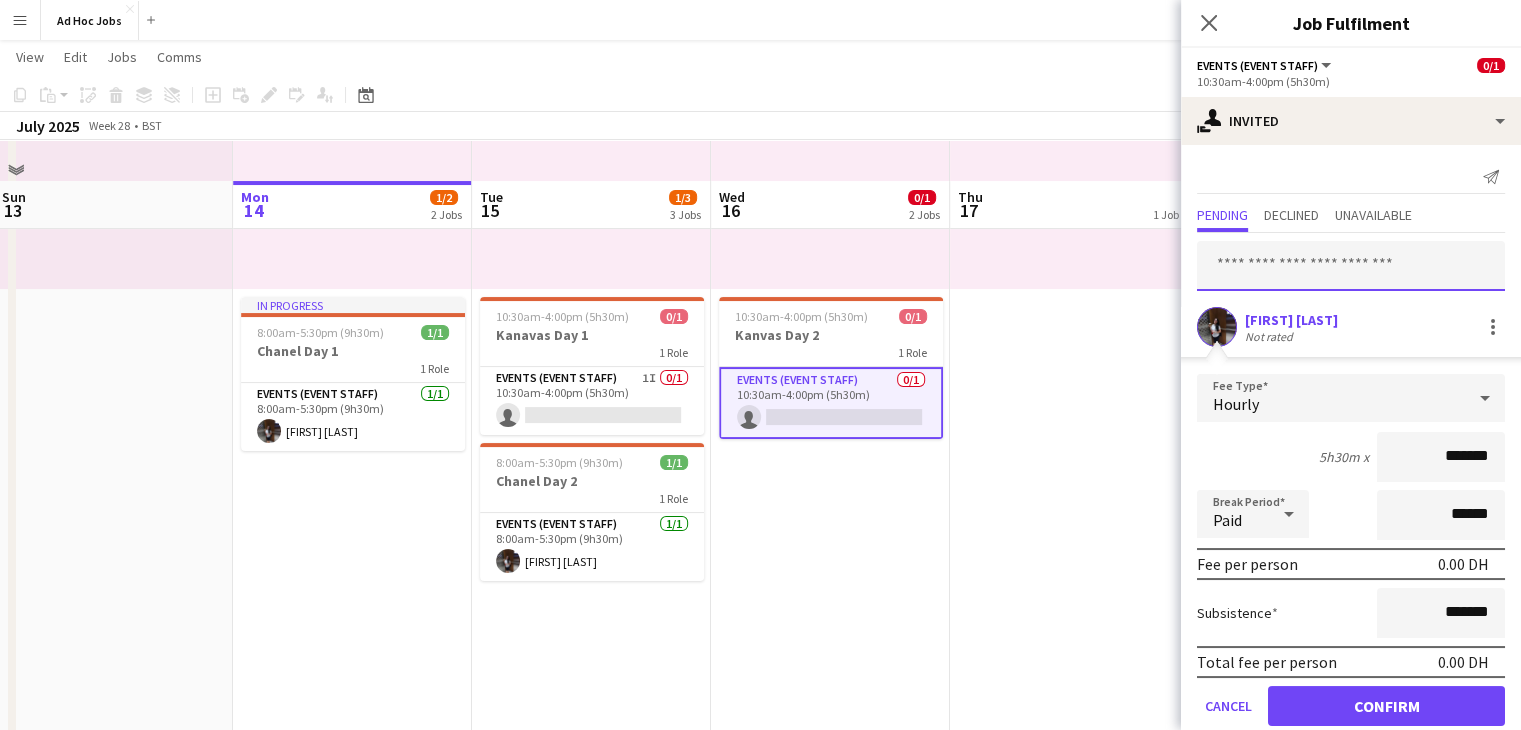 paste on "**********" 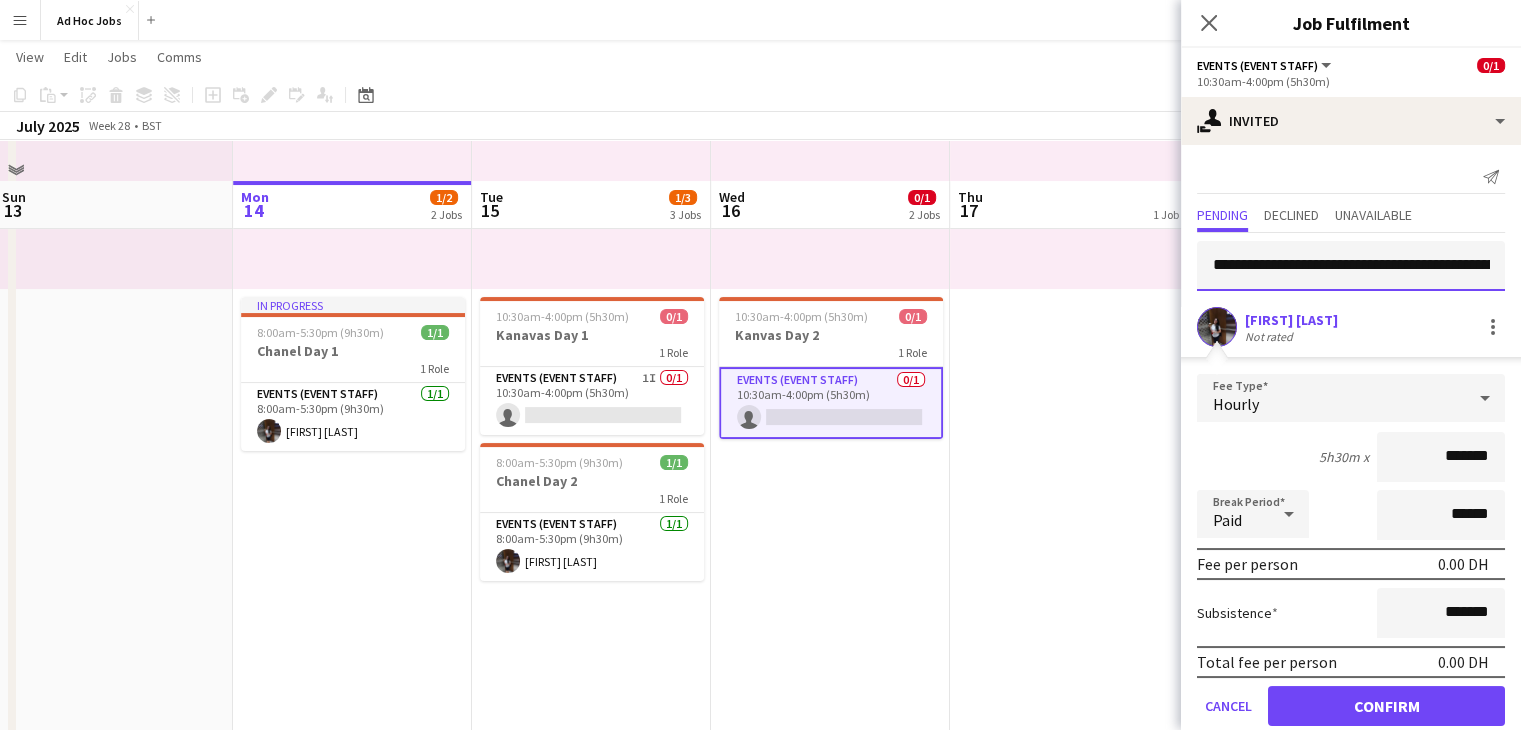 scroll, scrollTop: 0, scrollLeft: 234, axis: horizontal 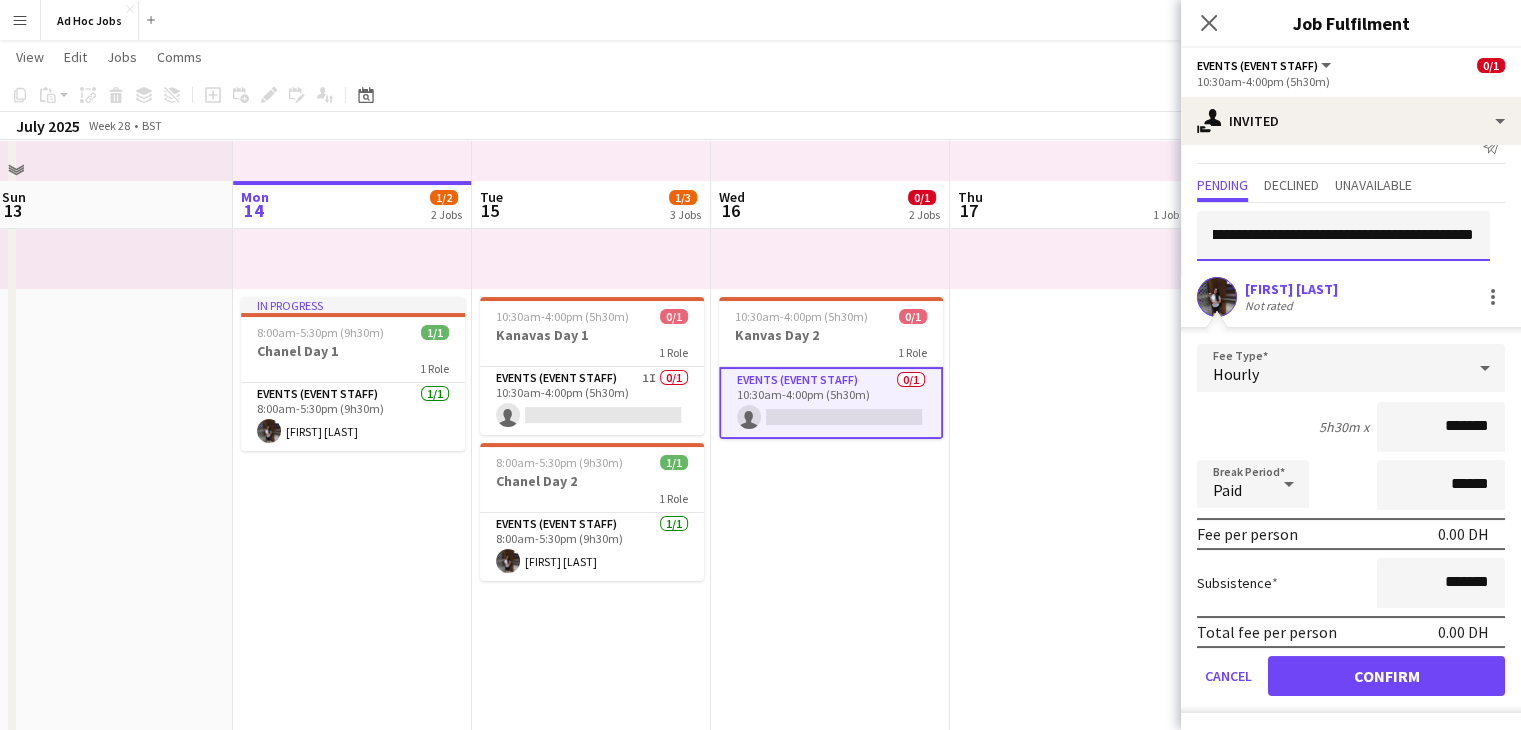 type on "**********" 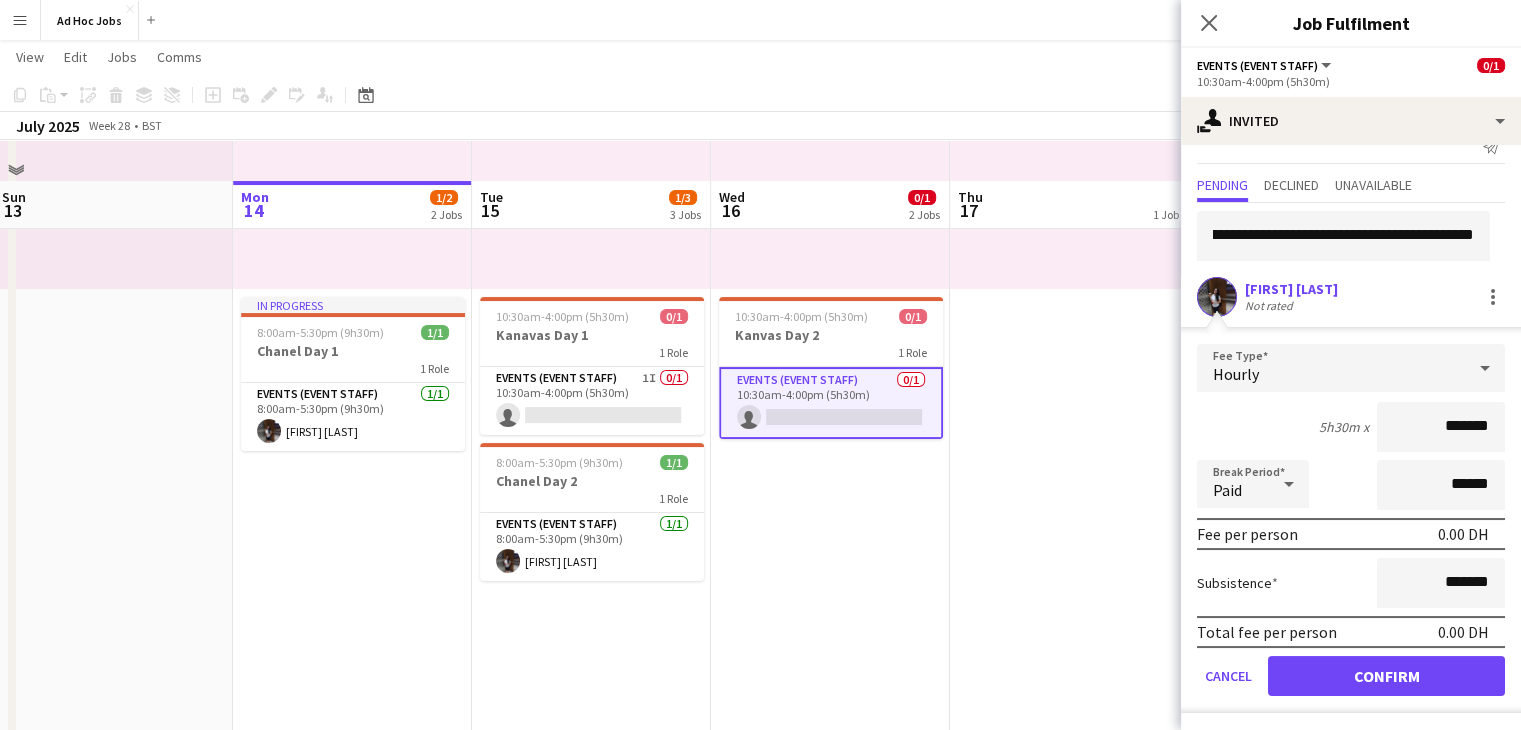 click 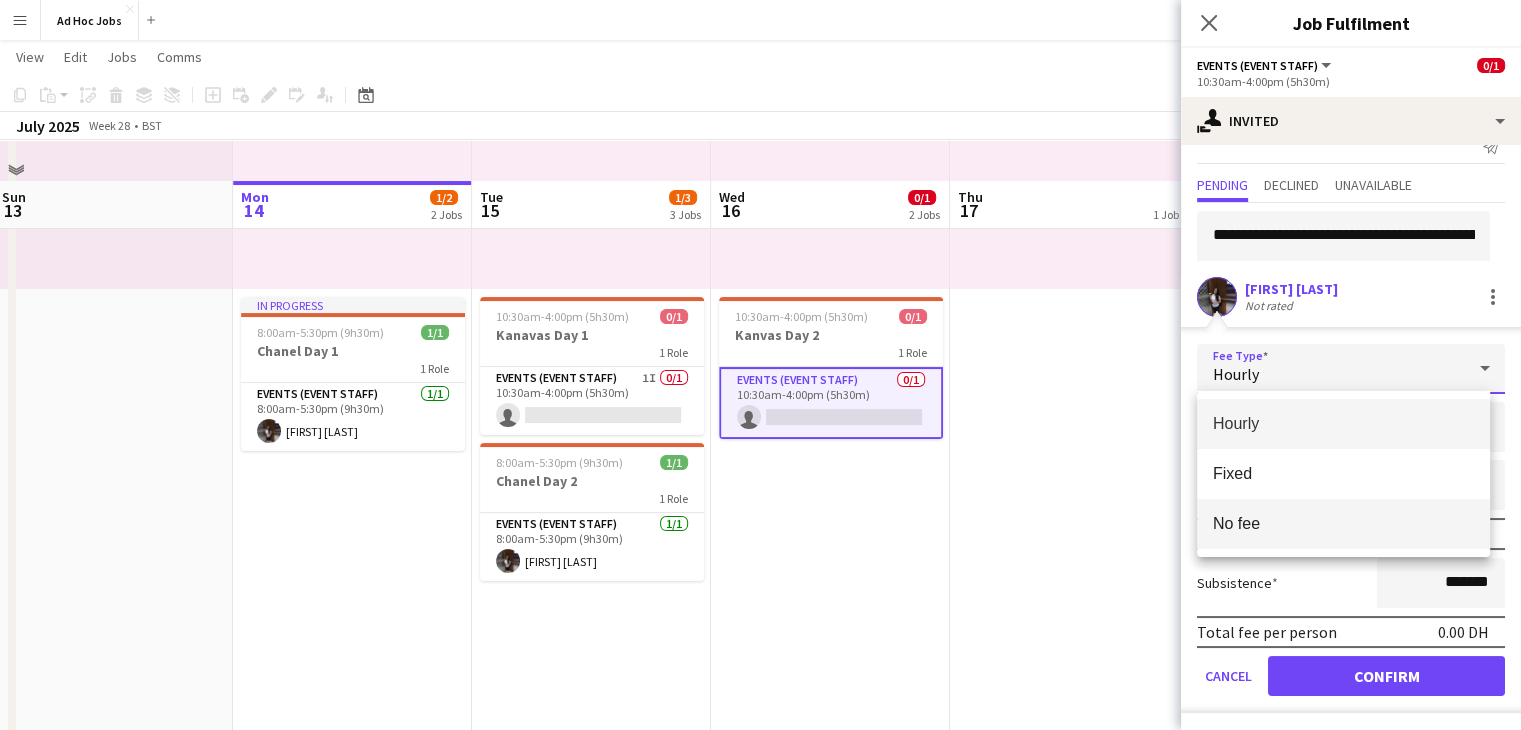 click on "No fee" at bounding box center (1343, 524) 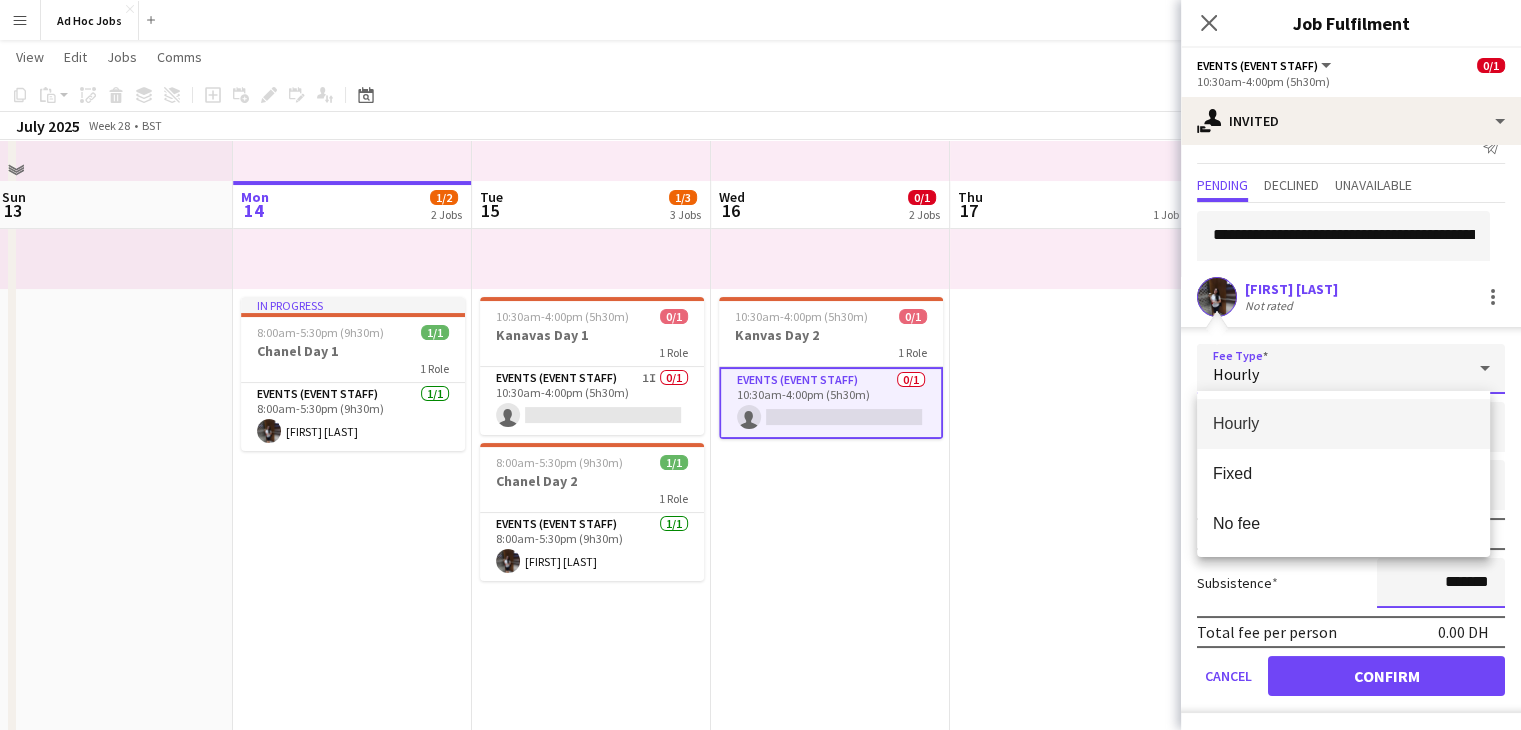 scroll, scrollTop: 0, scrollLeft: 0, axis: both 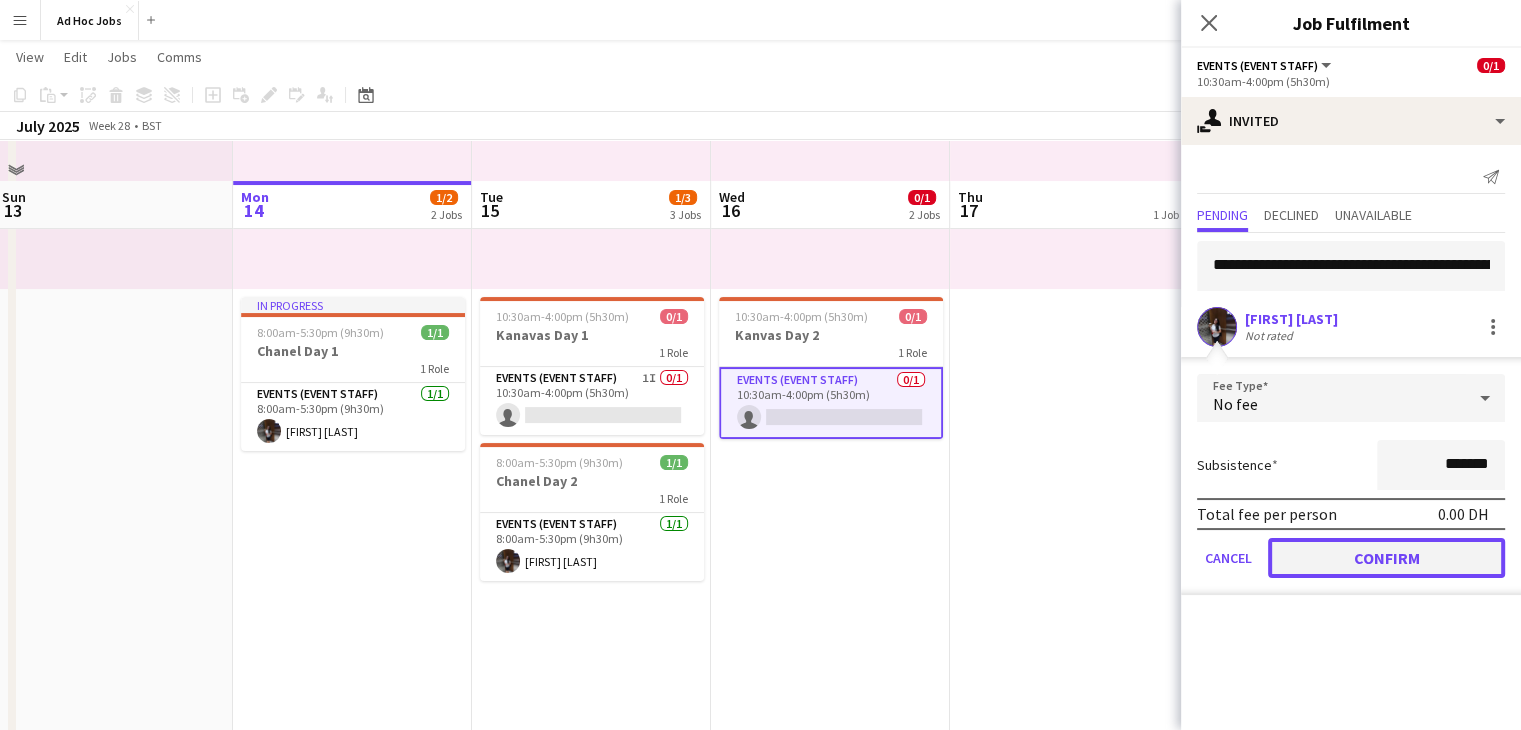 click on "Confirm" 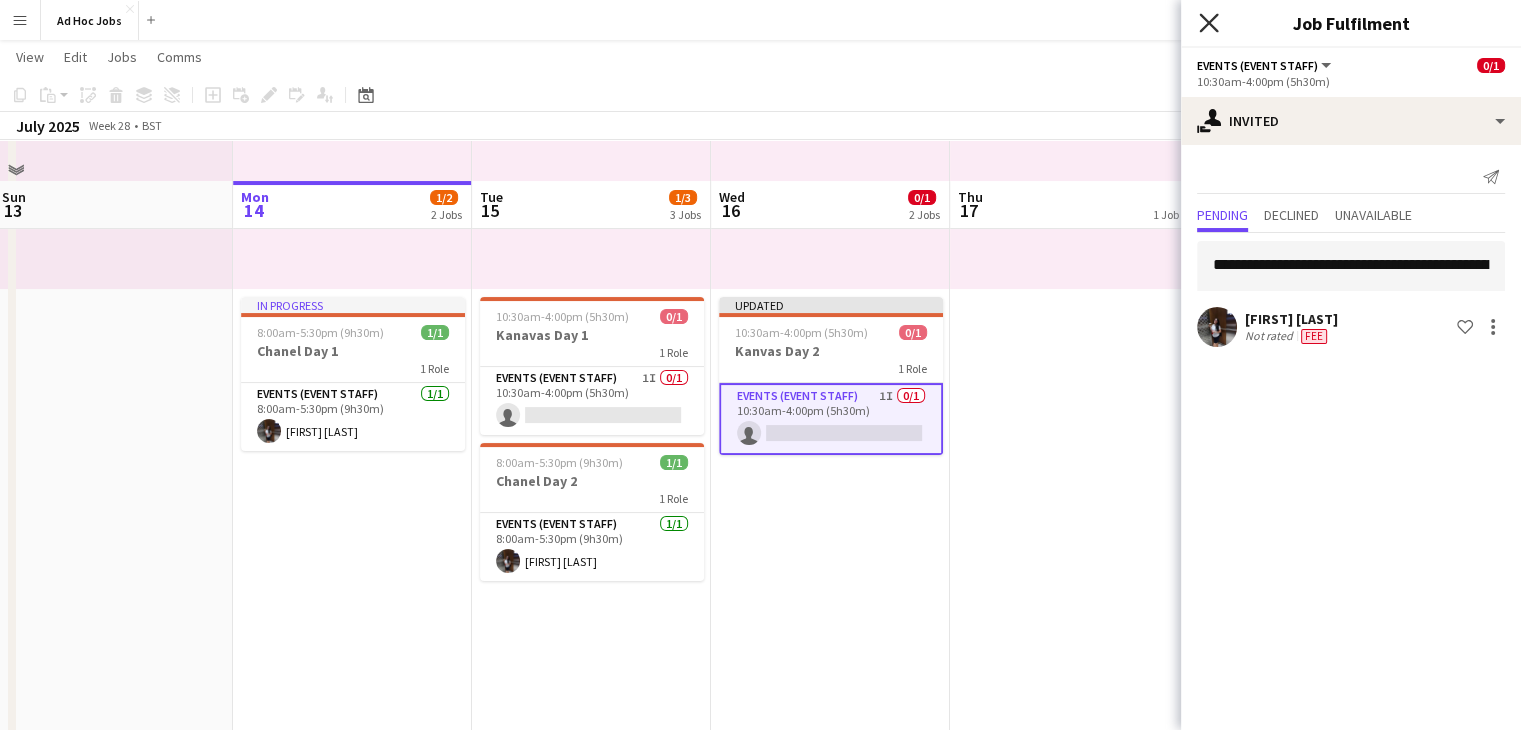 click 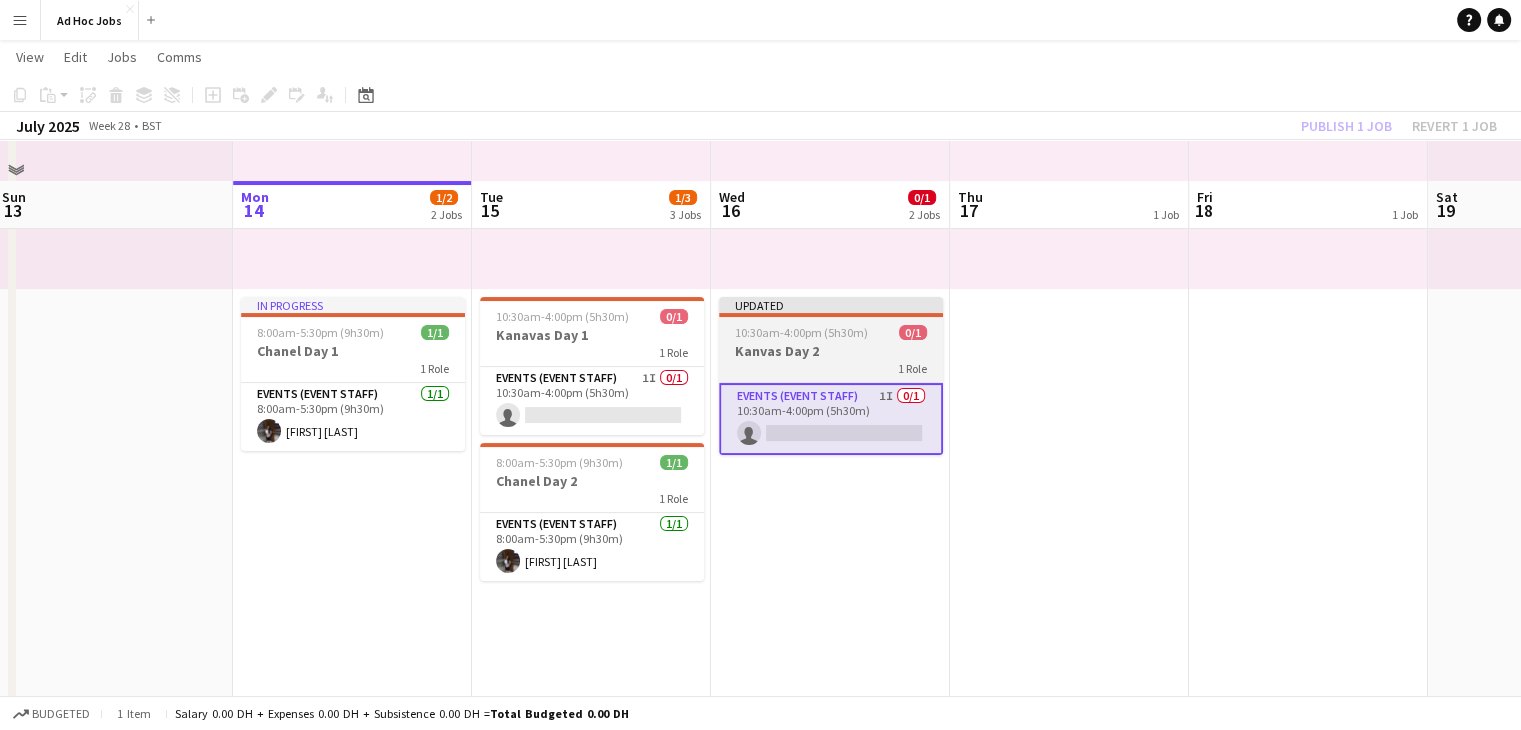 click on "Kanvas Day 2" at bounding box center [831, 351] 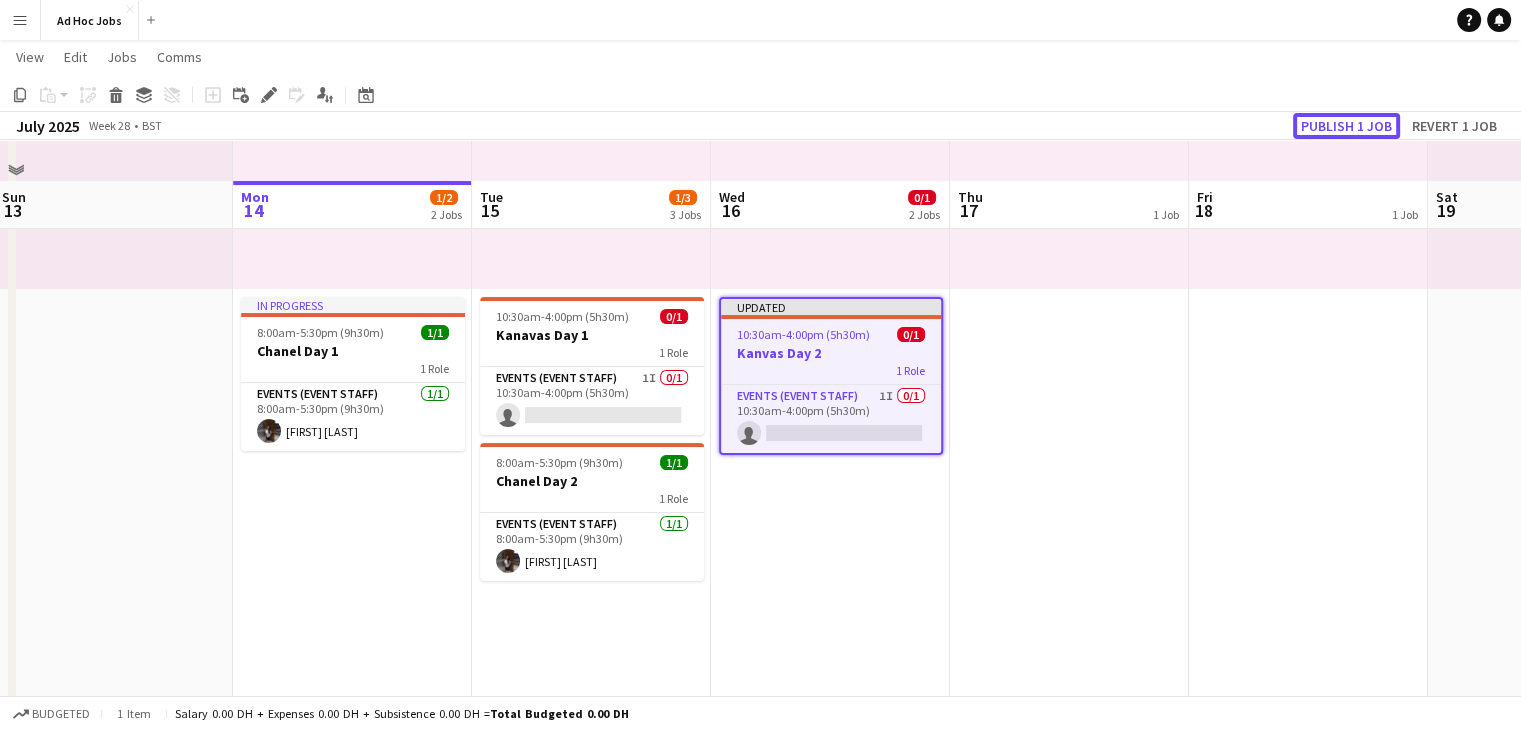 click on "Publish 1 job" 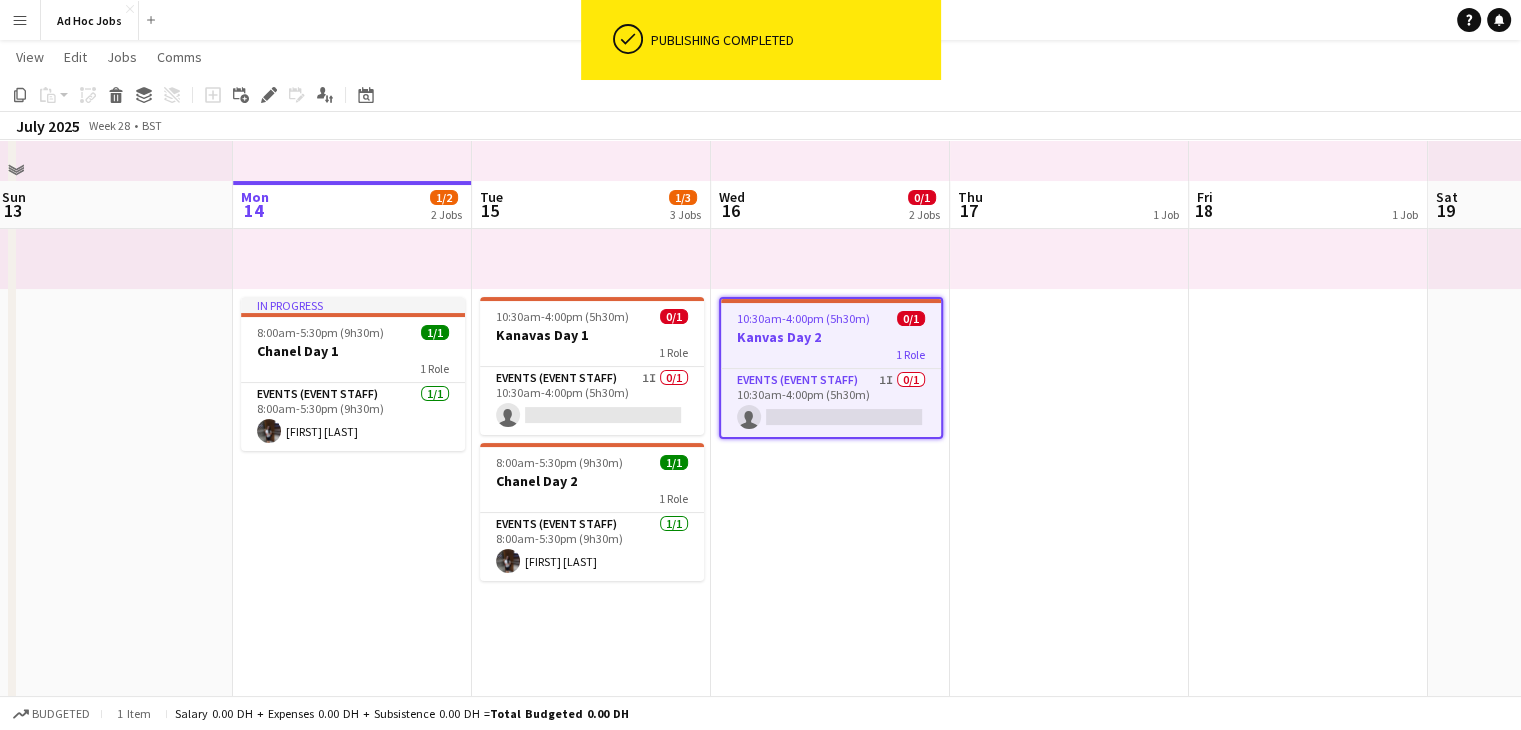 click on "10:30am-4:00pm (5h30m)    0/1   Kanavas Day 2   1 Role   Events (Event Staff)   1I   0/1   10:30am-4:00pm (5h30m)
single-neutral-actions" at bounding box center (830, 385) 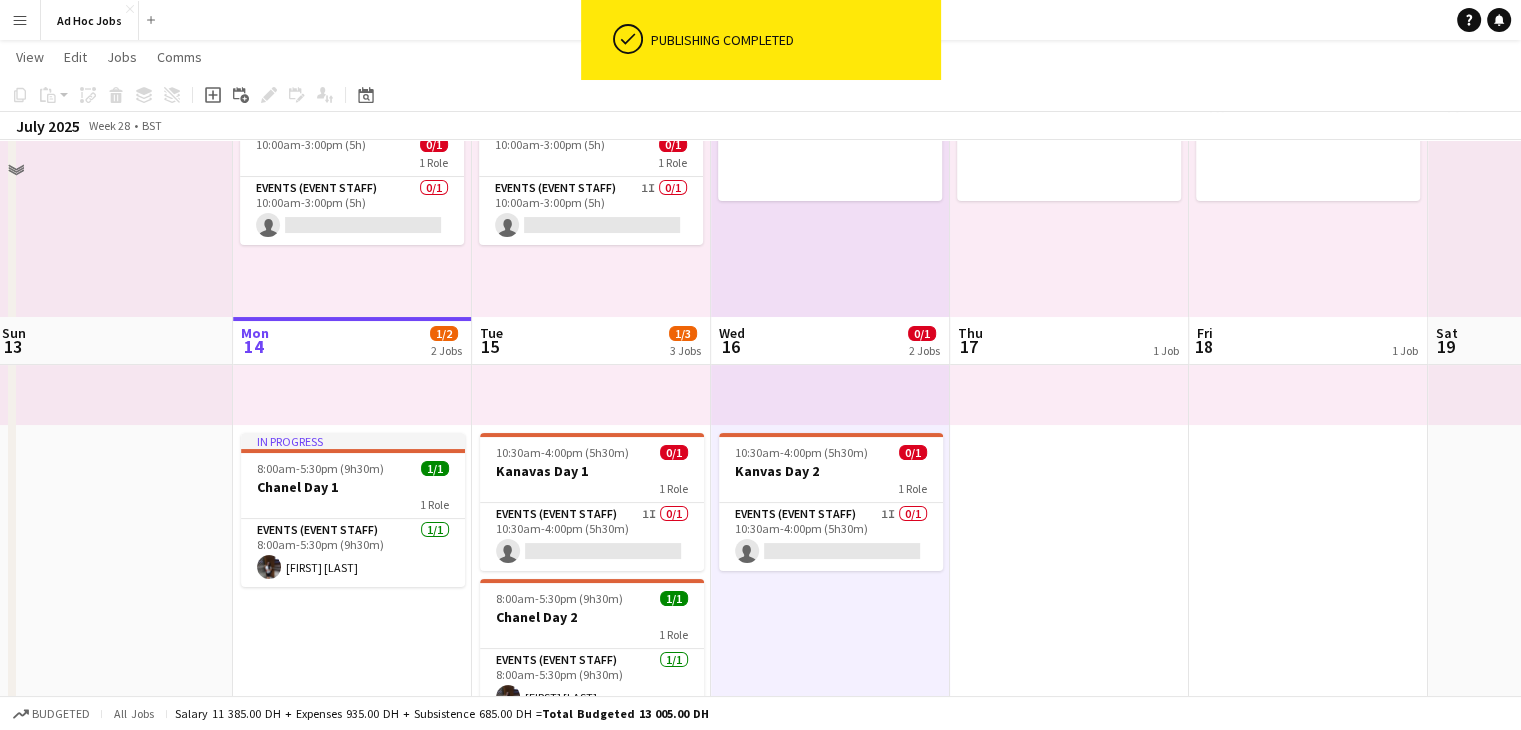 scroll, scrollTop: 166, scrollLeft: 0, axis: vertical 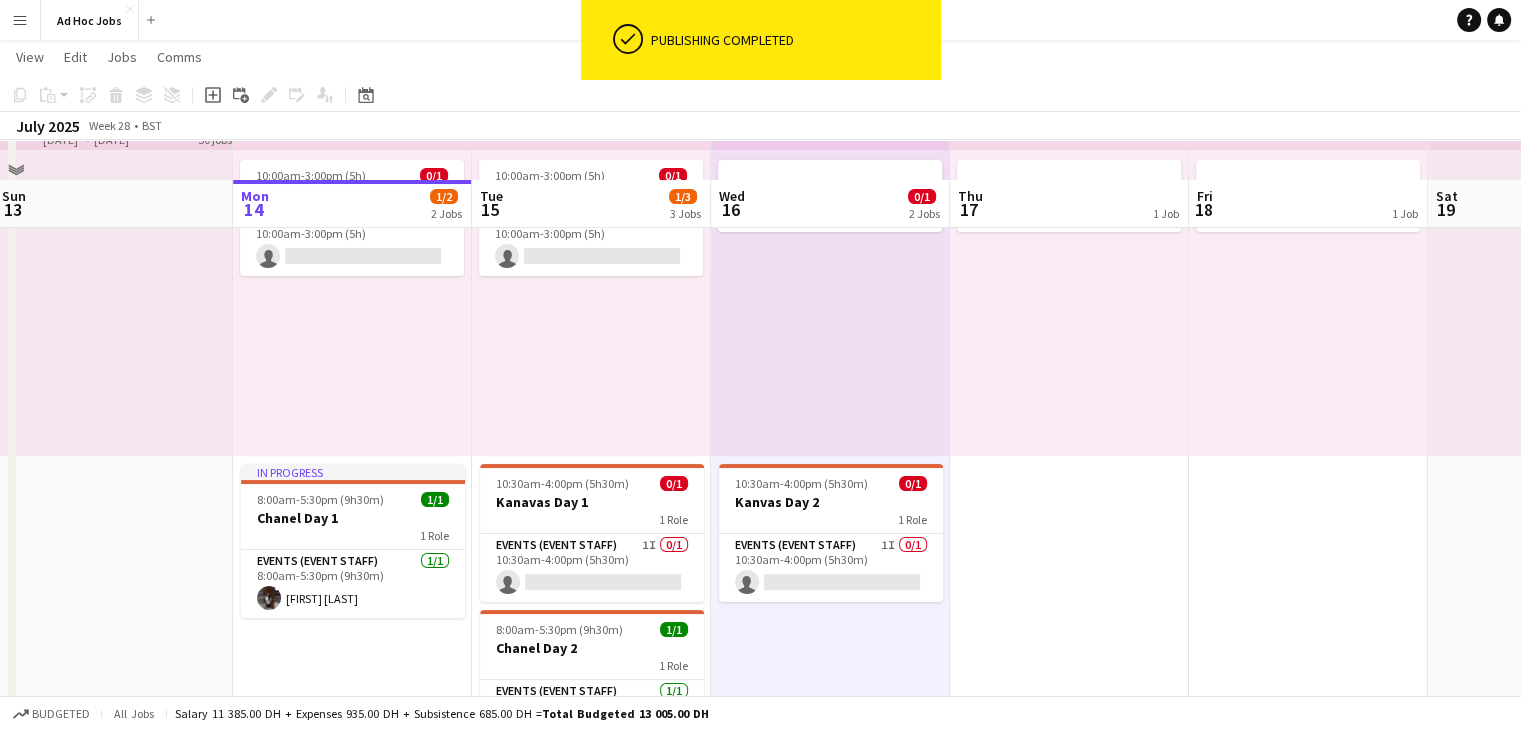 click at bounding box center [1069, 552] 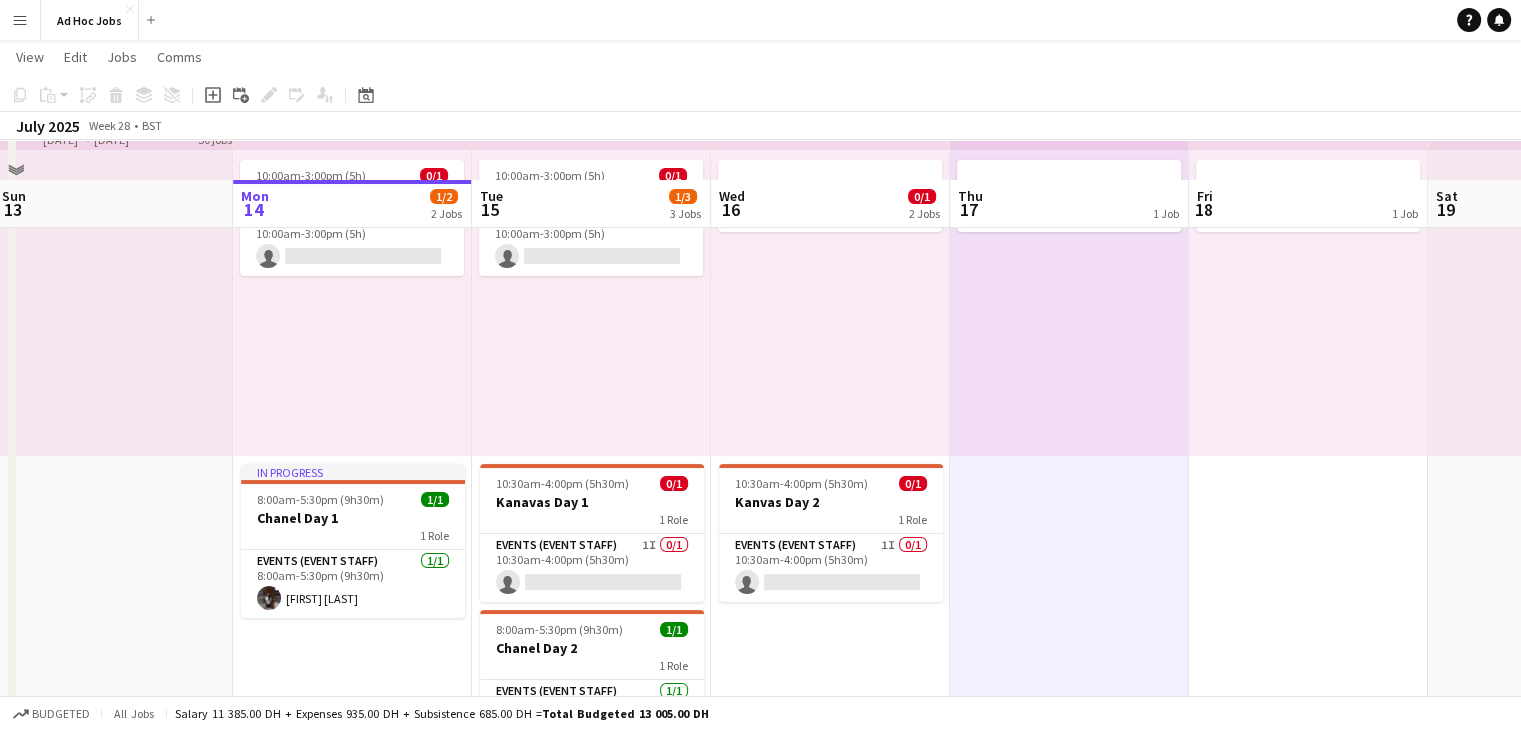 drag, startPoint x: 203, startPoint y: 109, endPoint x: 213, endPoint y: 99, distance: 14.142136 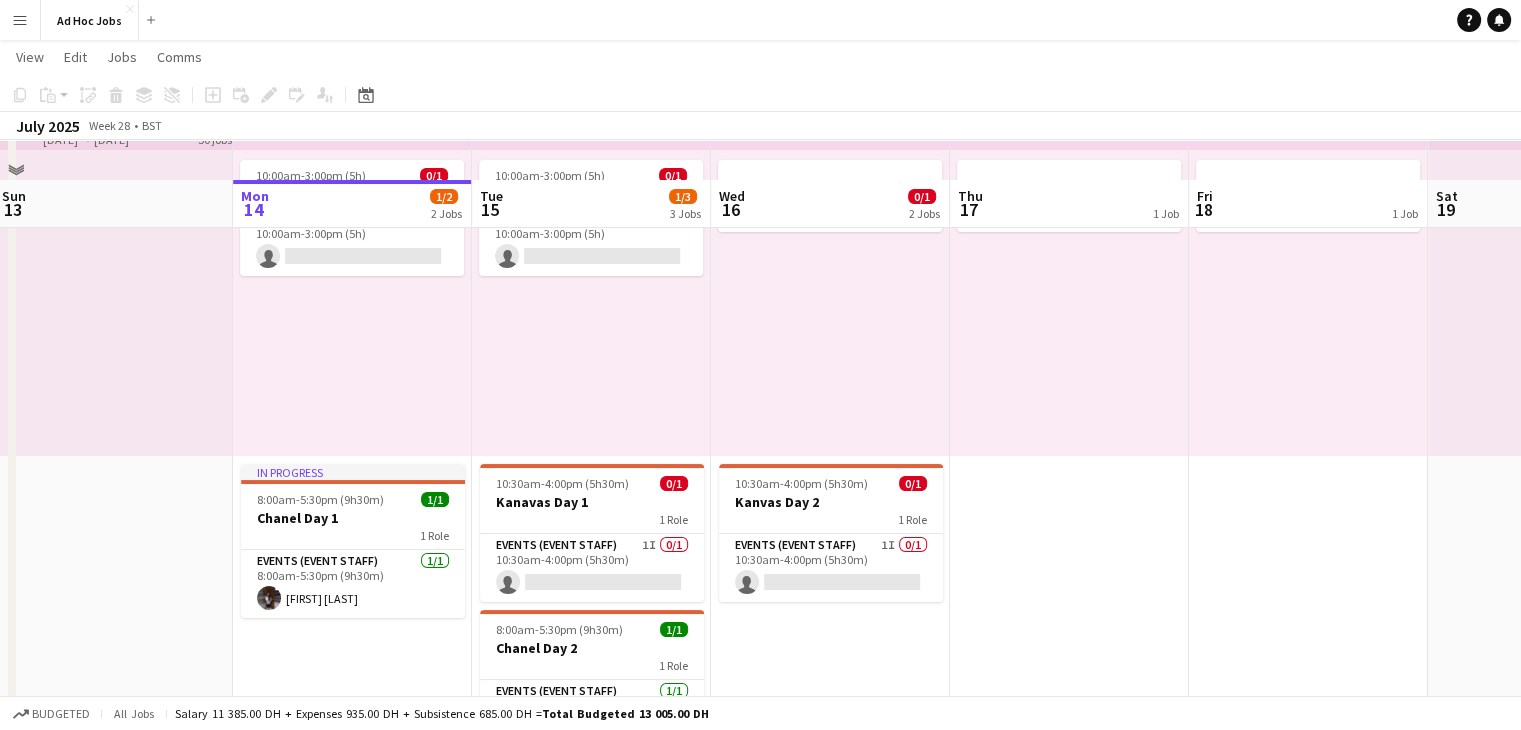 click on "Thu   17   1 Job" at bounding box center [1069, 205] 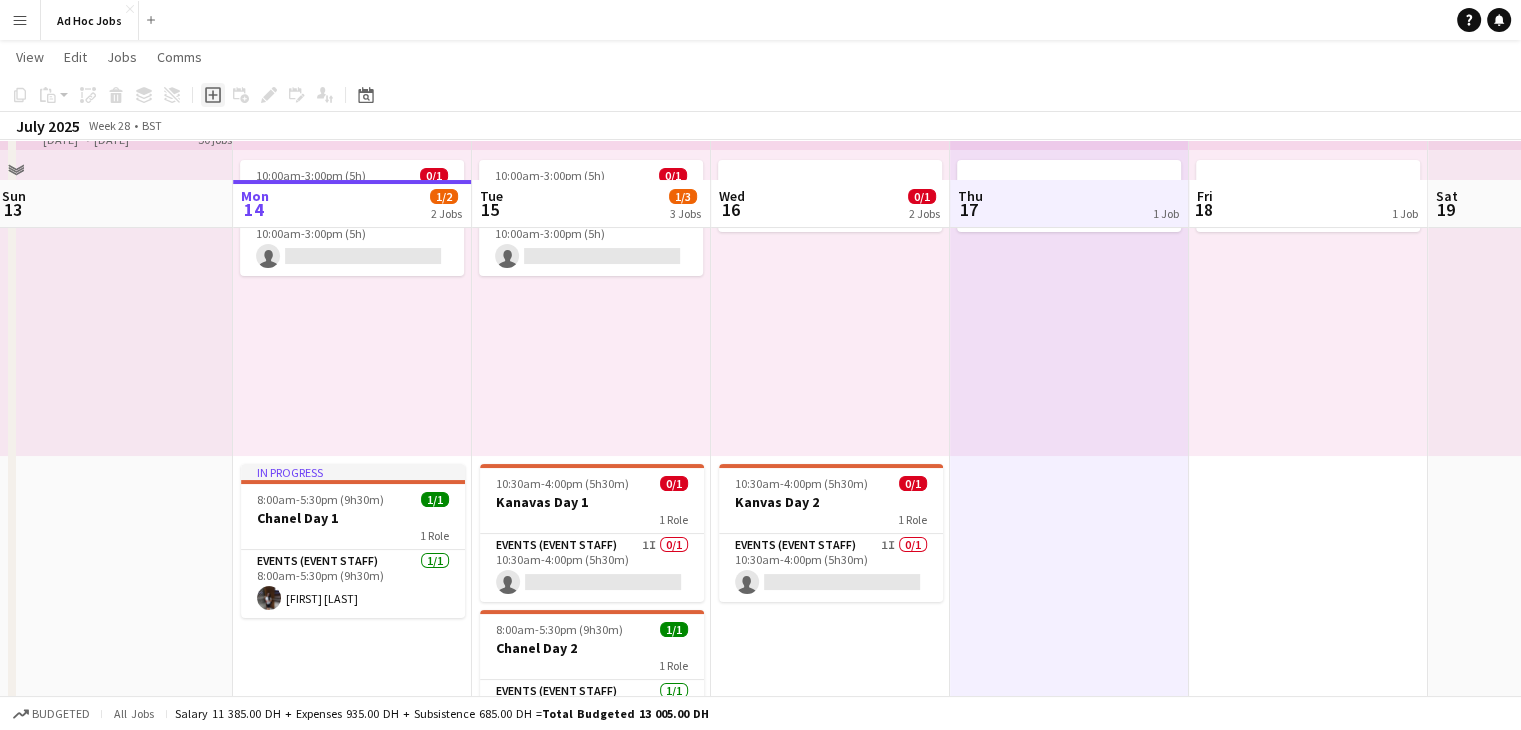 click on "Add job" 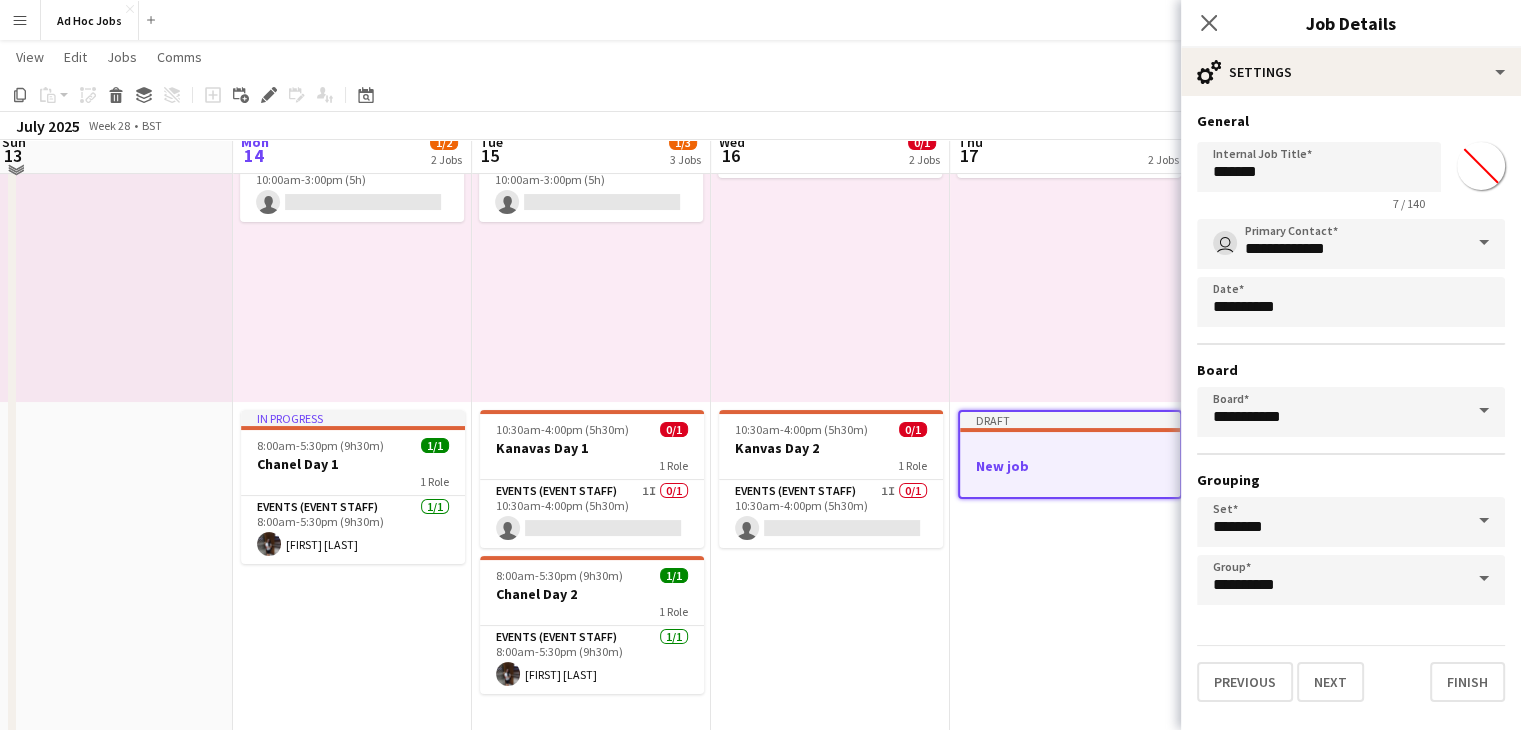 scroll, scrollTop: 476, scrollLeft: 0, axis: vertical 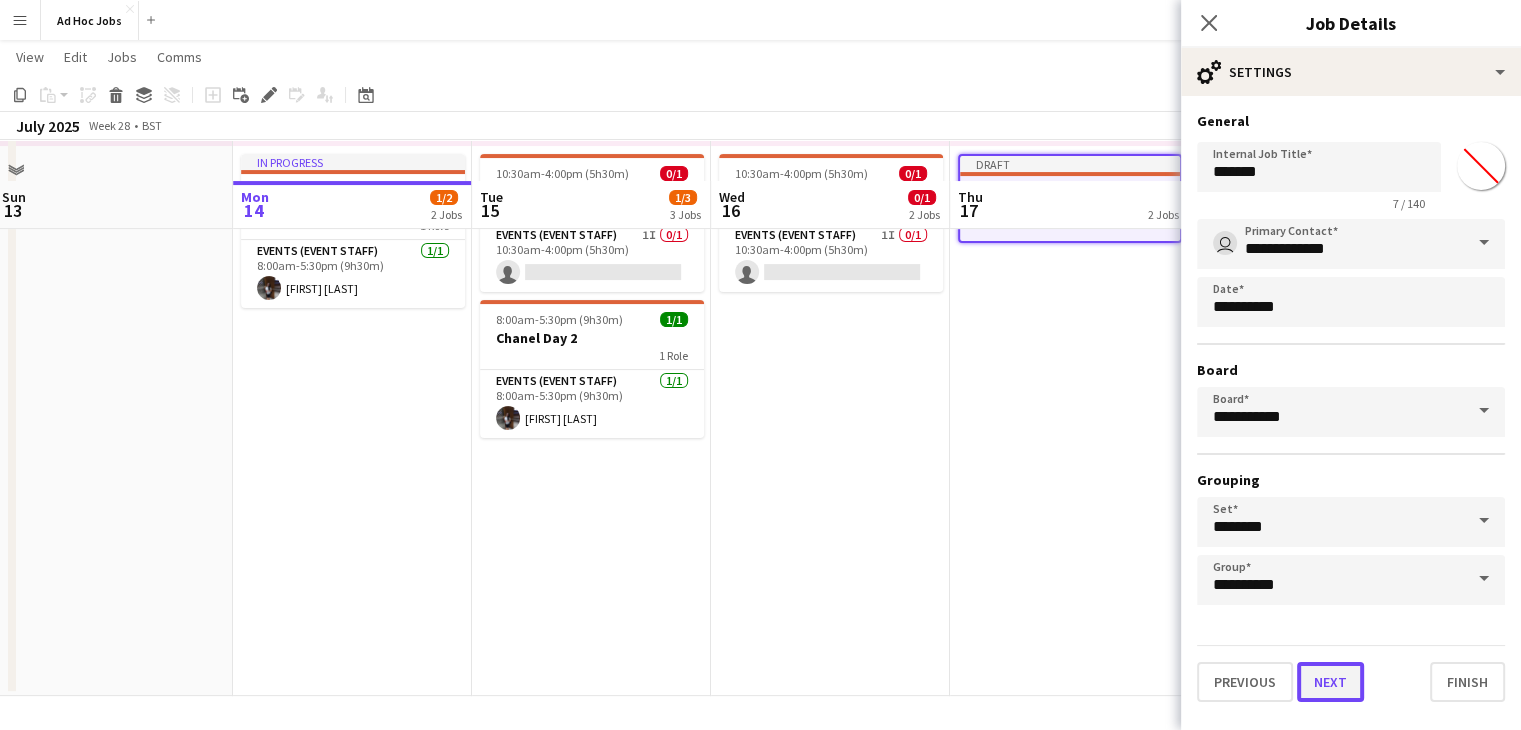 click on "Next" at bounding box center (1330, 682) 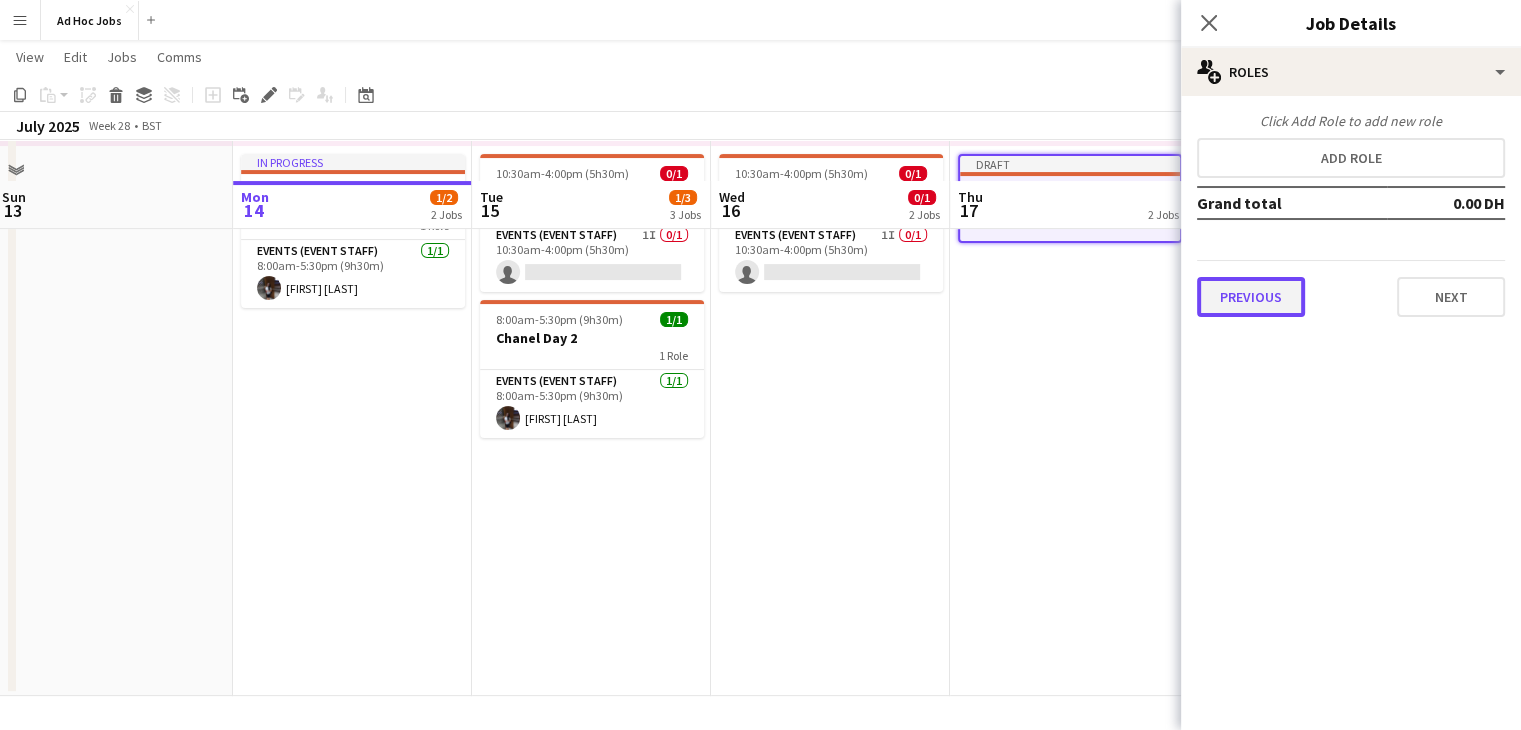 click on "Previous" at bounding box center (1251, 297) 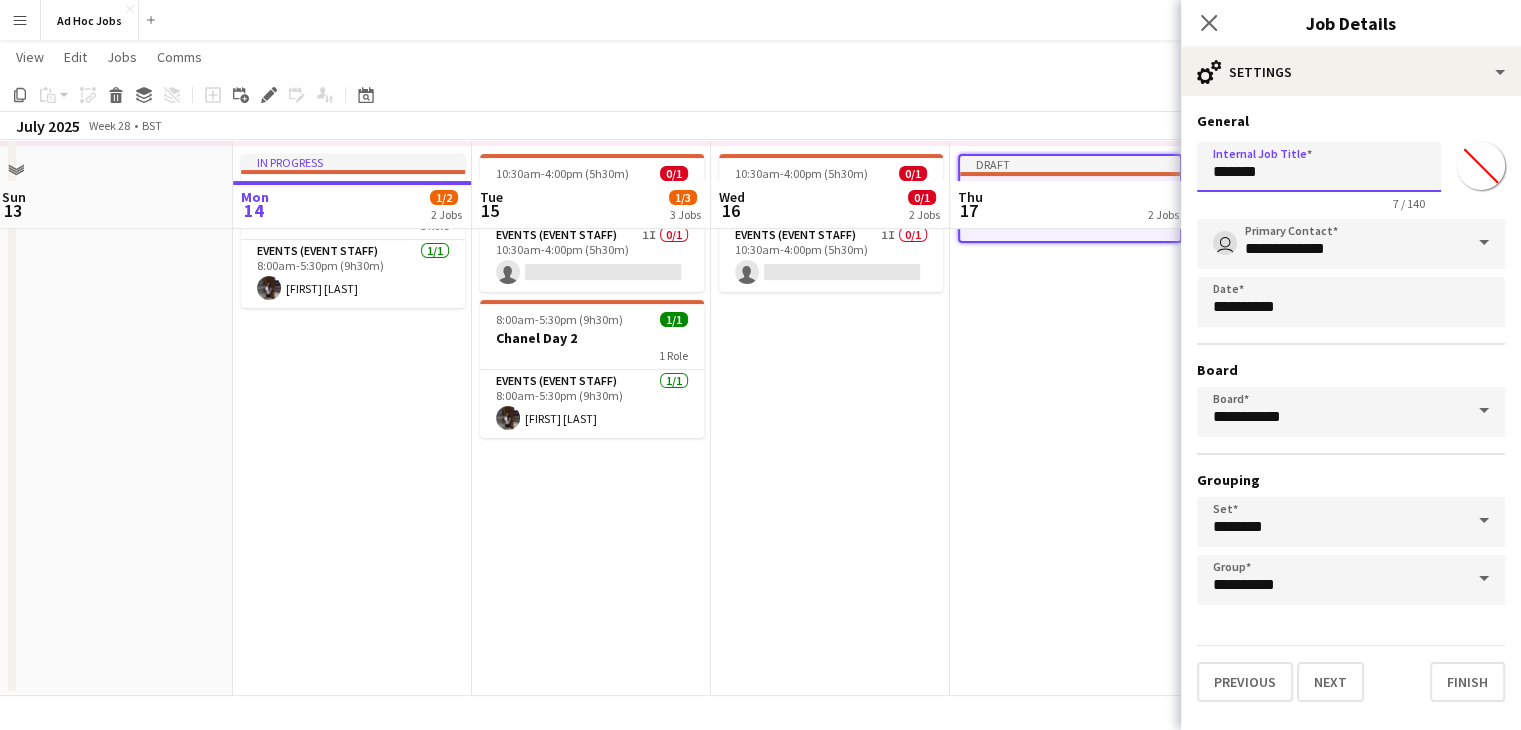 drag, startPoint x: 1300, startPoint y: 170, endPoint x: 1153, endPoint y: 189, distance: 148.22281 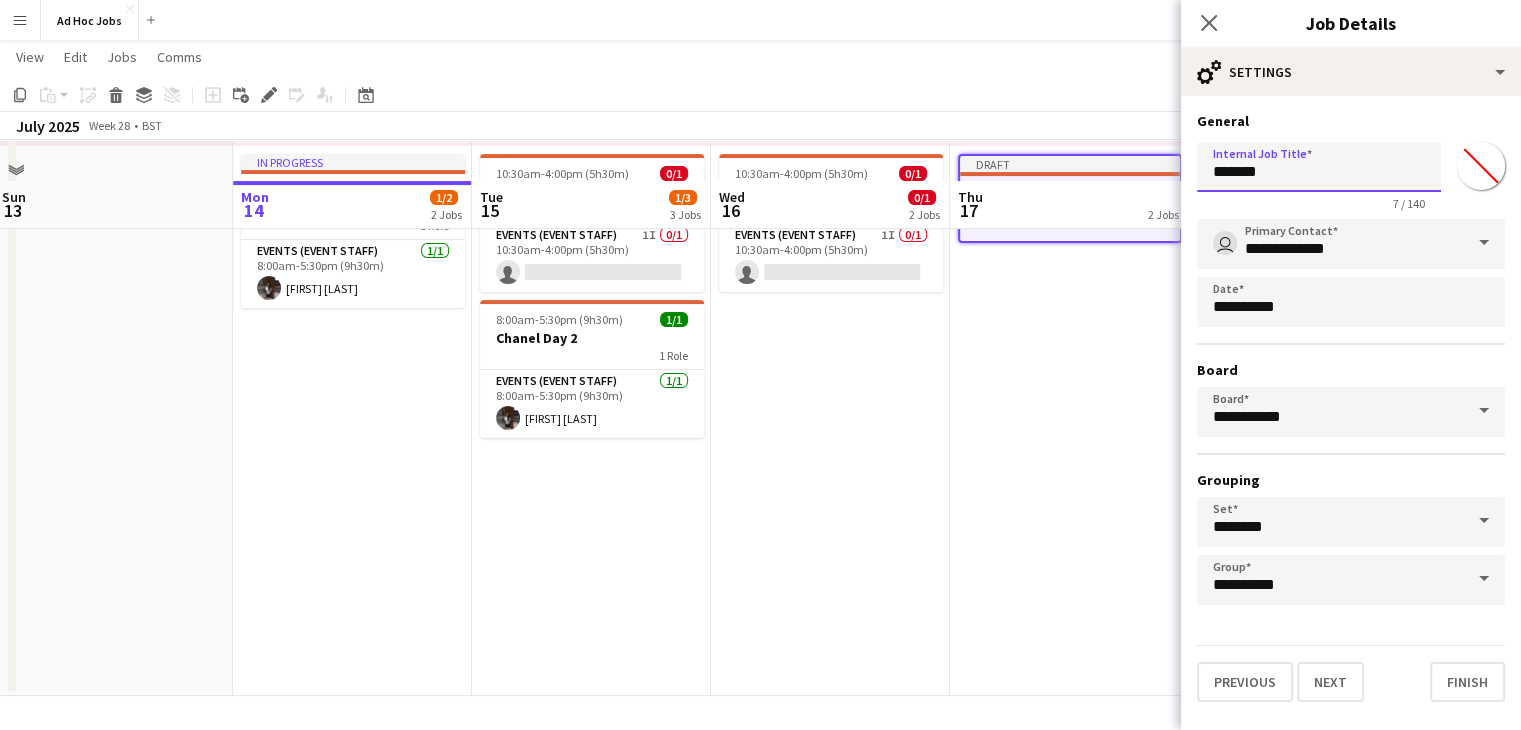 click on "Menu
Boards
Boards   Boards   All jobs   Status
Workforce
Workforce   My Workforce   Recruiting
Comms
Comms
Pay
Pay   Approvals   Payments   Reports
Platform Settings
Platform Settings   App settings   Your settings   Profiles
Training Academy
Training Academy
Knowledge Base
Knowledge Base
Product Updates
Product Updates   Log Out   Privacy   Ad Hoc Jobs
Close
Add
Help
Notifications
!  This board is part of the dummy data. Please do not use for real jobs as data may be deleted.
Ad Hoc Jobs
user" at bounding box center (760, 127) 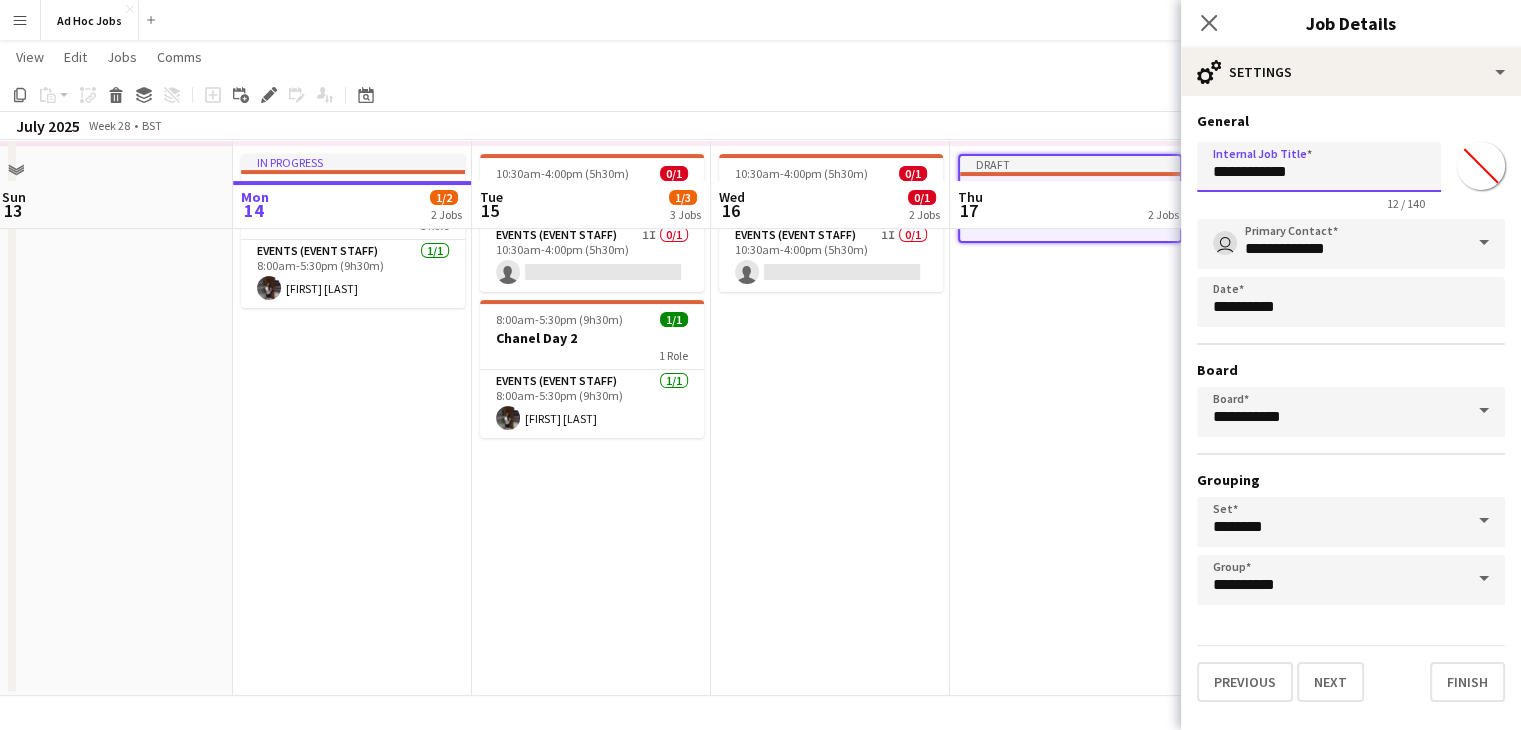 type on "**********" 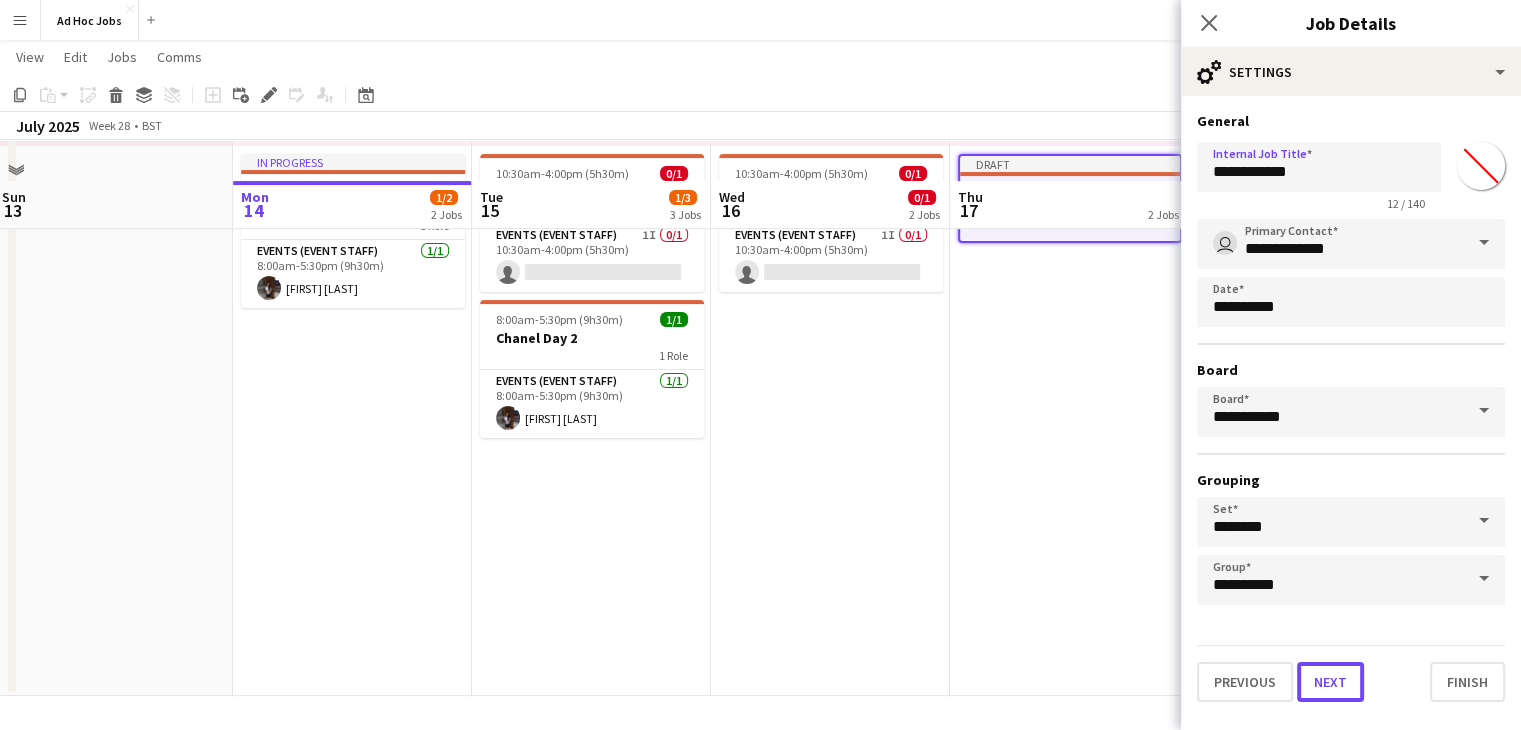 click on "Next" at bounding box center (1330, 682) 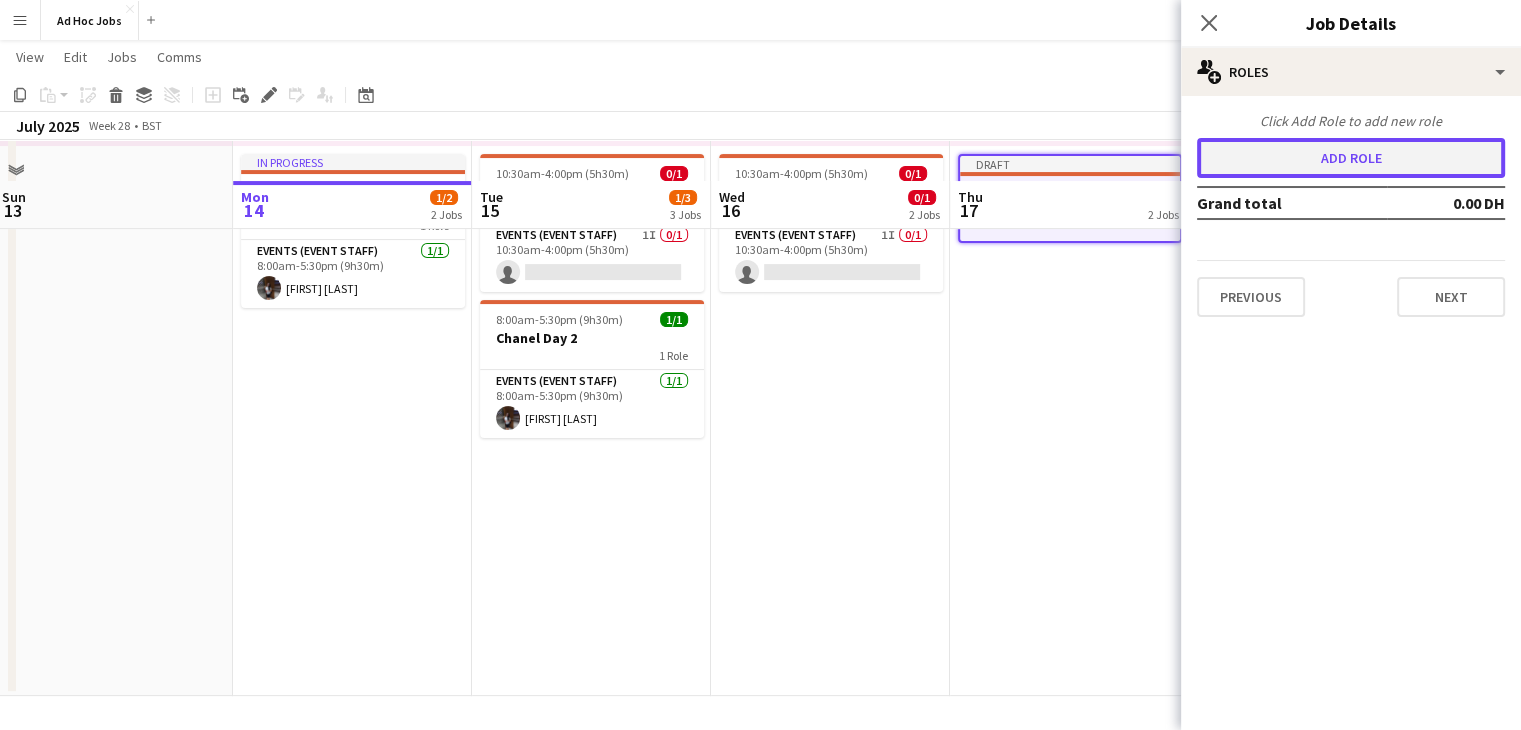 click on "Add role" at bounding box center [1351, 158] 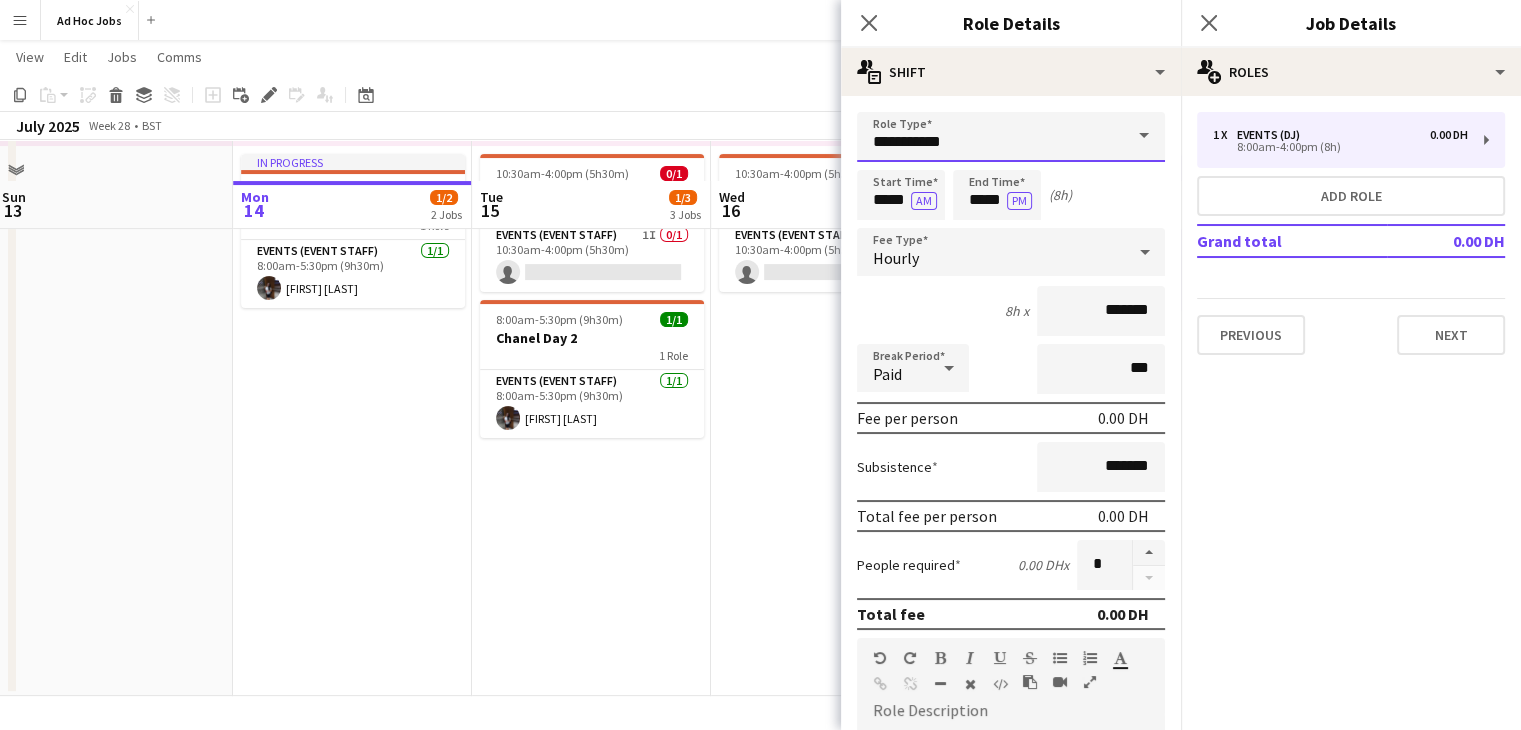 click on "**********" at bounding box center (1011, 137) 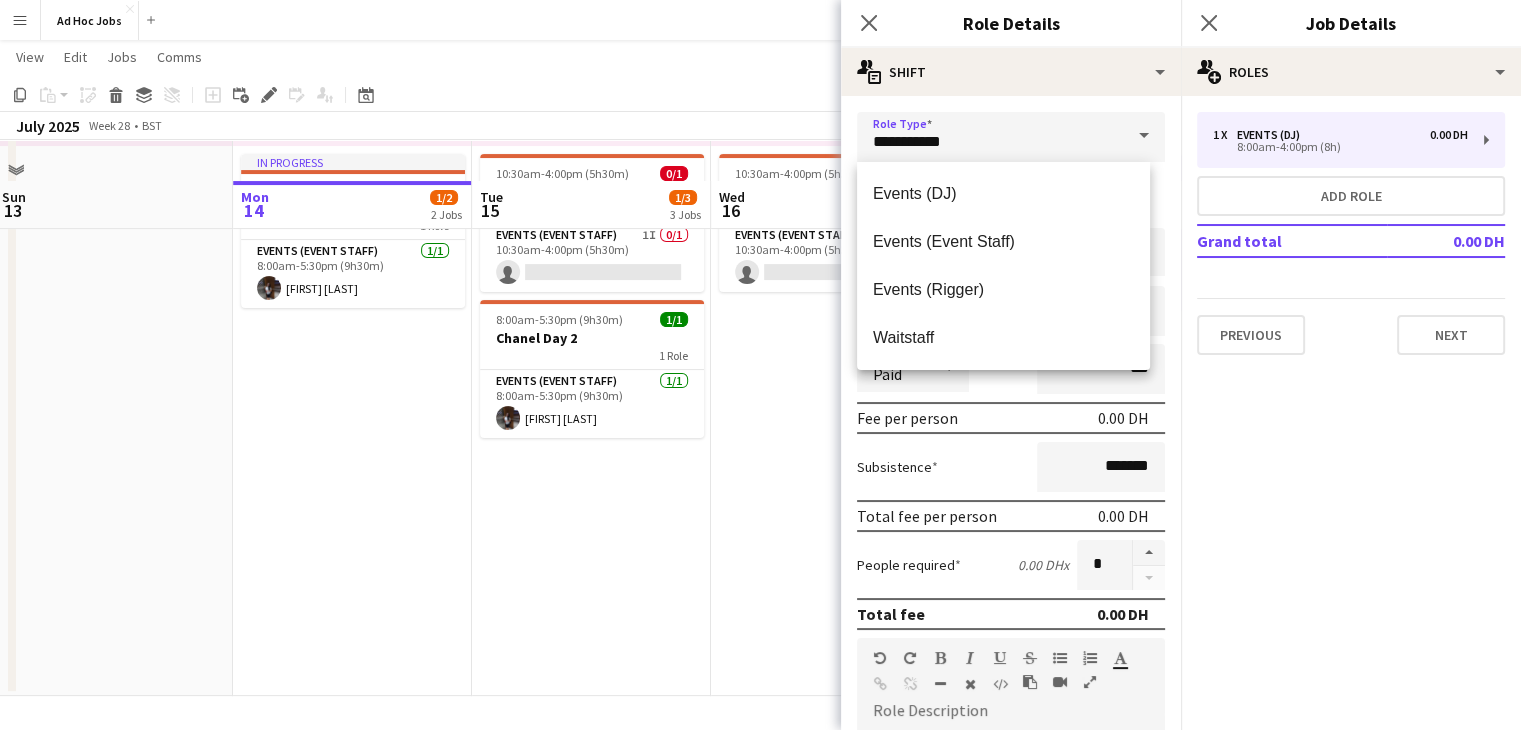 click on "Events (Event Staff)" at bounding box center [1003, 242] 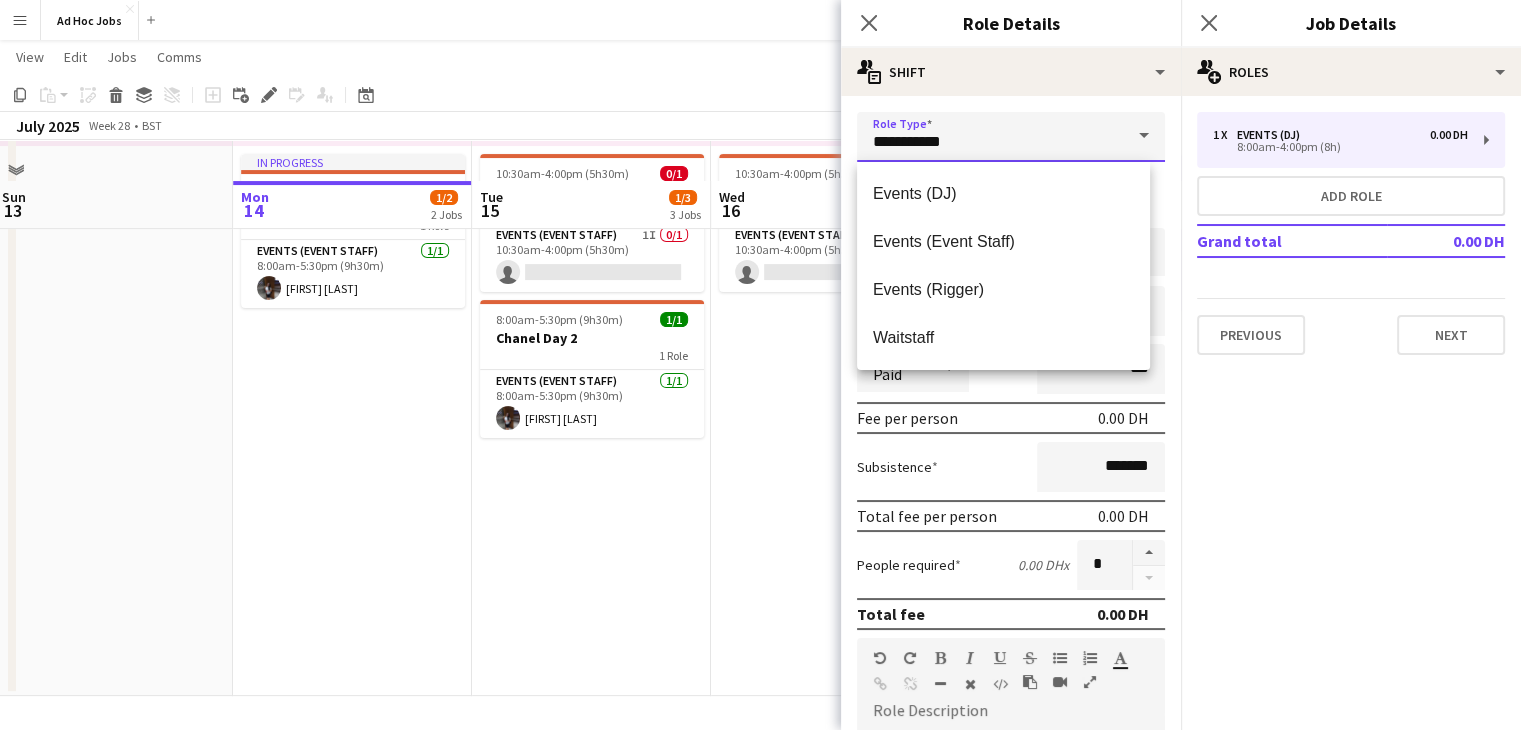 type on "**********" 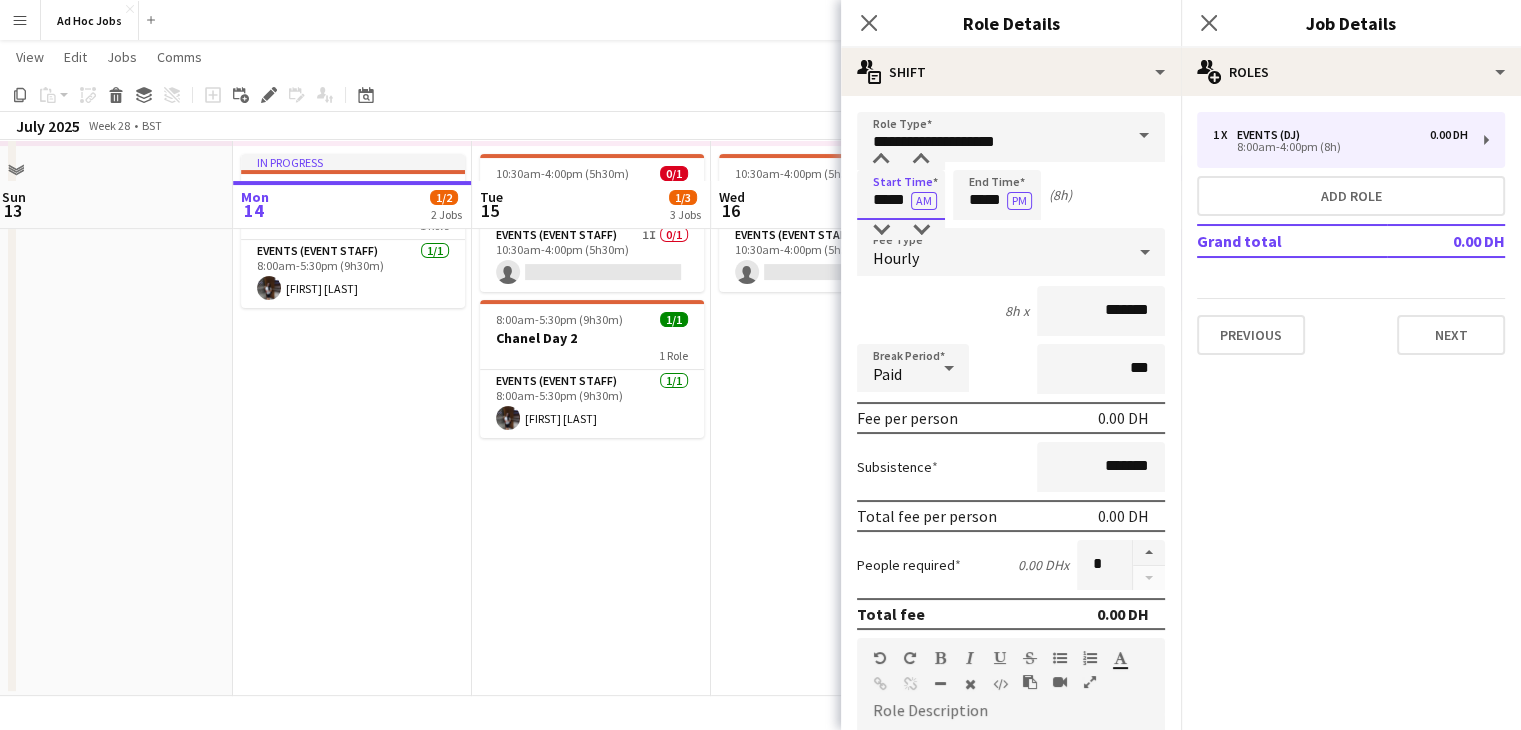 click on "*****" at bounding box center (901, 195) 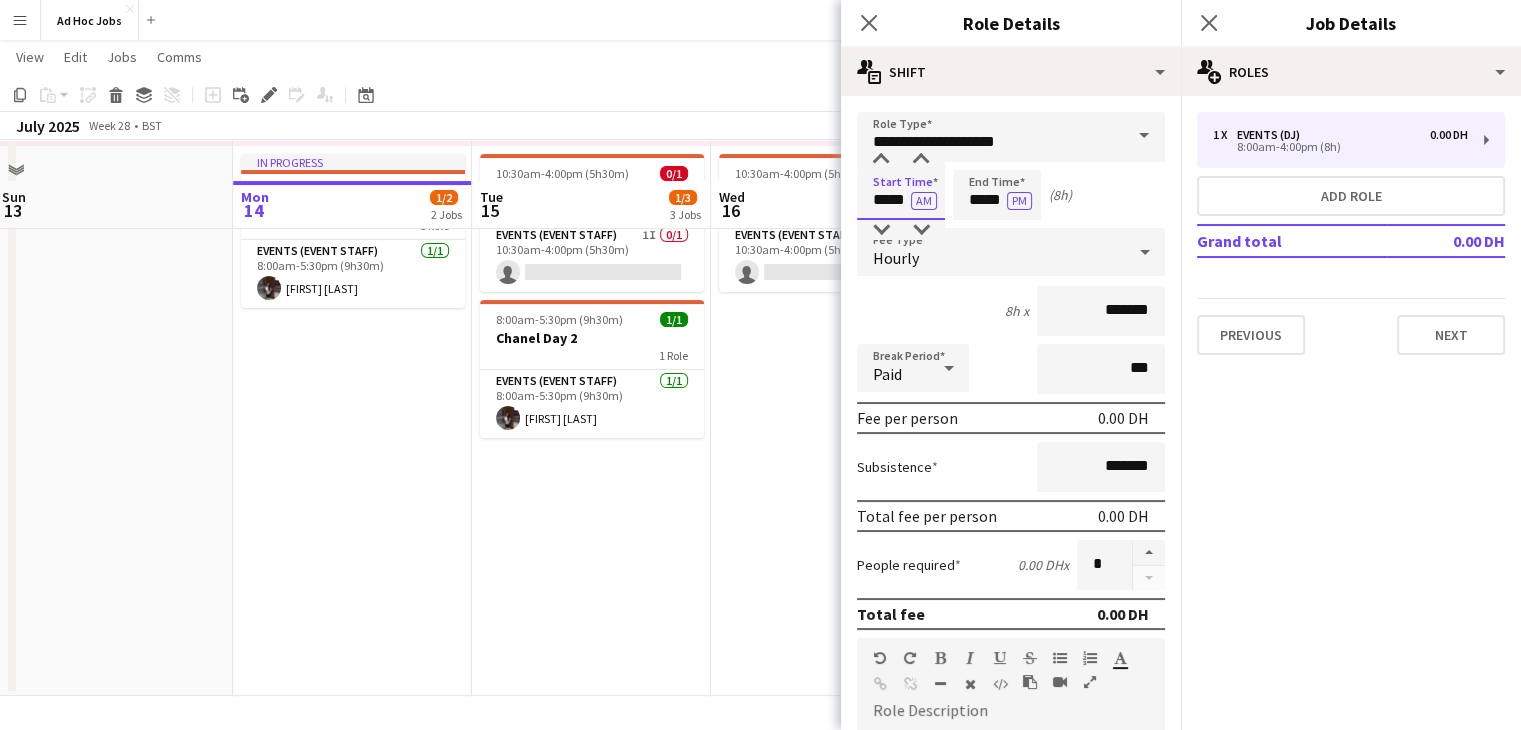click on "Menu
Boards
Boards   Boards   All jobs   Status
Workforce
Workforce   My Workforce   Recruiting
Comms
Comms
Pay
Pay   Approvals   Payments   Reports
Platform Settings
Platform Settings   App settings   Your settings   Profiles
Training Academy
Training Academy
Knowledge Base
Knowledge Base
Product Updates
Product Updates   Log Out   Privacy   Ad Hoc Jobs
Close
Add
Help
Notifications
!  This board is part of the dummy data. Please do not use for real jobs as data may be deleted.
Ad Hoc Jobs
user" at bounding box center [760, 127] 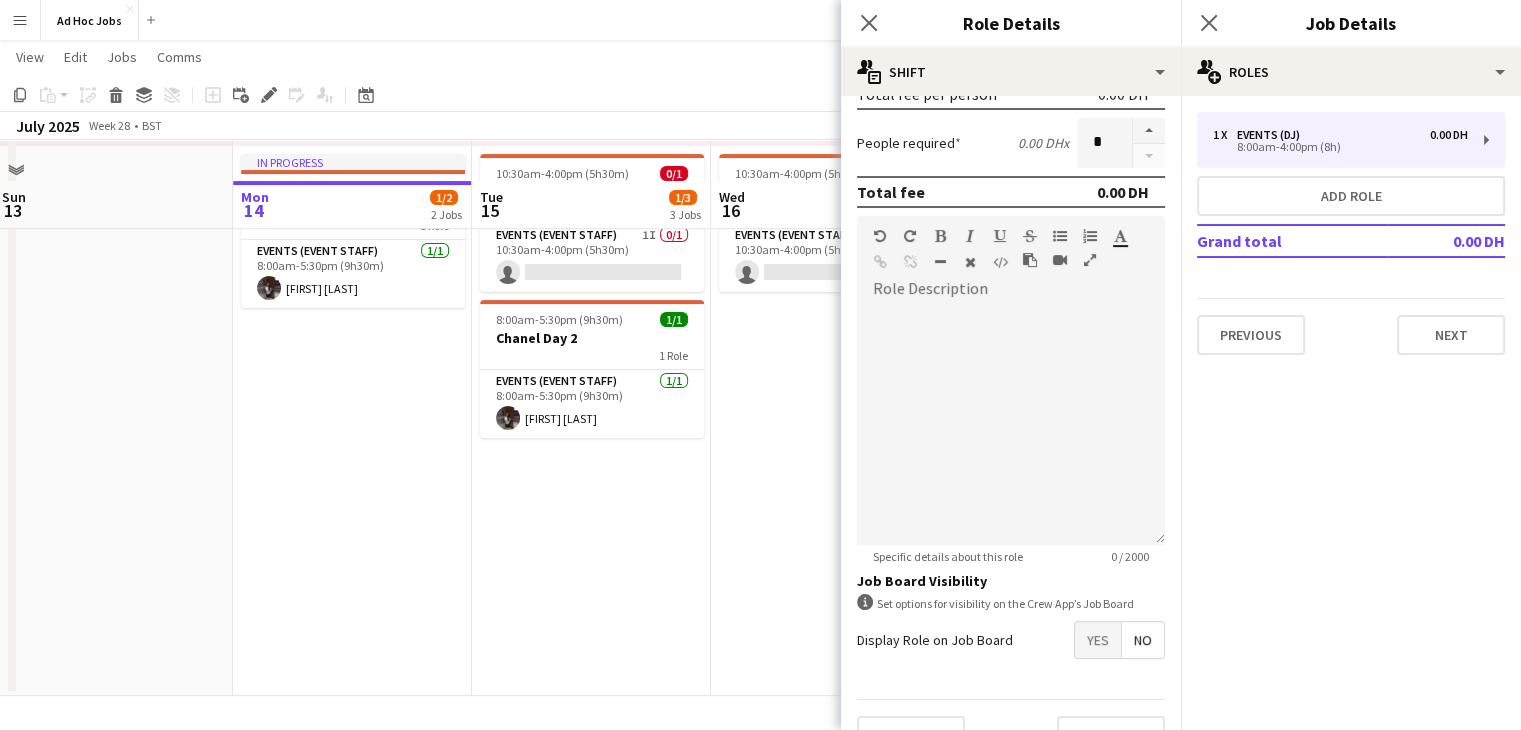scroll, scrollTop: 460, scrollLeft: 0, axis: vertical 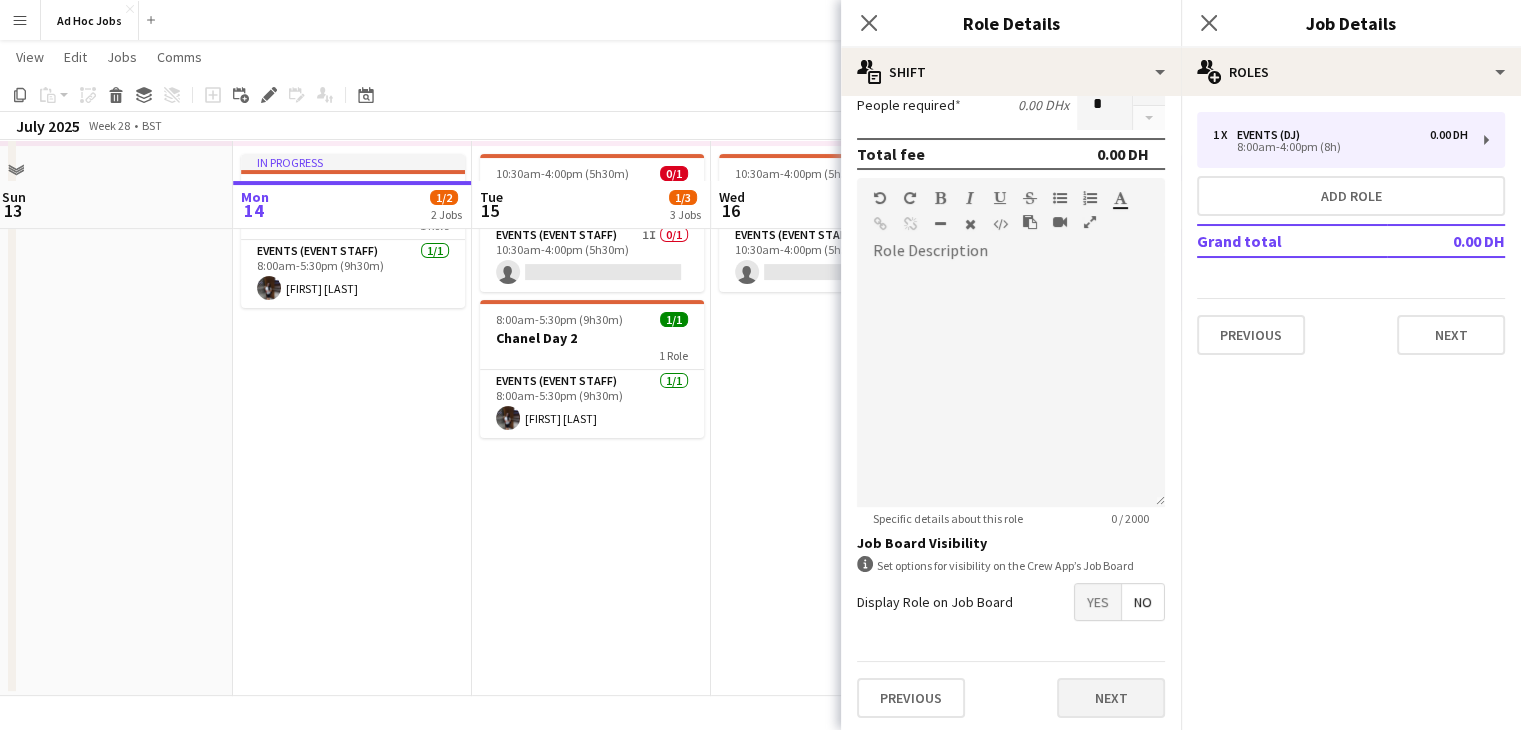 type on "*****" 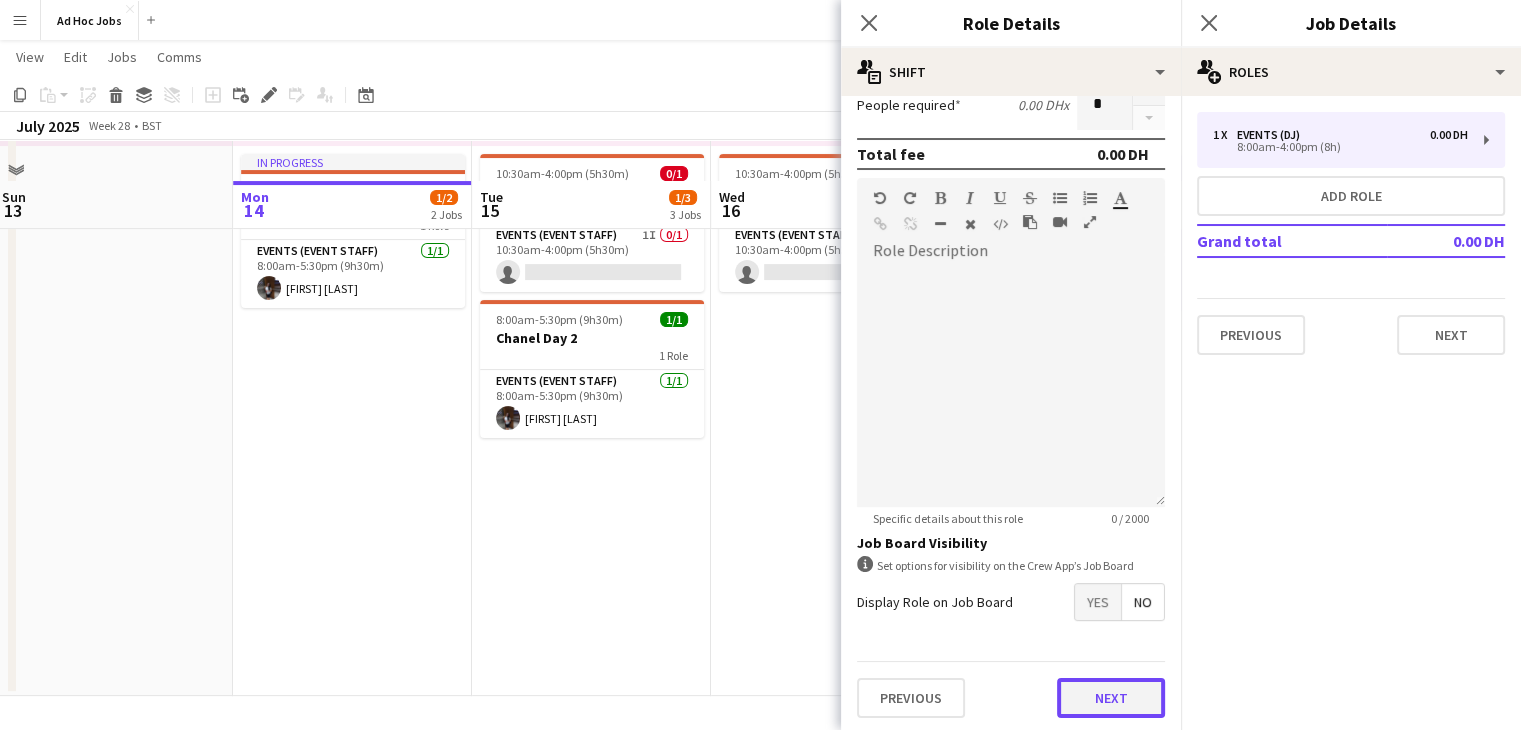 click on "Next" at bounding box center [1111, 698] 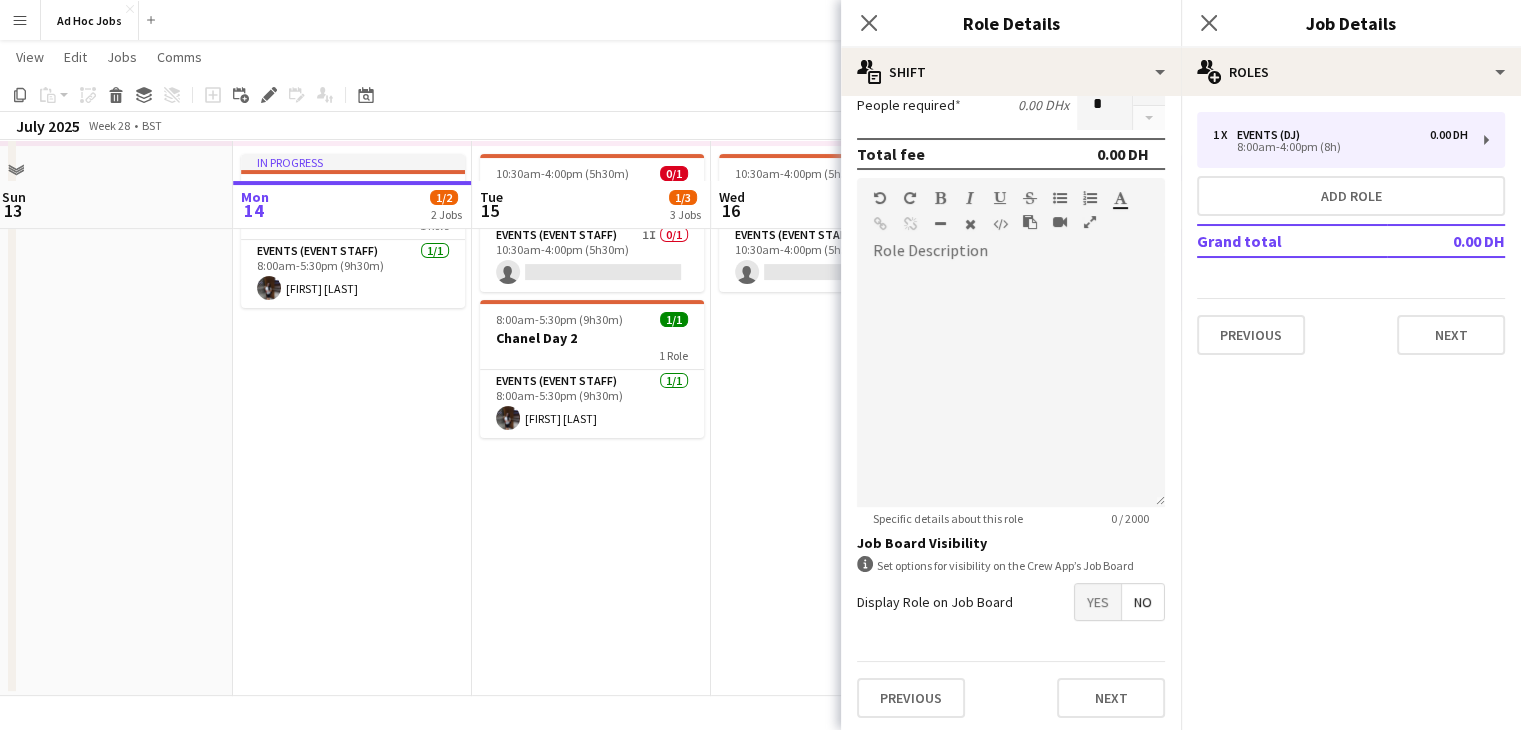 scroll, scrollTop: 0, scrollLeft: 0, axis: both 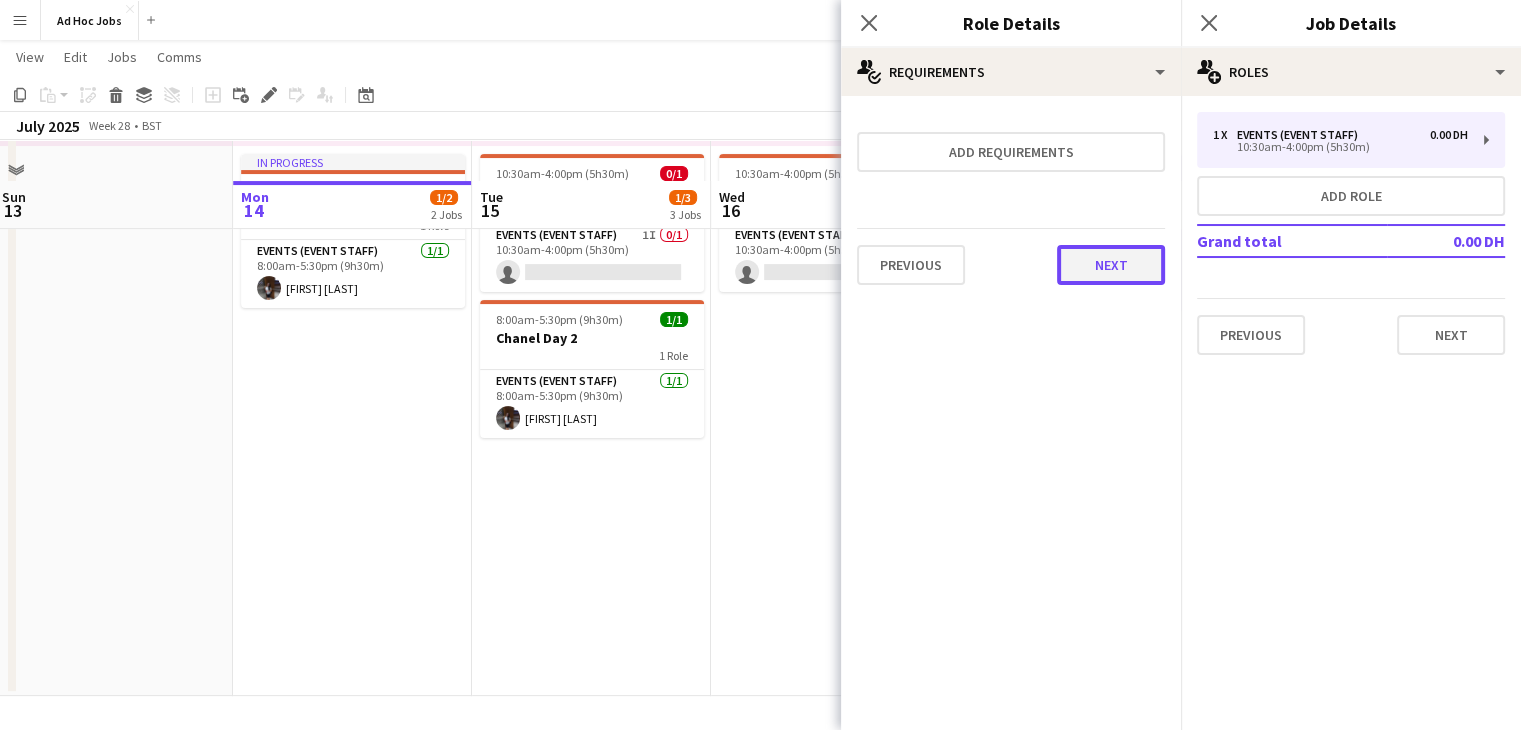 click on "Next" at bounding box center (1111, 265) 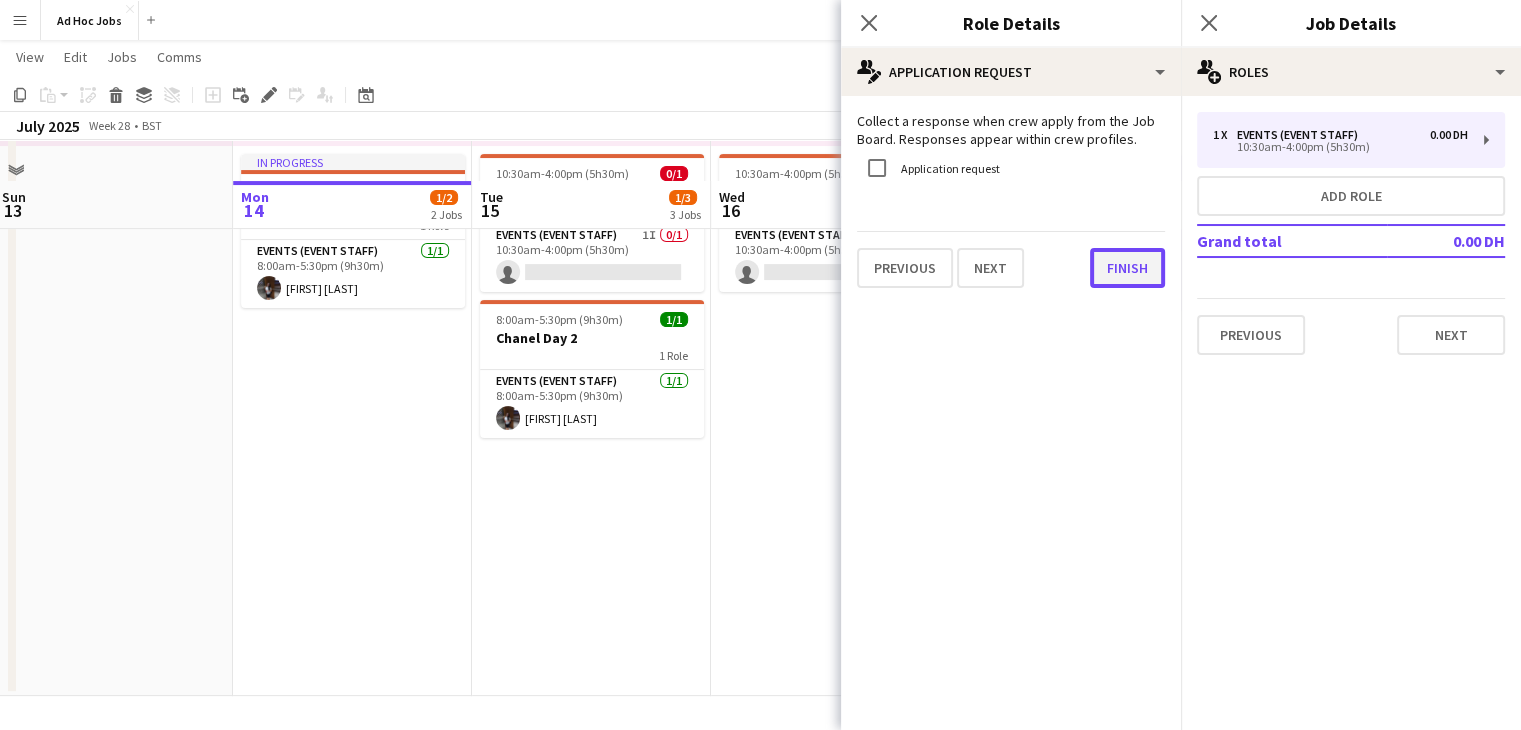 click on "Finish" at bounding box center [1127, 268] 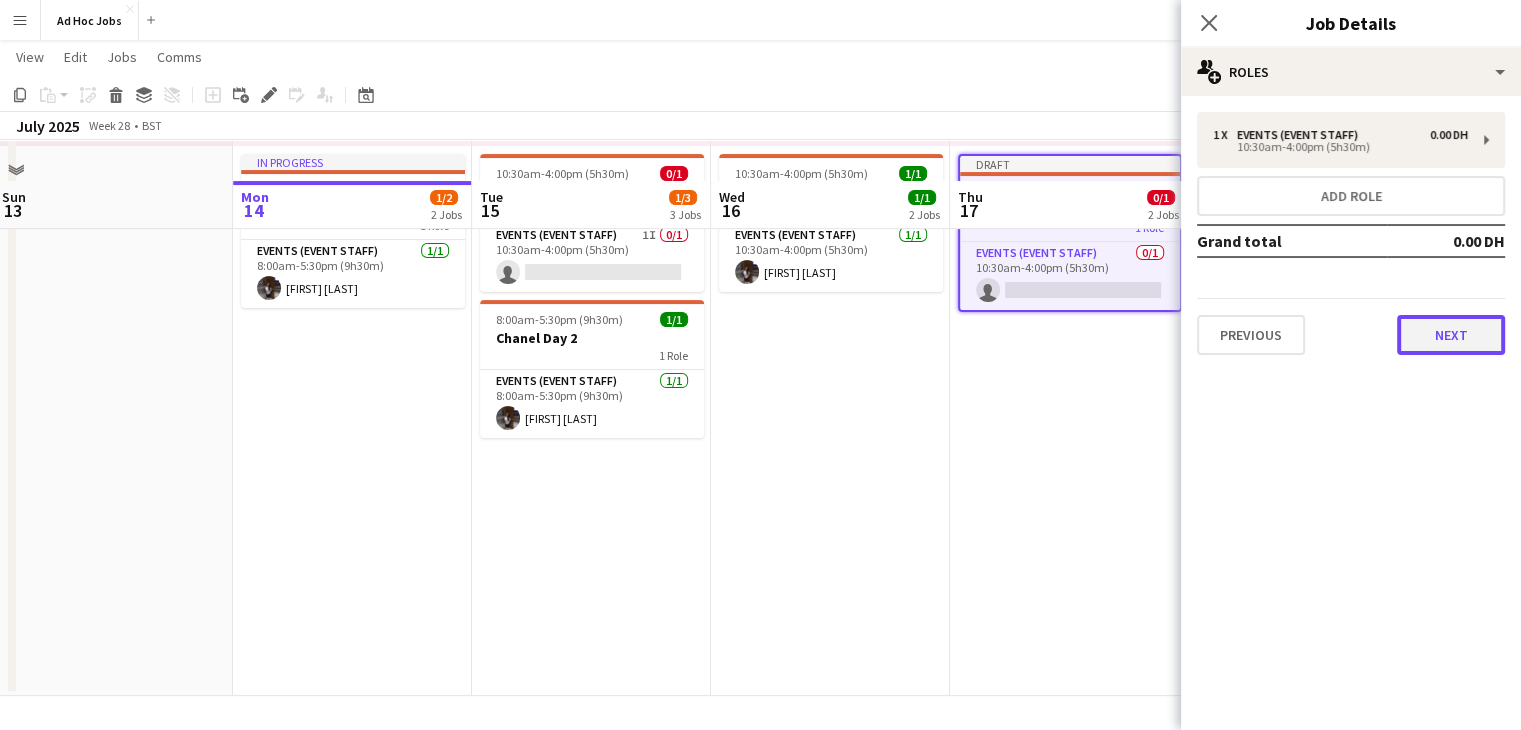 click on "Next" at bounding box center (1451, 335) 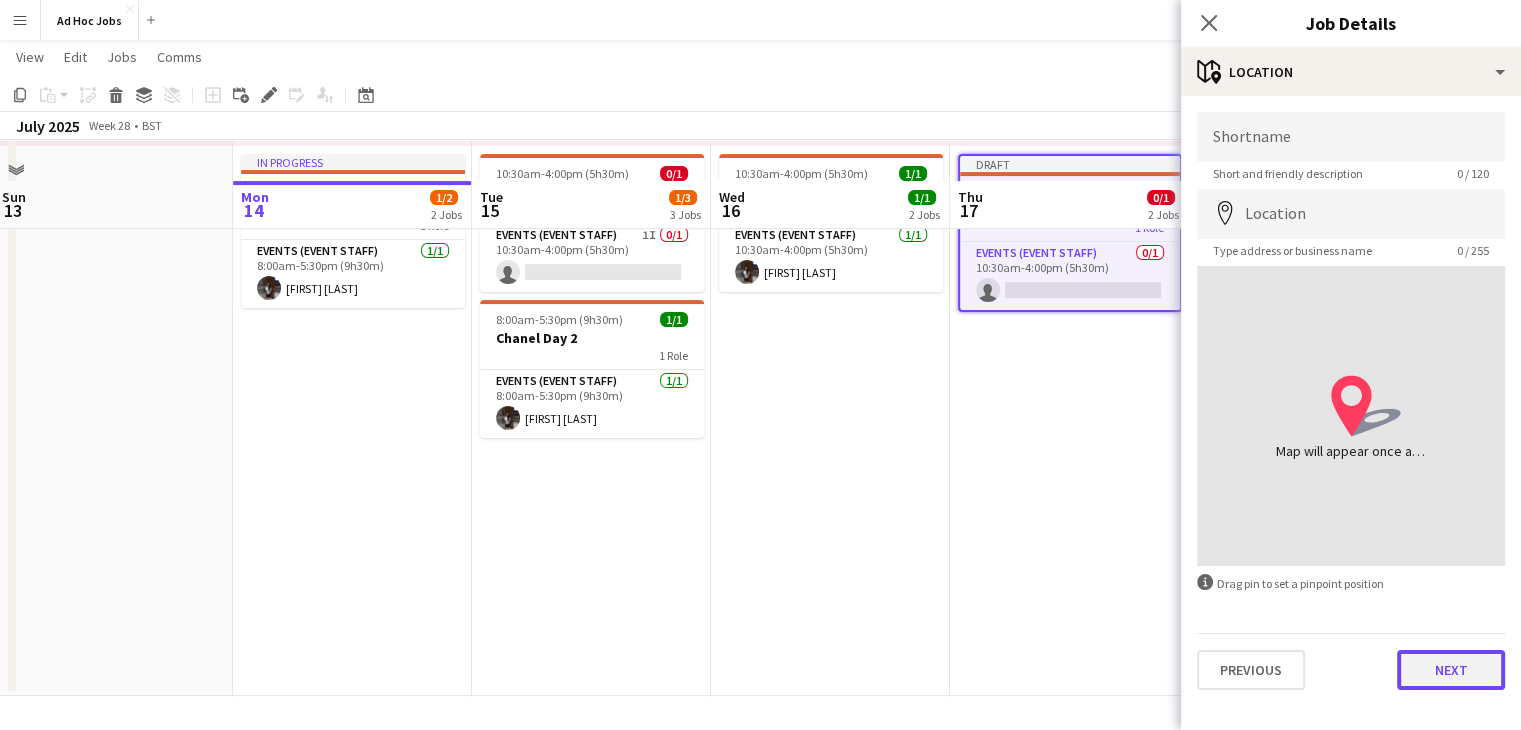 click on "Next" at bounding box center [1451, 670] 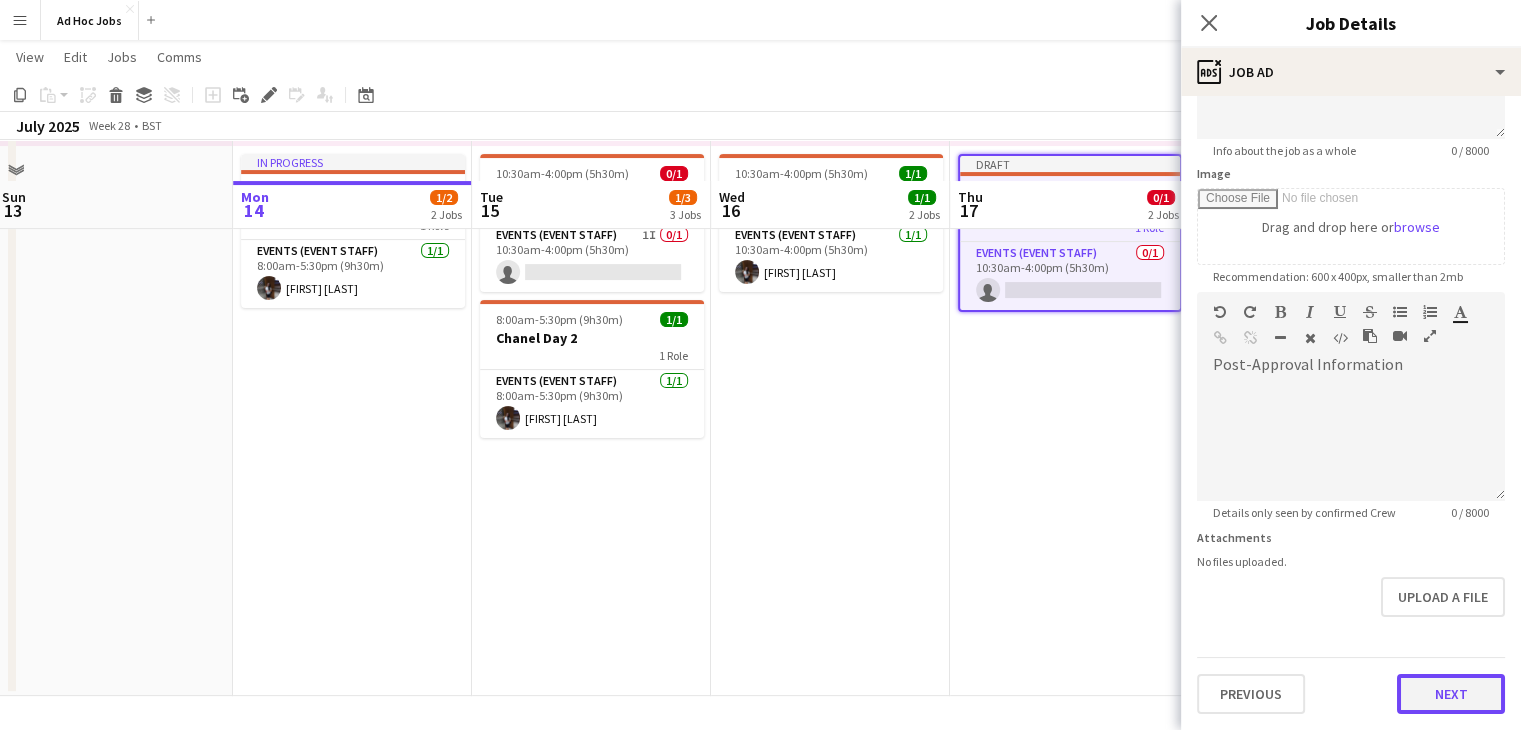 click on "**********" at bounding box center [1351, 283] 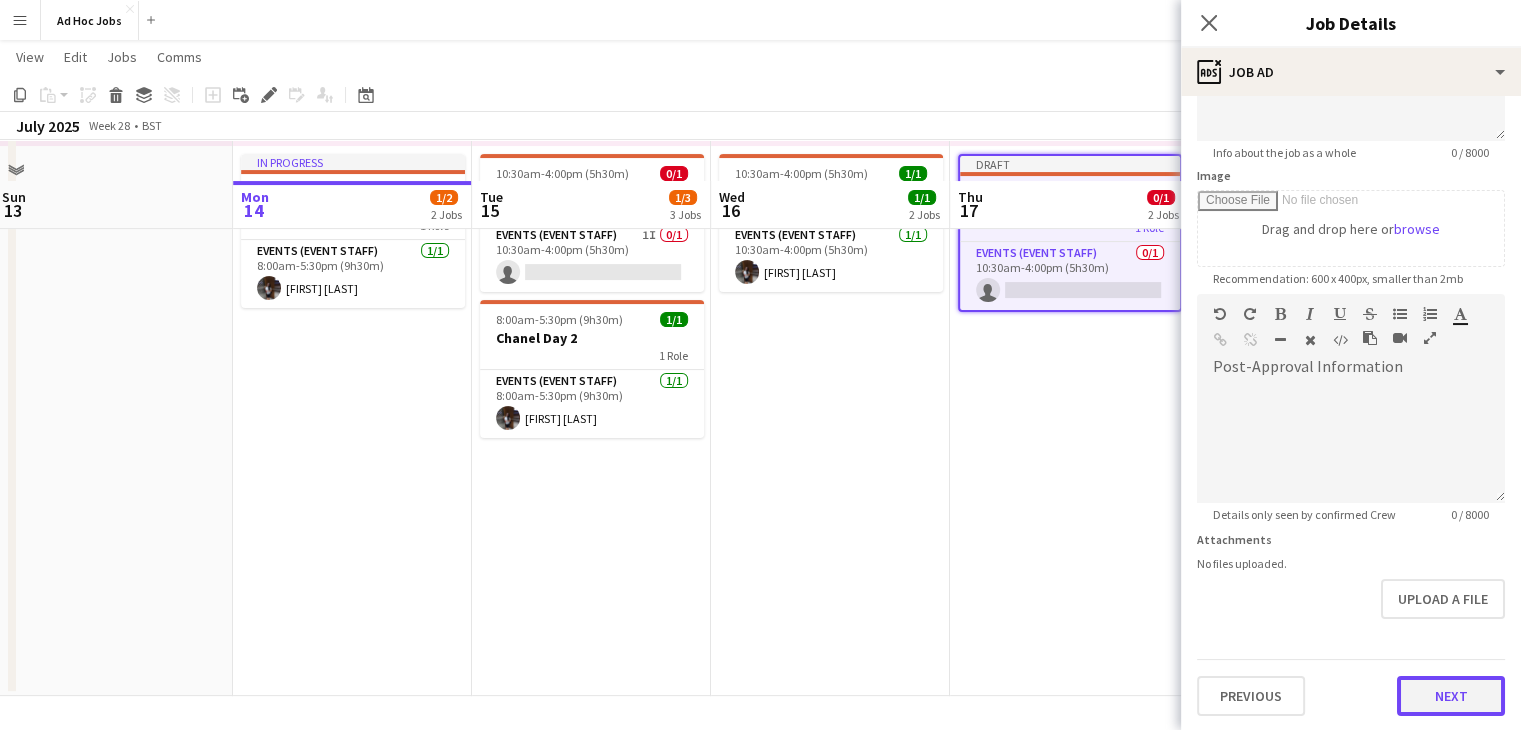 click on "Next" at bounding box center [1451, 696] 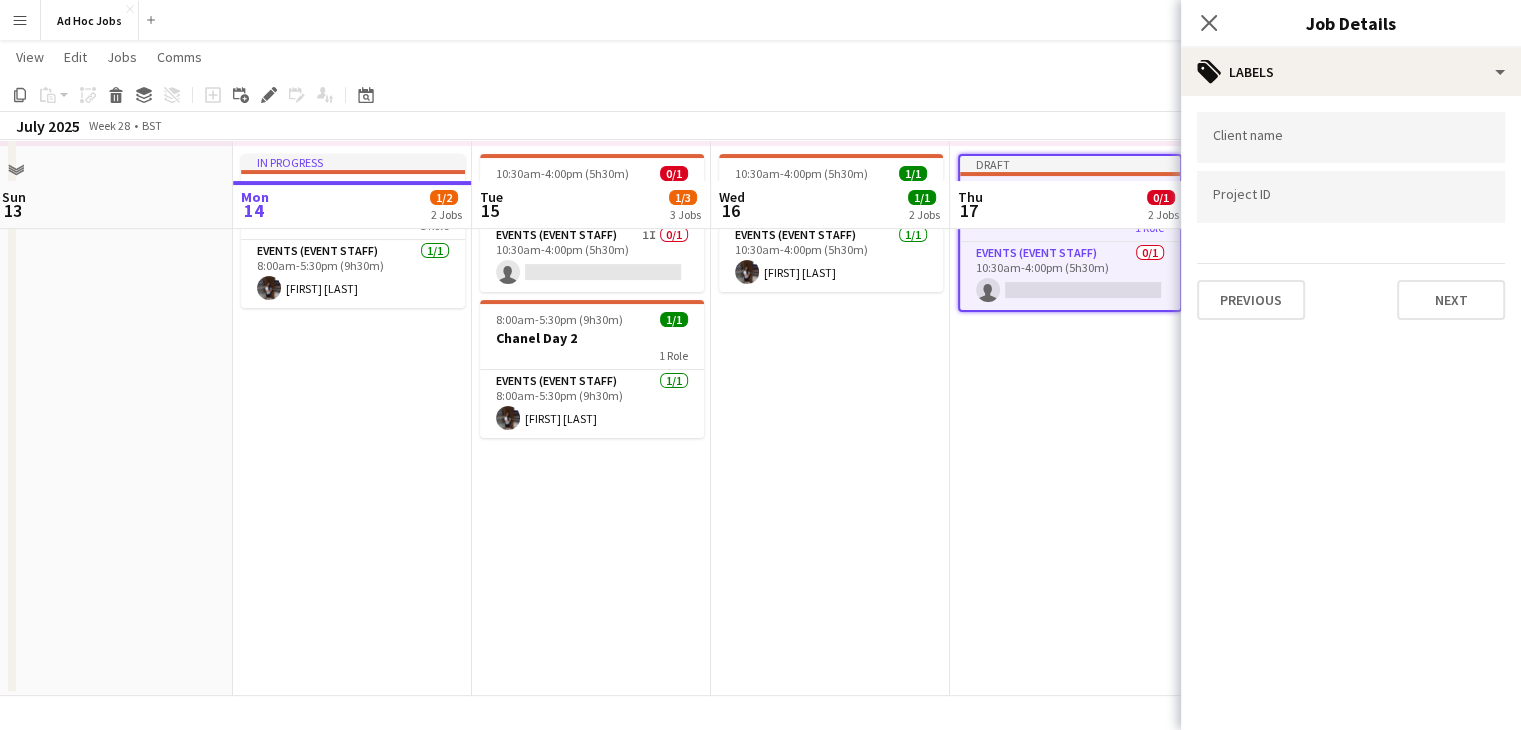 scroll, scrollTop: 0, scrollLeft: 0, axis: both 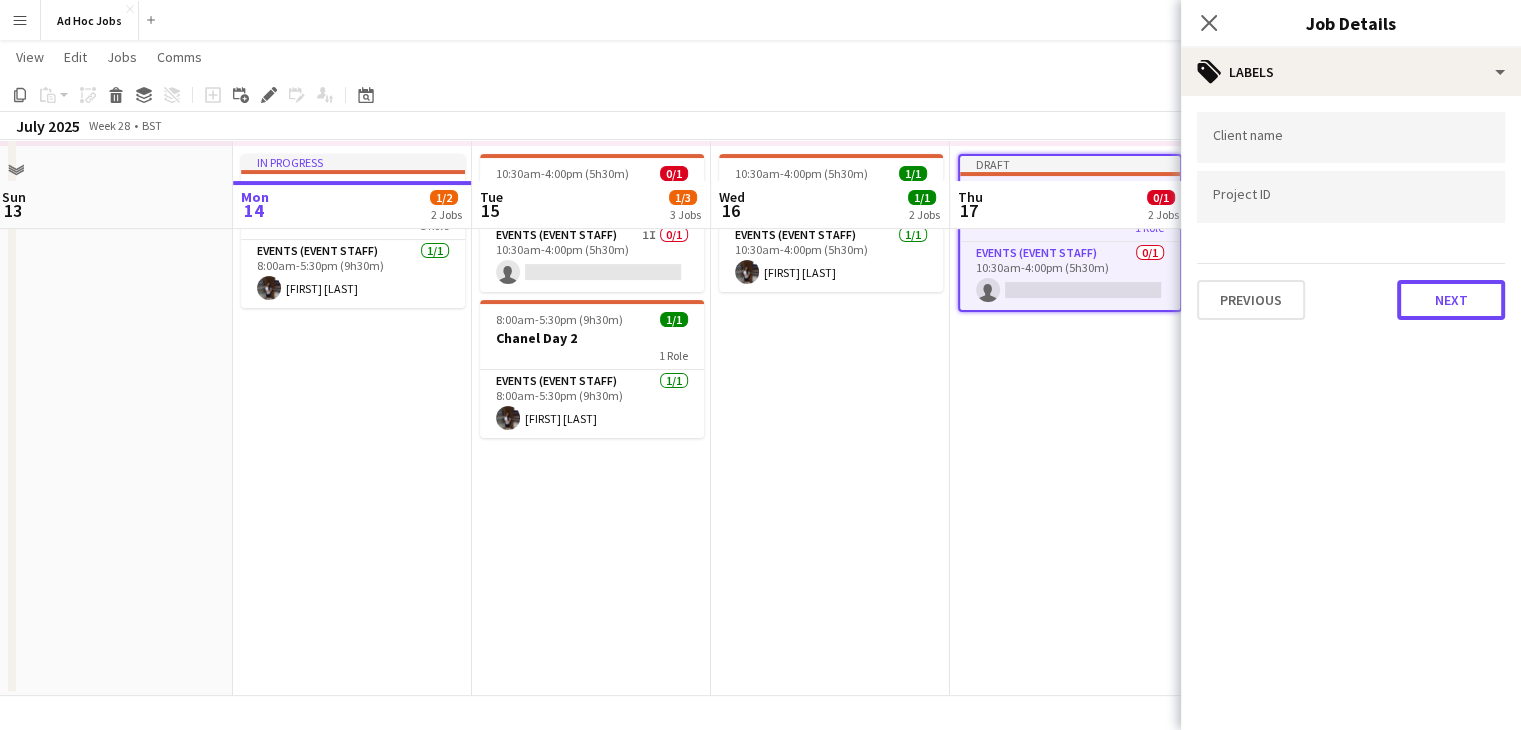 click on "Next" at bounding box center (1451, 300) 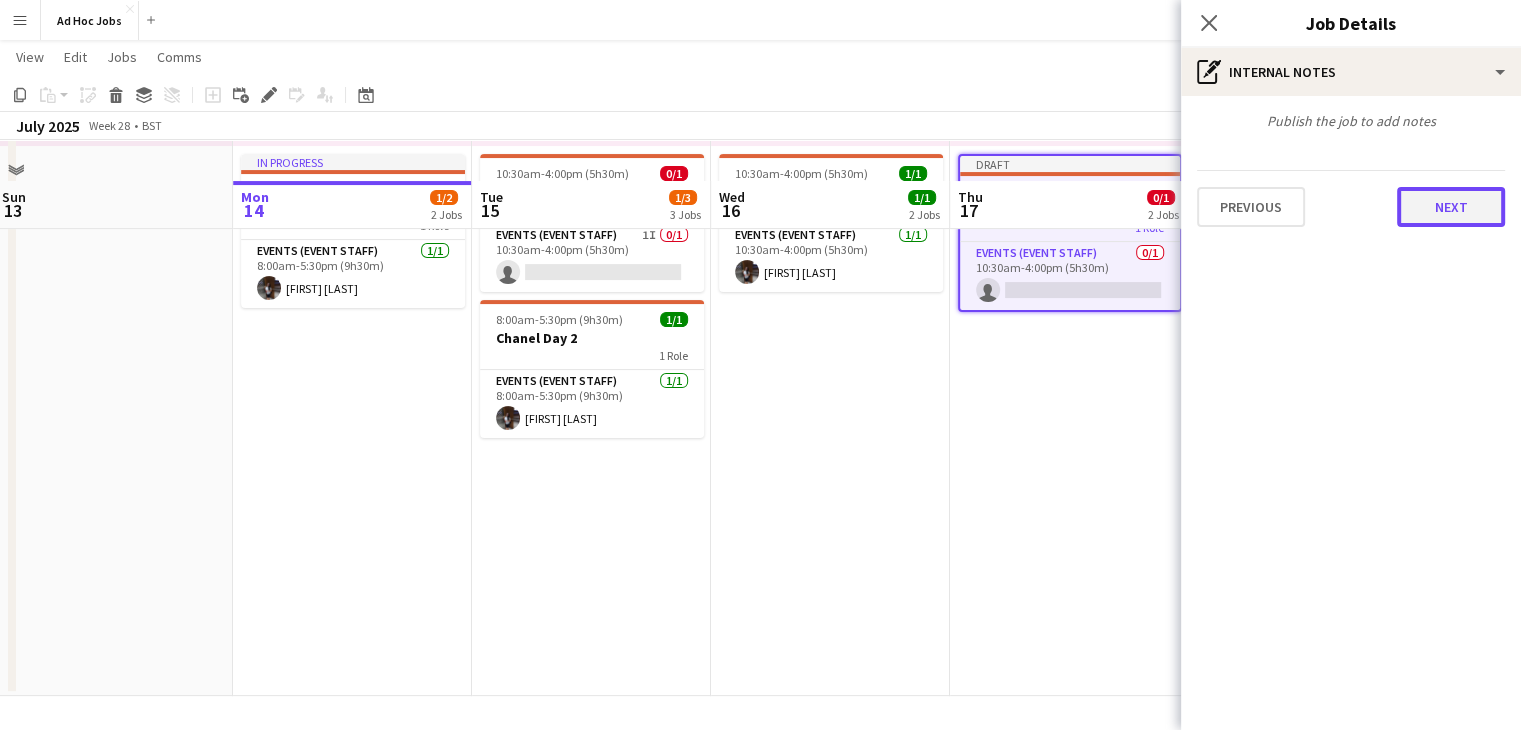 click on "Next" at bounding box center (1451, 207) 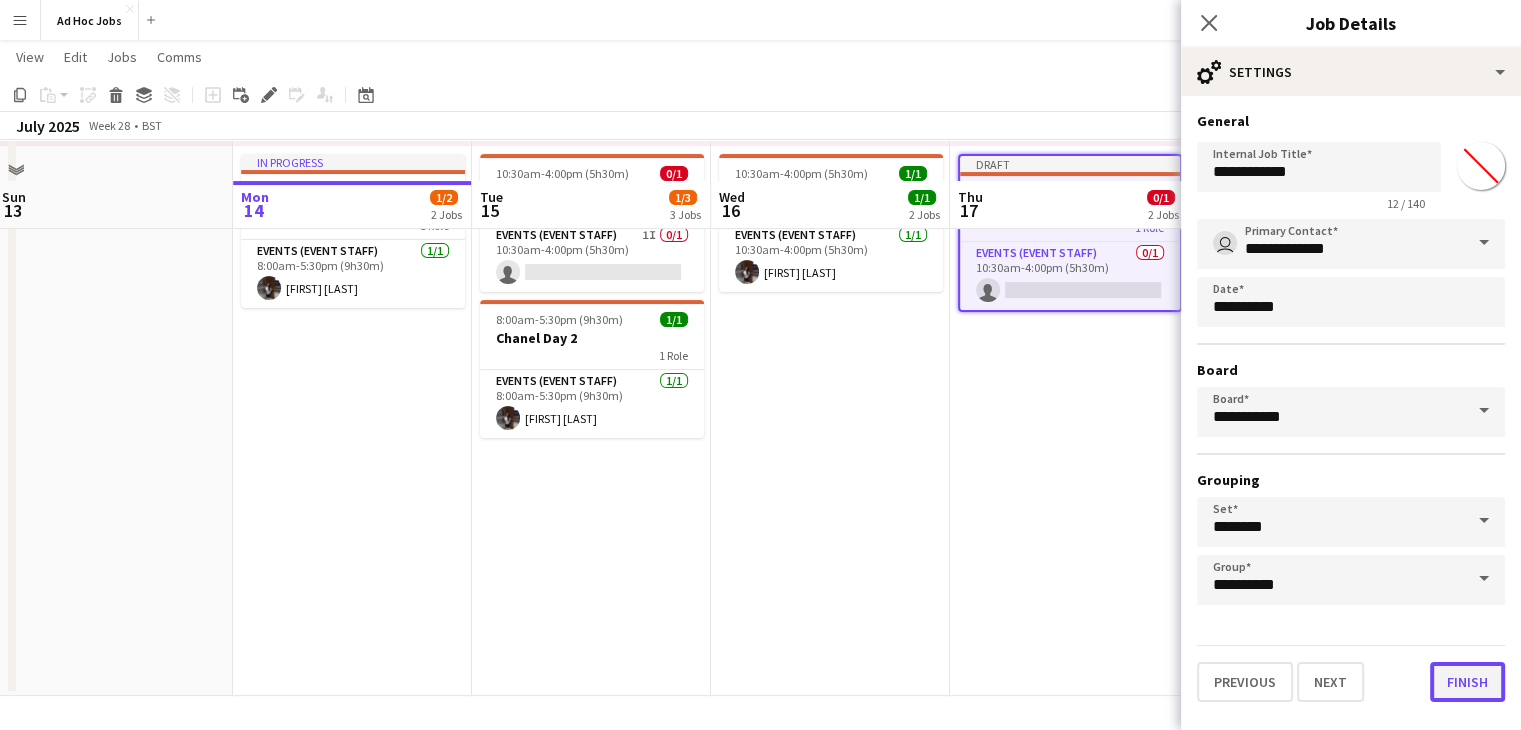 click on "Finish" at bounding box center [1467, 682] 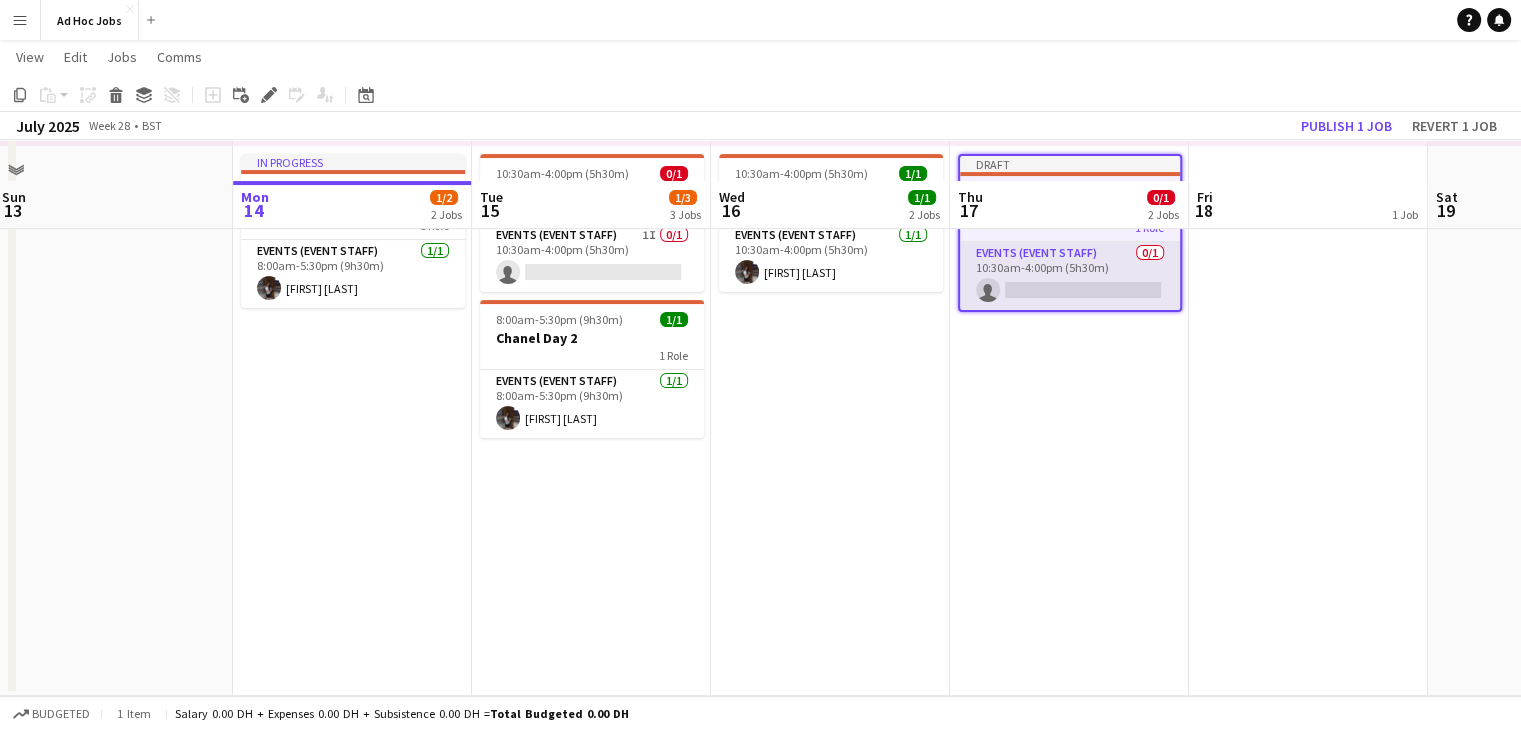 click on "Events (Event Staff)   0/1   10:30am-4:00pm (5h30m)
single-neutral-actions" at bounding box center [1070, 276] 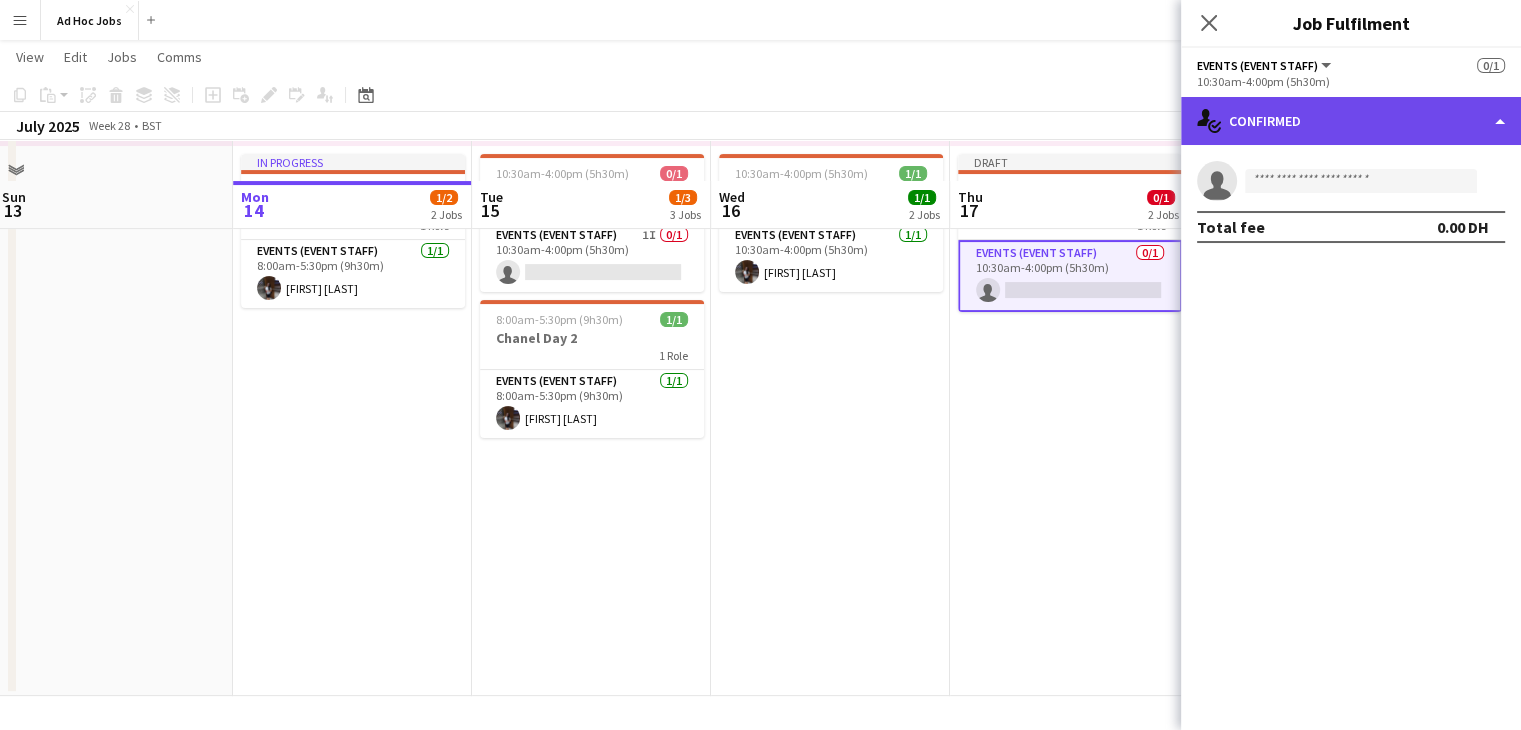 click on "single-neutral-actions-check-2
Confirmed" 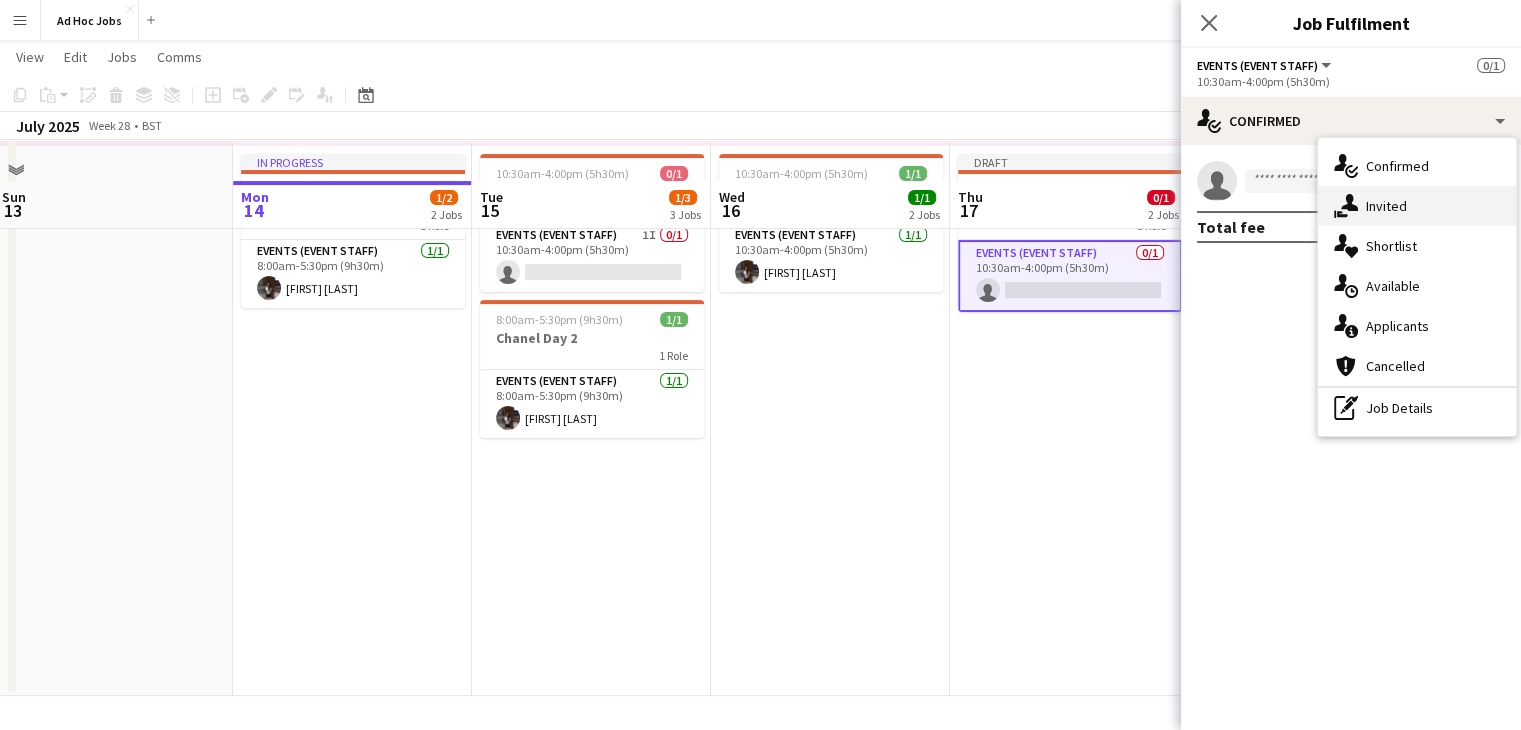 click on "single-neutral-actions-share-1
Invited" at bounding box center [1417, 206] 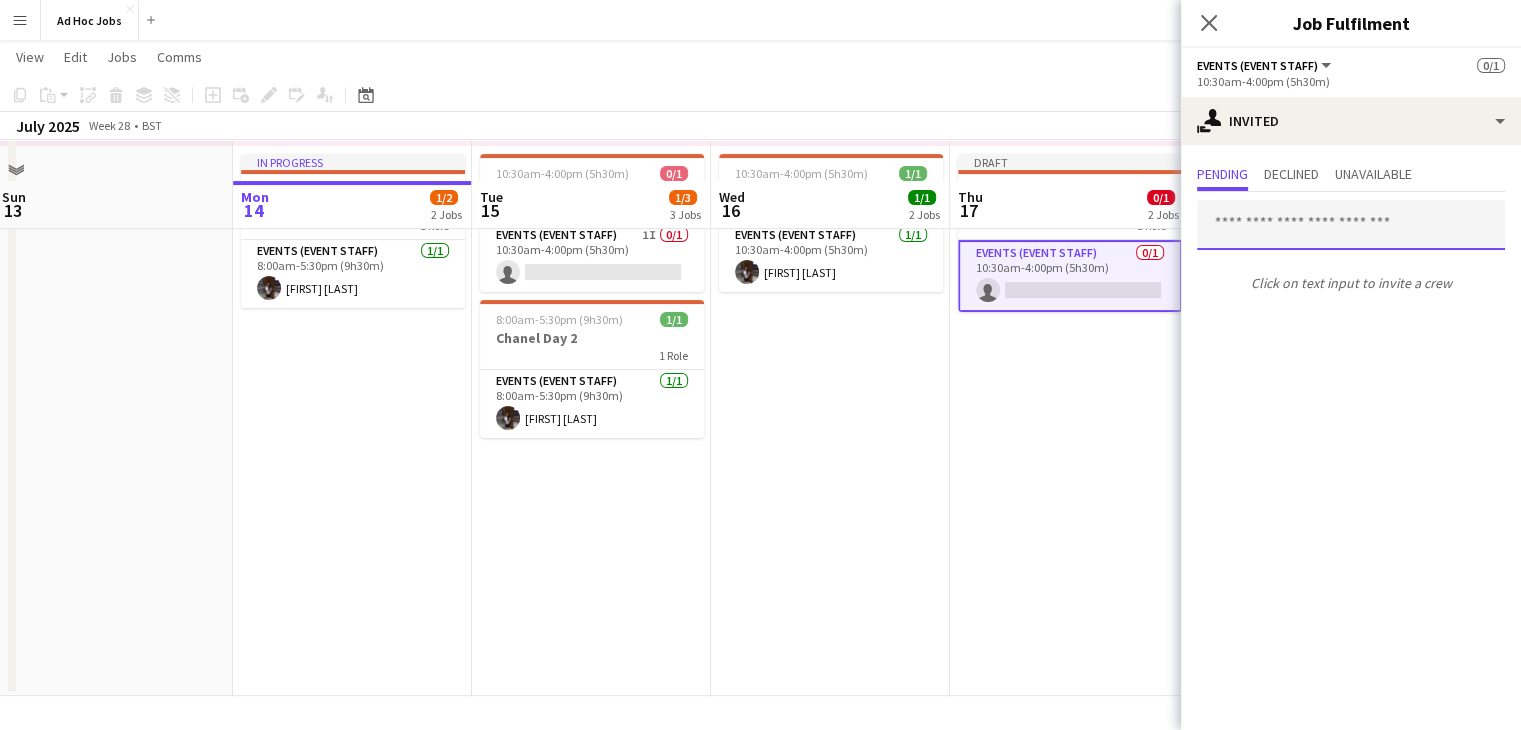 click at bounding box center [1351, 225] 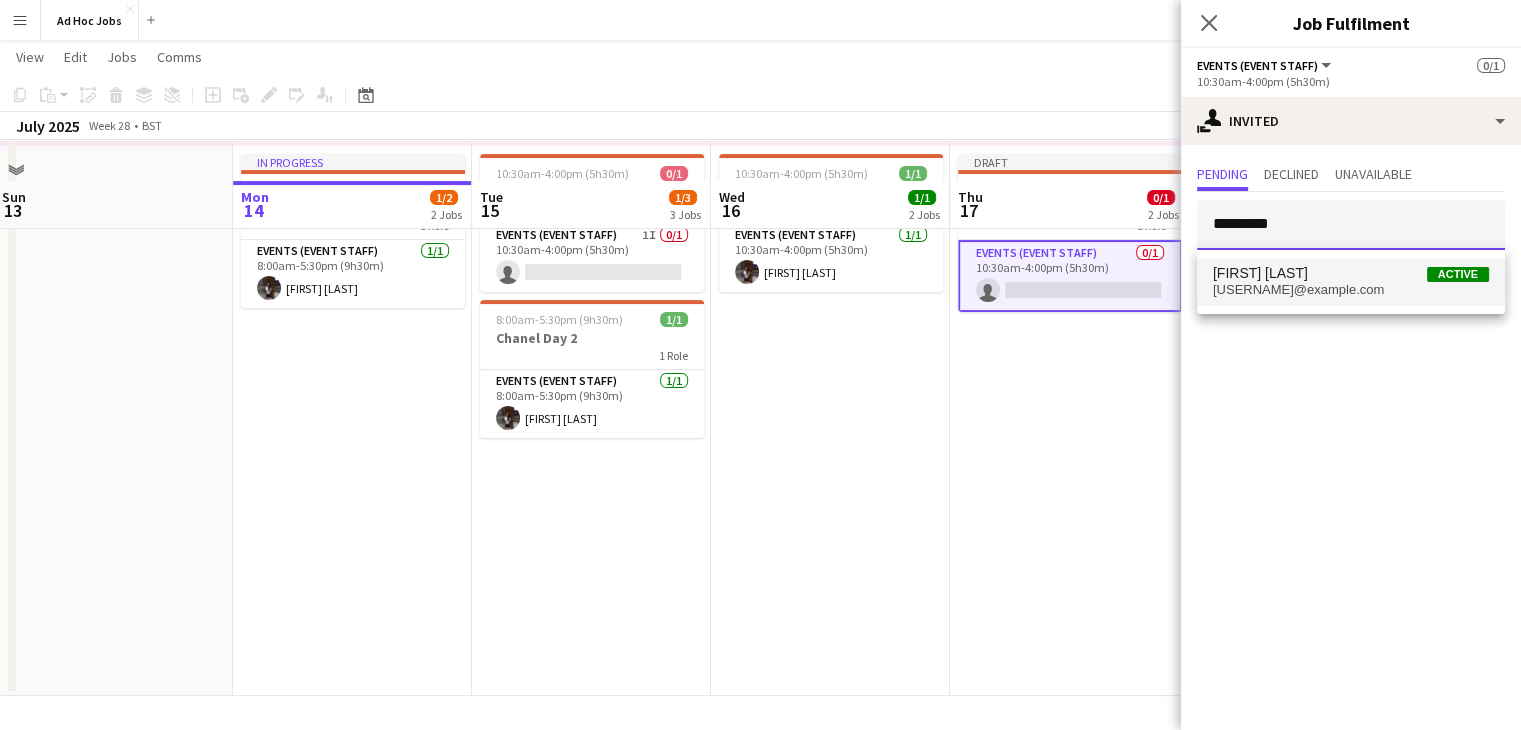 type on "*********" 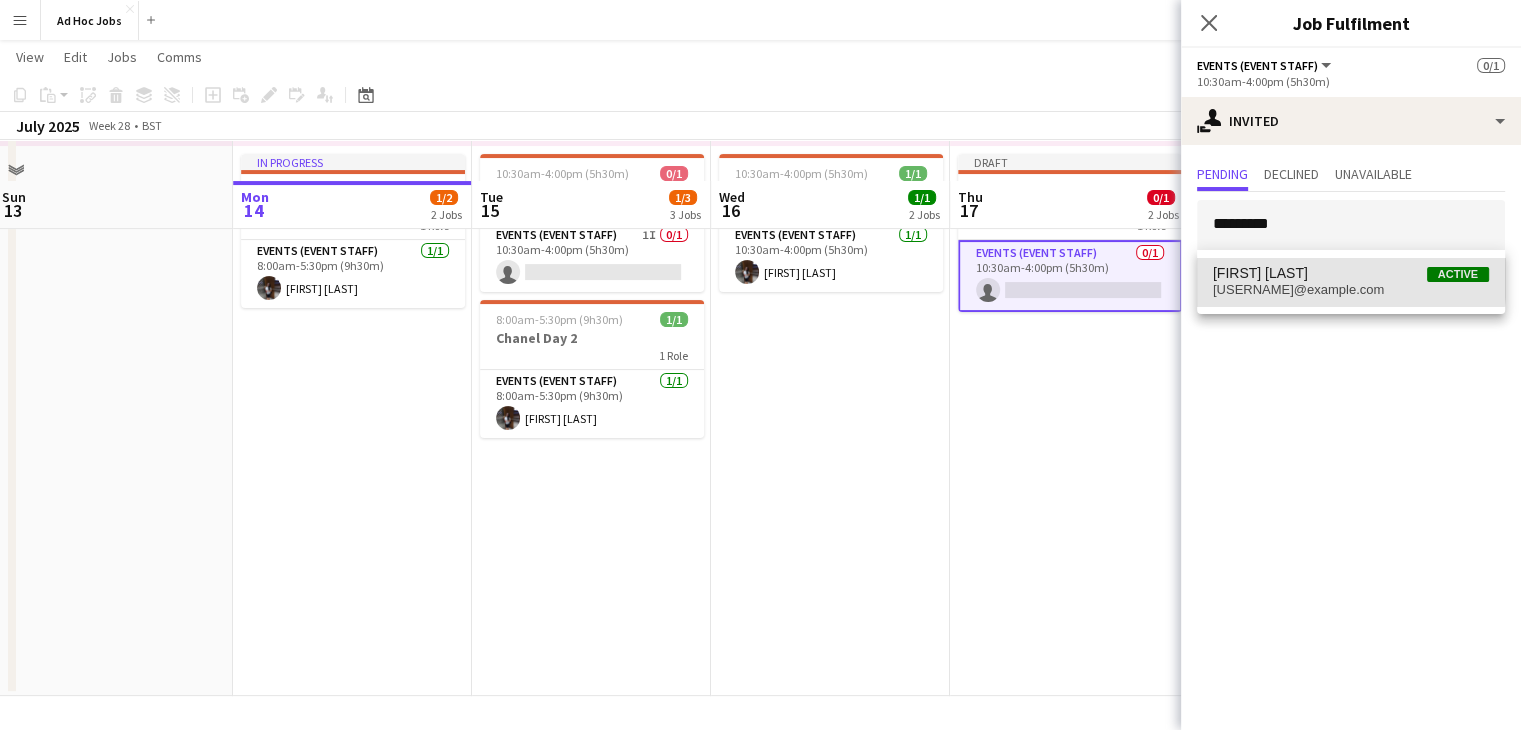 click on "[FIRST] [LAST]  Active  [USERNAME]@example.com" at bounding box center [1351, 281] 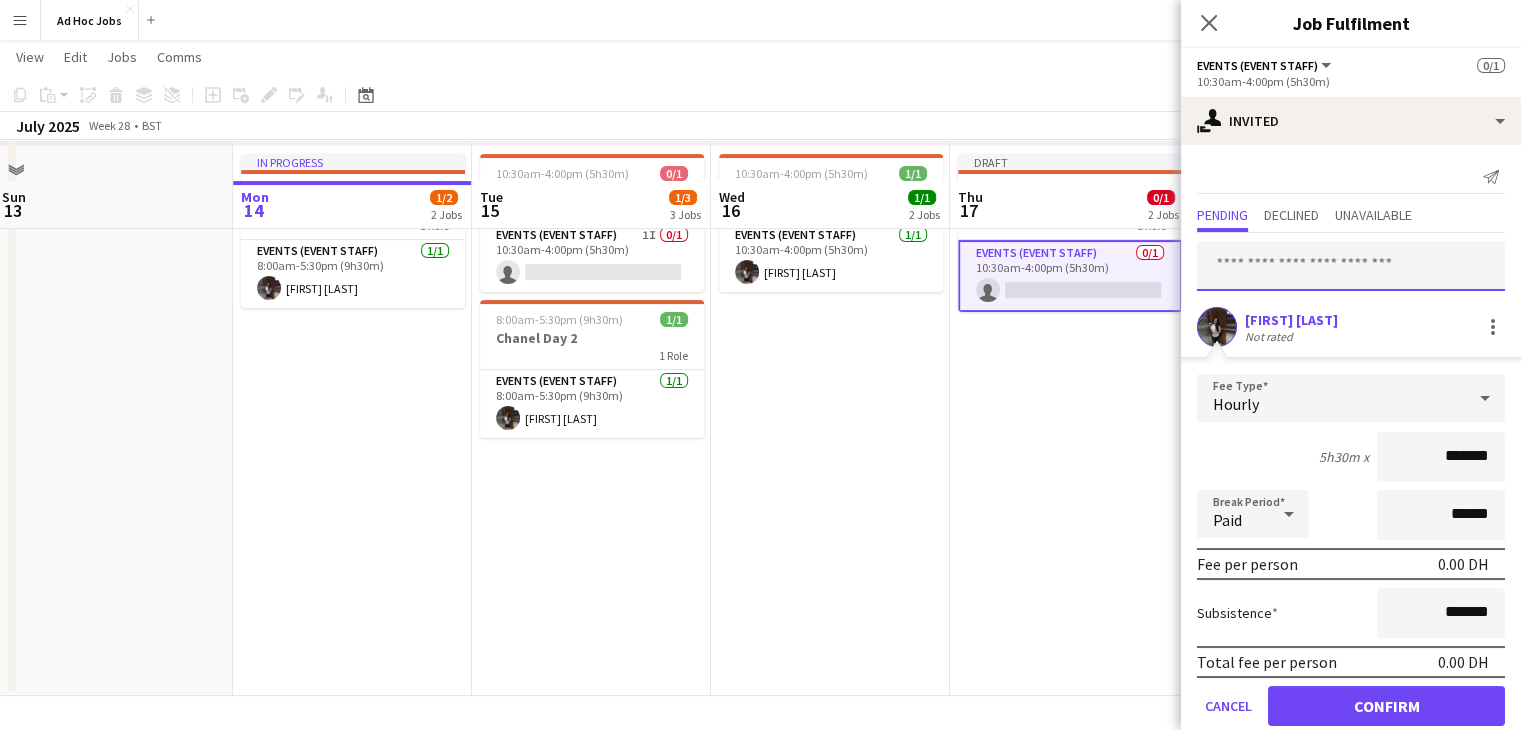 click at bounding box center [1351, 266] 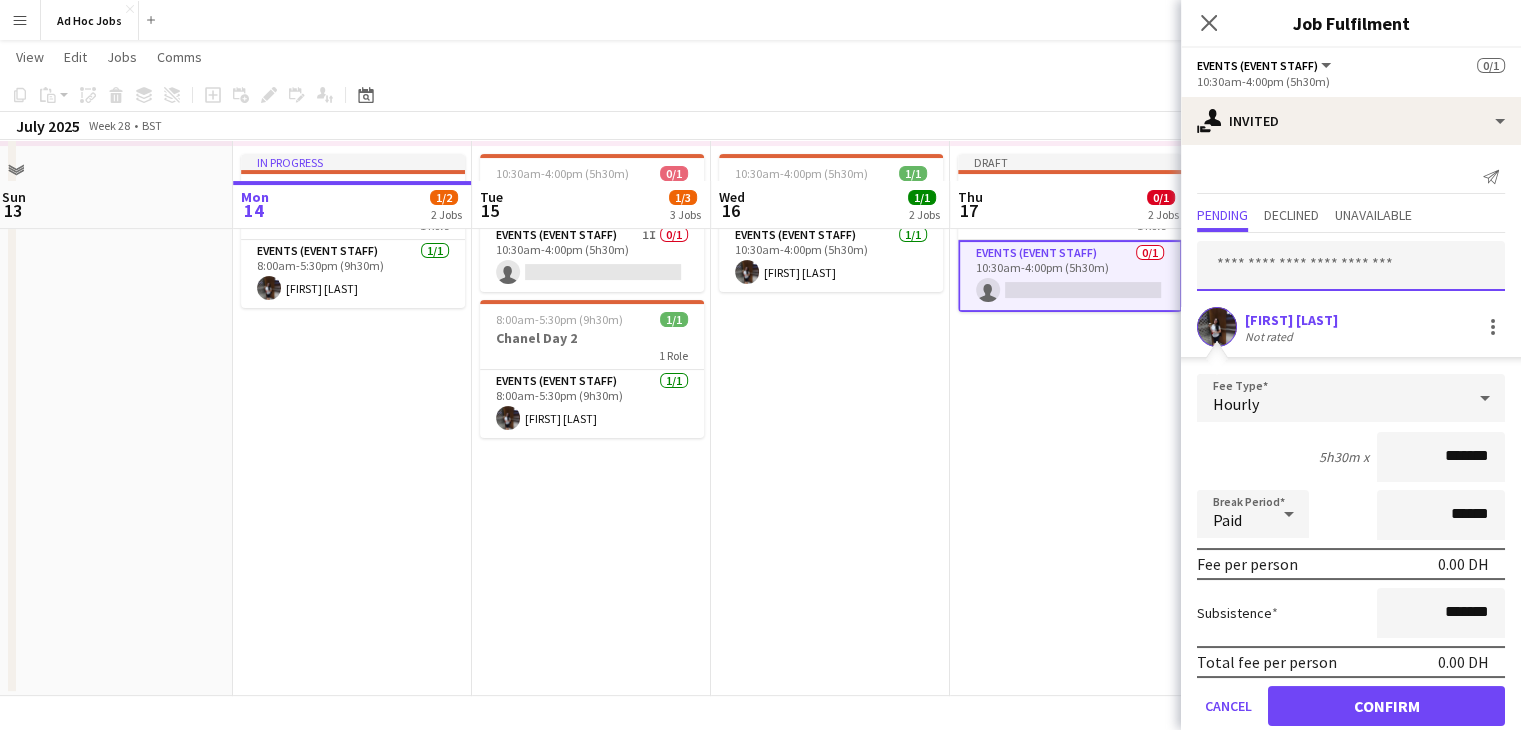paste on "**********" 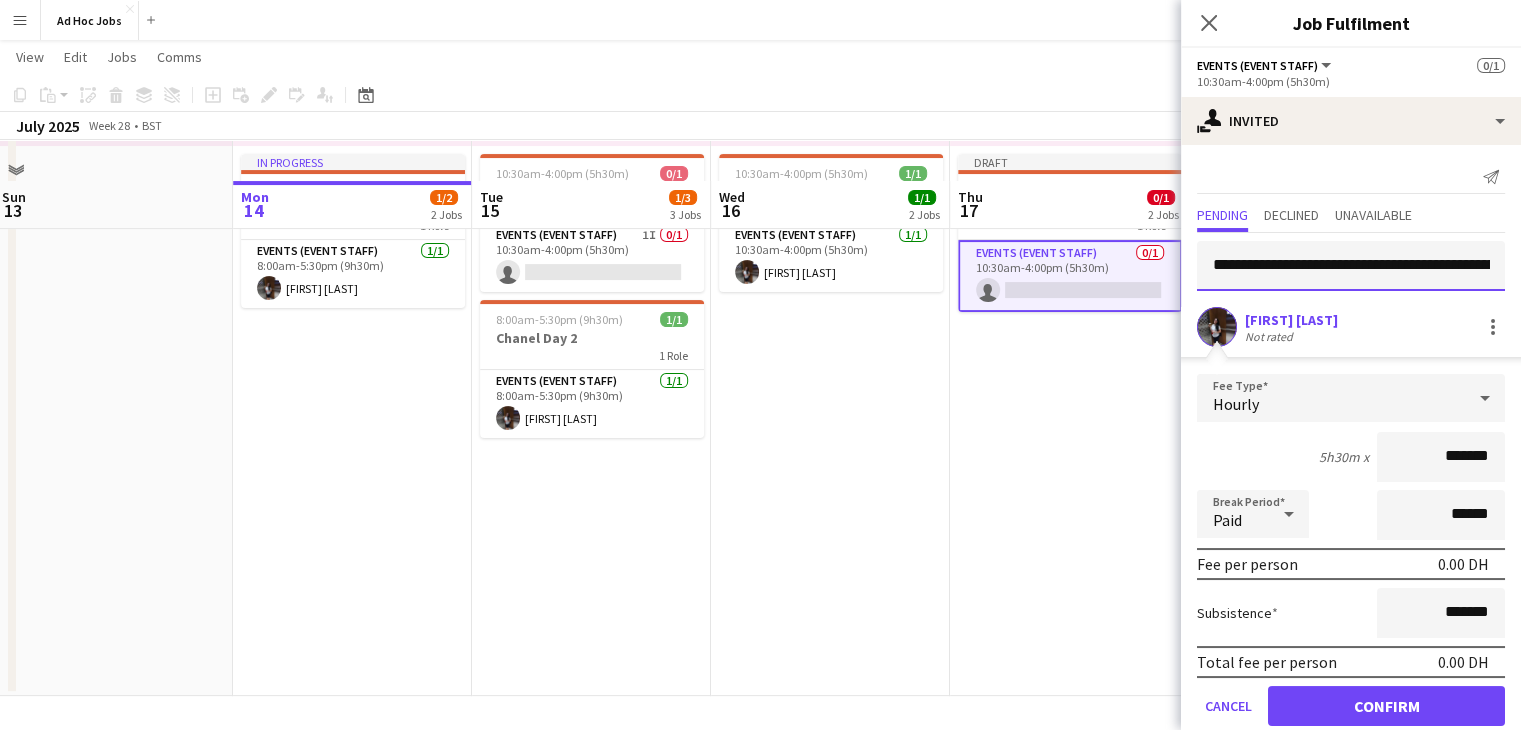 scroll, scrollTop: 0, scrollLeft: 234, axis: horizontal 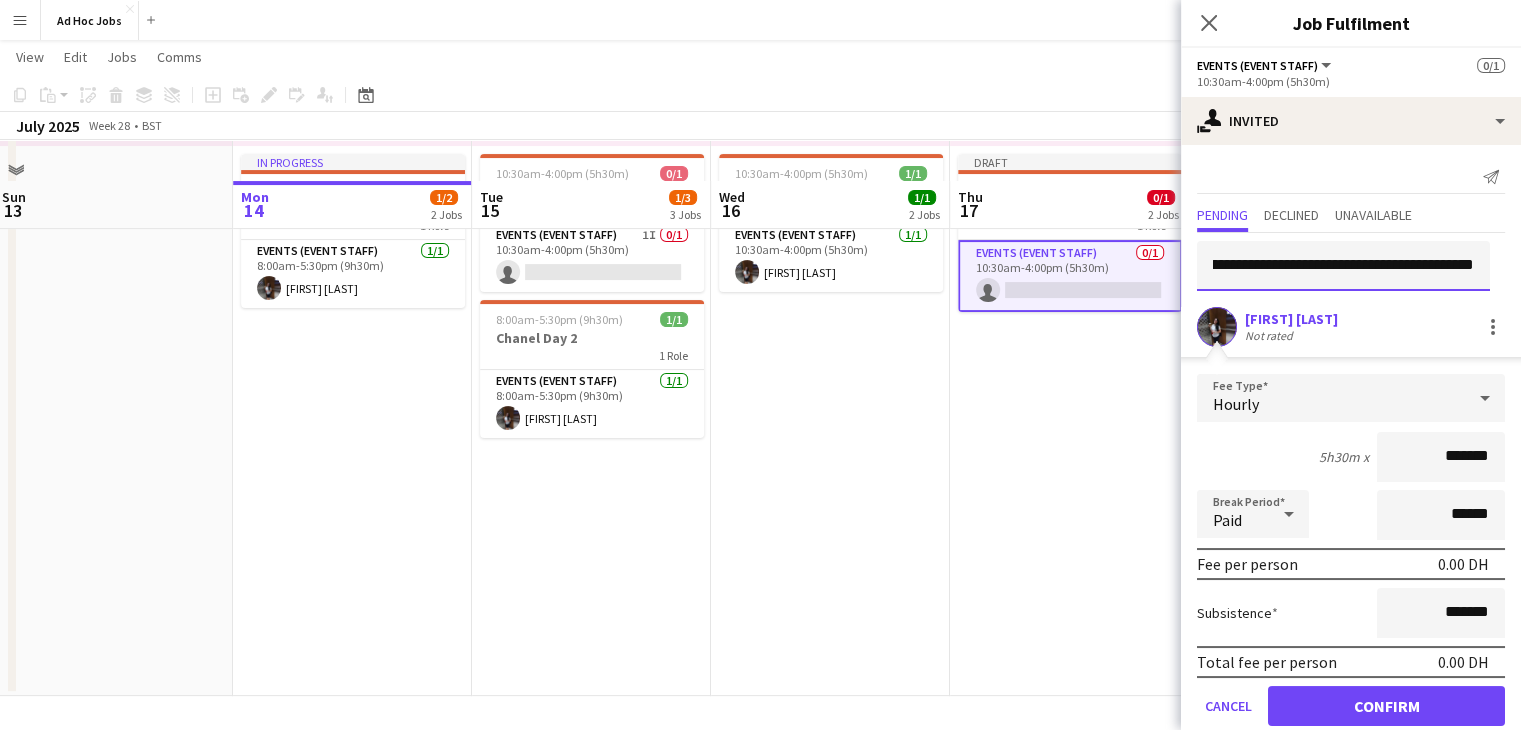 type on "**********" 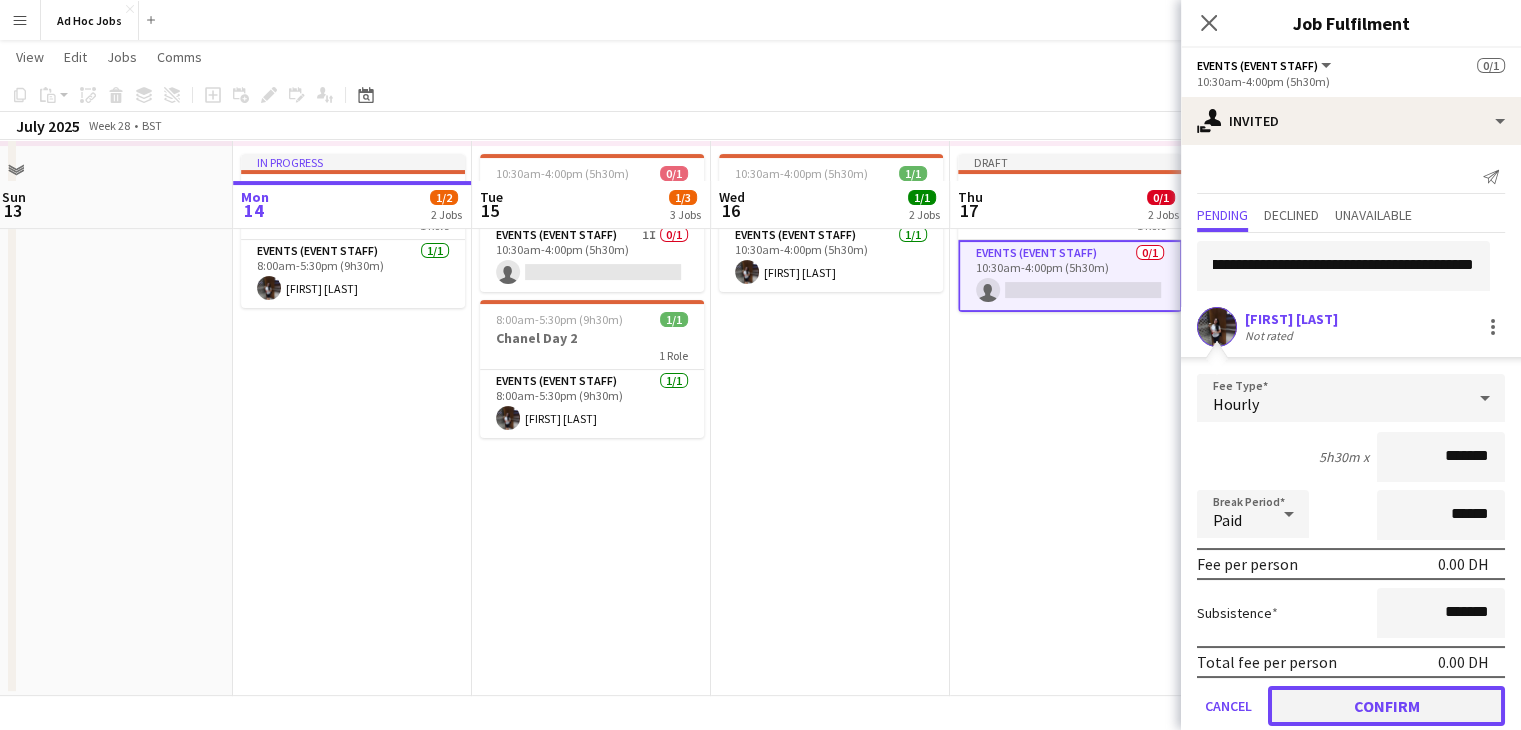 click on "Confirm" 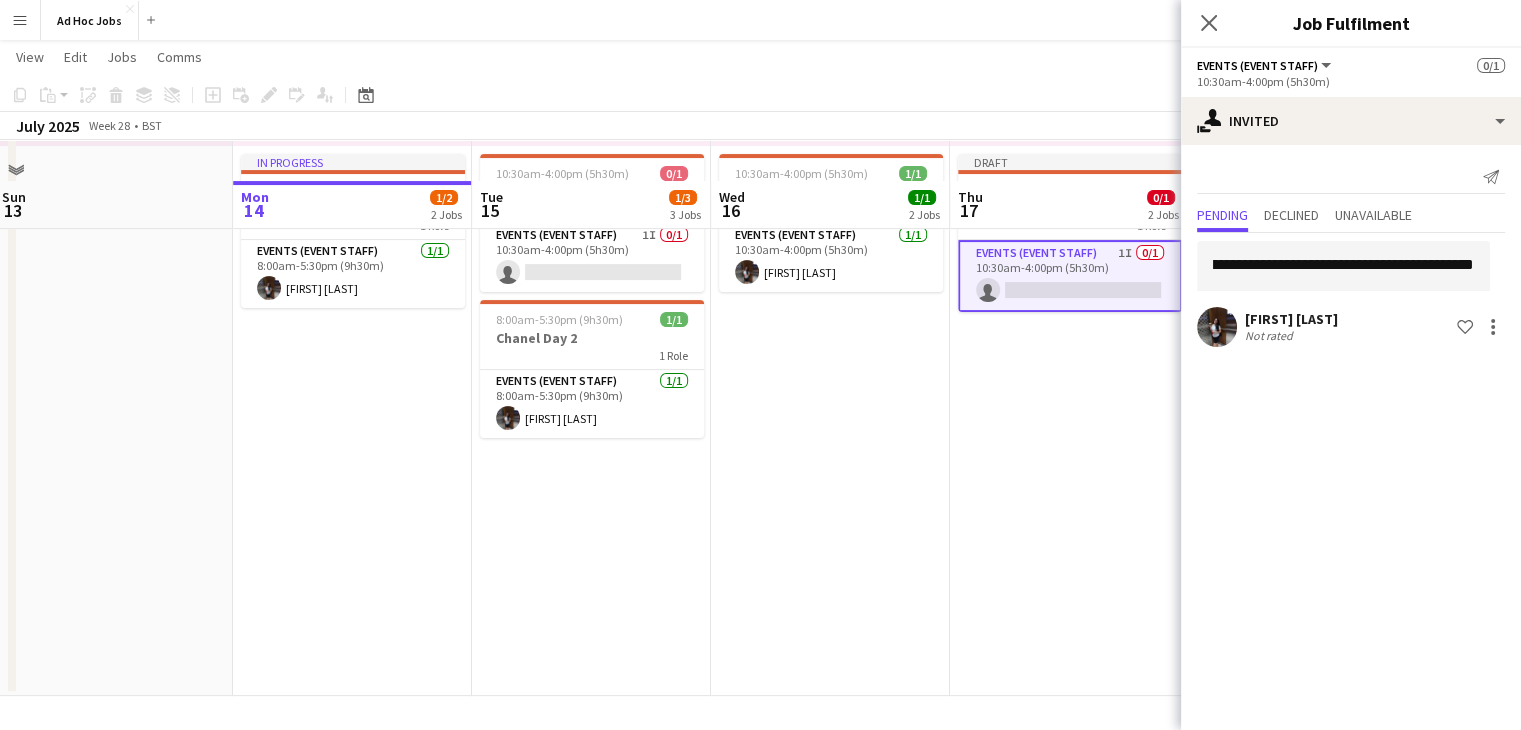 scroll, scrollTop: 0, scrollLeft: 0, axis: both 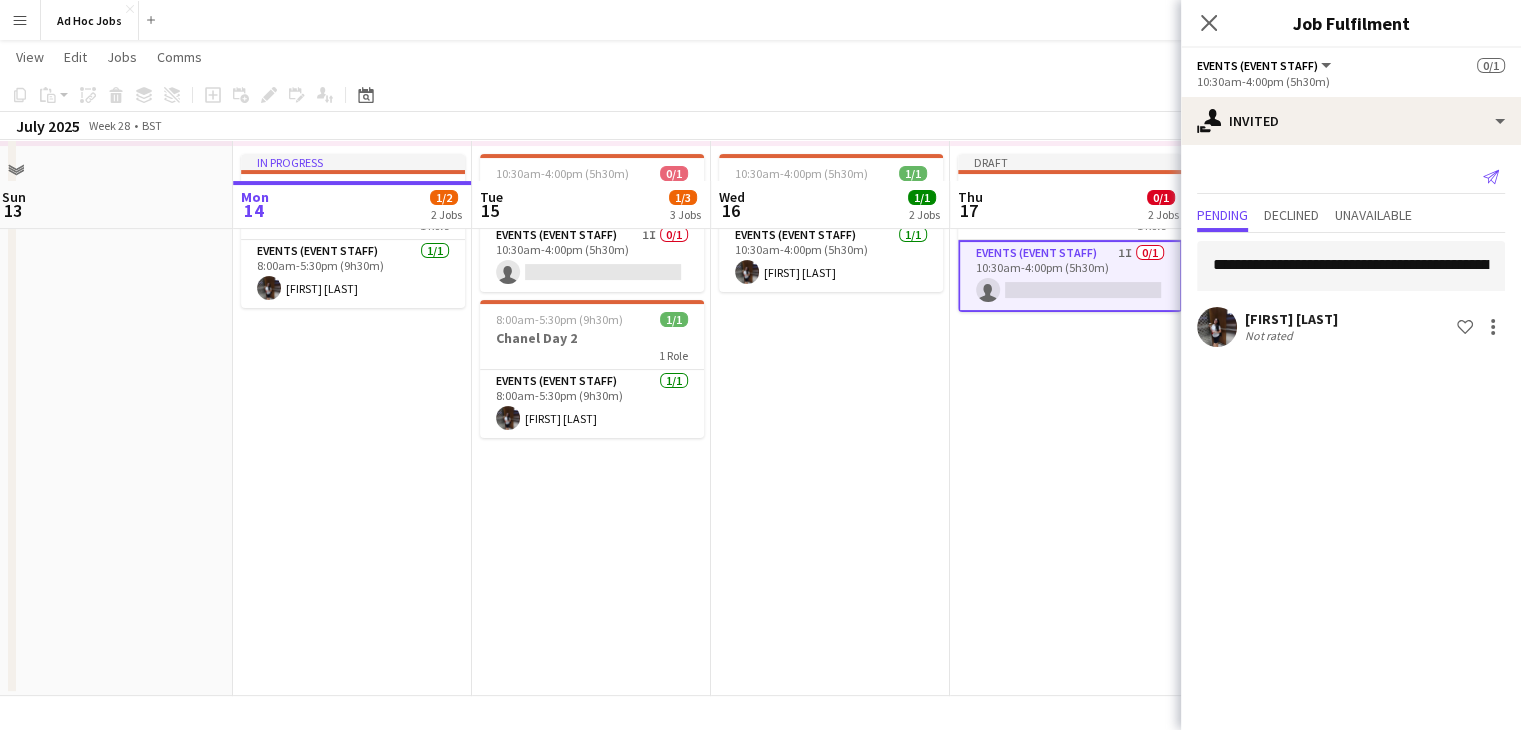 click on "Send notification" 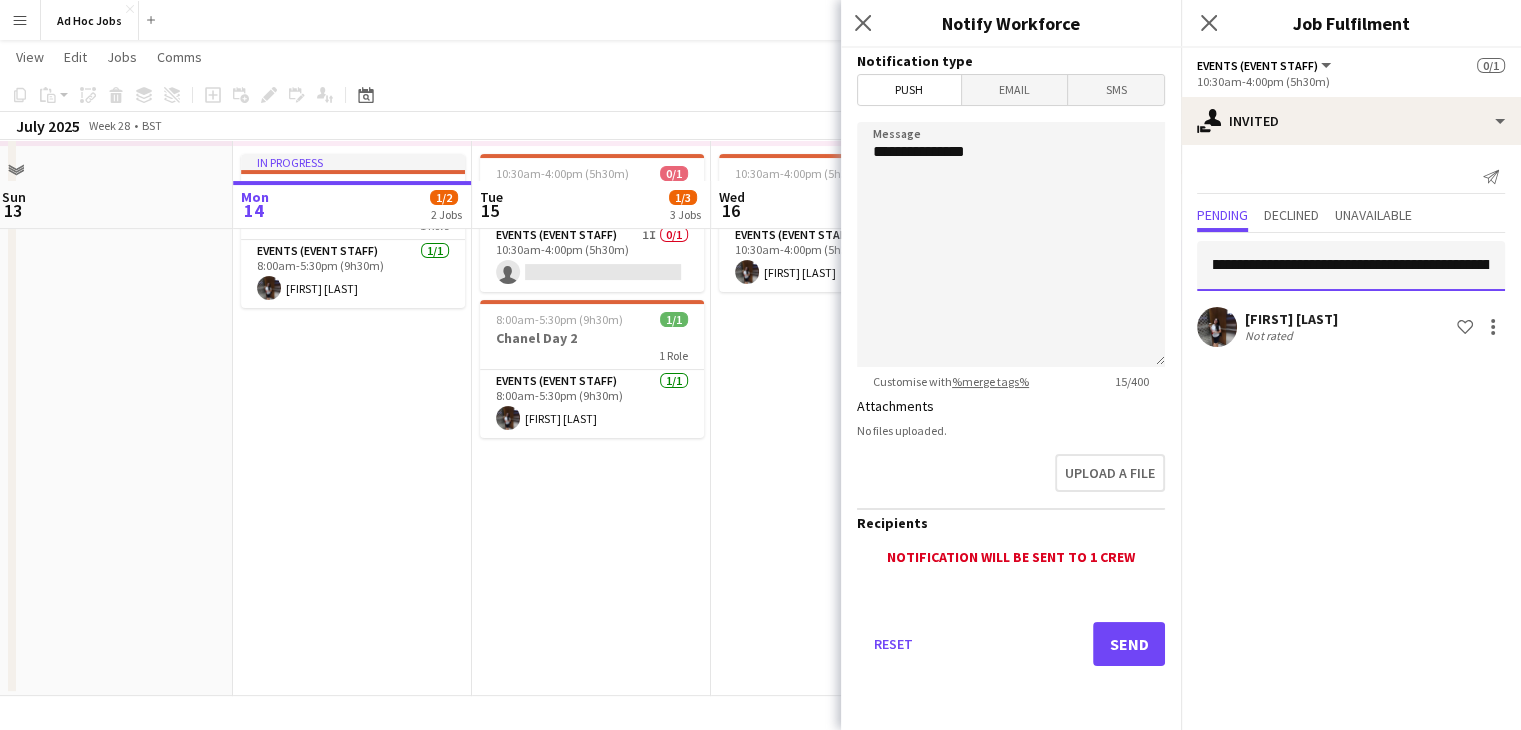 scroll, scrollTop: 0, scrollLeft: 0, axis: both 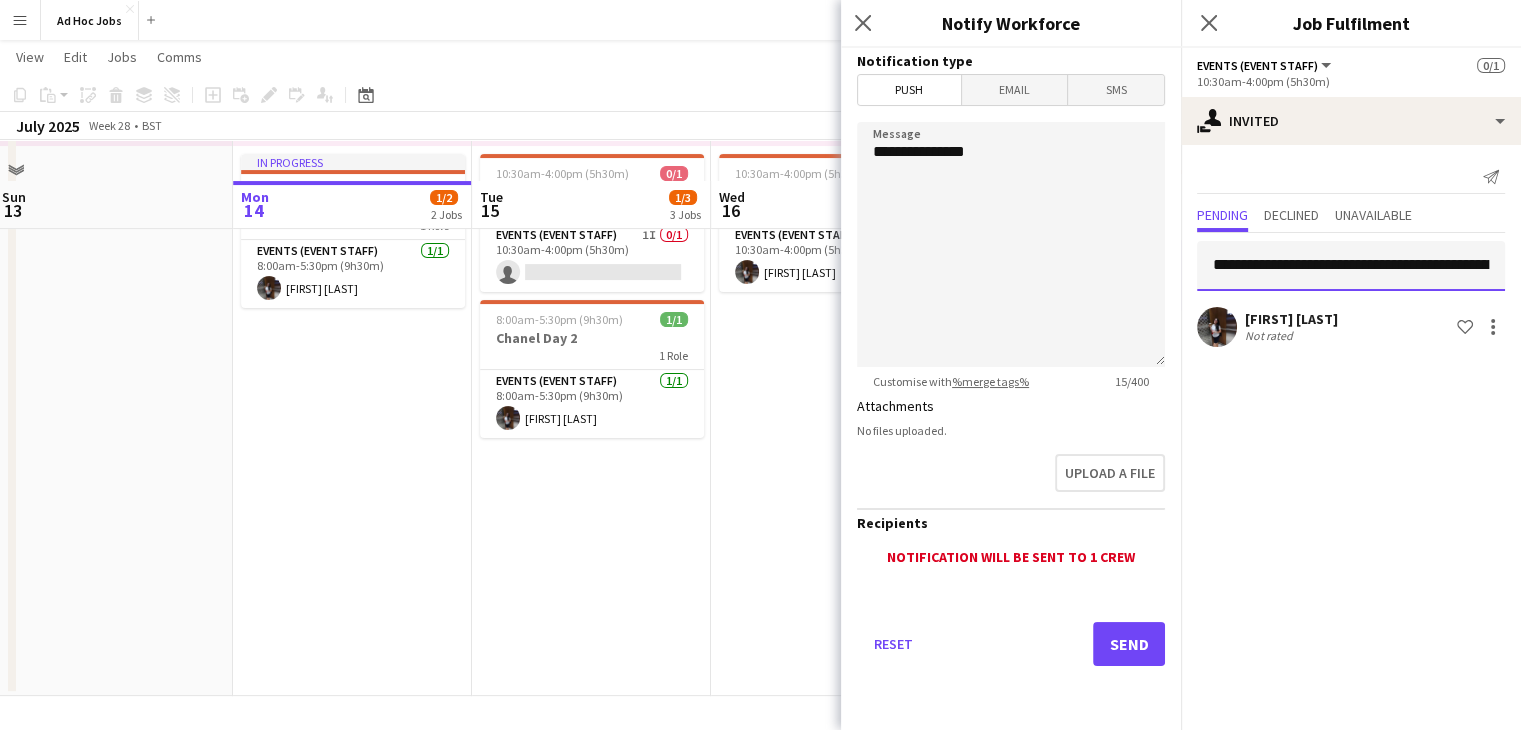 drag, startPoint x: 1465, startPoint y: 260, endPoint x: 1069, endPoint y: 252, distance: 396.0808 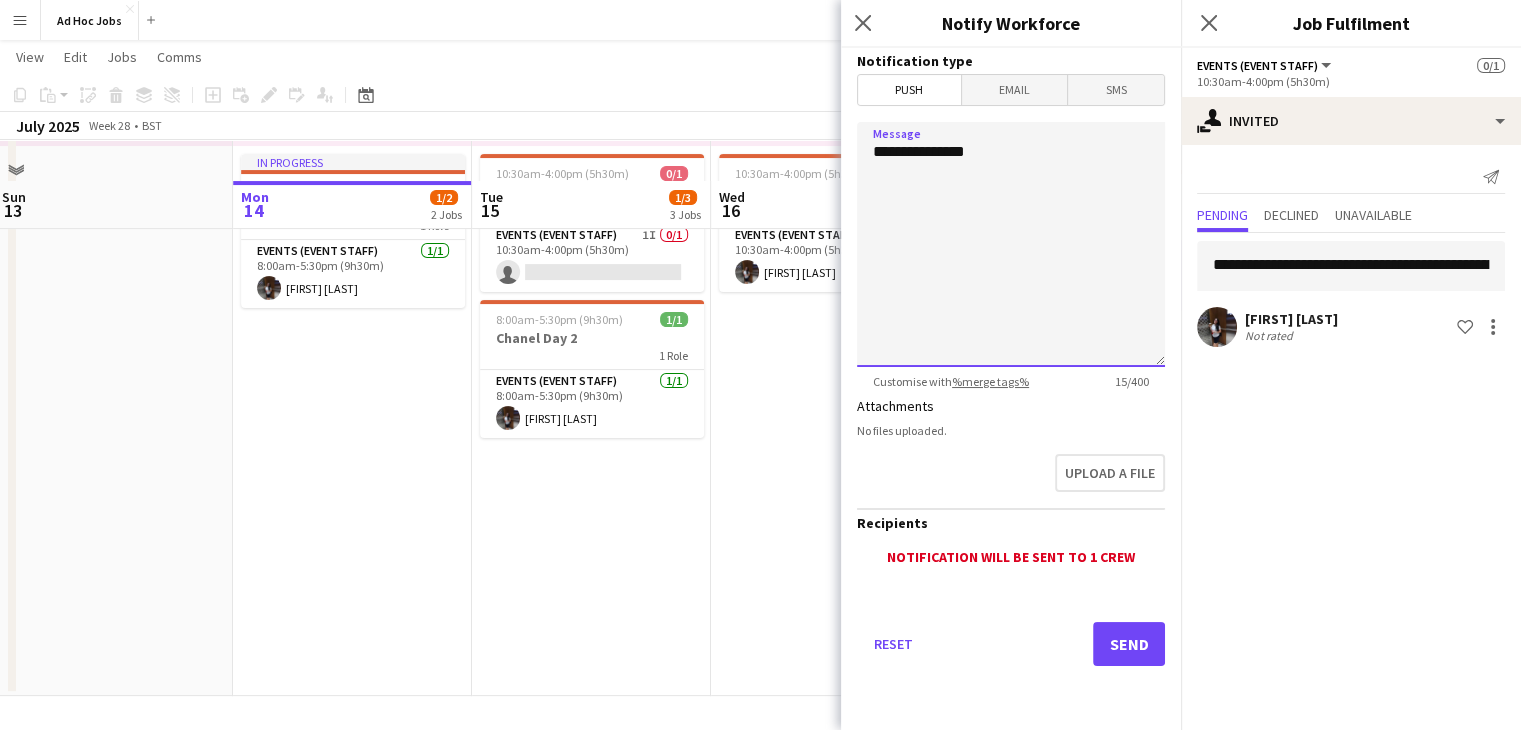 drag, startPoint x: 1052, startPoint y: 250, endPoint x: 1027, endPoint y: 250, distance: 25 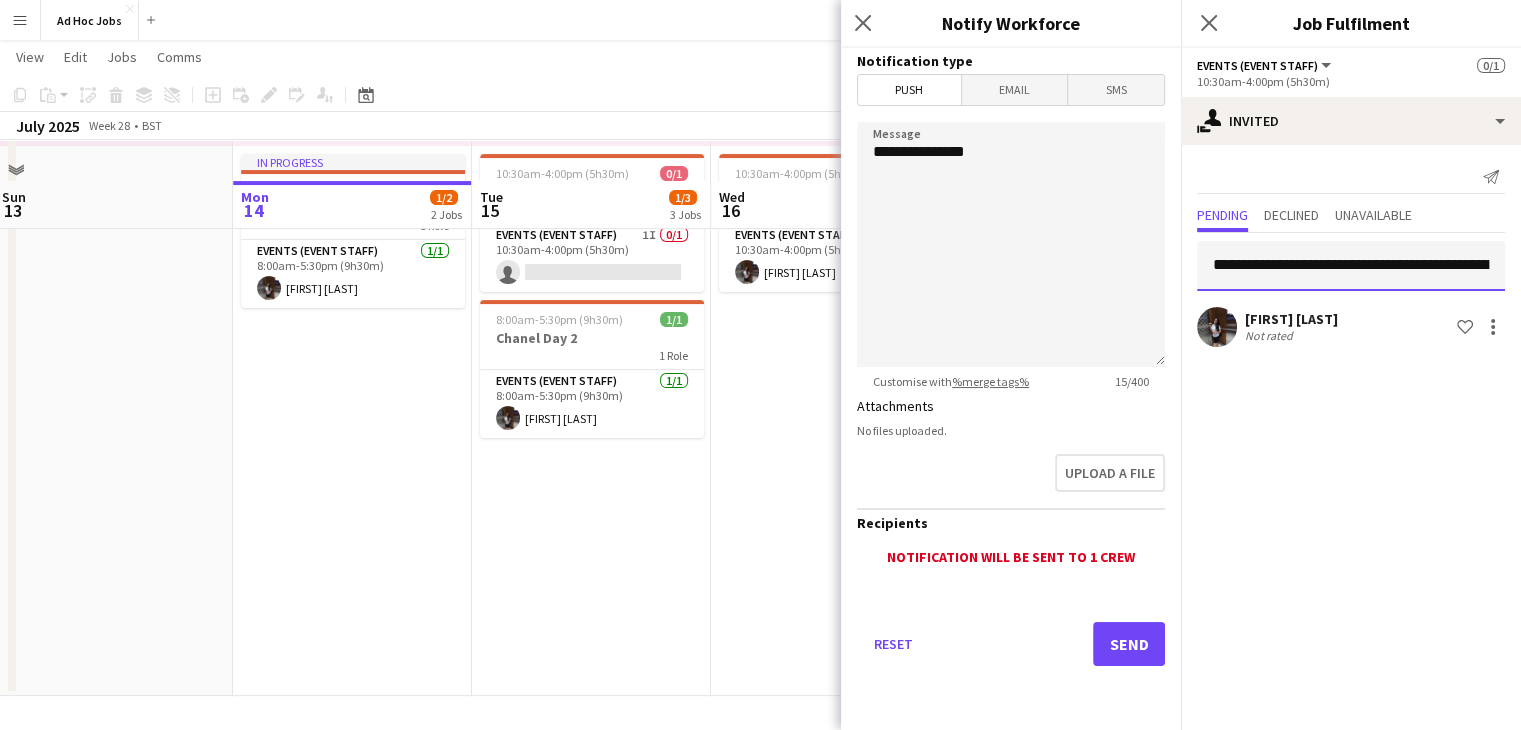 scroll, scrollTop: 0, scrollLeft: 219, axis: horizontal 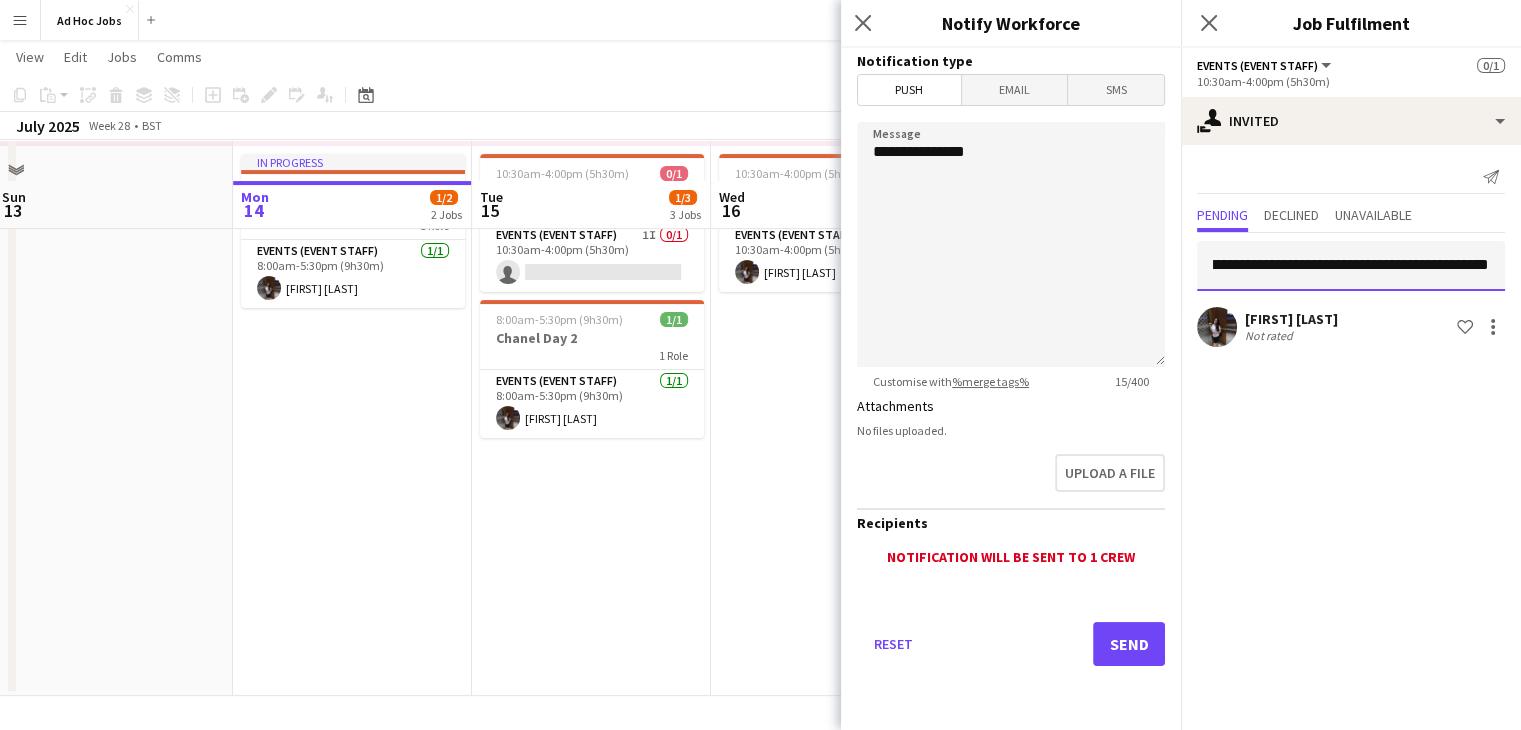 drag, startPoint x: 1198, startPoint y: 266, endPoint x: 1535, endPoint y: 286, distance: 337.59296 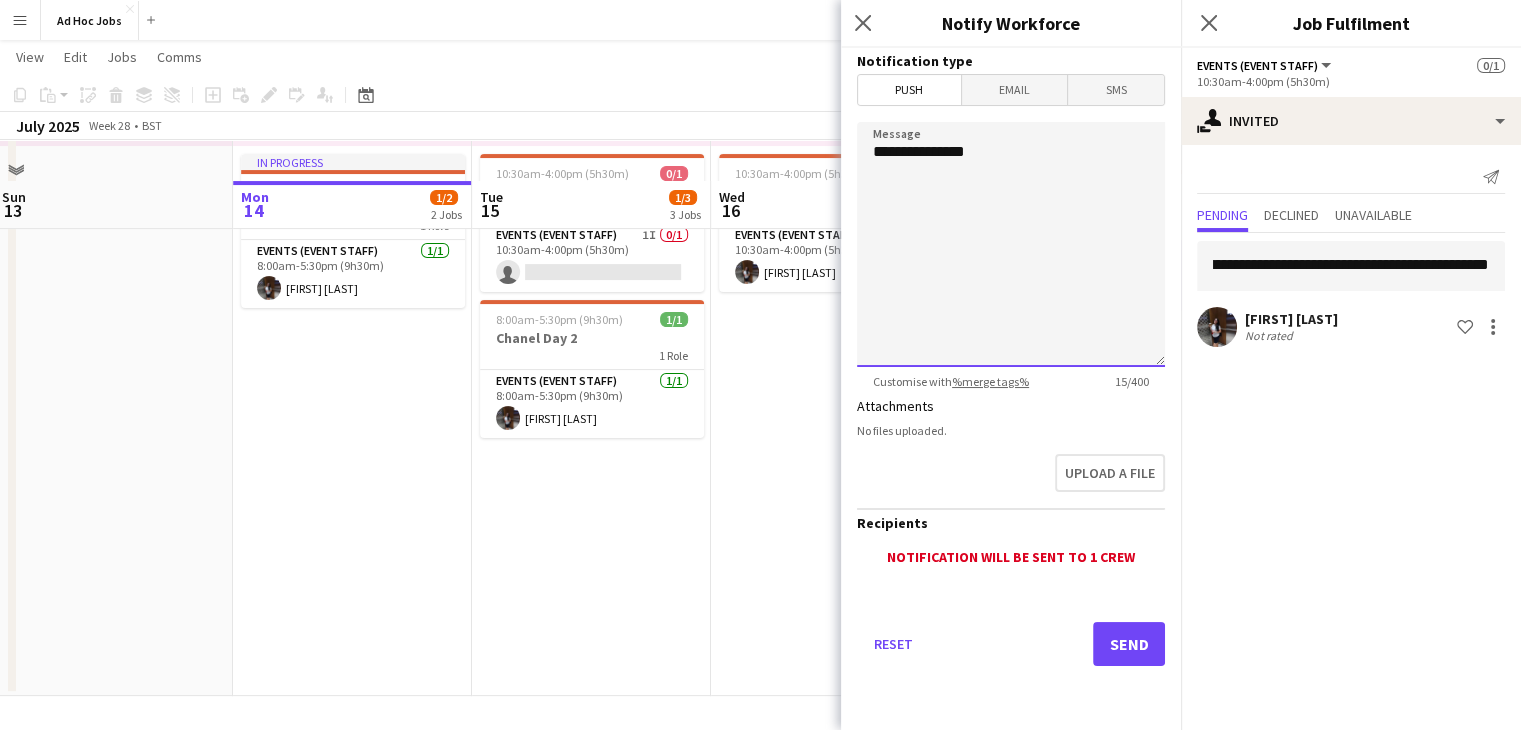 click on "**********" at bounding box center (1011, 244) 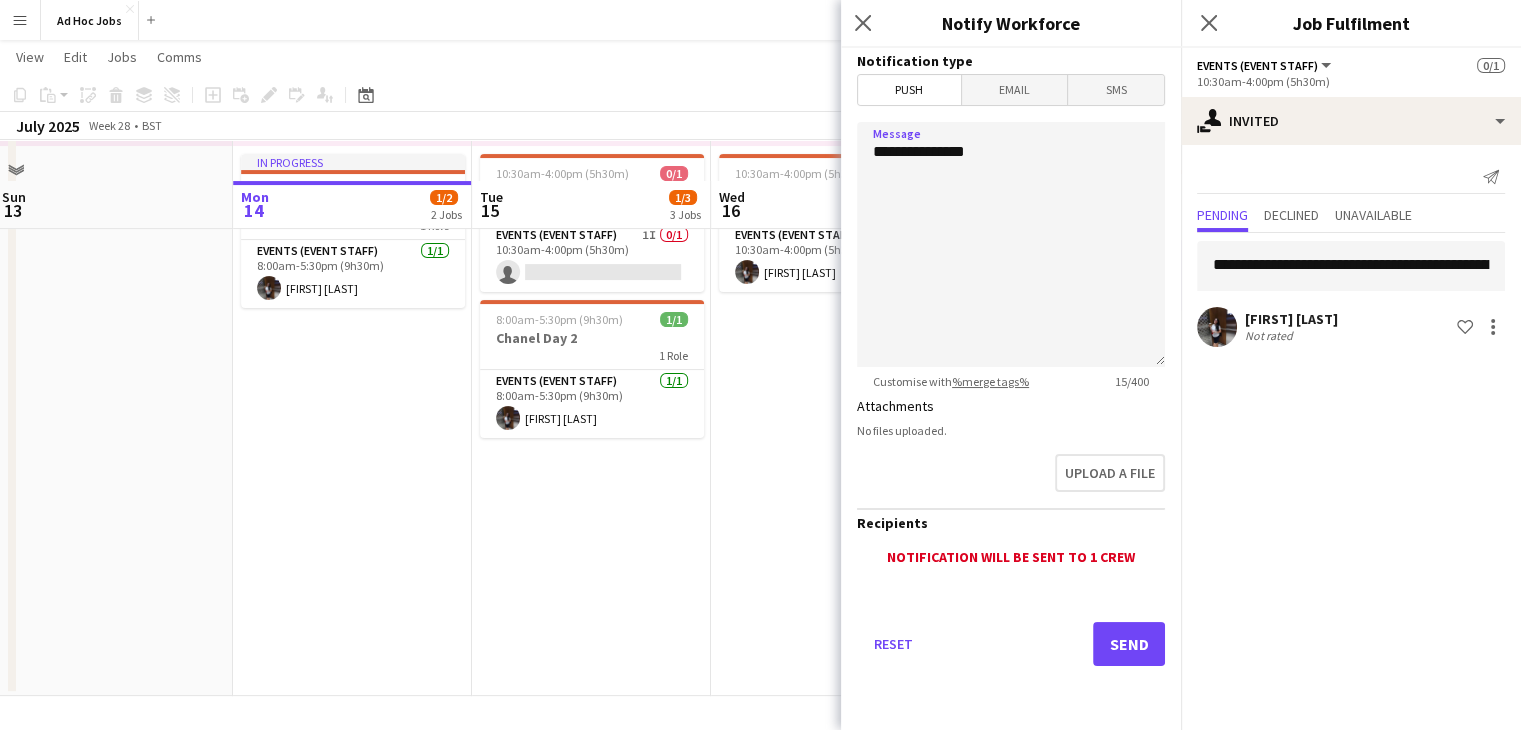 click on "Email" at bounding box center [1015, 90] 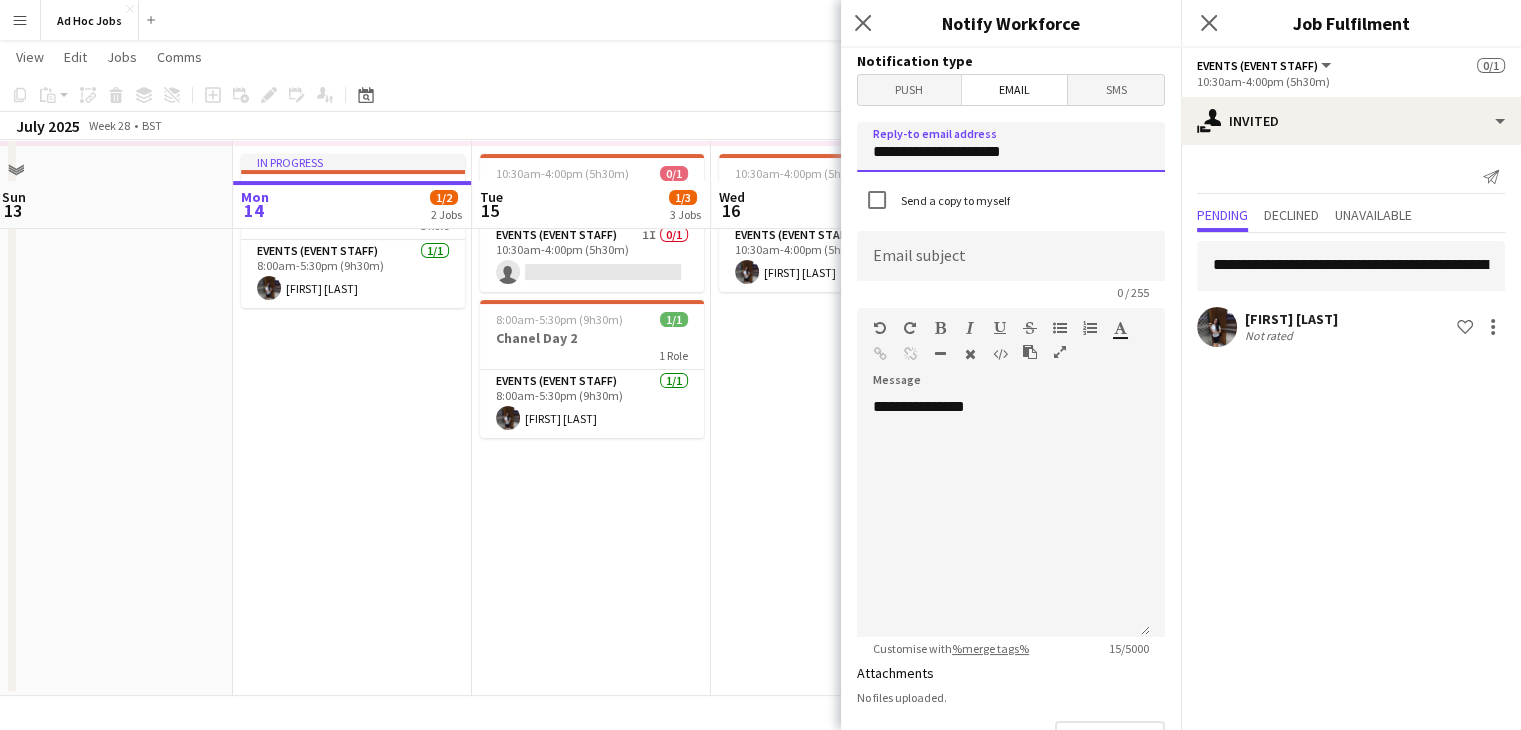 click on "**********" 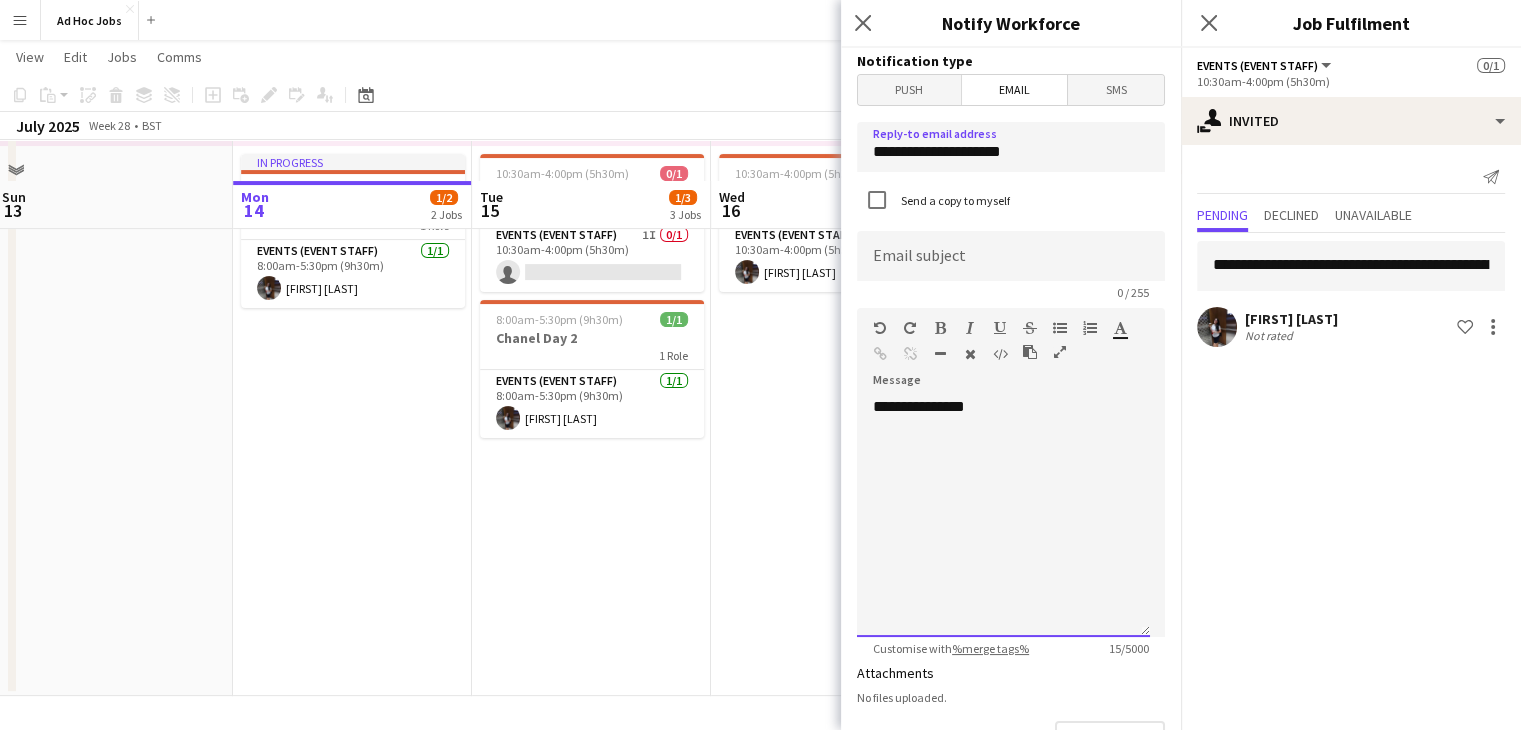 click on "**********" 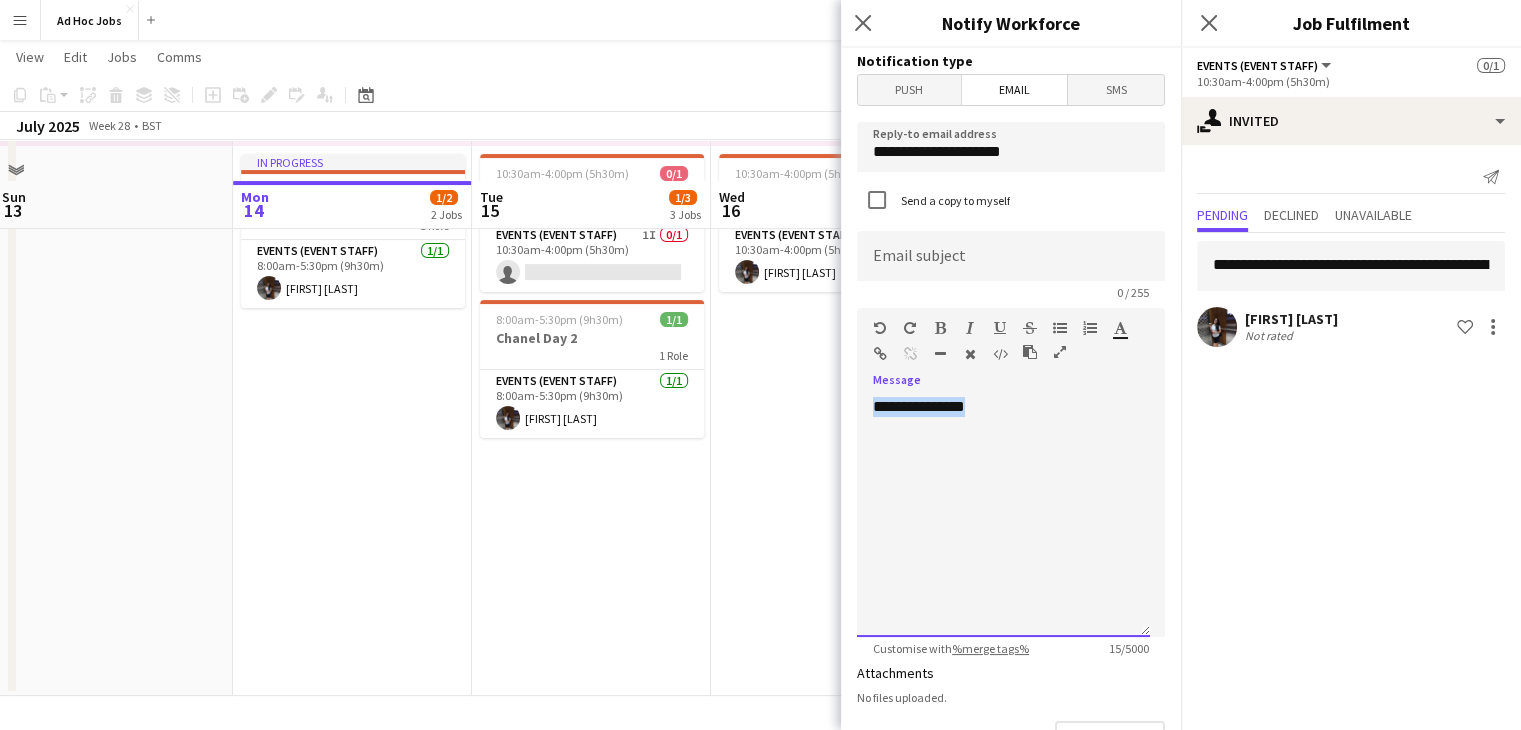 drag, startPoint x: 941, startPoint y: 401, endPoint x: 767, endPoint y: 389, distance: 174.4133 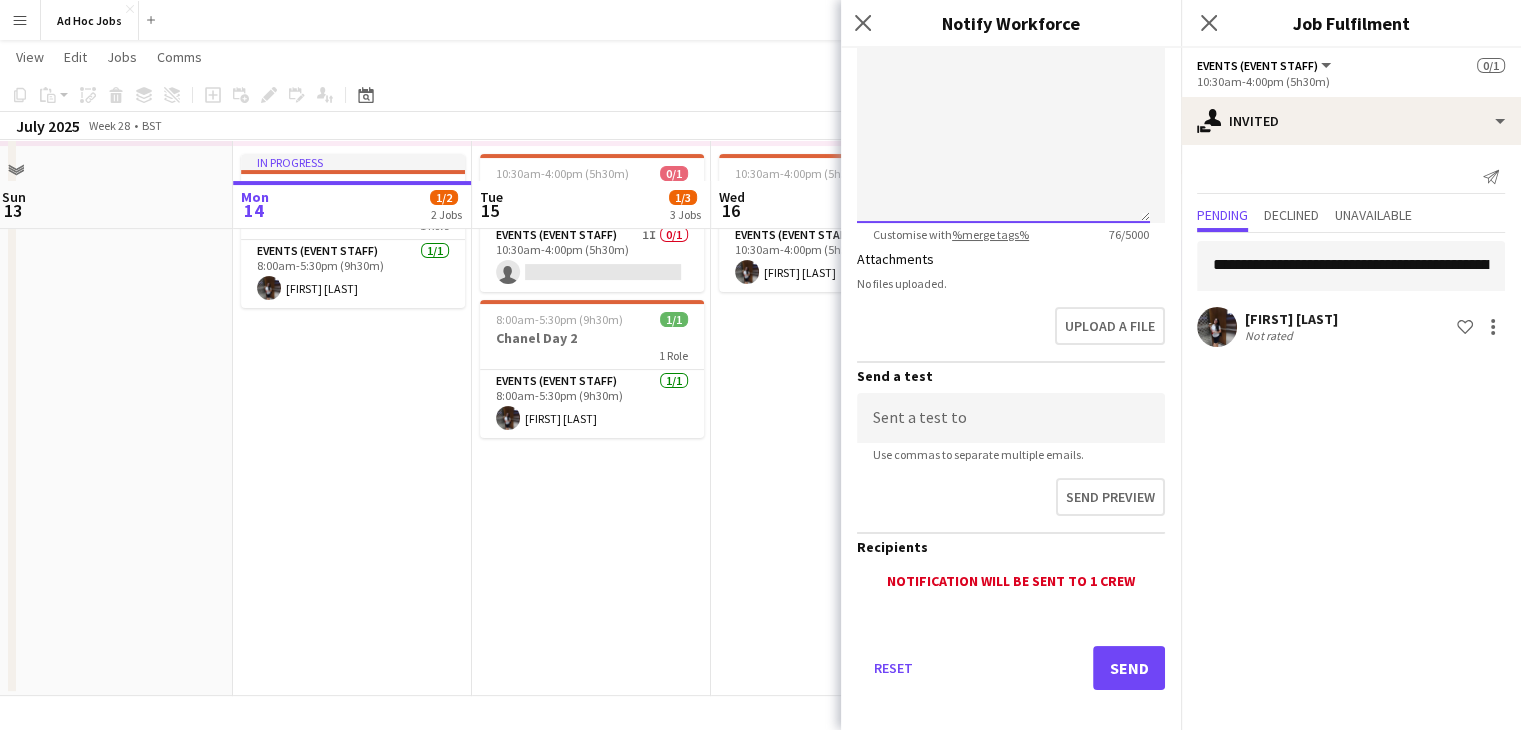 scroll, scrollTop: 427, scrollLeft: 0, axis: vertical 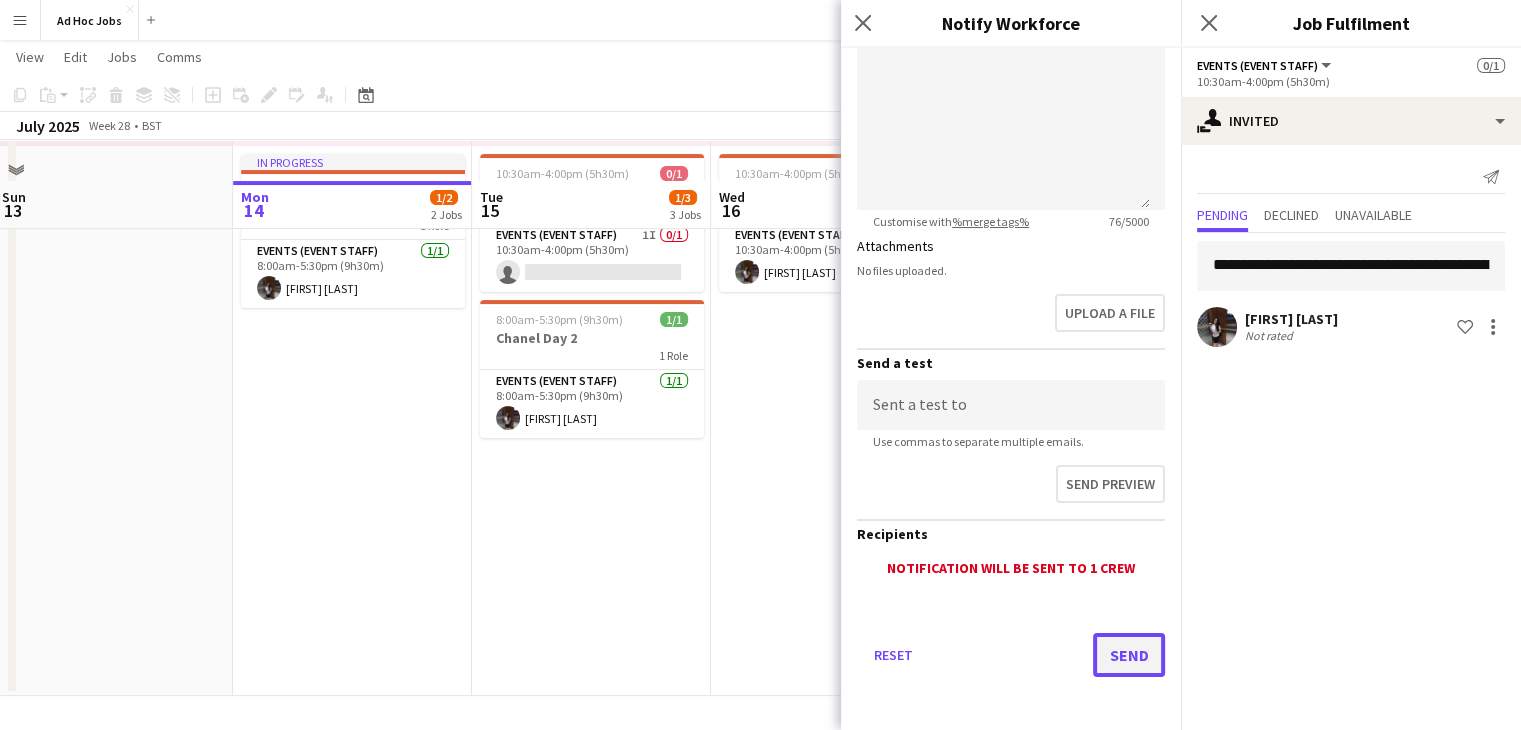 click on "Send" 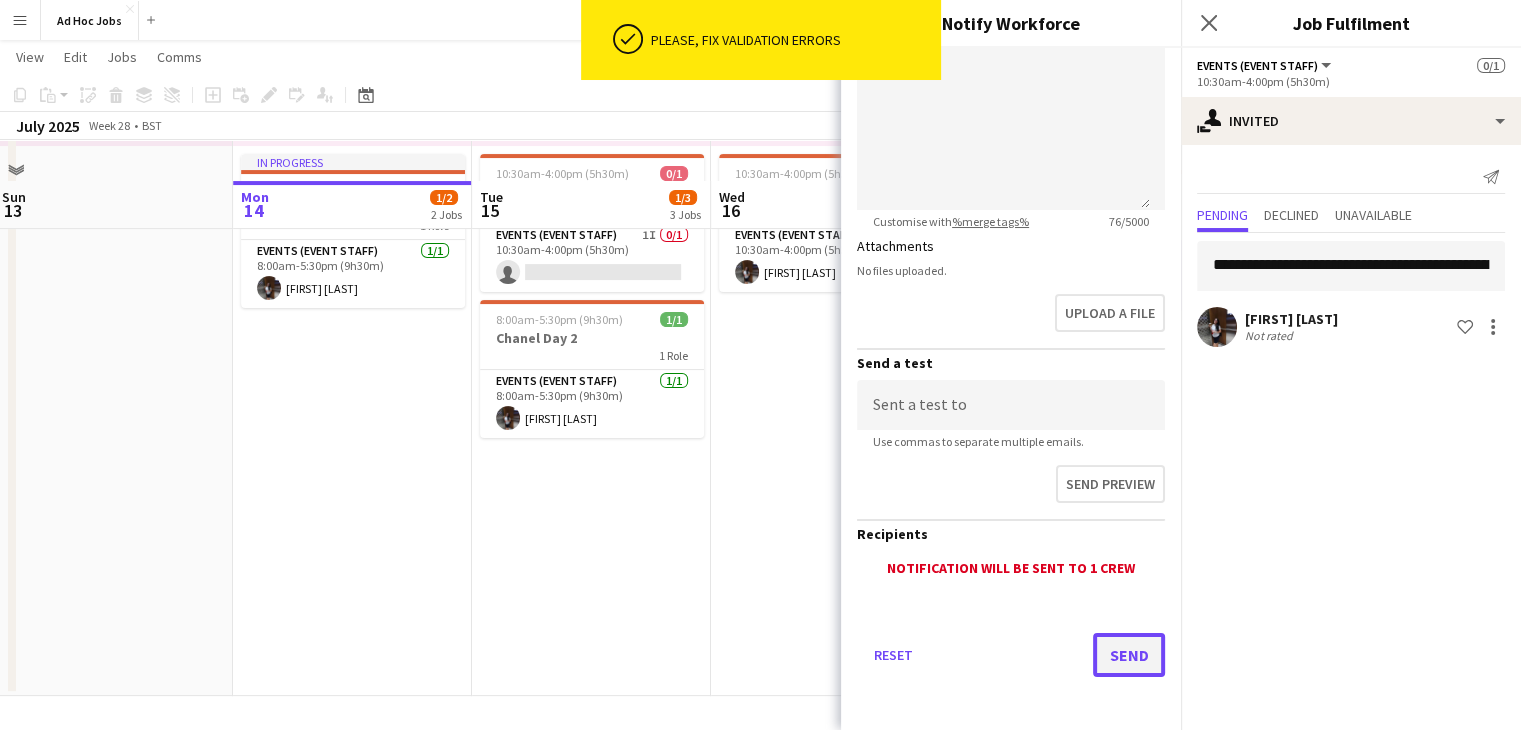 click on "Send" 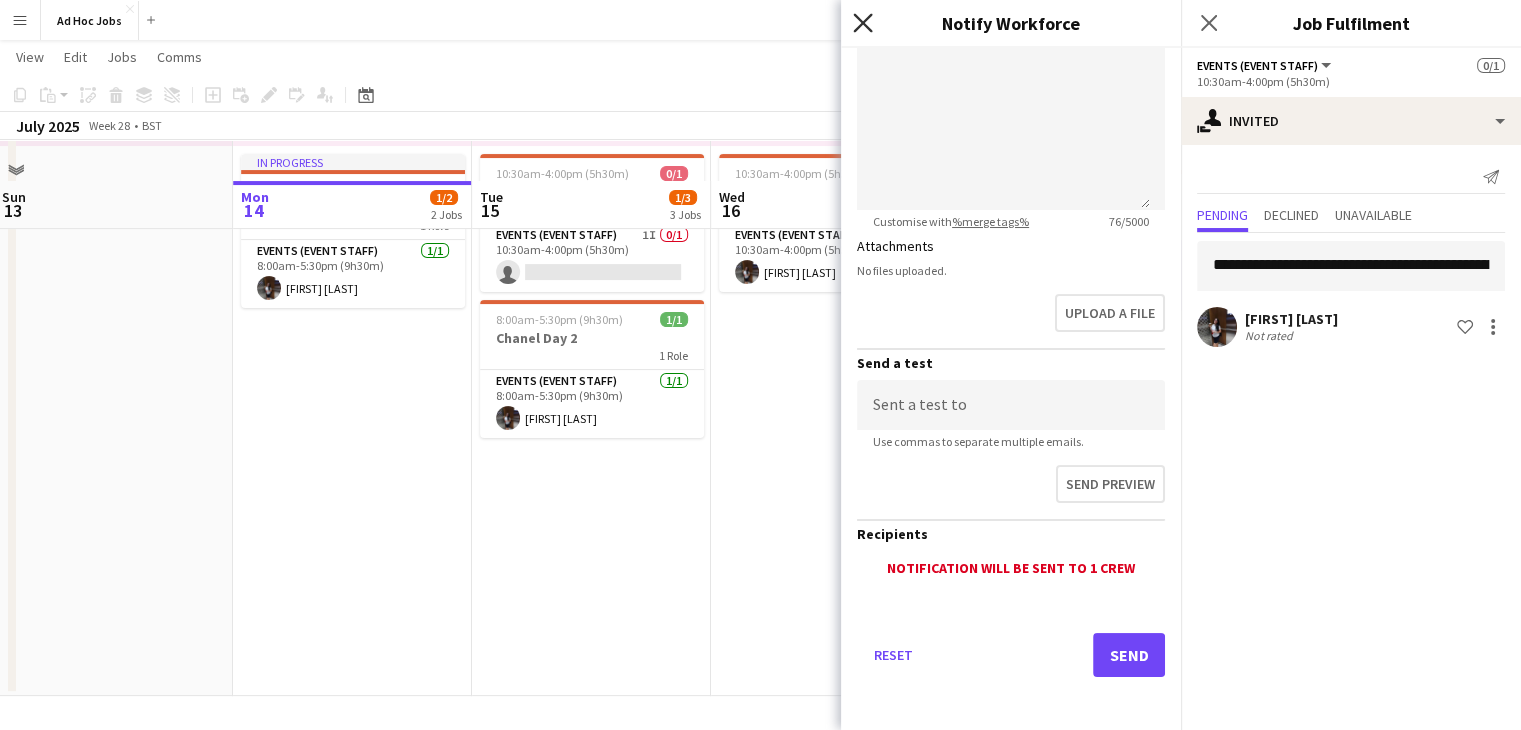 click 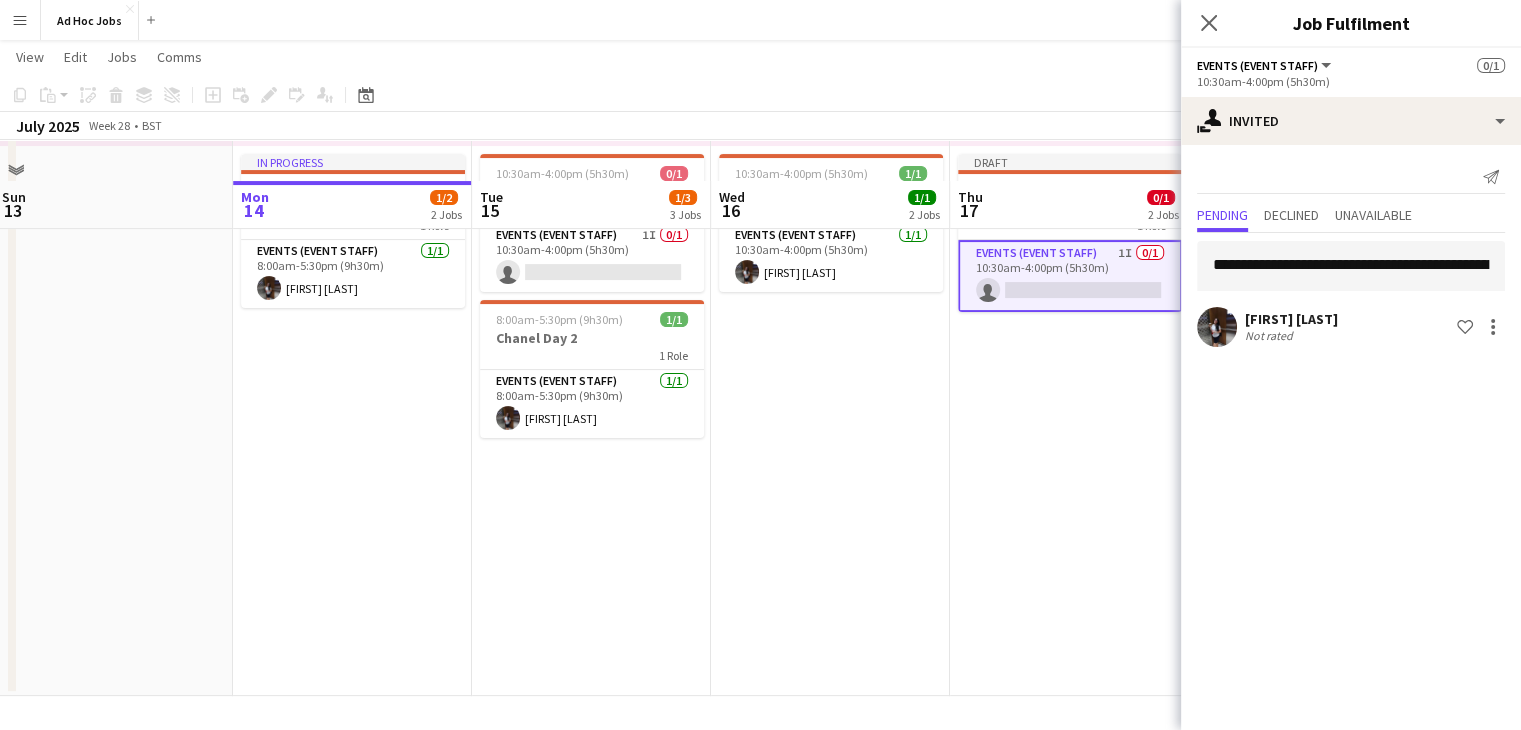 click on "Draft   10:30am-4:00pm (5h30m)    0/1   kanvas Day 3   1 Role   Events (Event Staff)   1I   0/1   10:30am-4:00pm (5h30m)
single-neutral-actions" at bounding box center [1069, 242] 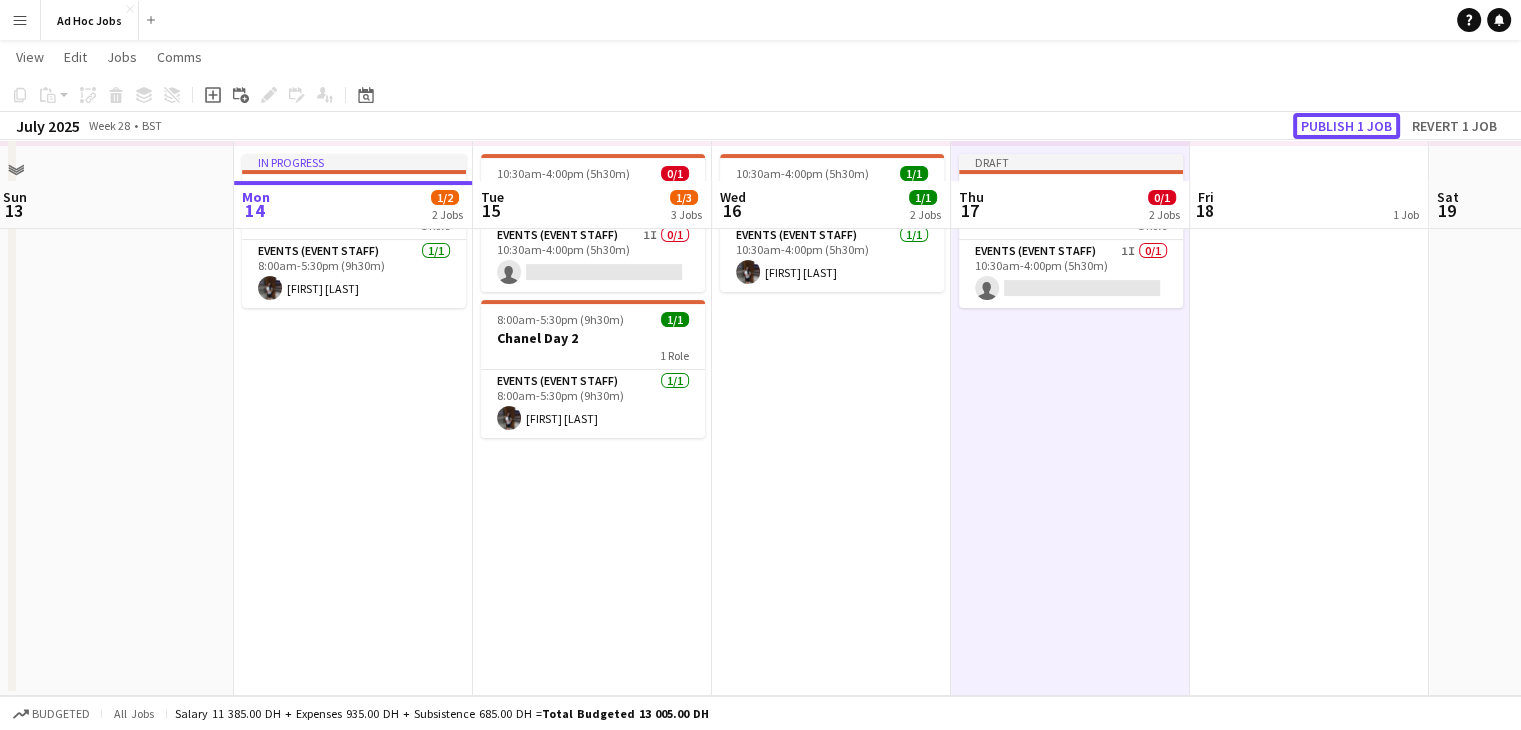 drag, startPoint x: 1355, startPoint y: 117, endPoint x: 1347, endPoint y: 129, distance: 14.422205 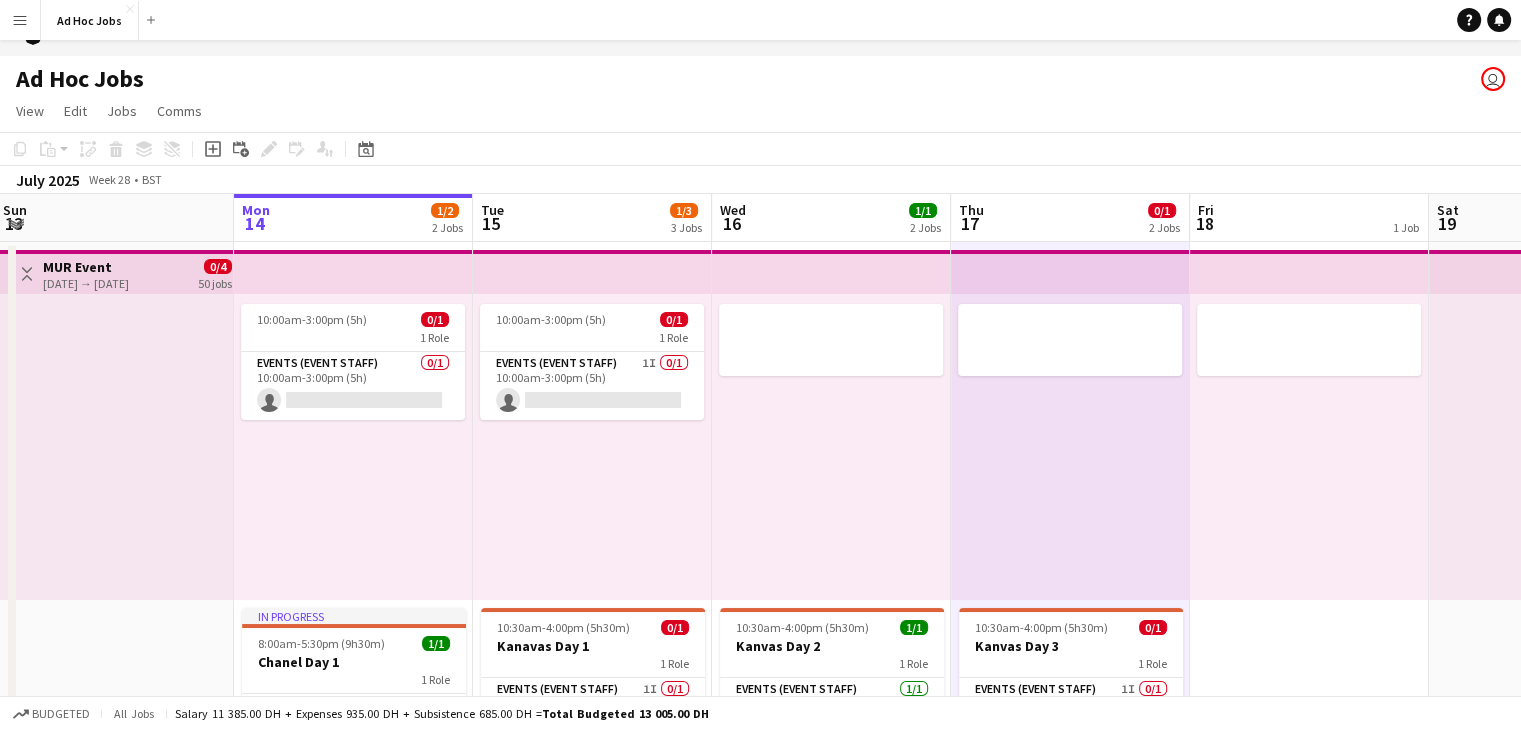 scroll, scrollTop: 0, scrollLeft: 0, axis: both 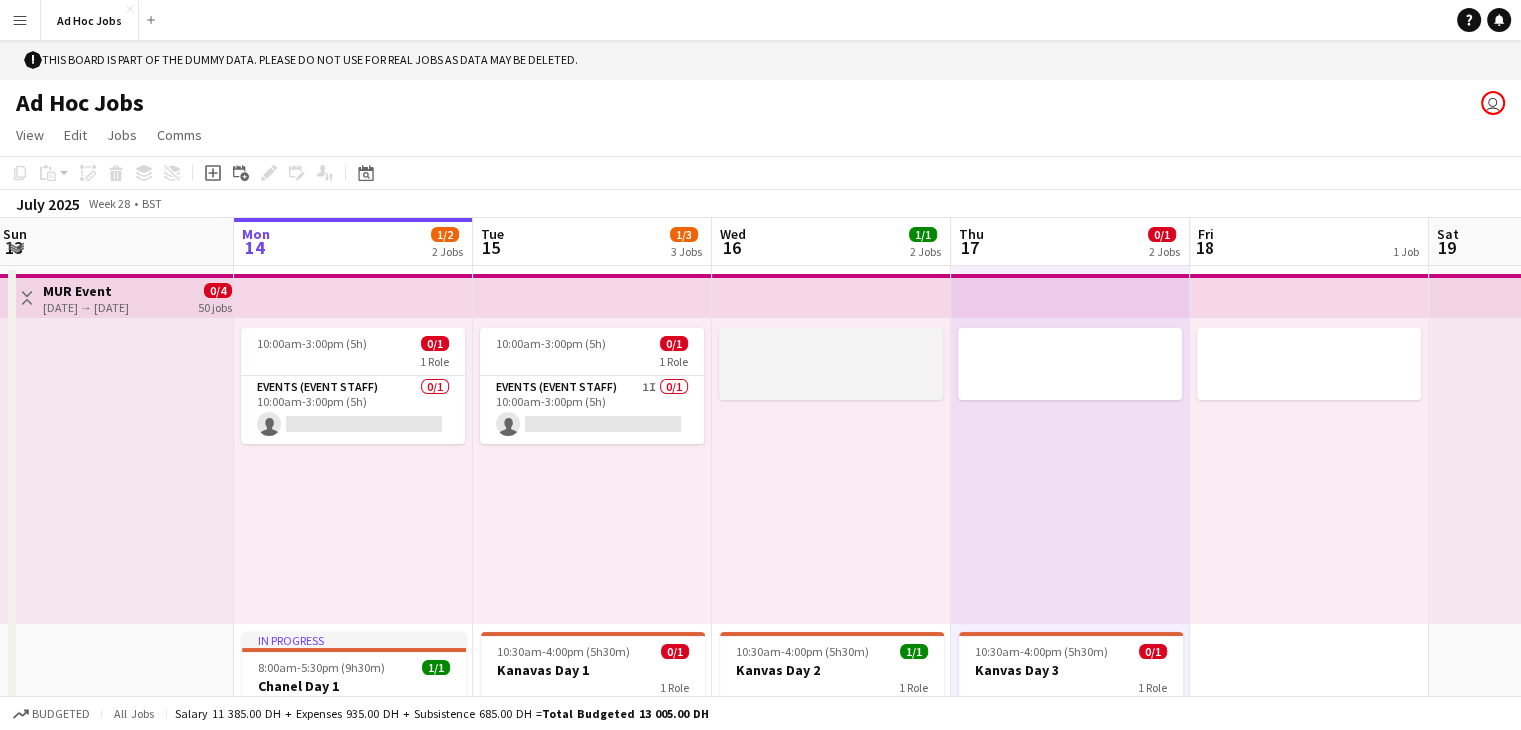 click at bounding box center [831, 361] 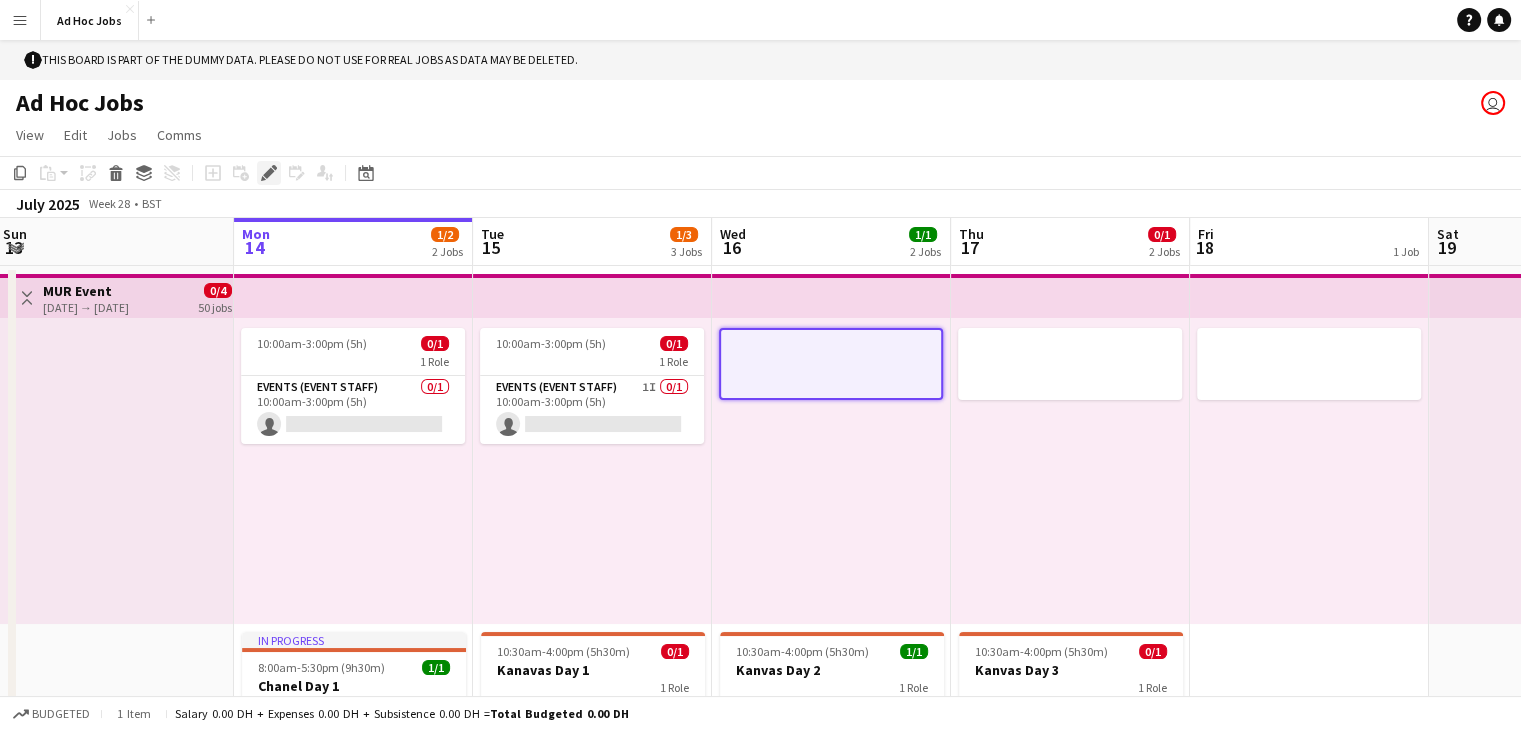 click on "Edit" at bounding box center [269, 173] 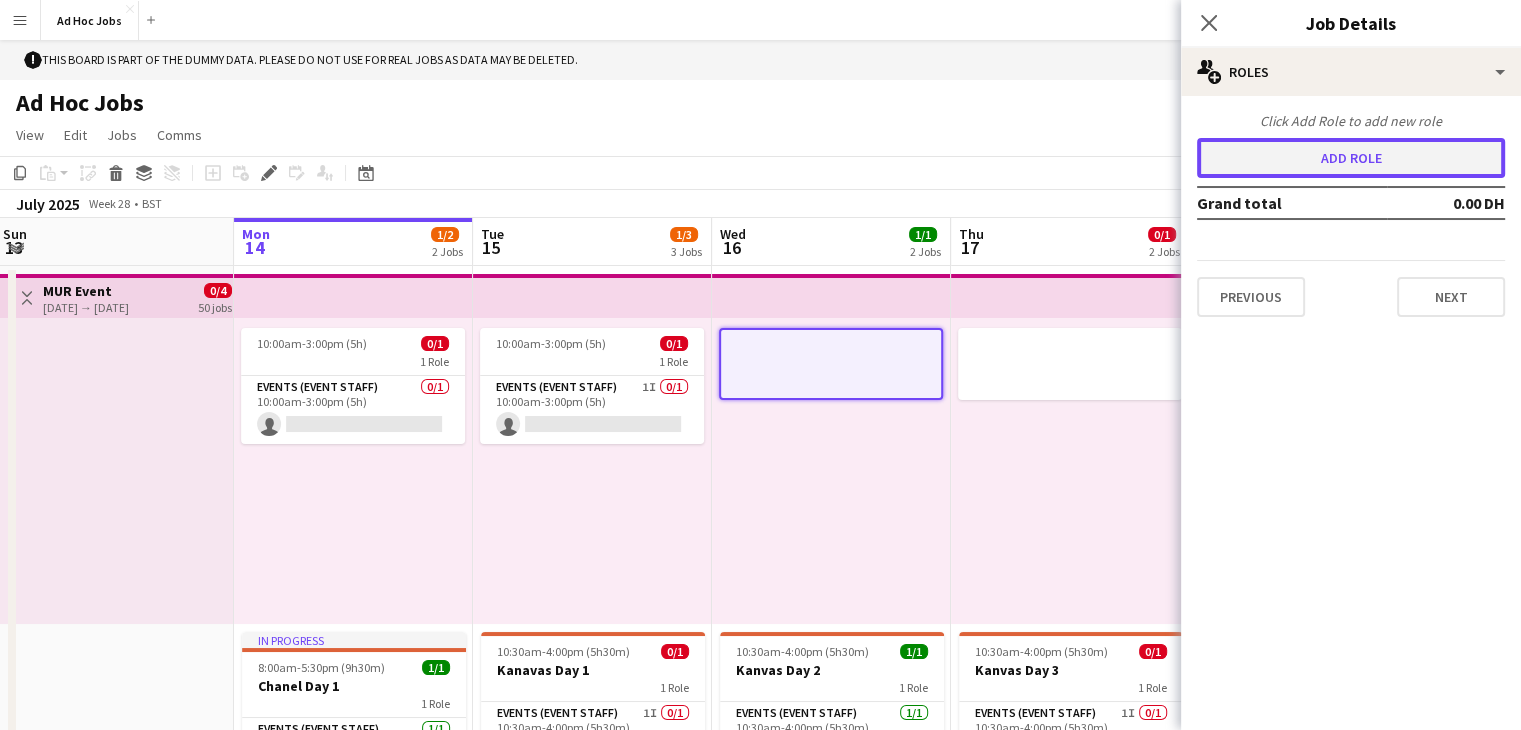 click on "Add role" at bounding box center (1351, 158) 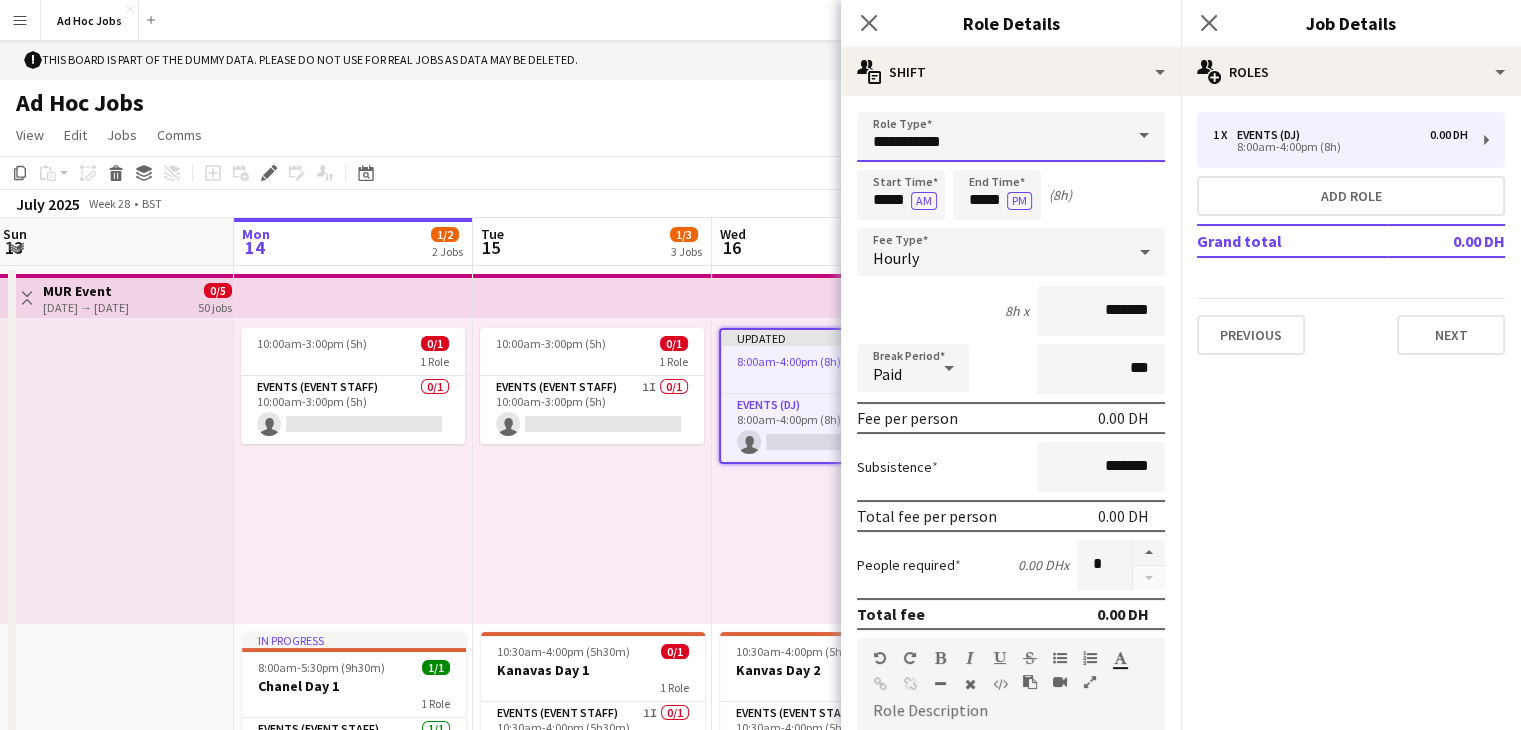 click on "**********" at bounding box center (1011, 137) 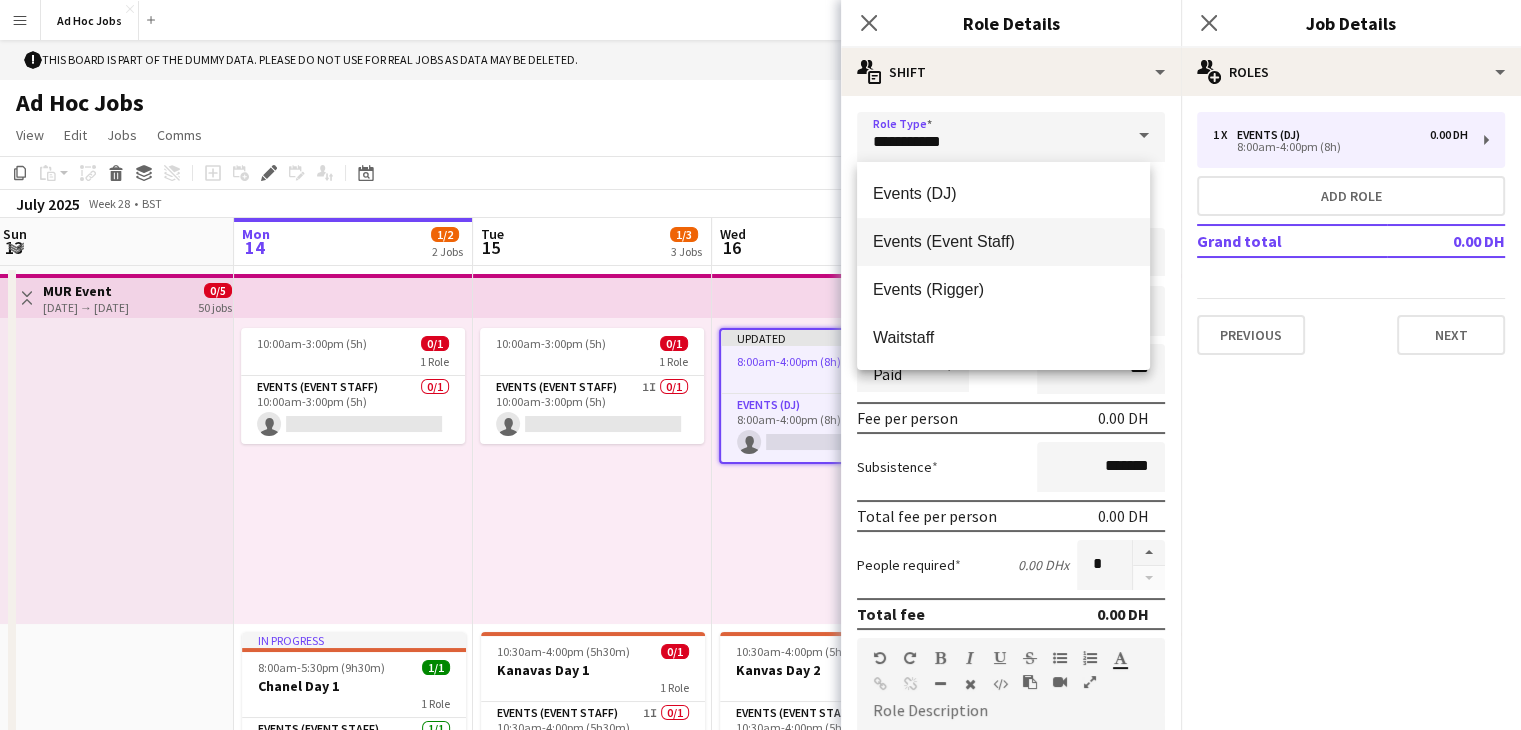 click on "Events (Event Staff)" at bounding box center (1003, 242) 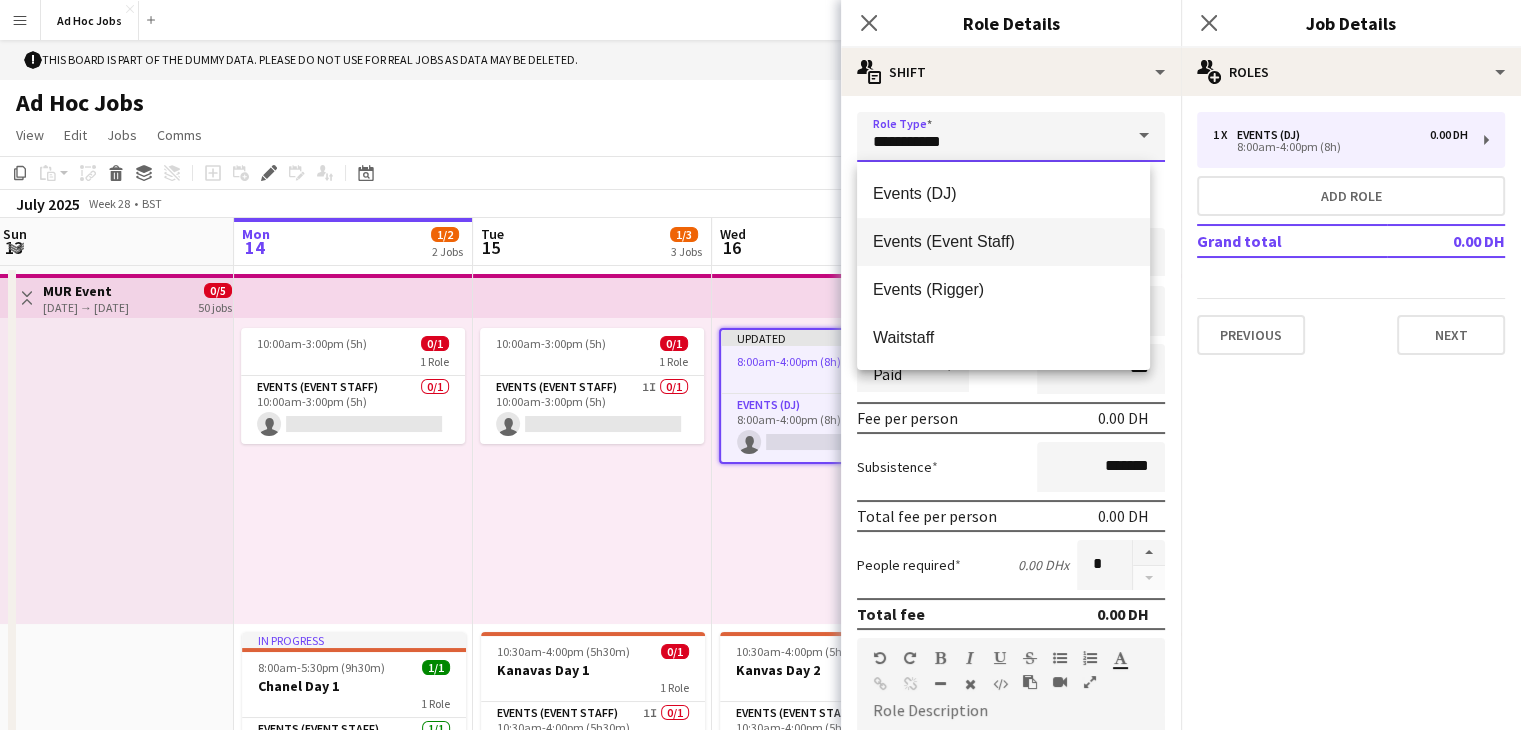 type on "**********" 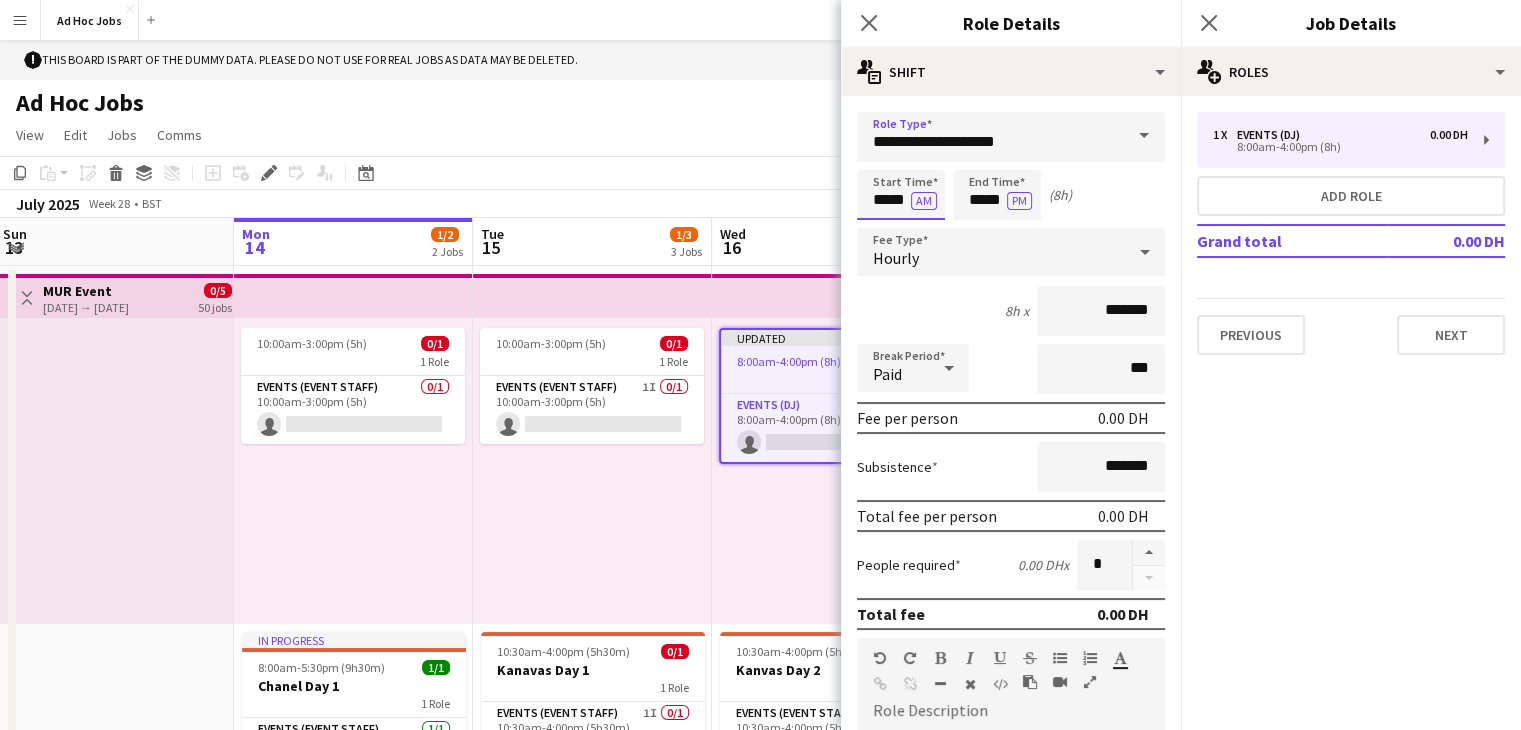 click on "*****" at bounding box center [901, 195] 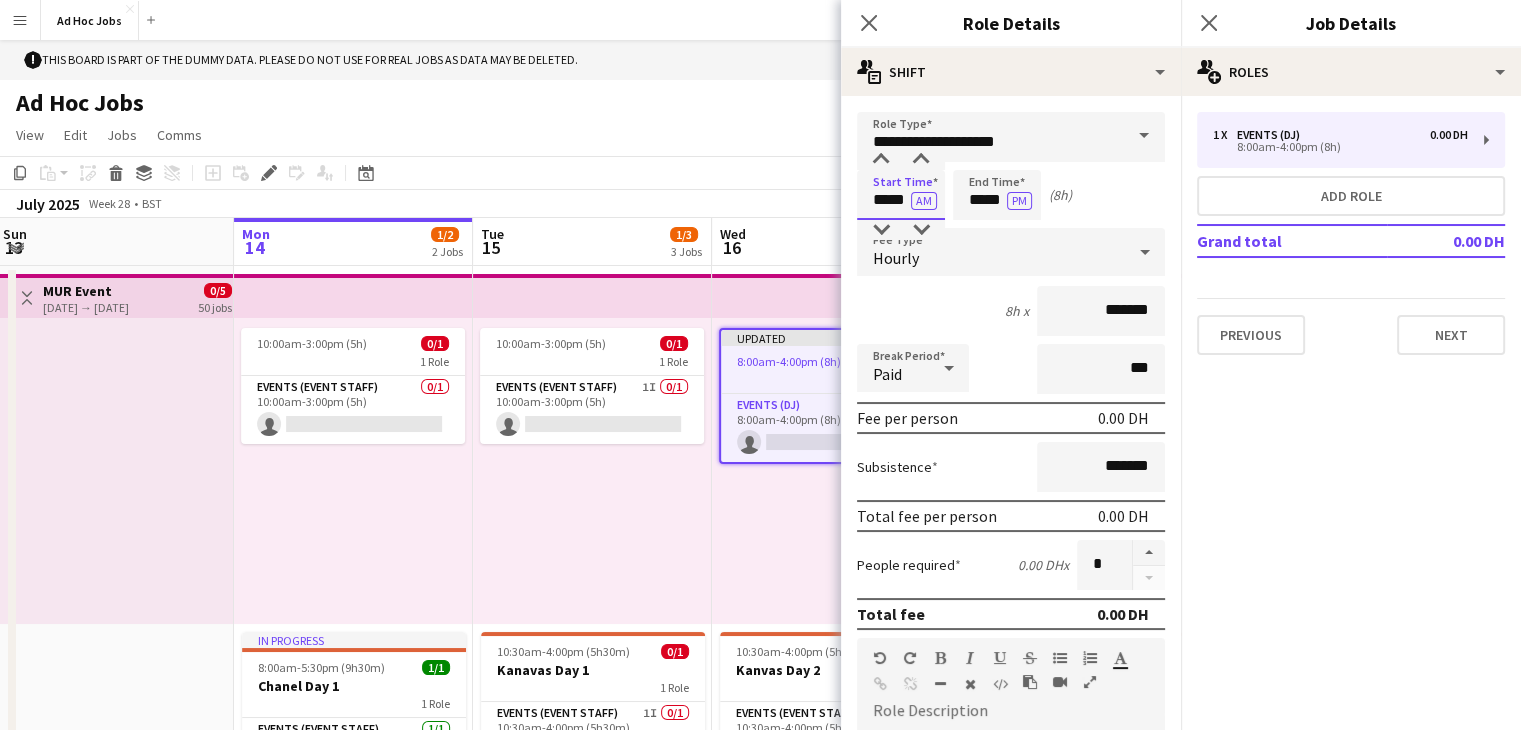 drag, startPoint x: 861, startPoint y: 196, endPoint x: 952, endPoint y: 201, distance: 91.13726 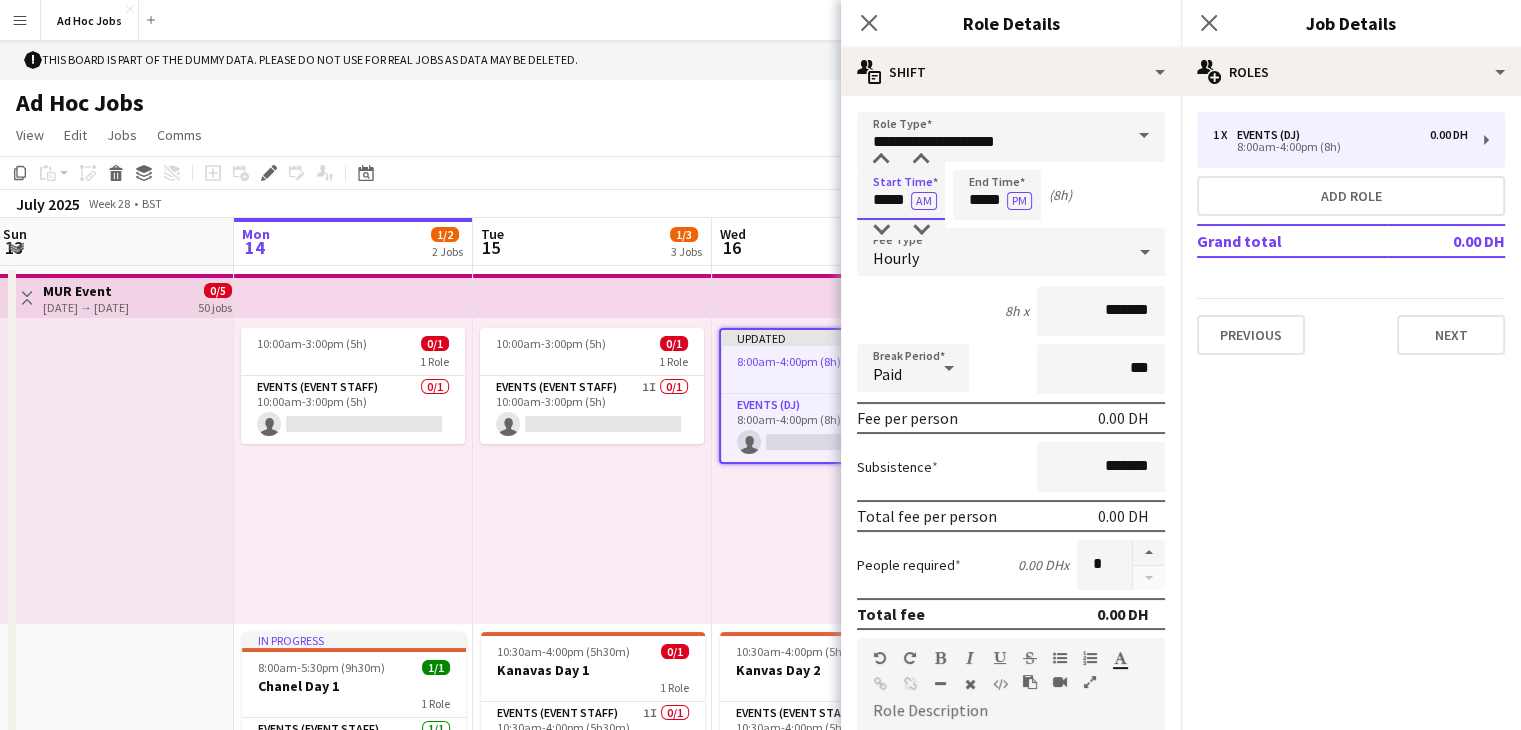 click on "Start Time  *****  AM
End Time  *****  PM
(8h)" at bounding box center [1011, 195] 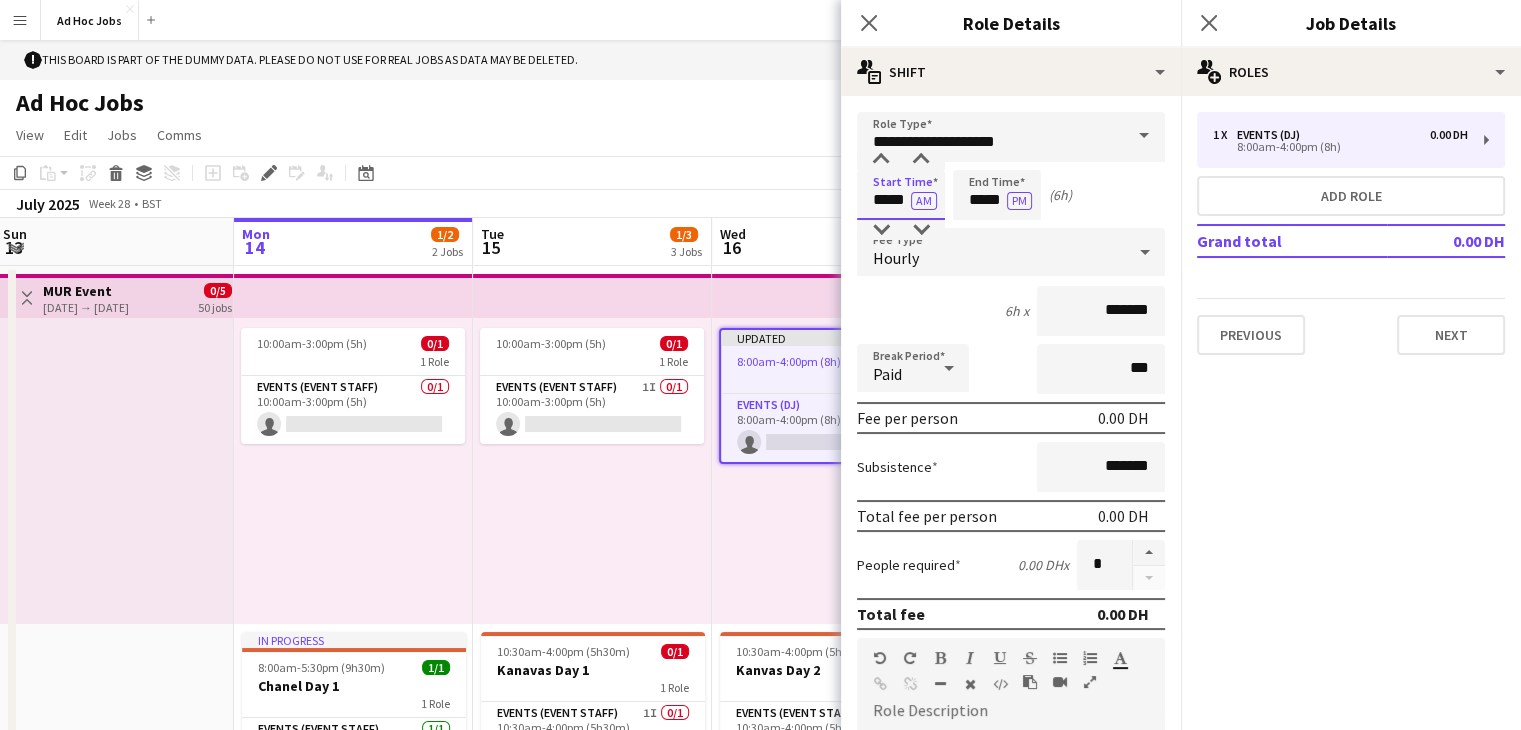 type on "*****" 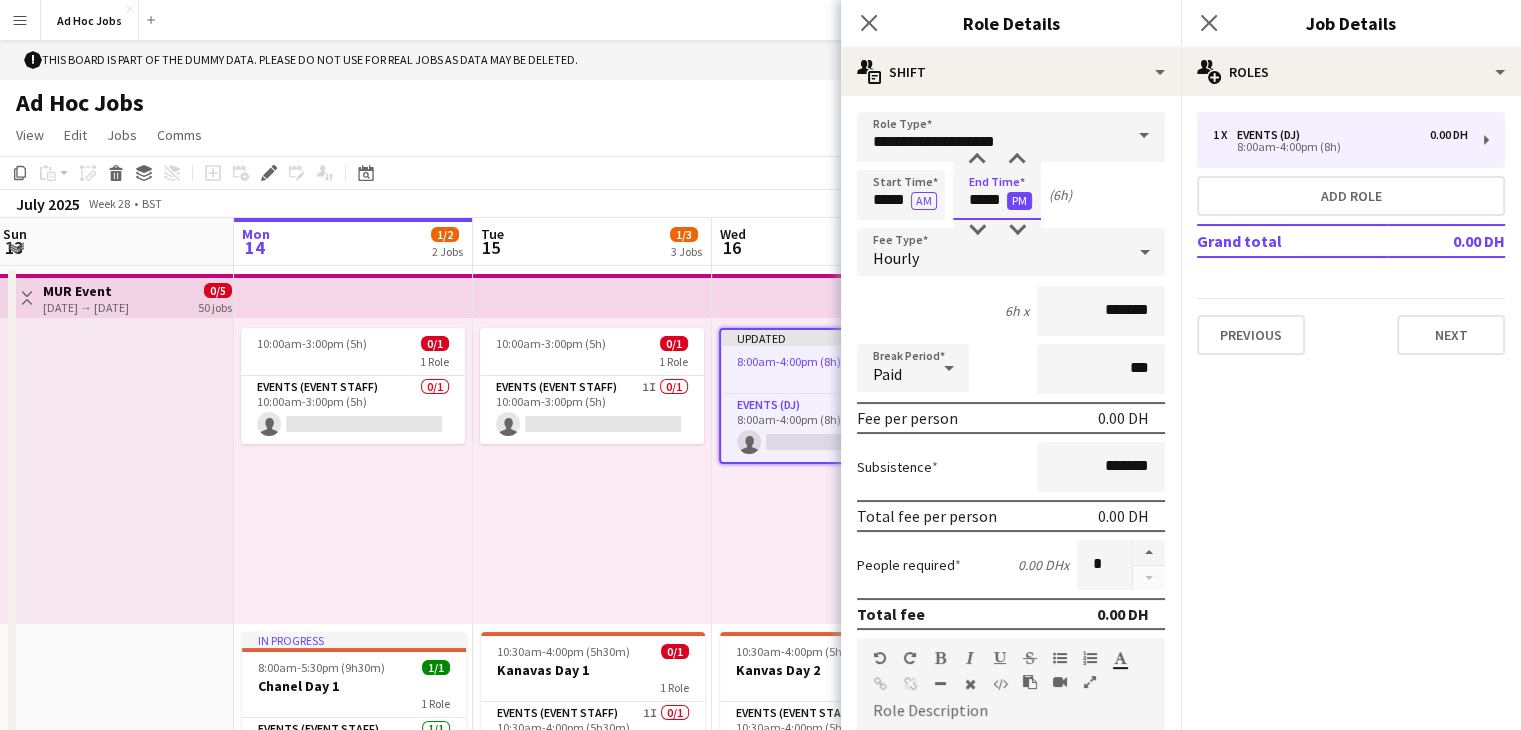 drag, startPoint x: 961, startPoint y: 202, endPoint x: 1024, endPoint y: 202, distance: 63 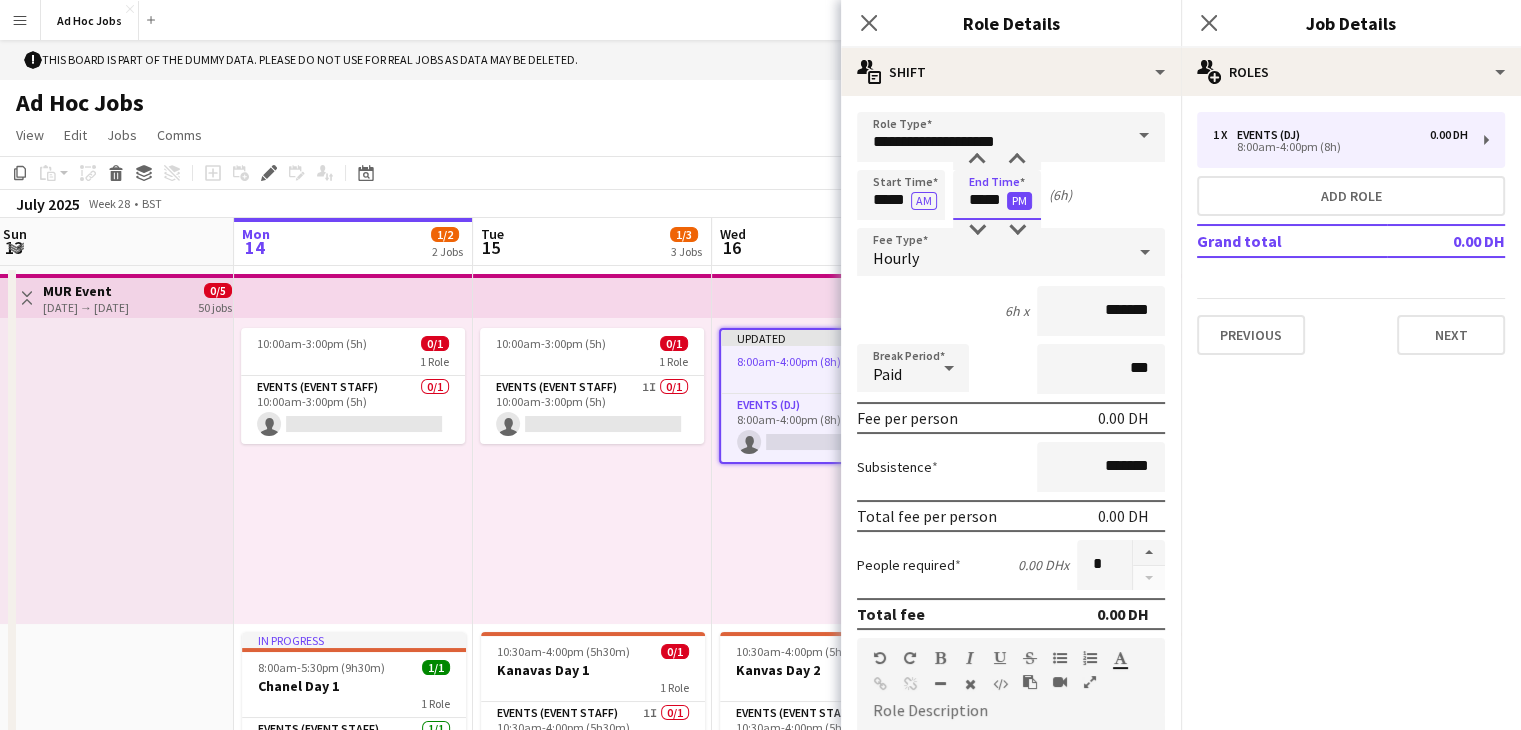 click on "*****  PM" at bounding box center (997, 199) 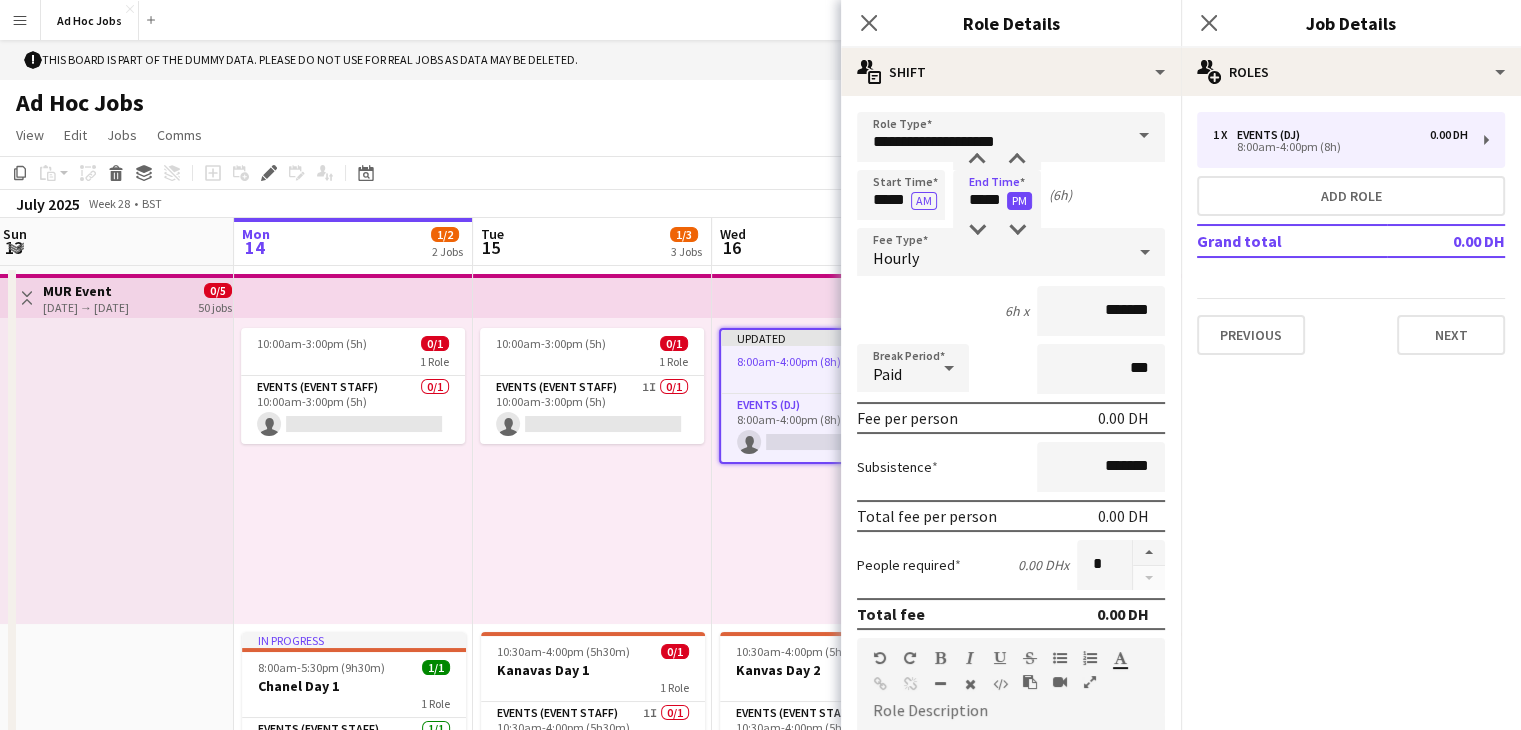 click on "PM" at bounding box center (1019, 201) 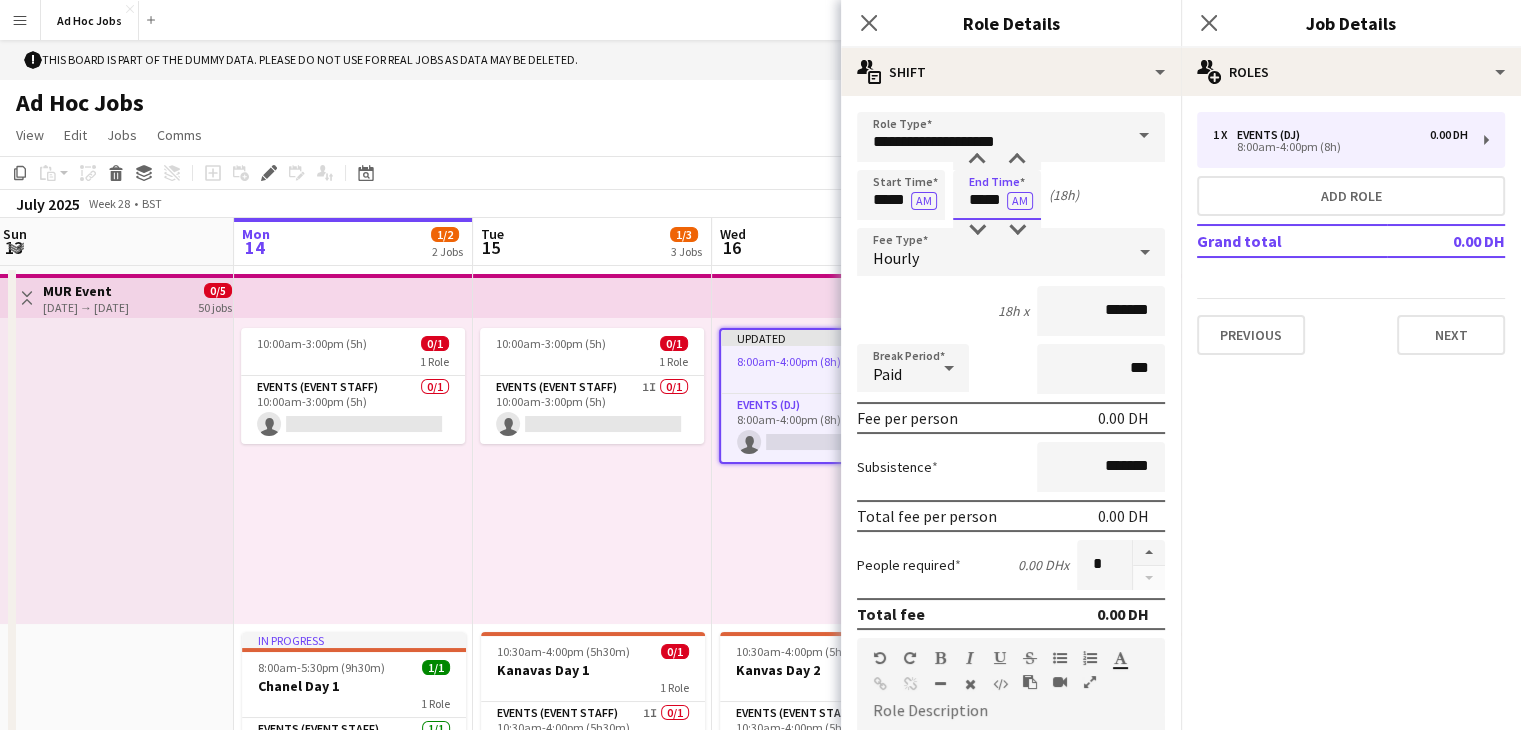 click on "*****" at bounding box center (997, 195) 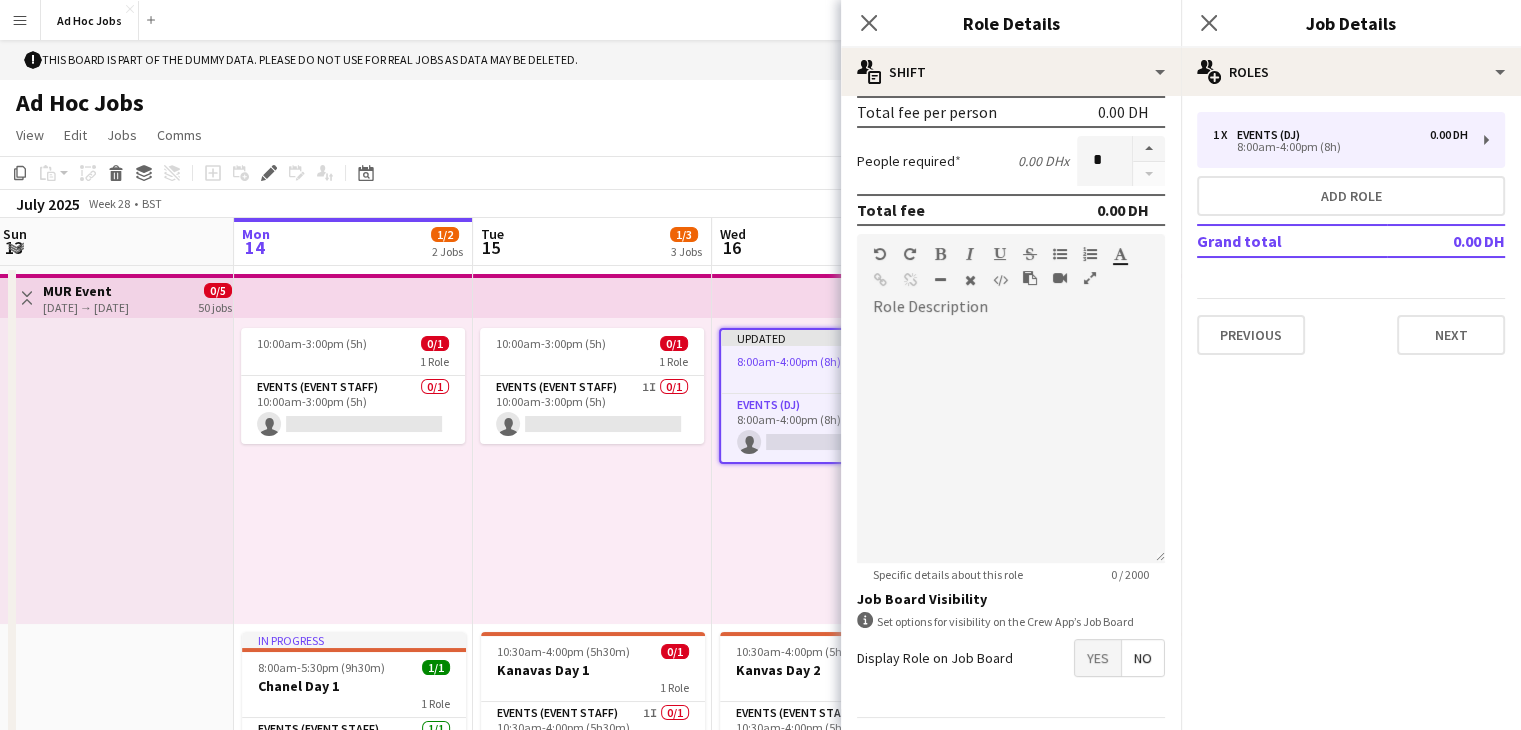 scroll, scrollTop: 460, scrollLeft: 0, axis: vertical 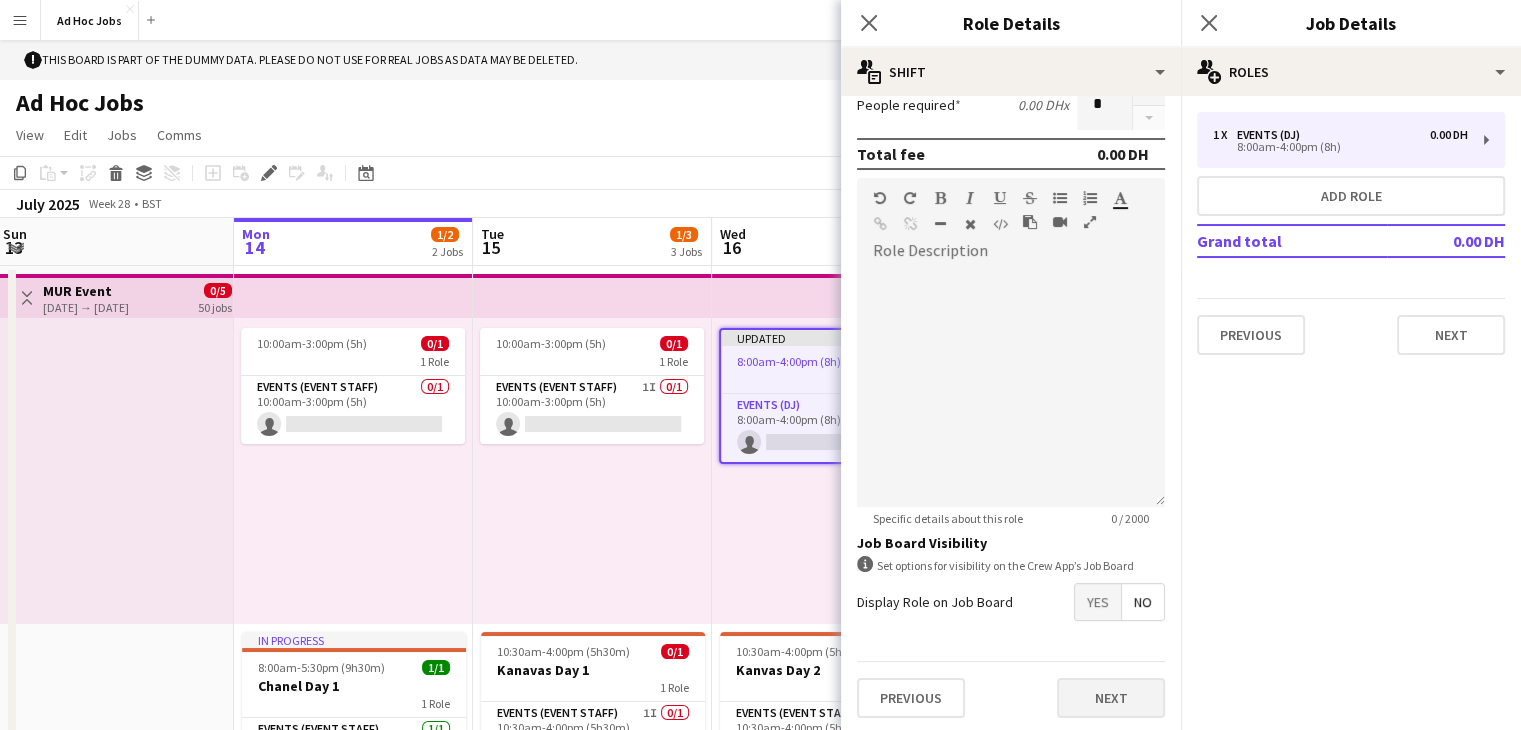type on "*****" 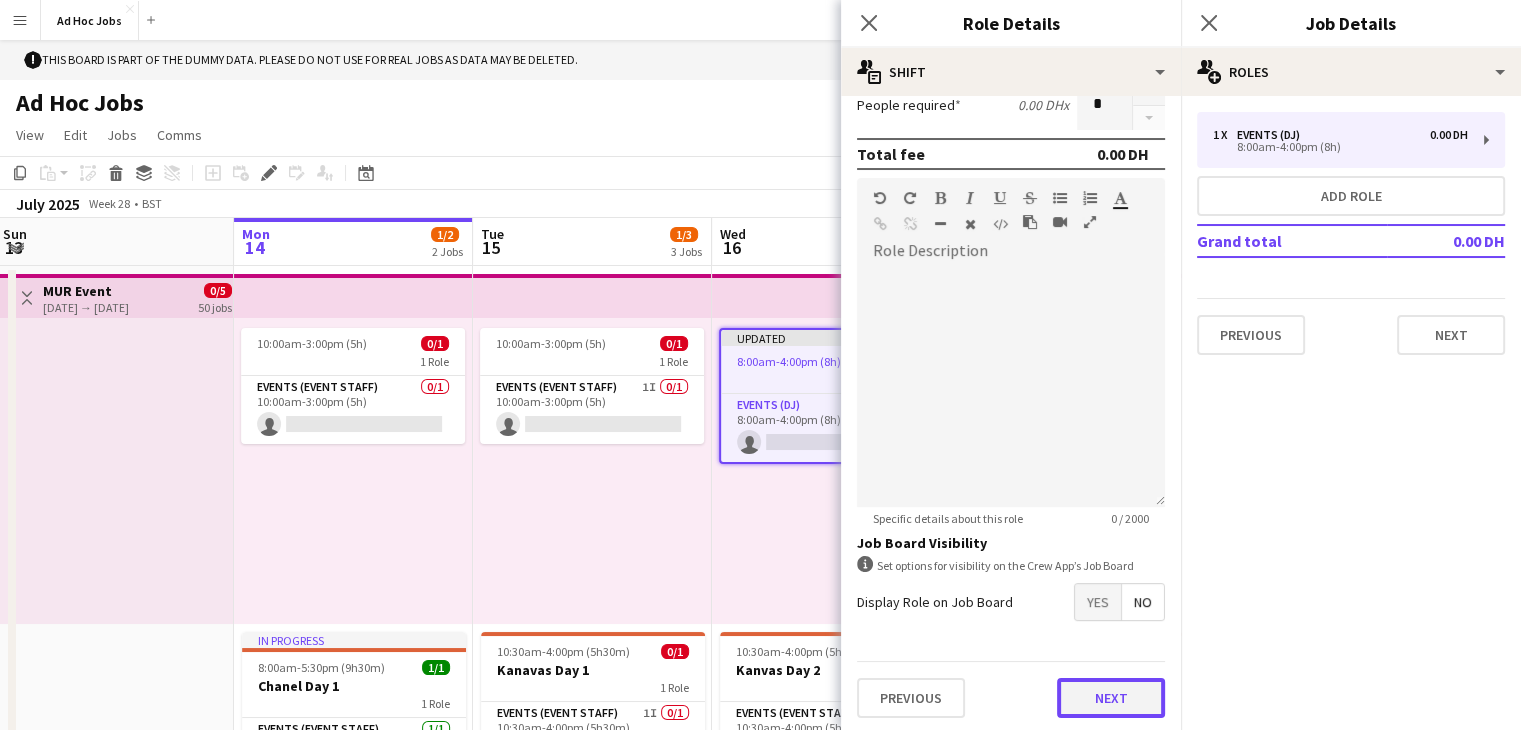 click on "Next" at bounding box center [1111, 698] 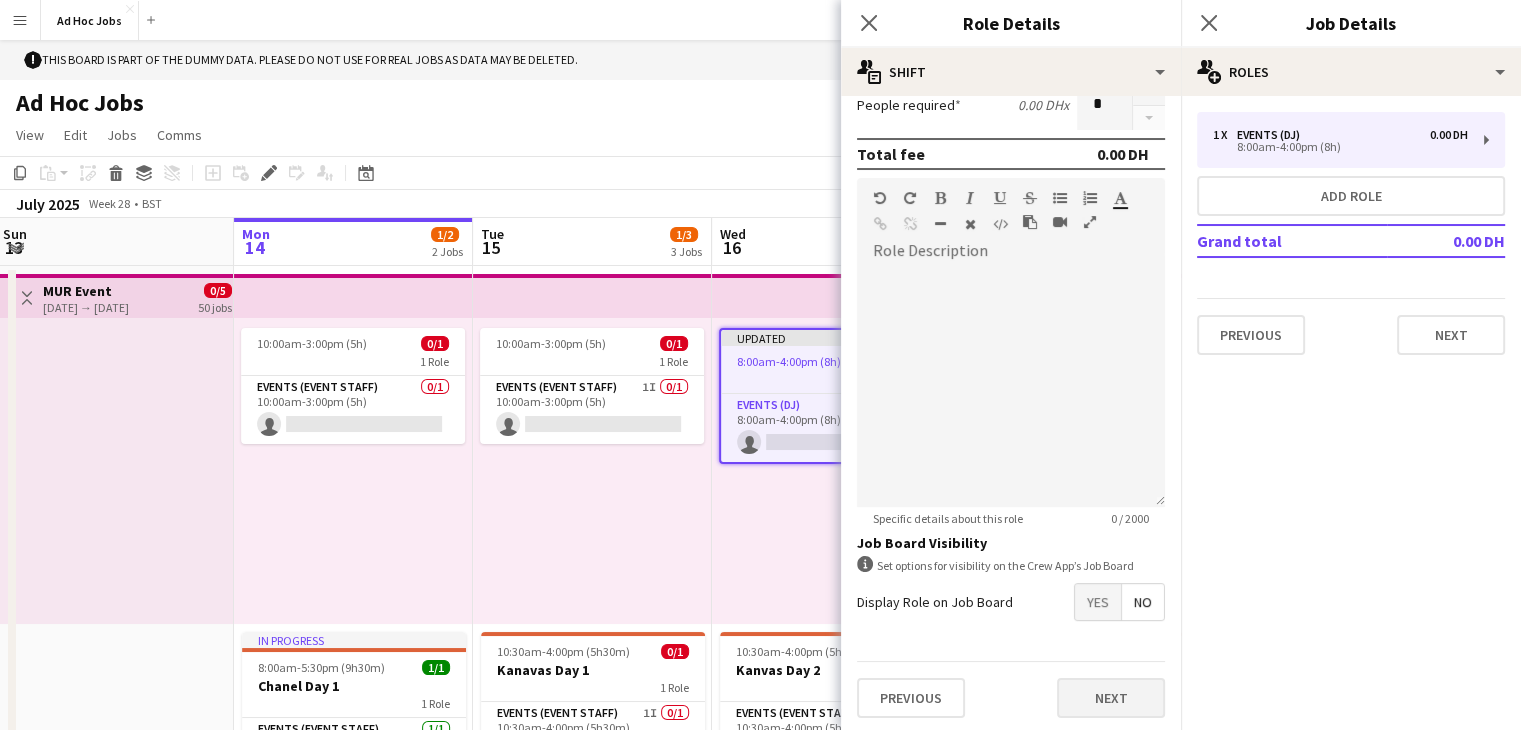 scroll, scrollTop: 0, scrollLeft: 0, axis: both 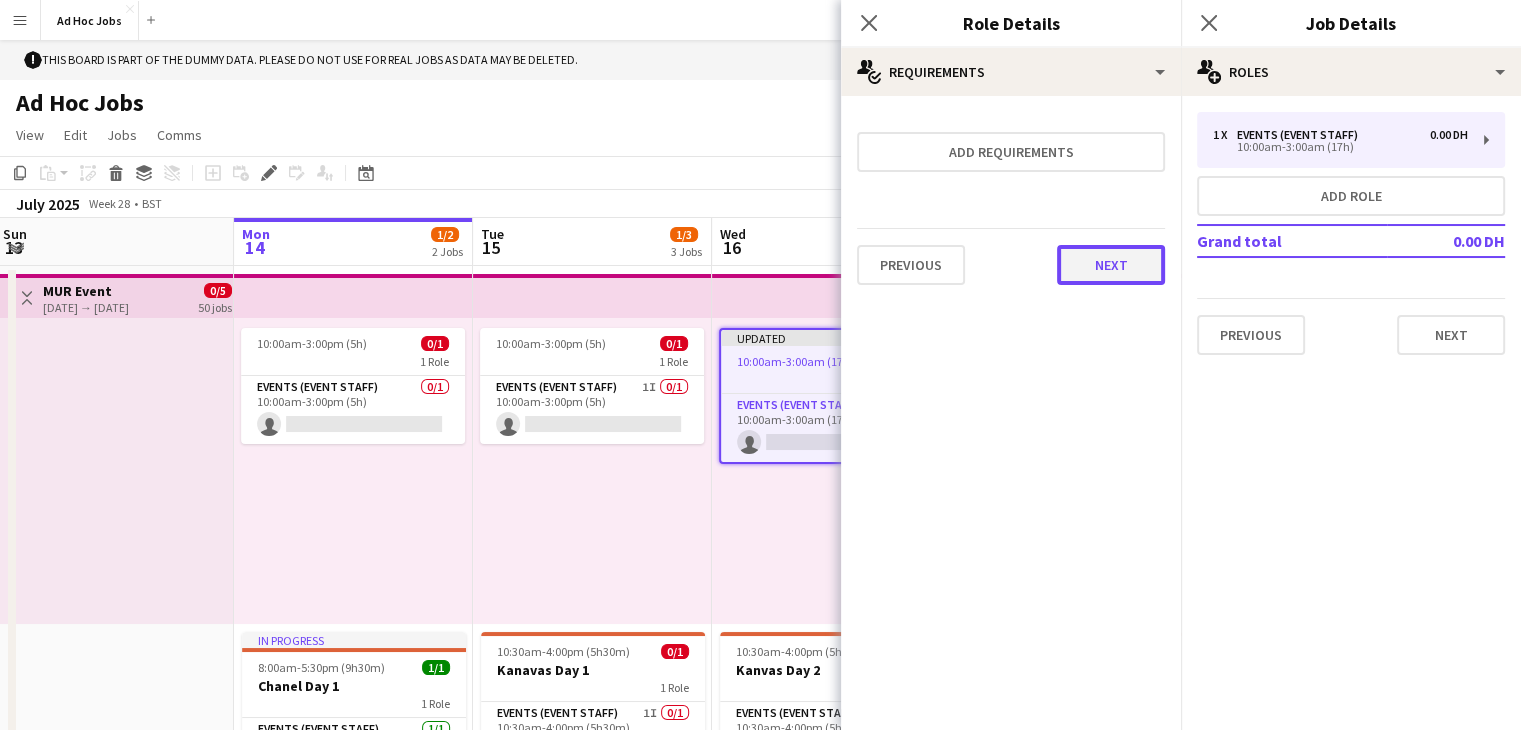 click on "Next" at bounding box center (1111, 265) 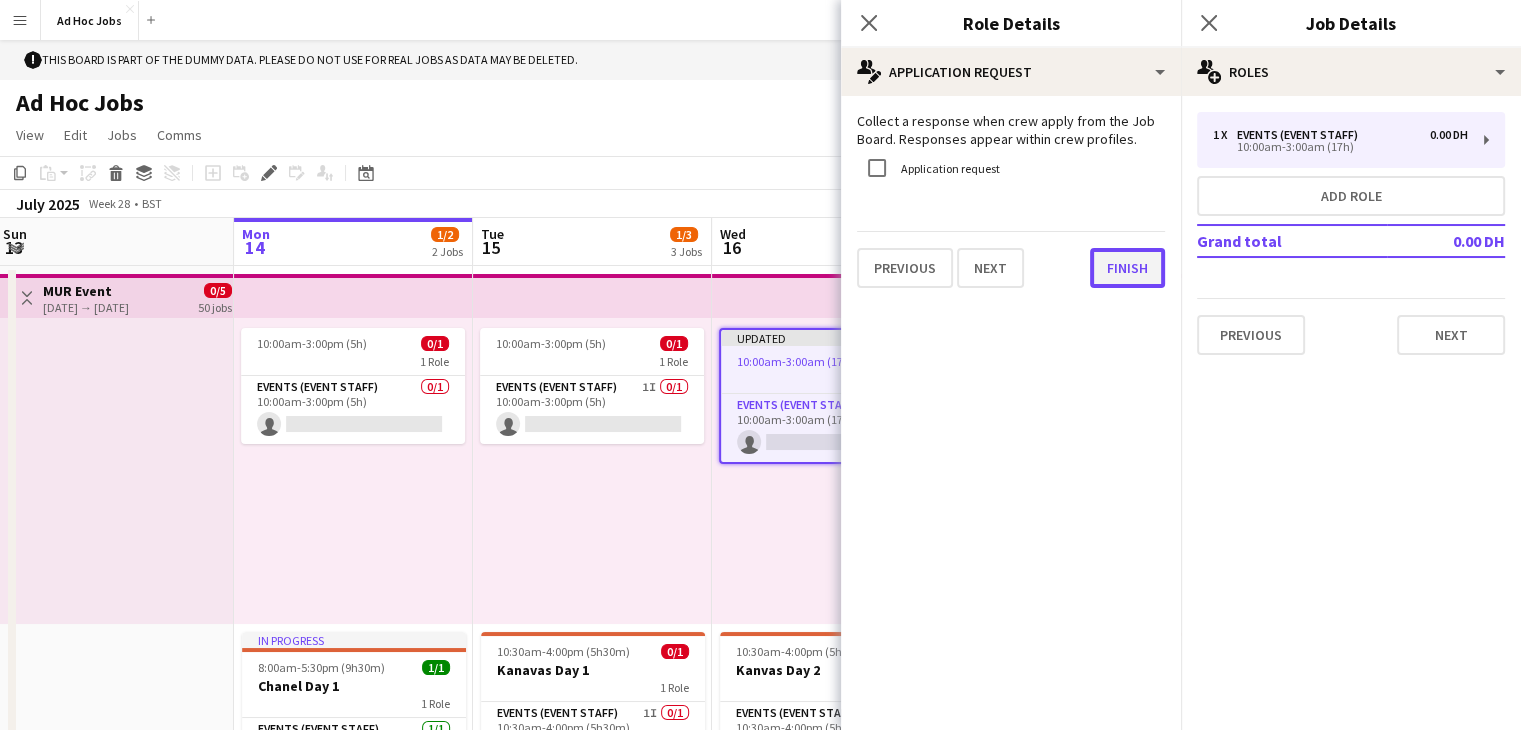 click on "Finish" at bounding box center (1127, 268) 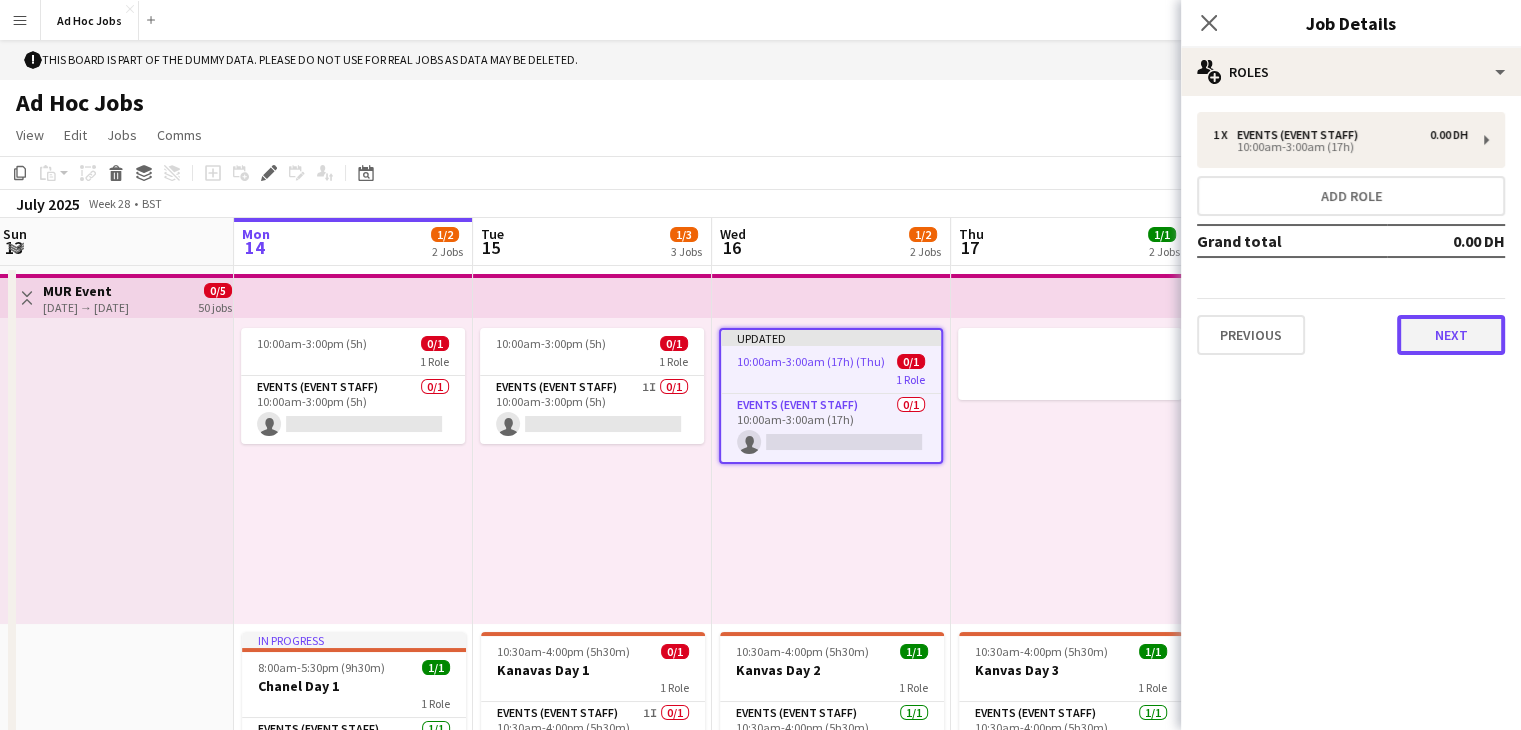 click on "Next" at bounding box center (1451, 335) 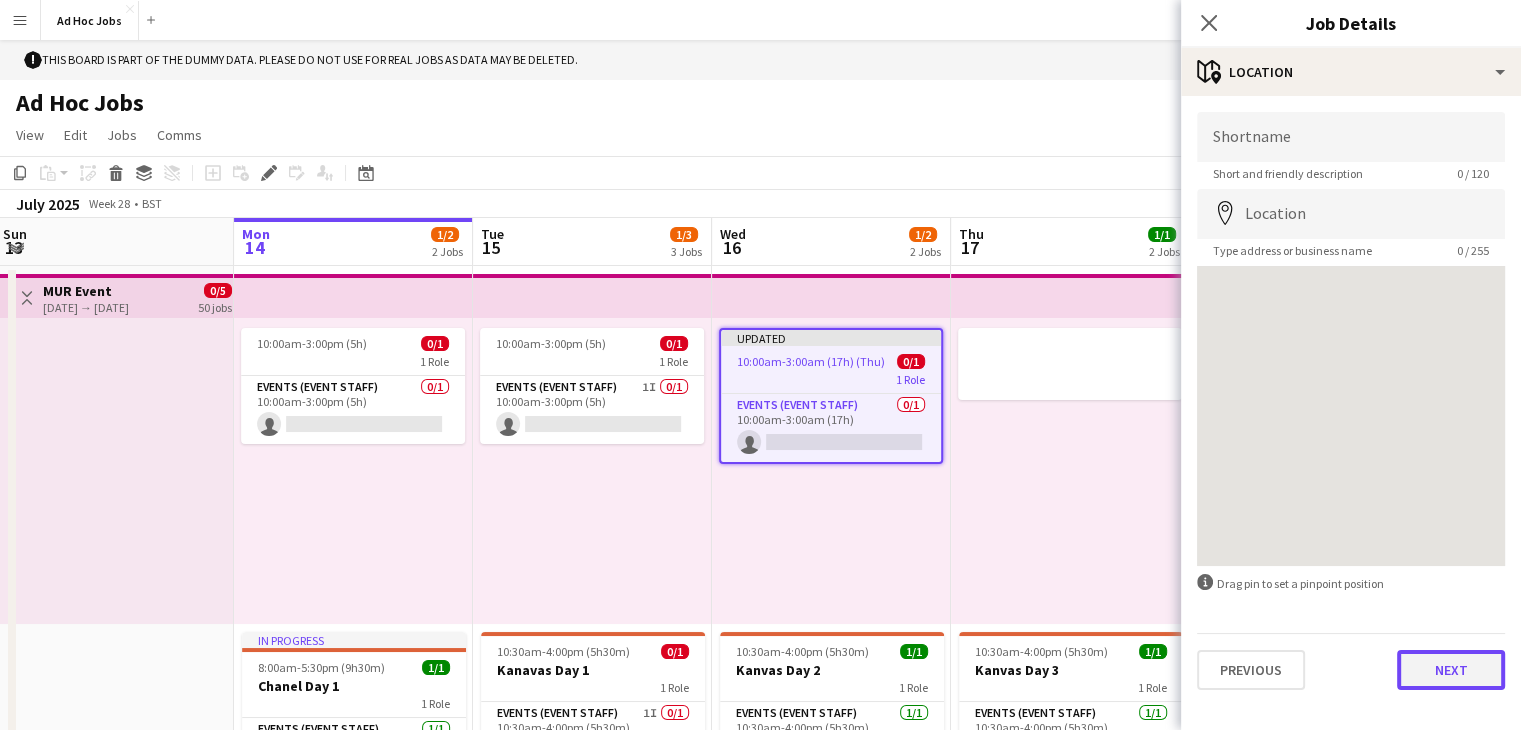 click on "Next" at bounding box center (1451, 670) 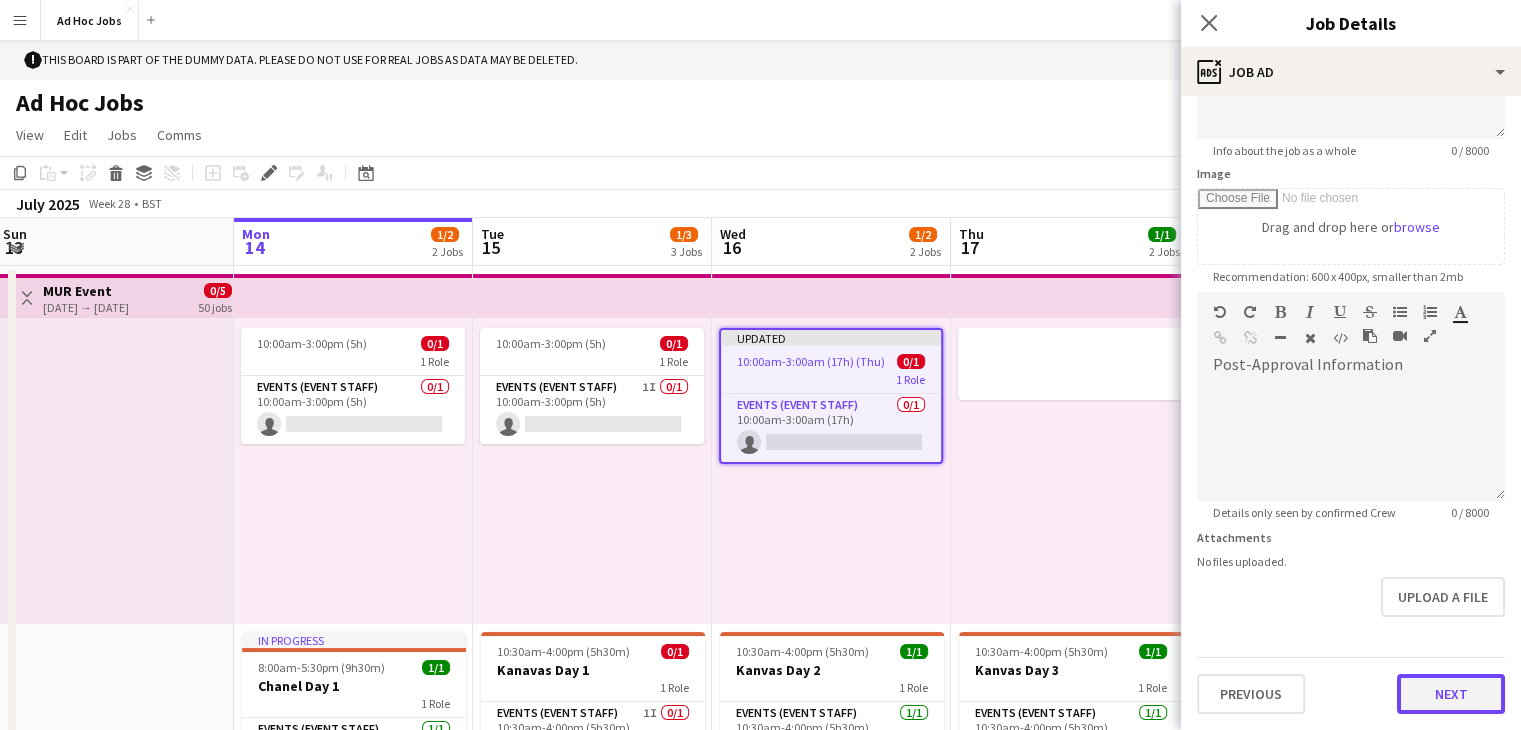 click on "Headline  *********  9 / 140   Job Description  default   Heading 1   Heading 2   Heading 3   Heading 4   Heading 5   Heading 6   Heading 7   Paragraph   Predefined   Standard   default  Times New Roman   Arial   Times New Roman   Calibri   Comic Sans MS  3   1   2   3   4   5   6   7  ******* ******* Info about the job as a whole  0 / 8000   Image  Drag and drop here or  browse Recommendation: 600 x 400px, smaller than 2mb  Post-Approval Information  default   Heading 1   Heading 2   Heading 3   Heading 4   Heading 5   Heading 6   Heading 7   Paragraph   Predefined   Standard   default  Times New Roman   Arial   Times New Roman   Calibri   Comic Sans MS  3   1   2   3   4   5   6   7  ******* ******* Details only seen by confirmed Crew  0 / 8000   Attachments   No files uploaded.   Upload a file   Previous   Next" at bounding box center [1351, 283] 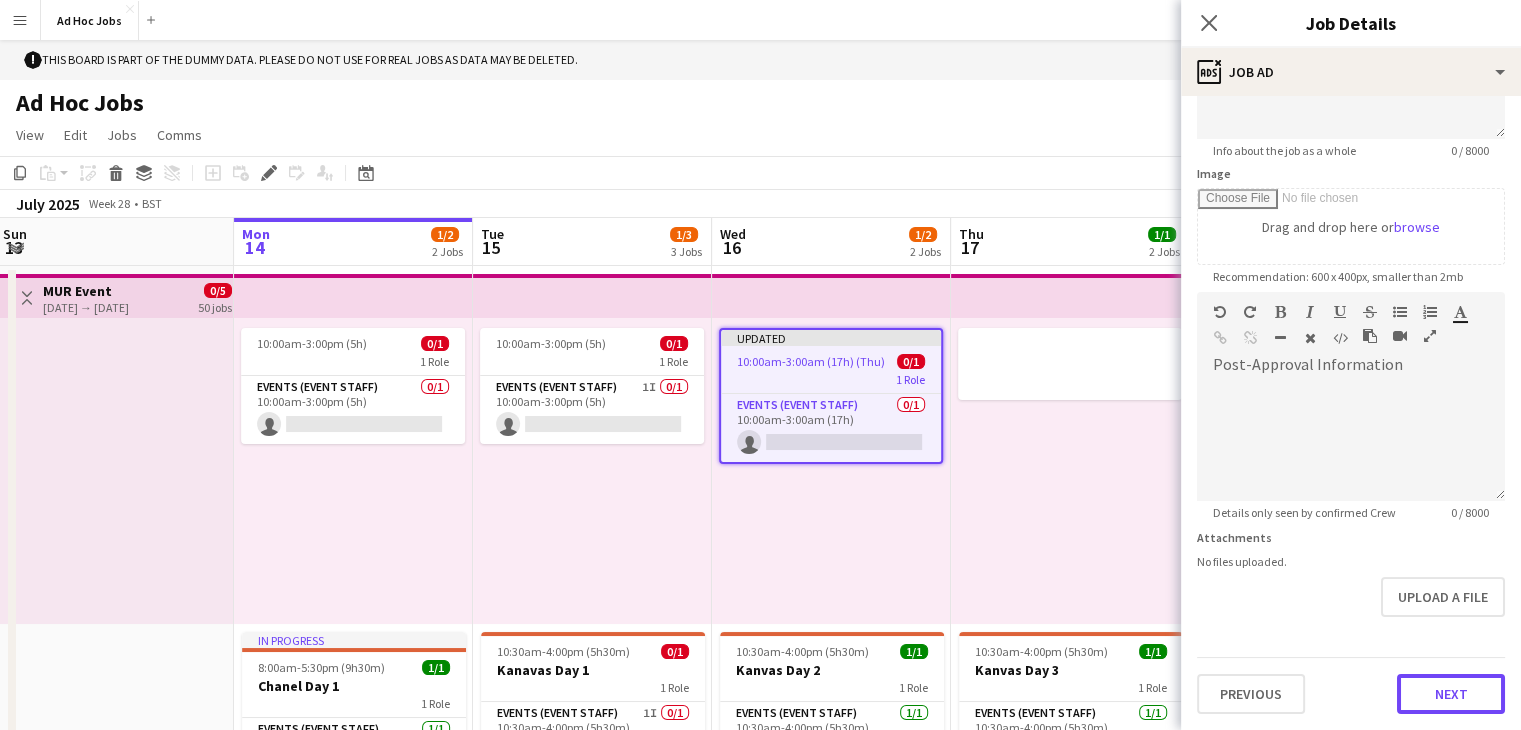 scroll, scrollTop: 257, scrollLeft: 0, axis: vertical 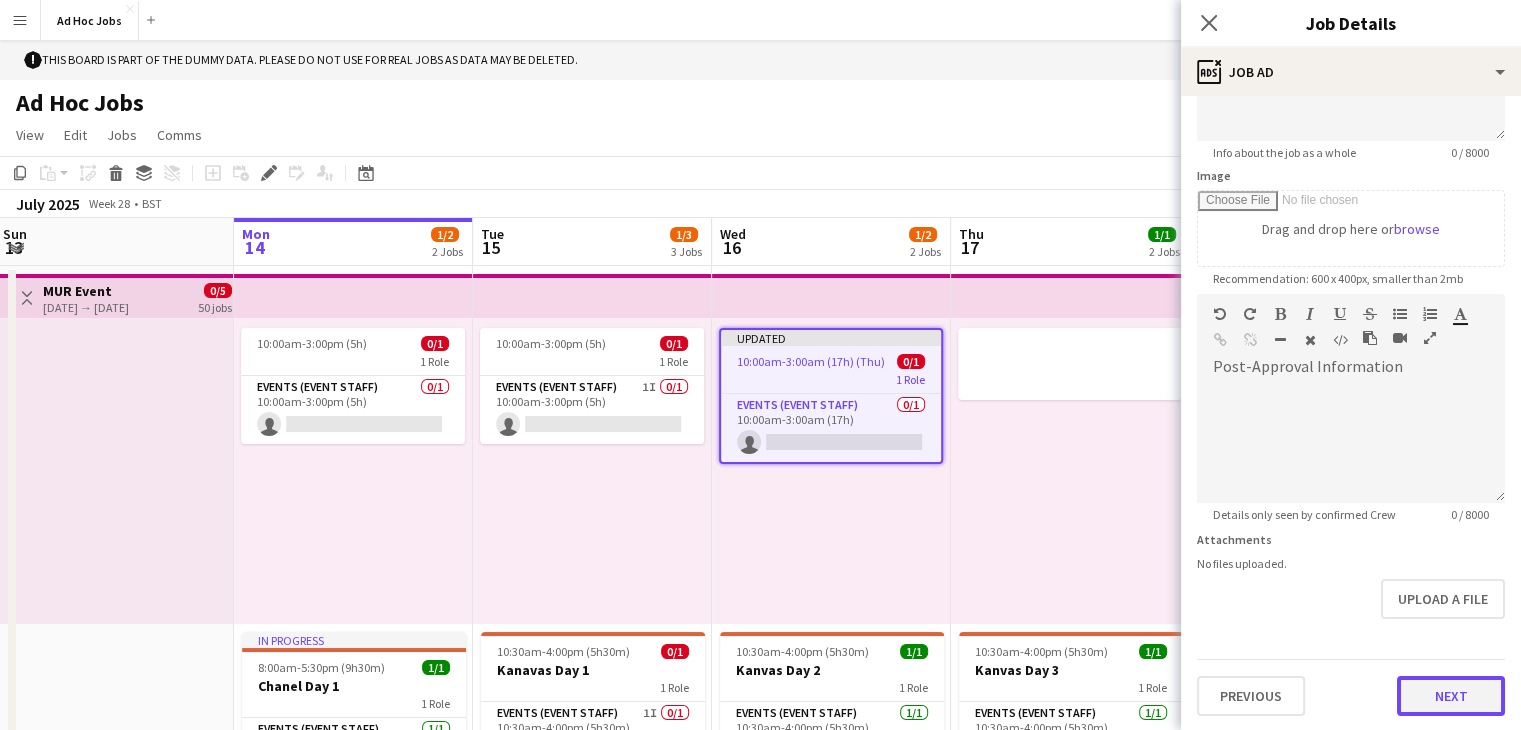 click on "Next" at bounding box center (1451, 696) 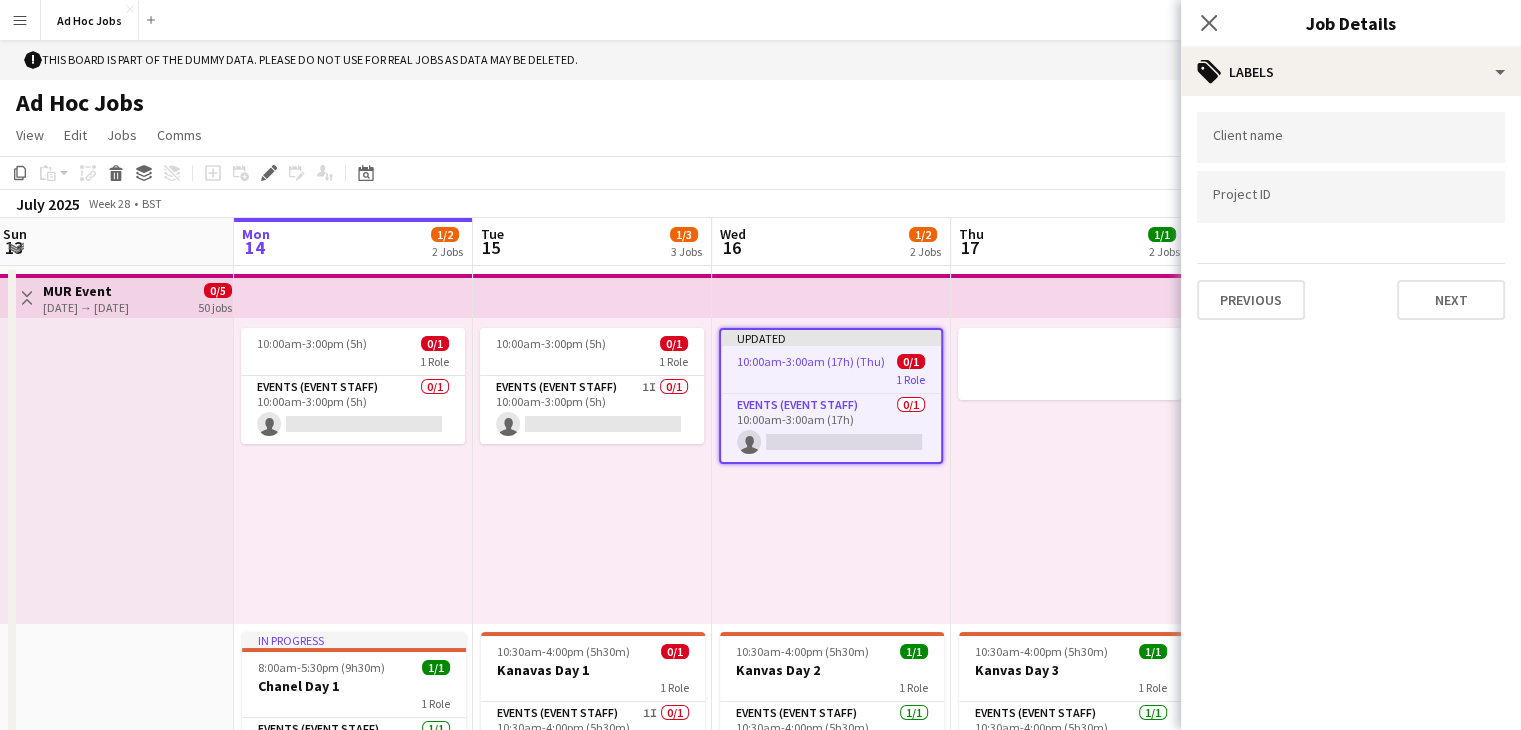 scroll, scrollTop: 0, scrollLeft: 0, axis: both 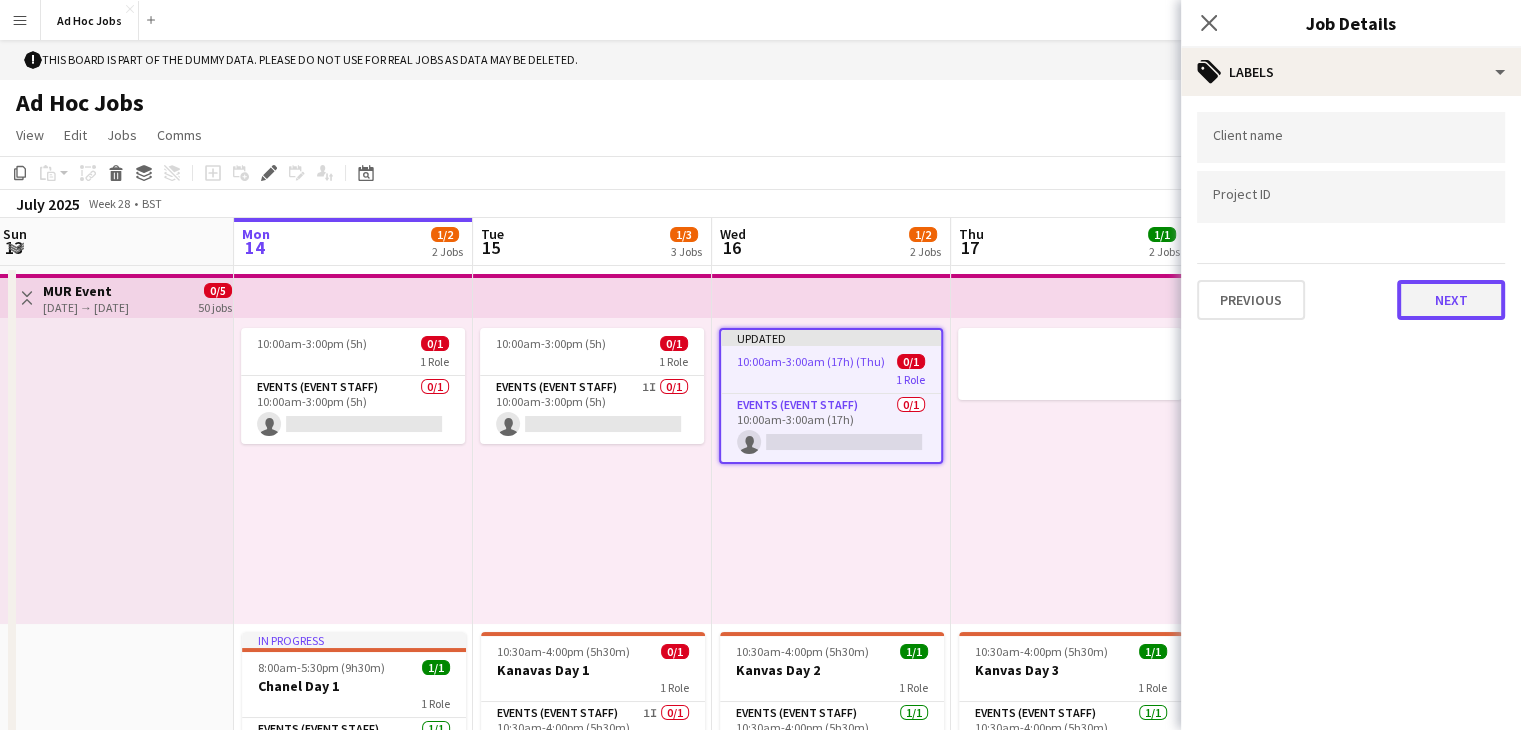 click on "Next" at bounding box center [1451, 300] 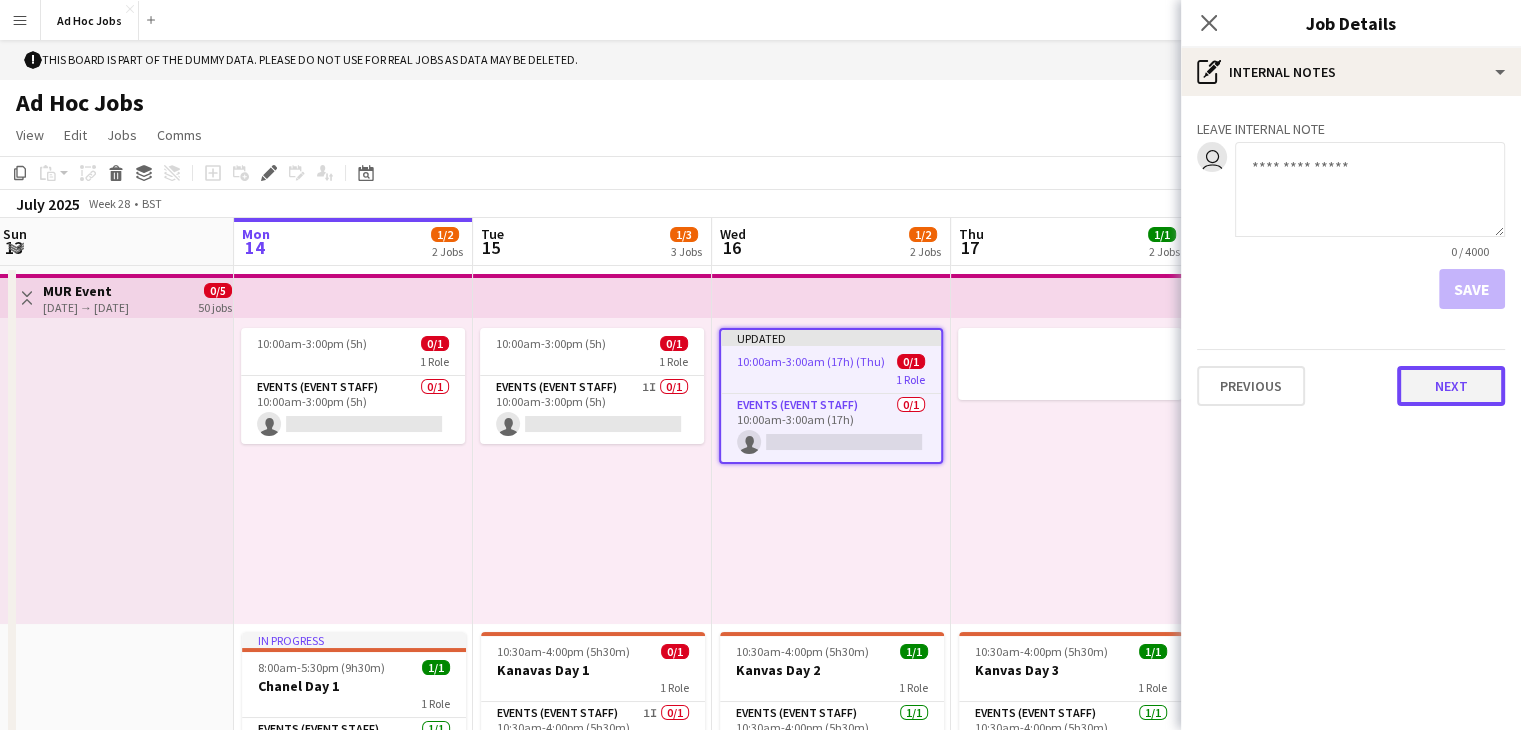 click on "Next" at bounding box center [1451, 386] 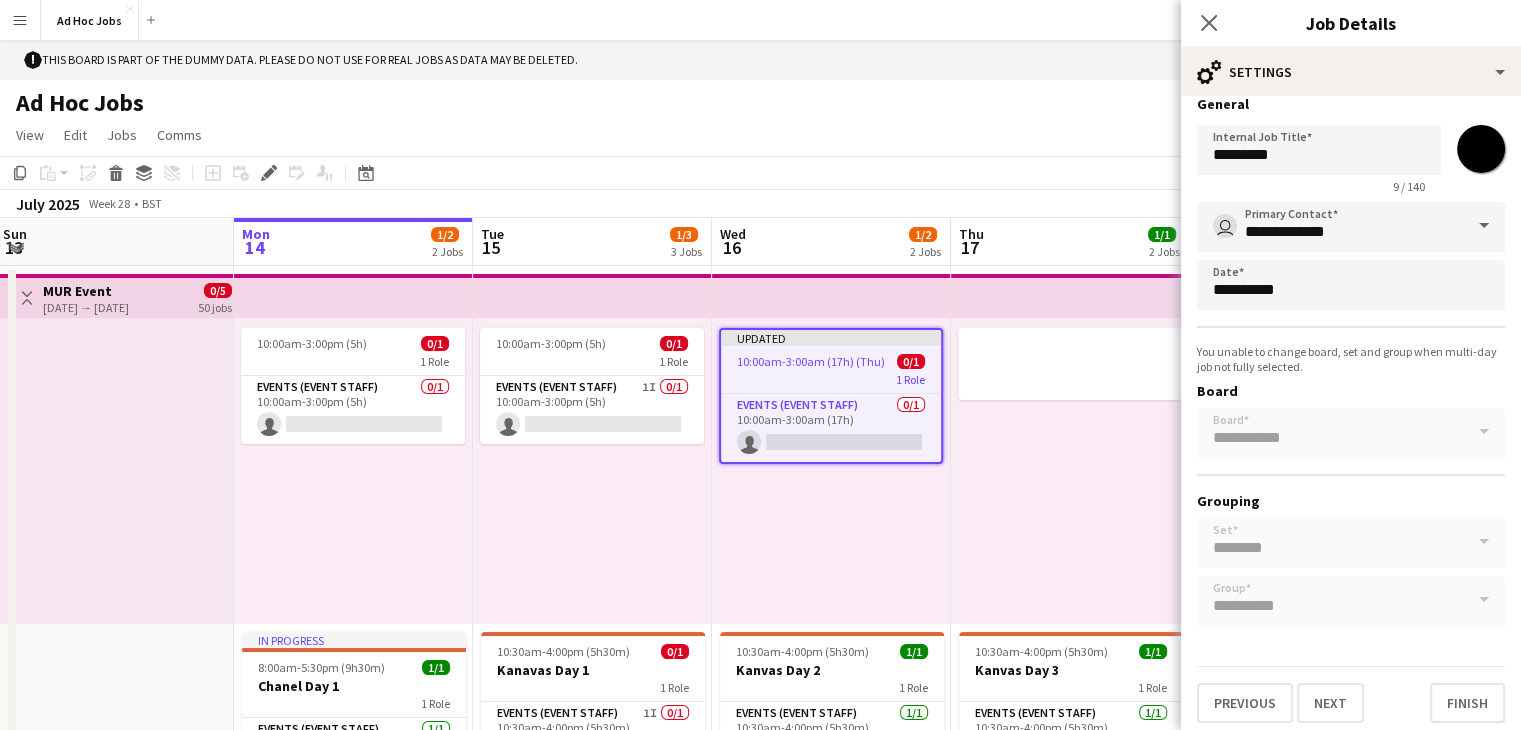 scroll, scrollTop: 22, scrollLeft: 0, axis: vertical 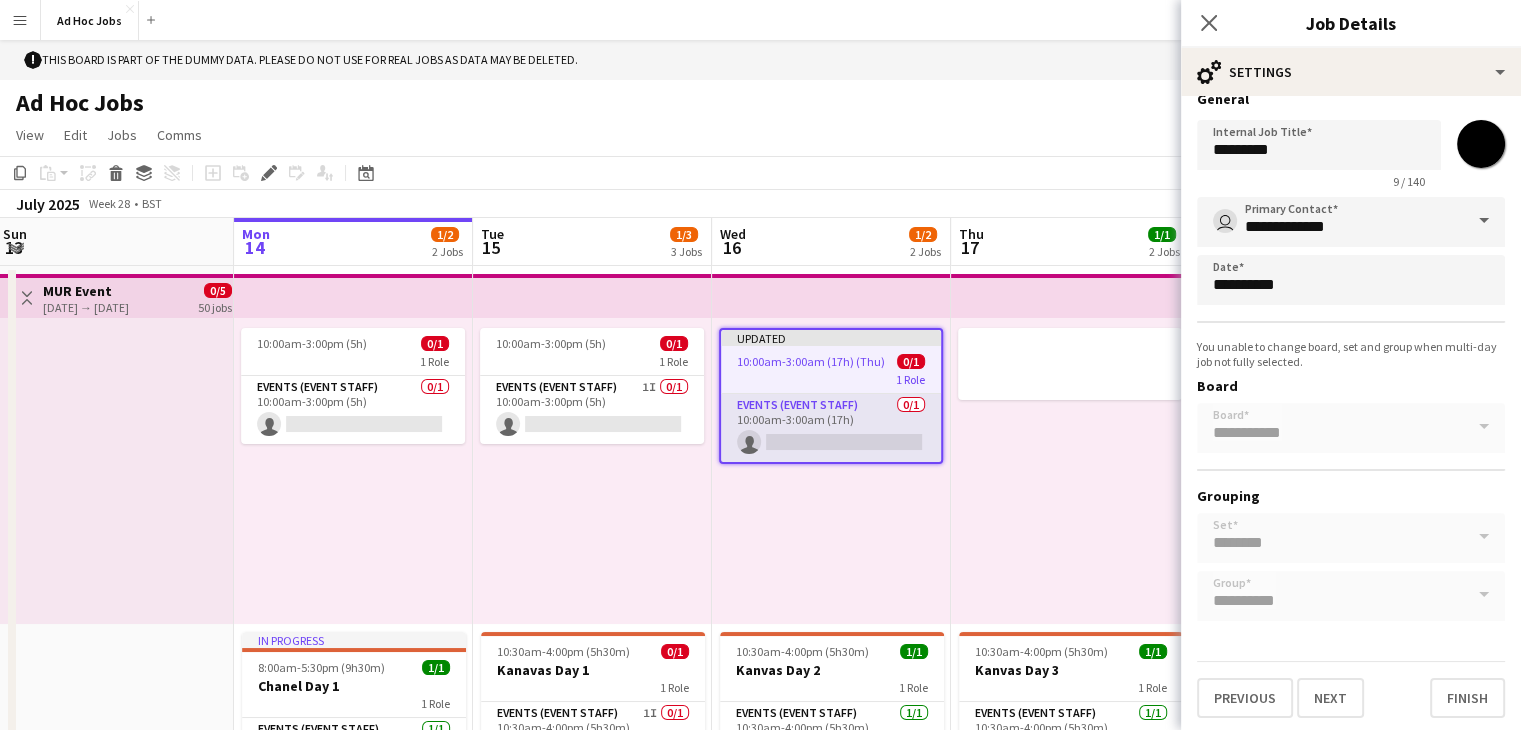 click on "Events (Event Staff)   0/1   10:00am-3:00am (17h)
single-neutral-actions" at bounding box center [831, 428] 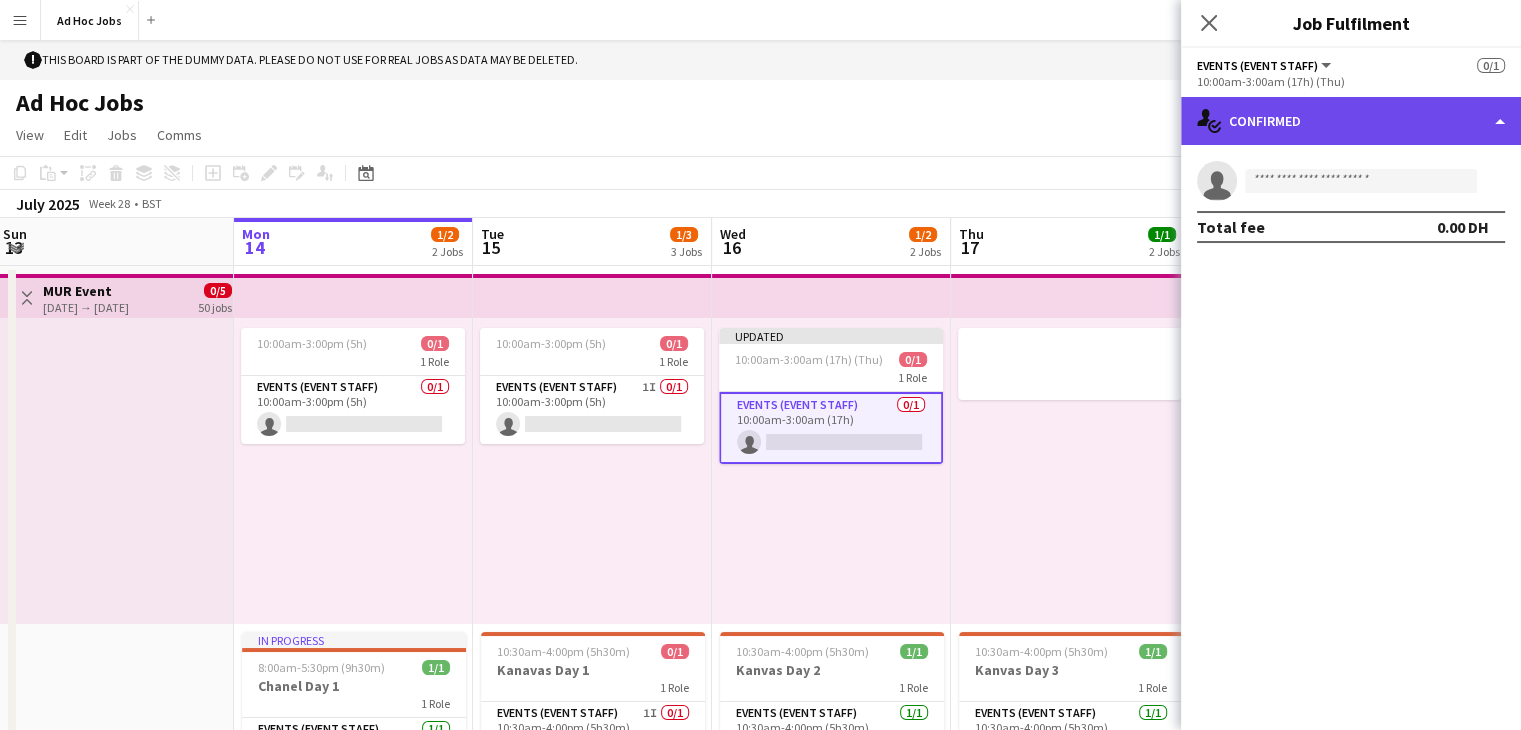 click on "single-neutral-actions-check-2
Confirmed" 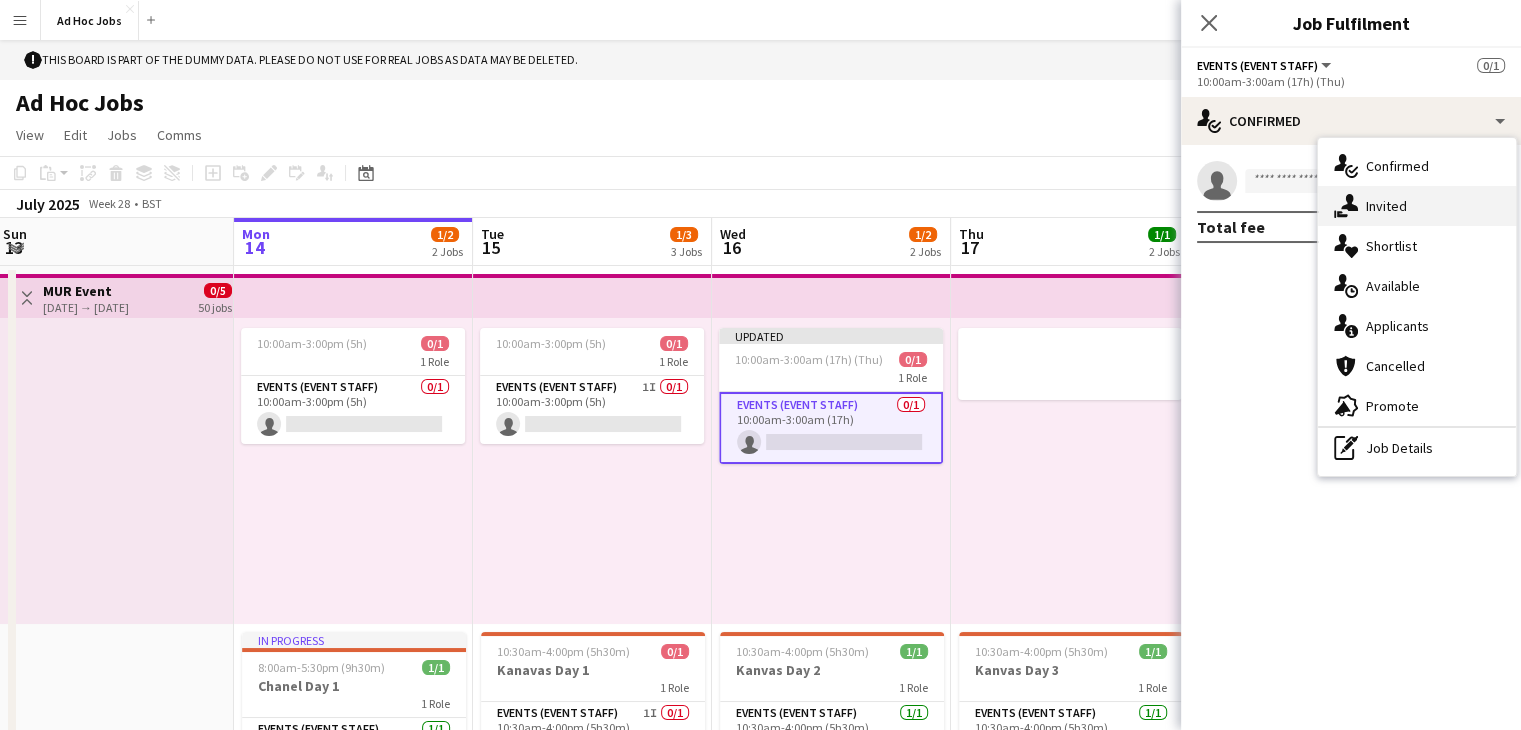 click on "single-neutral-actions-share-1
Invited" at bounding box center [1417, 206] 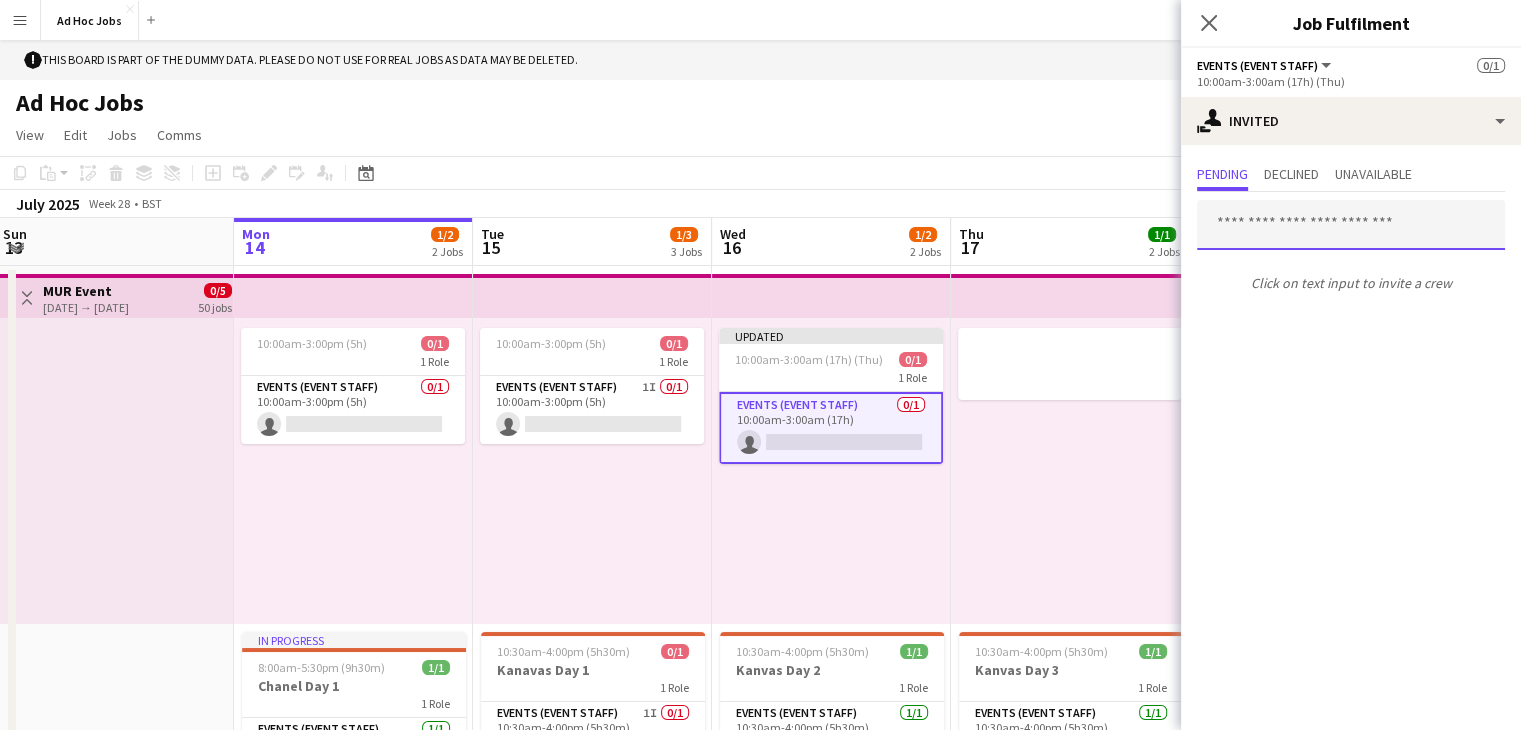 click at bounding box center (1351, 225) 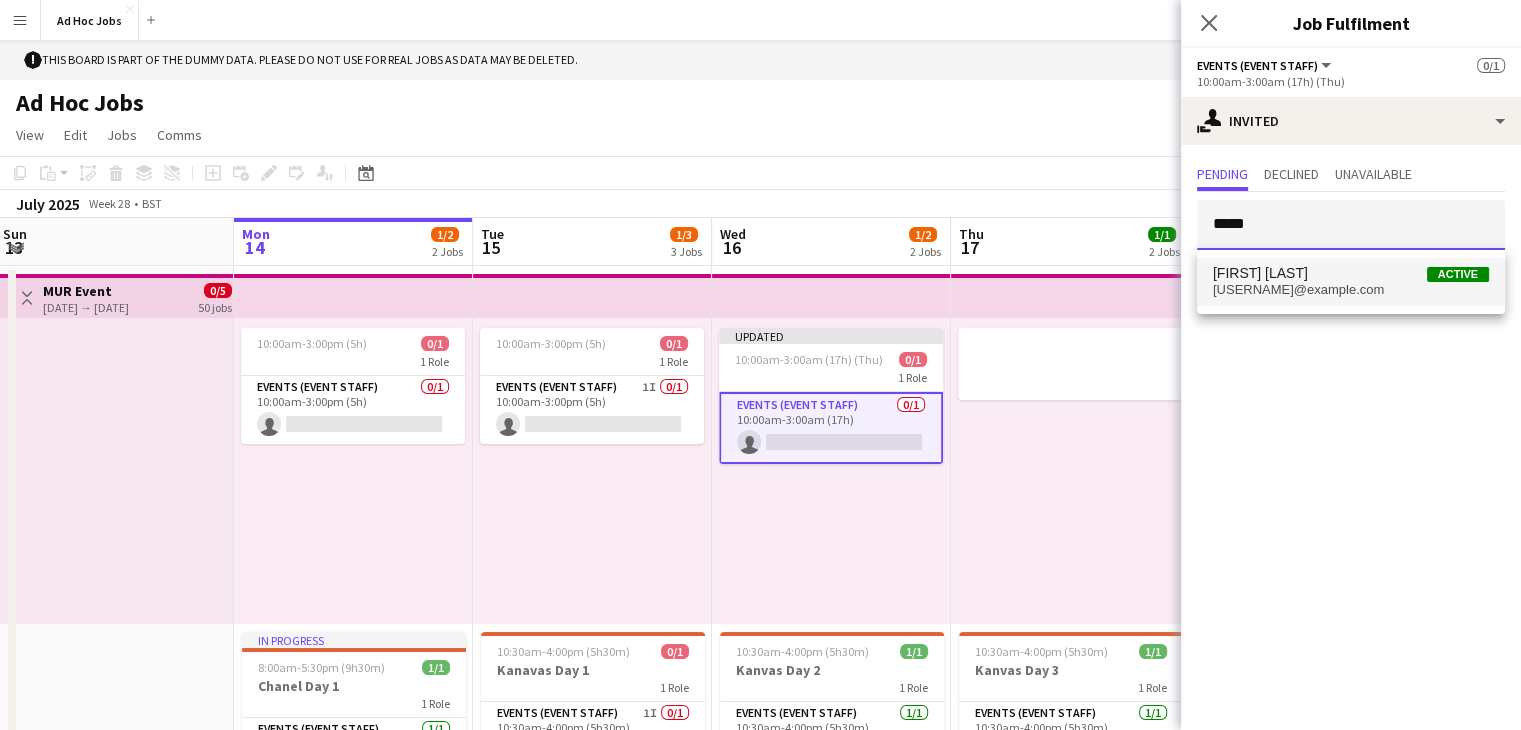 type on "*****" 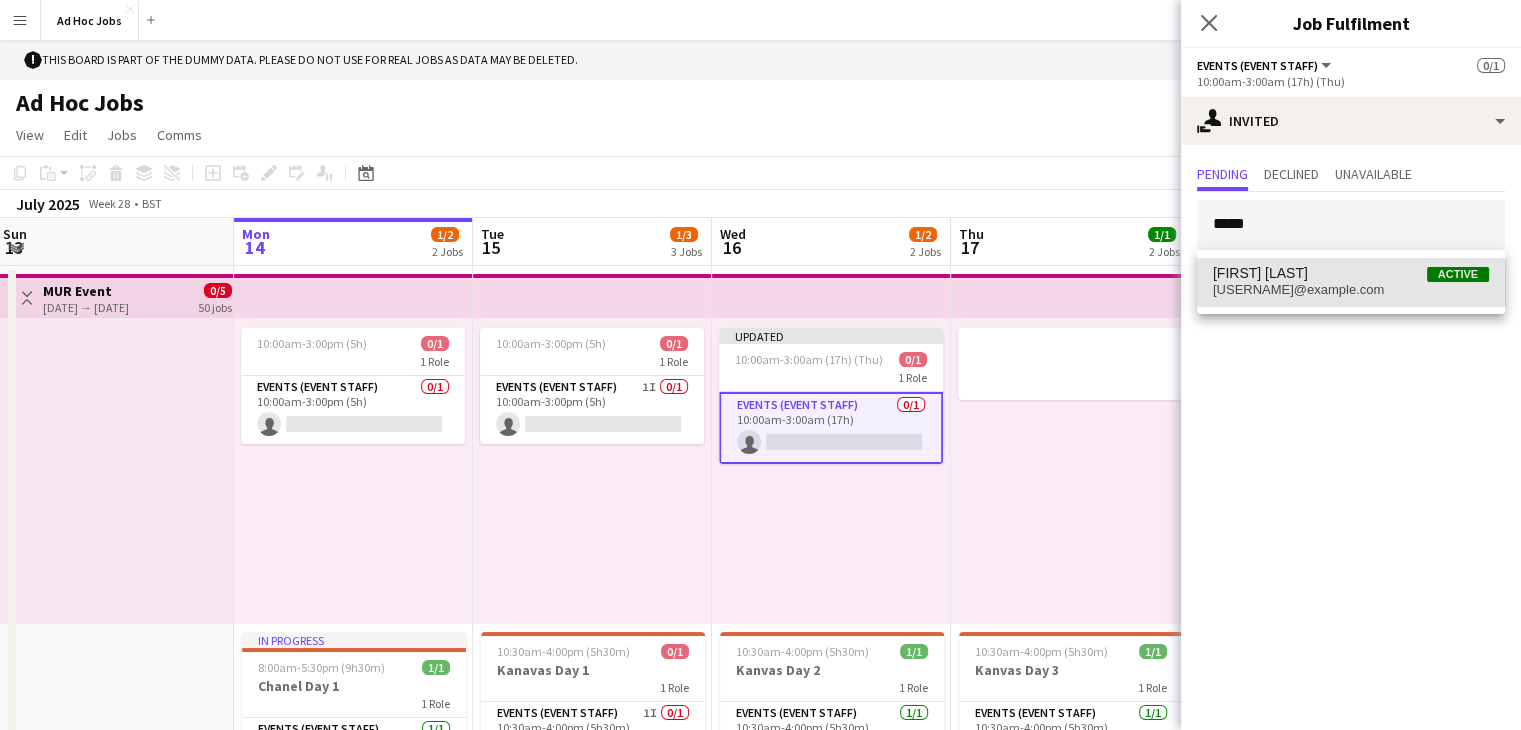 click on "[USERNAME]@example.com" at bounding box center [1351, 290] 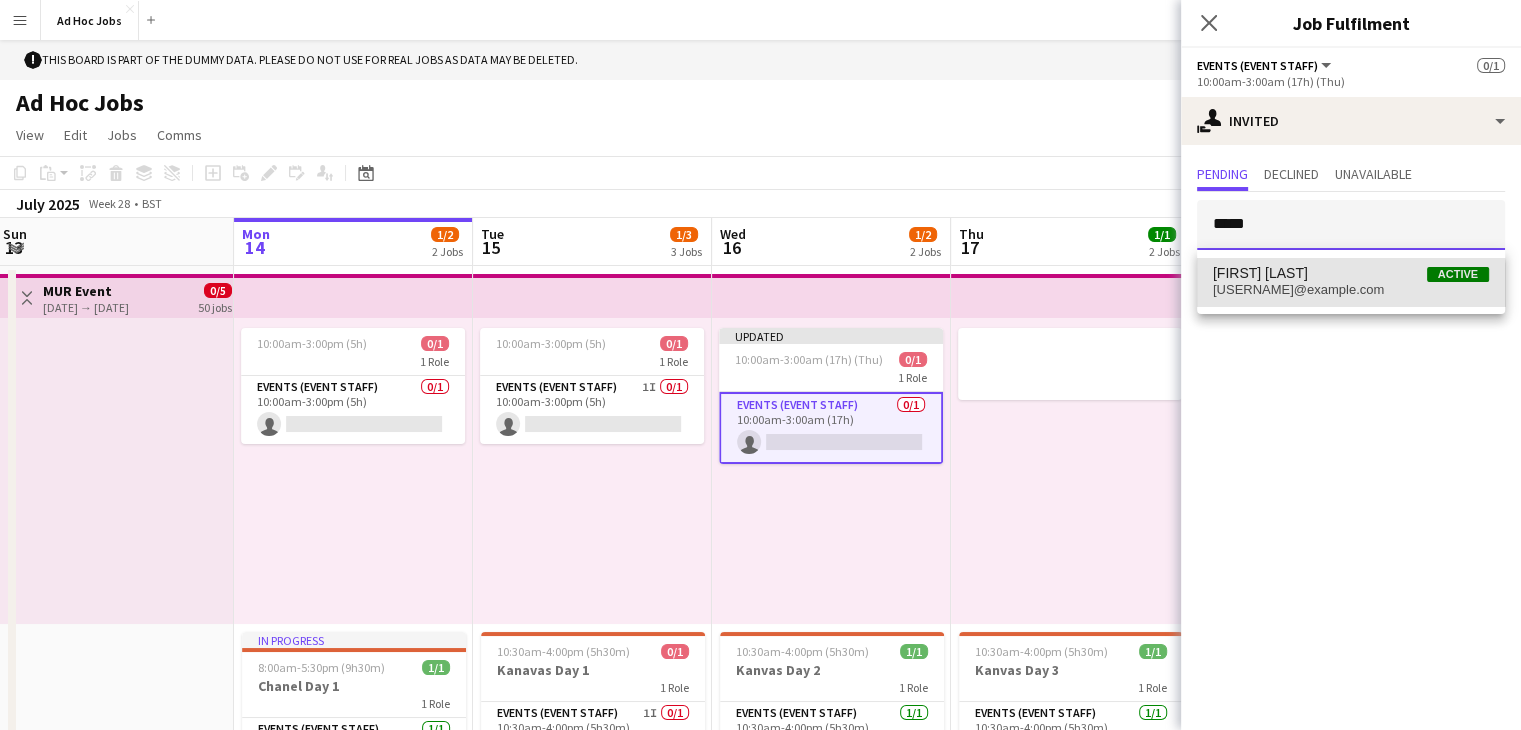 type 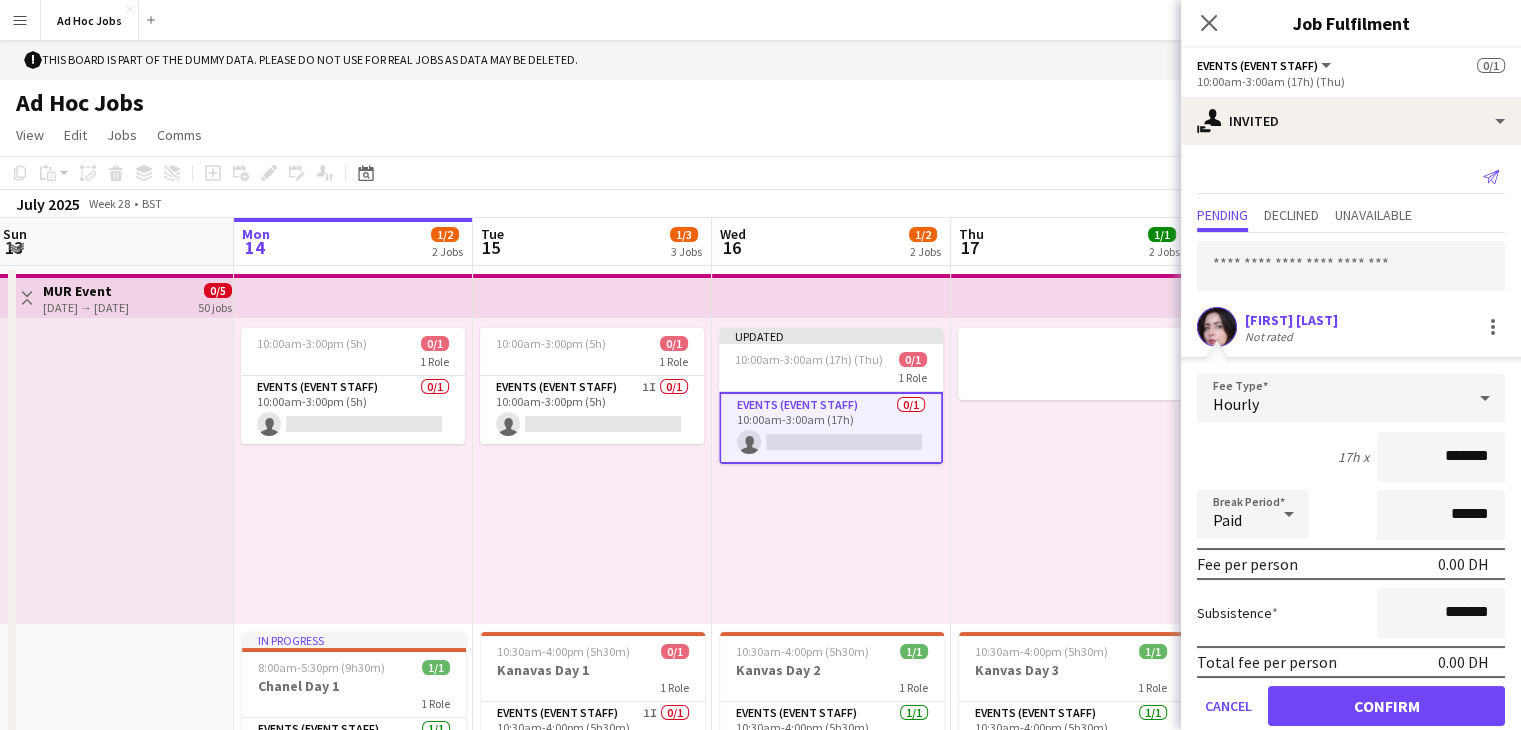 click on "Send notification" 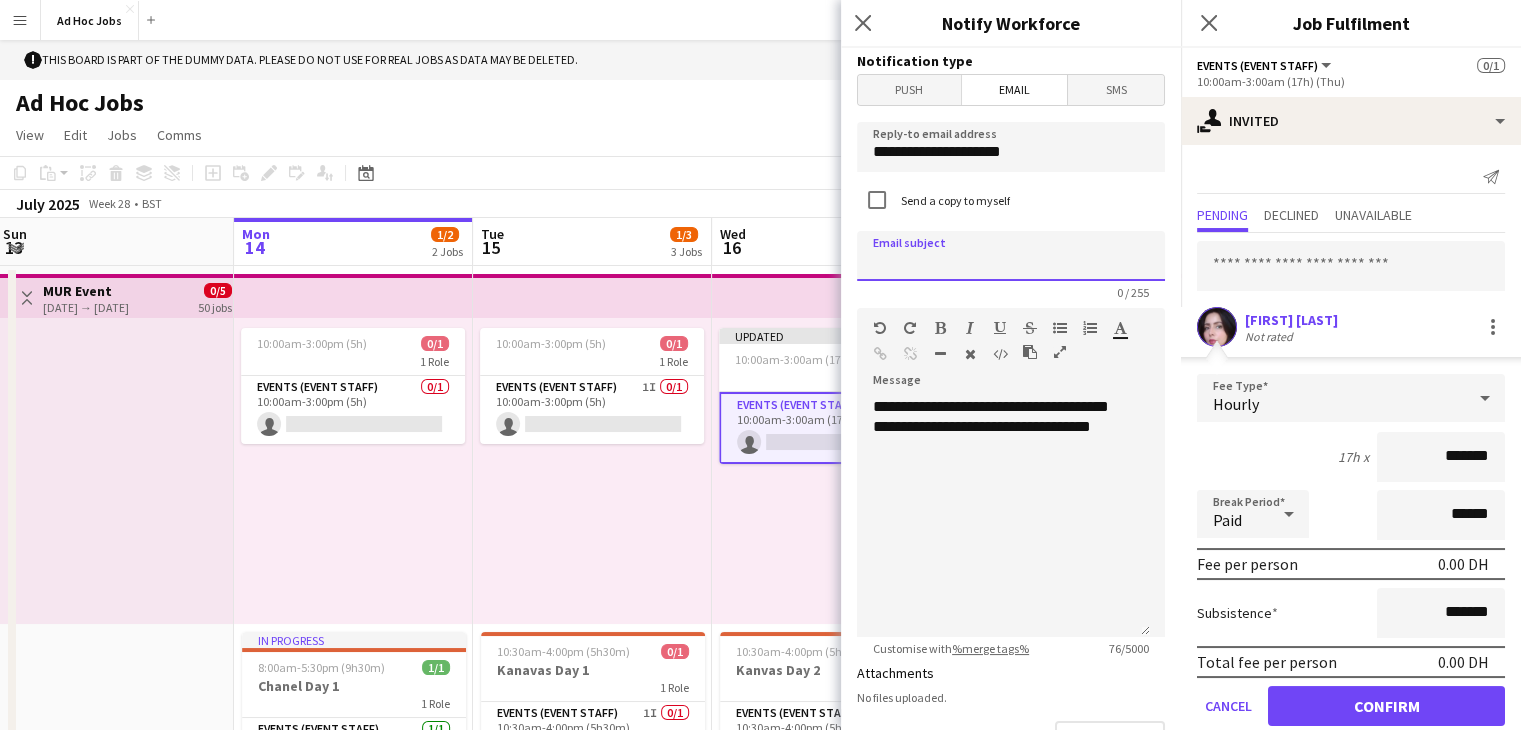 click 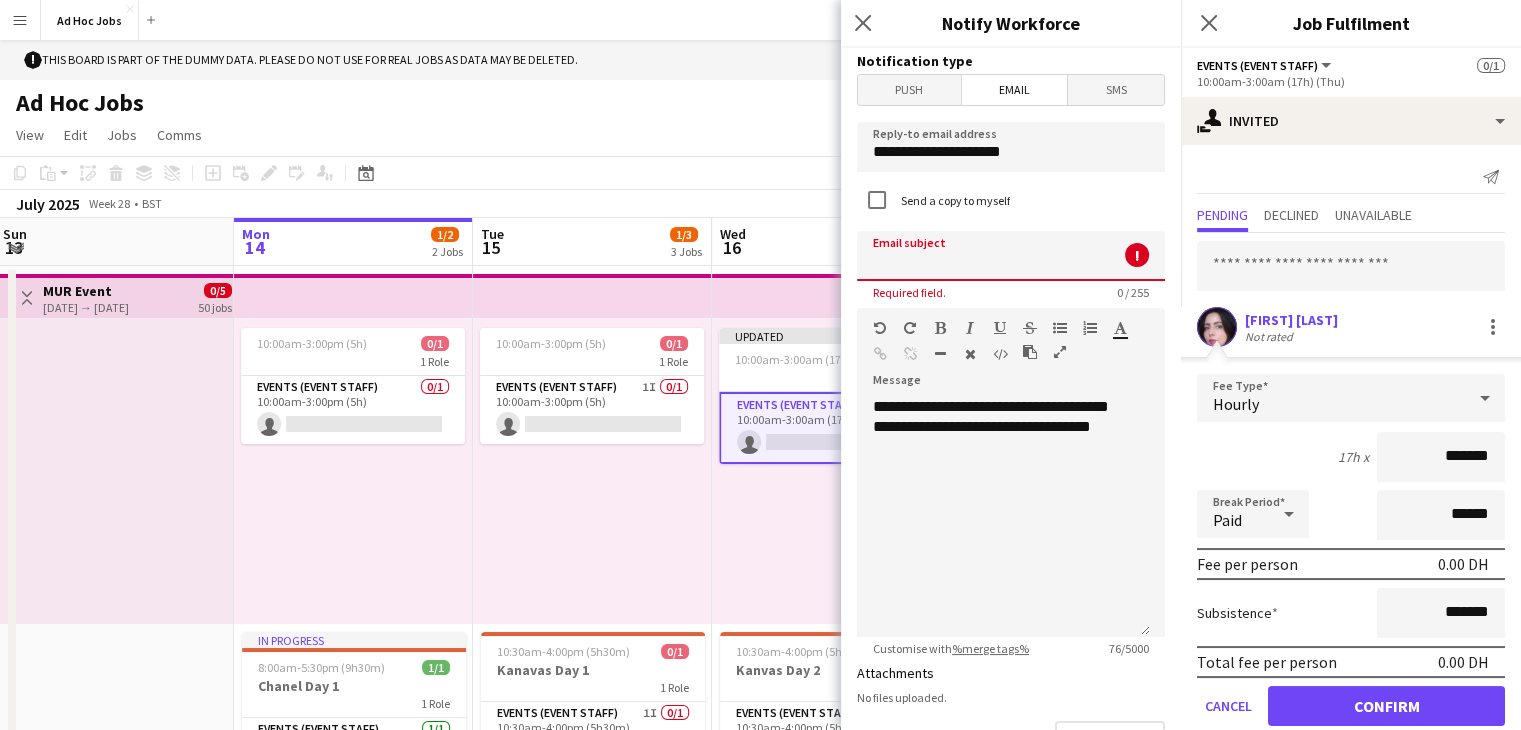 paste on "**********" 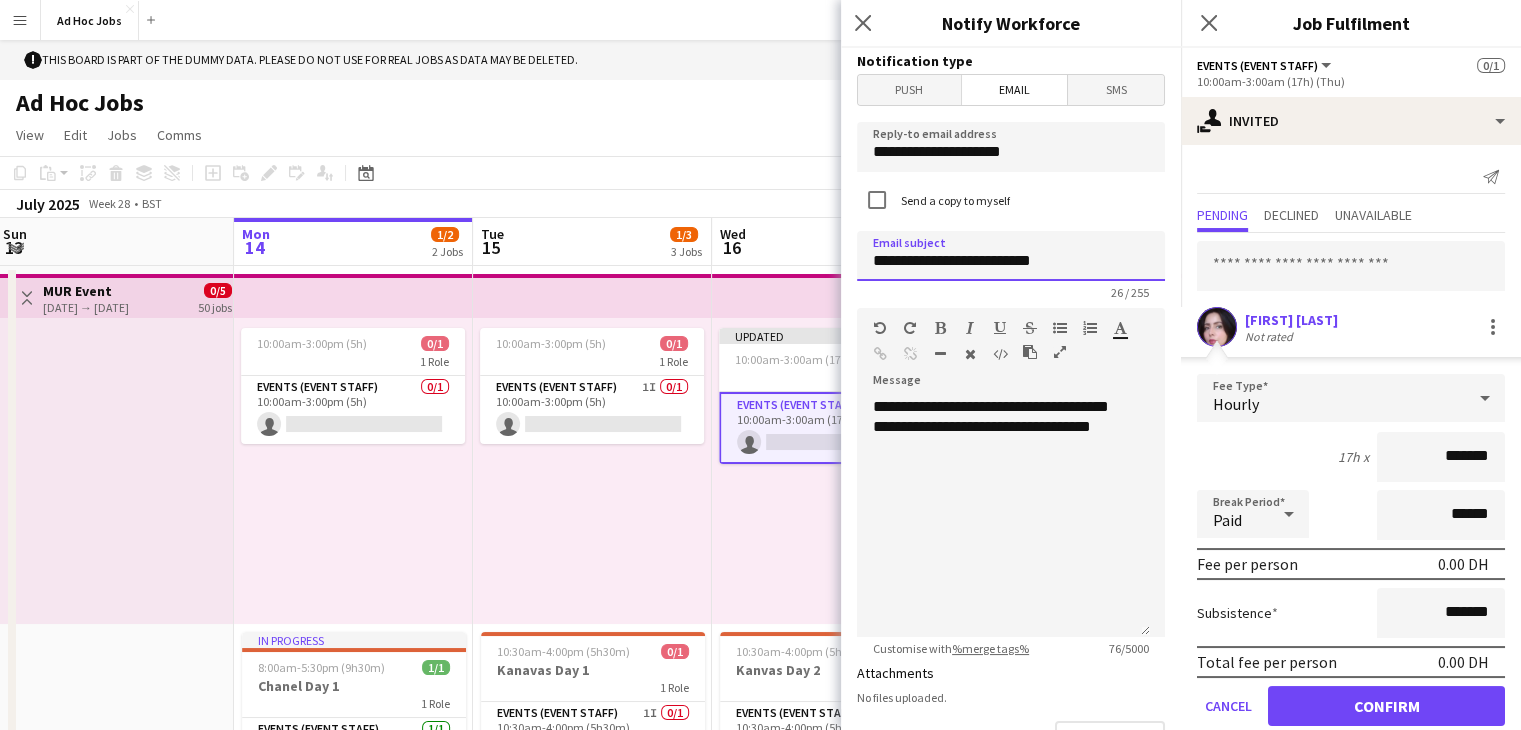 type on "**********" 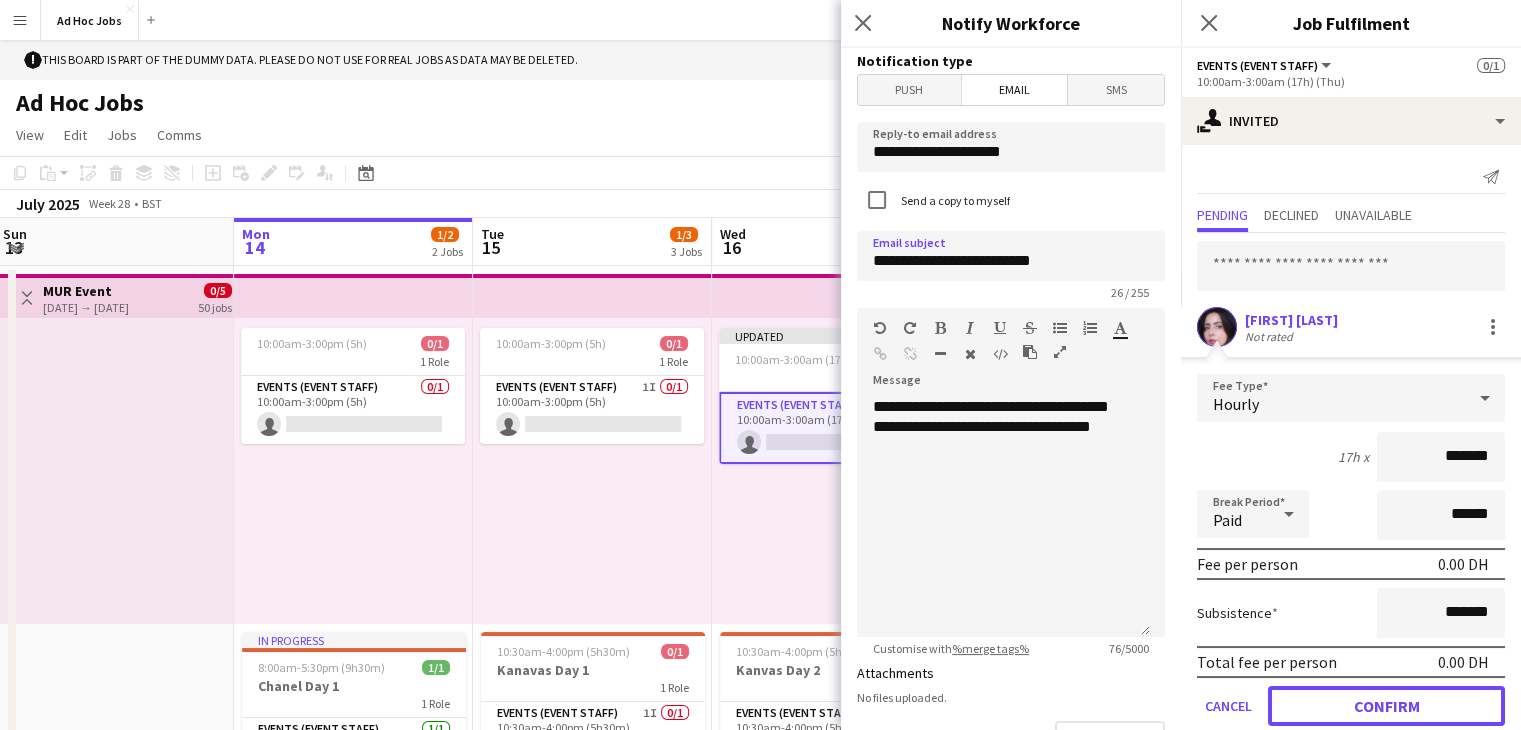 click on "Confirm" 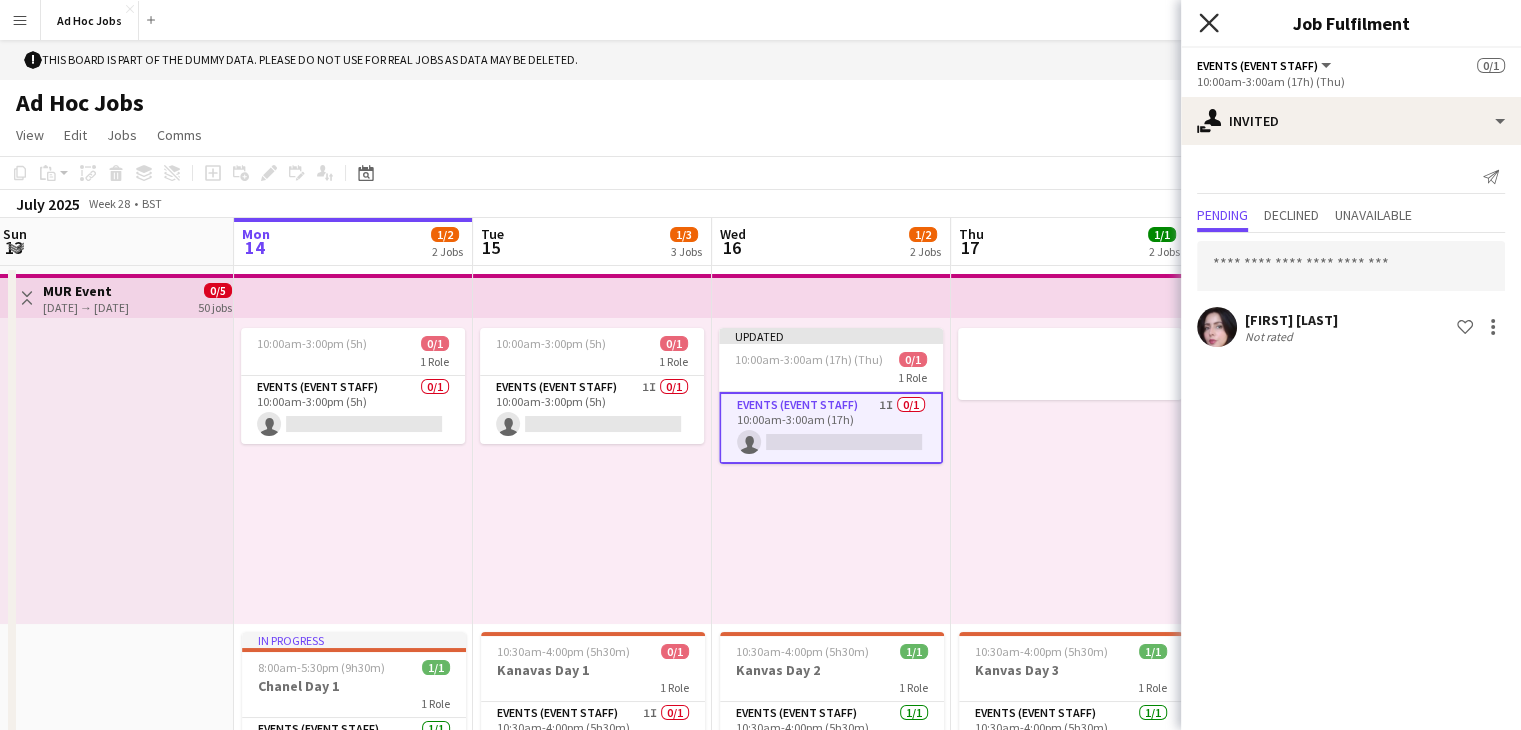 click on "Close pop-in" 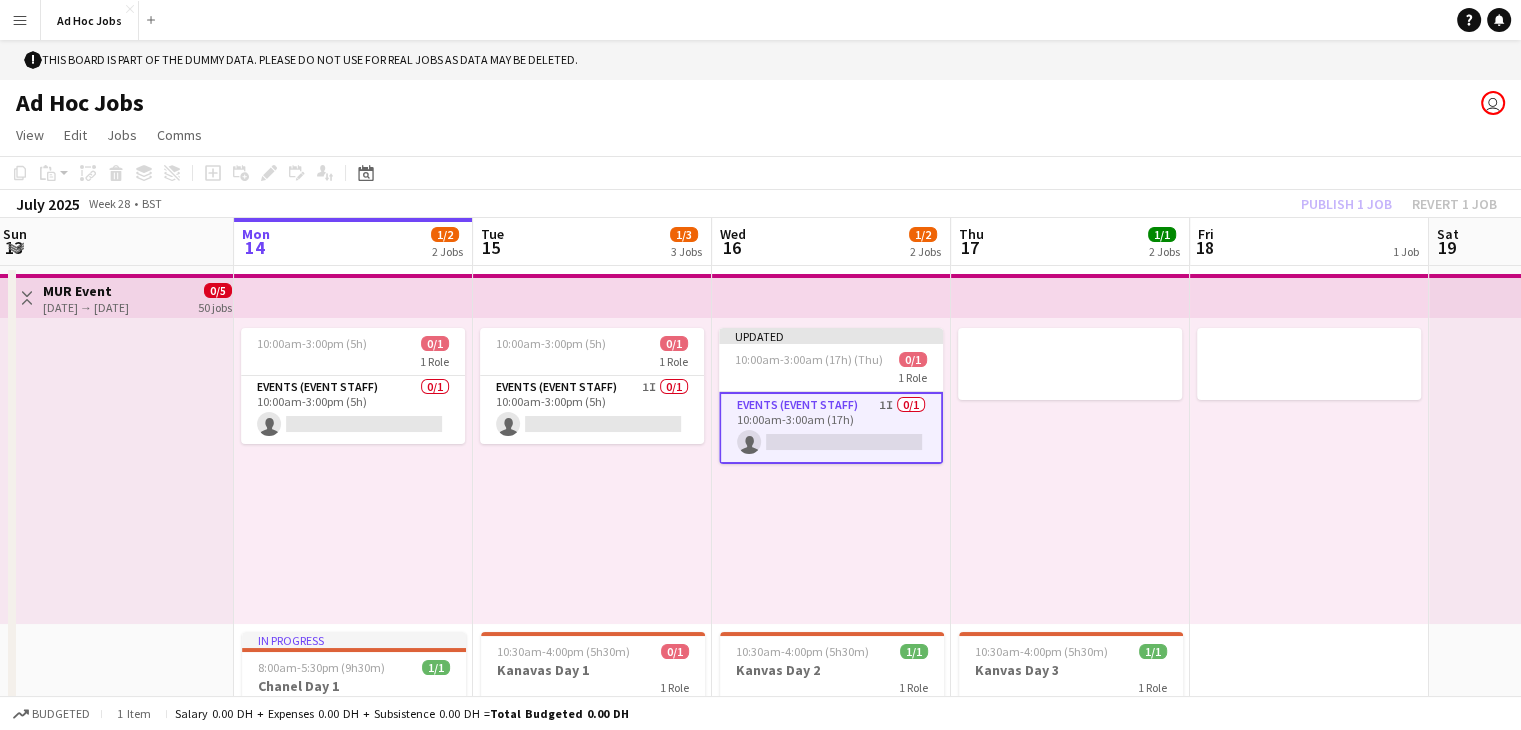 click on "Updated   10:00am-3:00am (17h) (Thu)   0/1   1 Role   Events (Event Staff)   1I   0/1   10:00am-3:00am (17h)
single-neutral-actions" at bounding box center [831, 471] 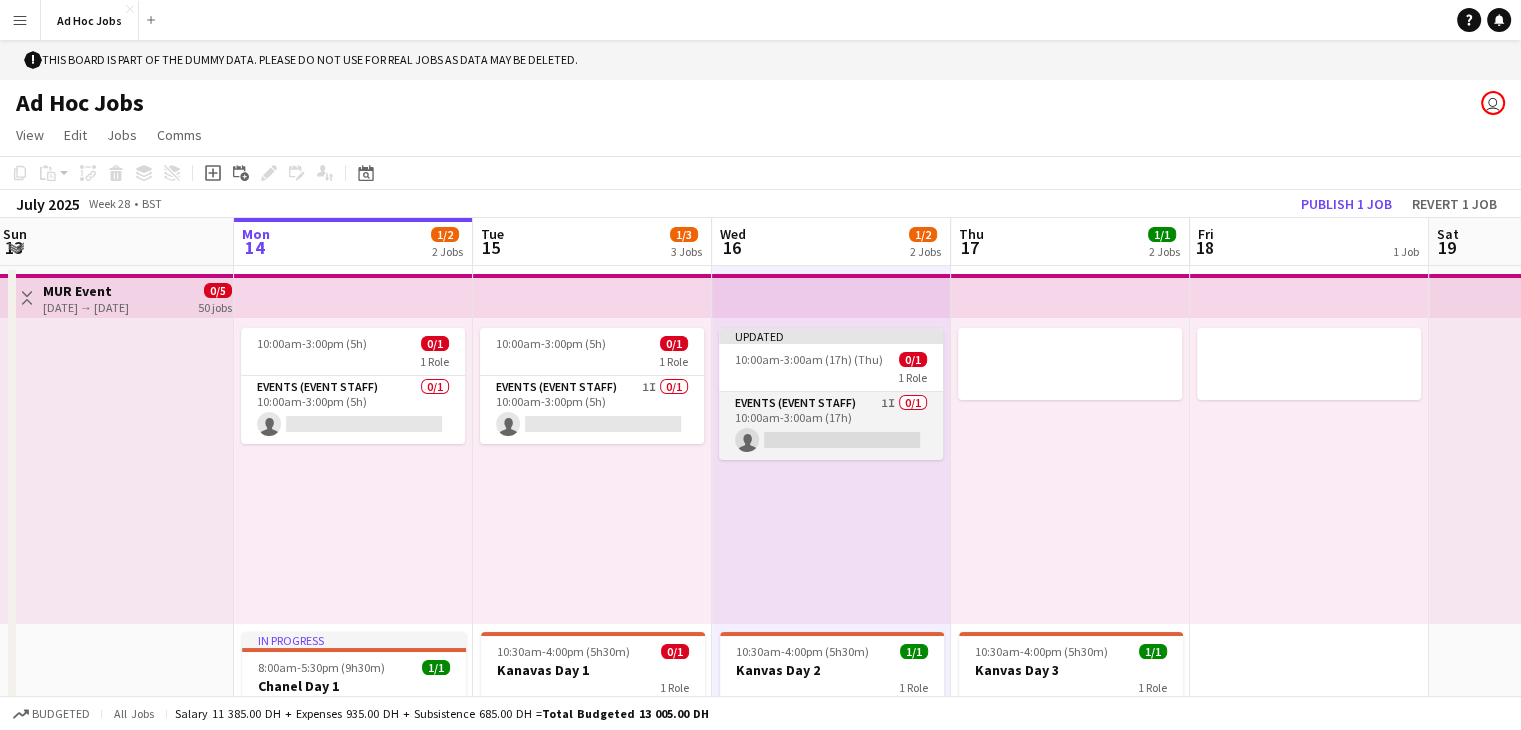 click on "Events (Event Staff)   1I   0/1   10:00am-3:00am (17h)
single-neutral-actions" at bounding box center [831, 426] 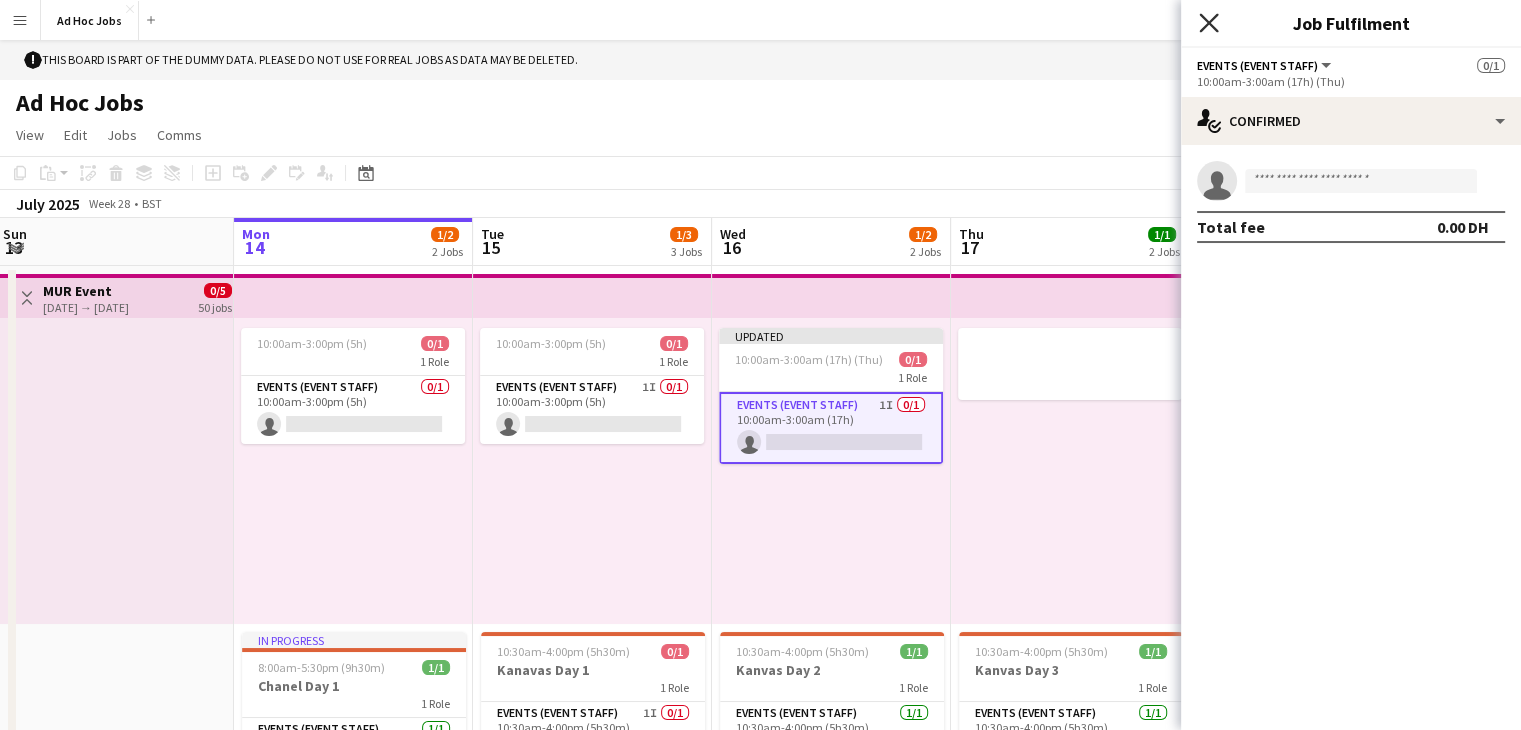 click on "Close pop-in" 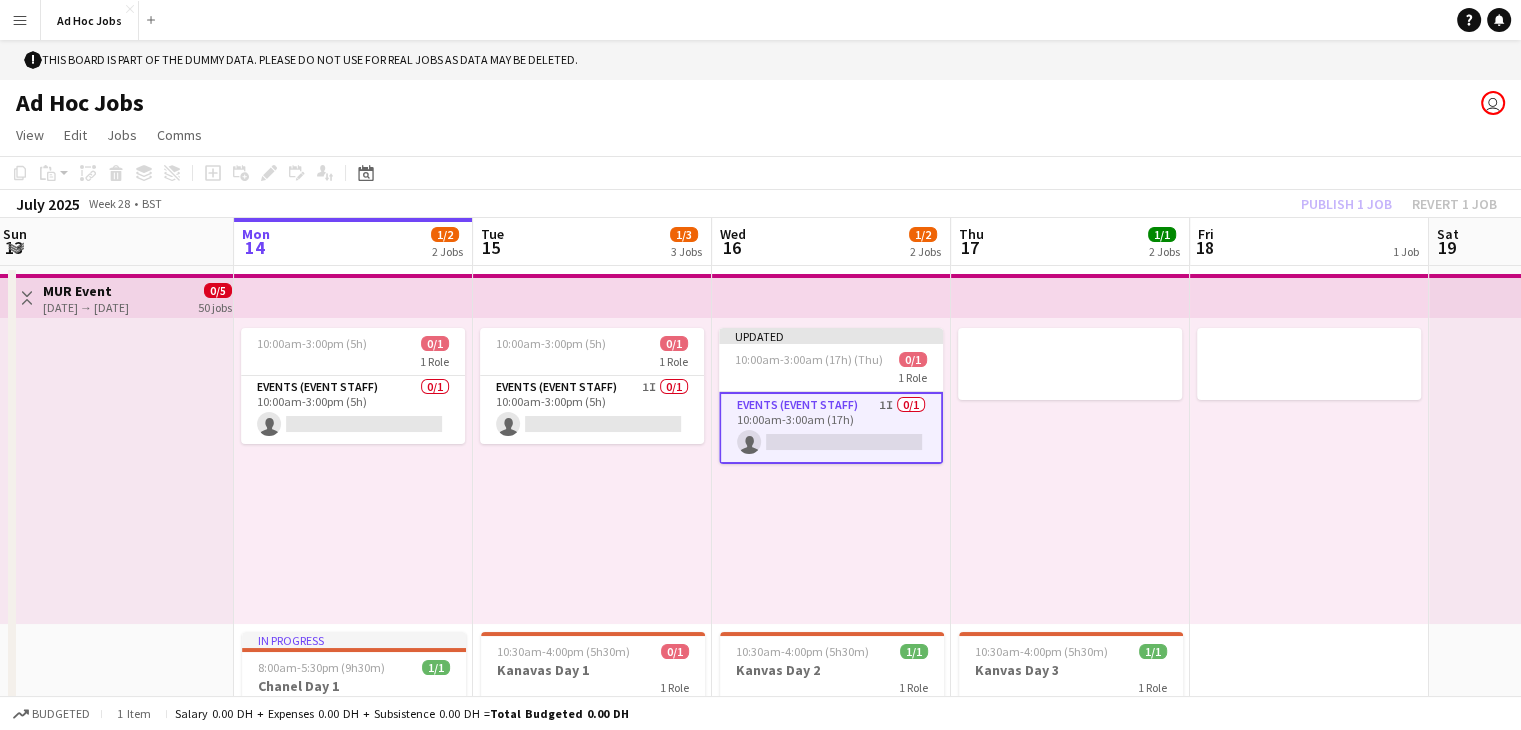 click on "Events (Event Staff)   1I   0/1   10:00am-3:00am (17h)
single-neutral-actions" at bounding box center [831, 428] 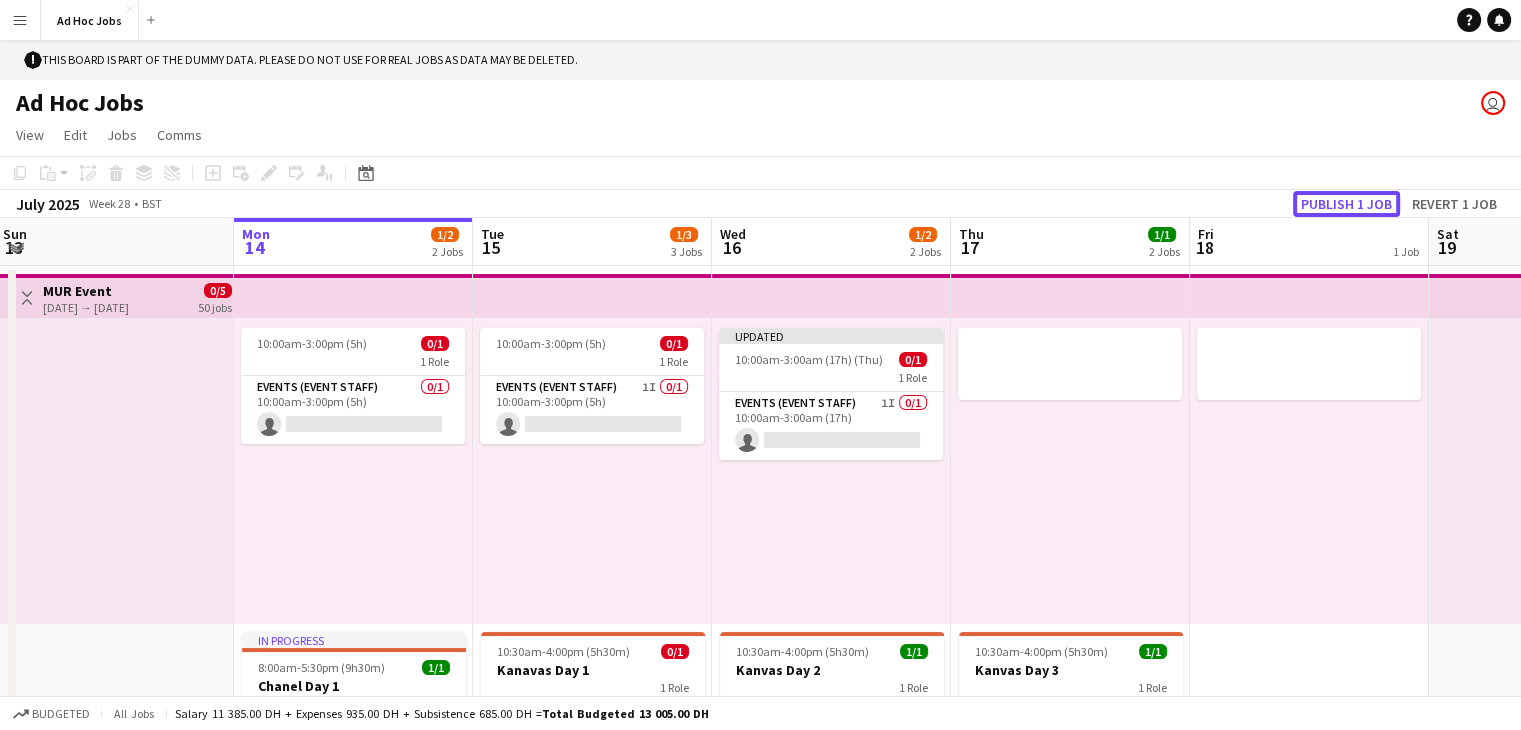 drag, startPoint x: 1322, startPoint y: 207, endPoint x: 1239, endPoint y: 279, distance: 109.877205 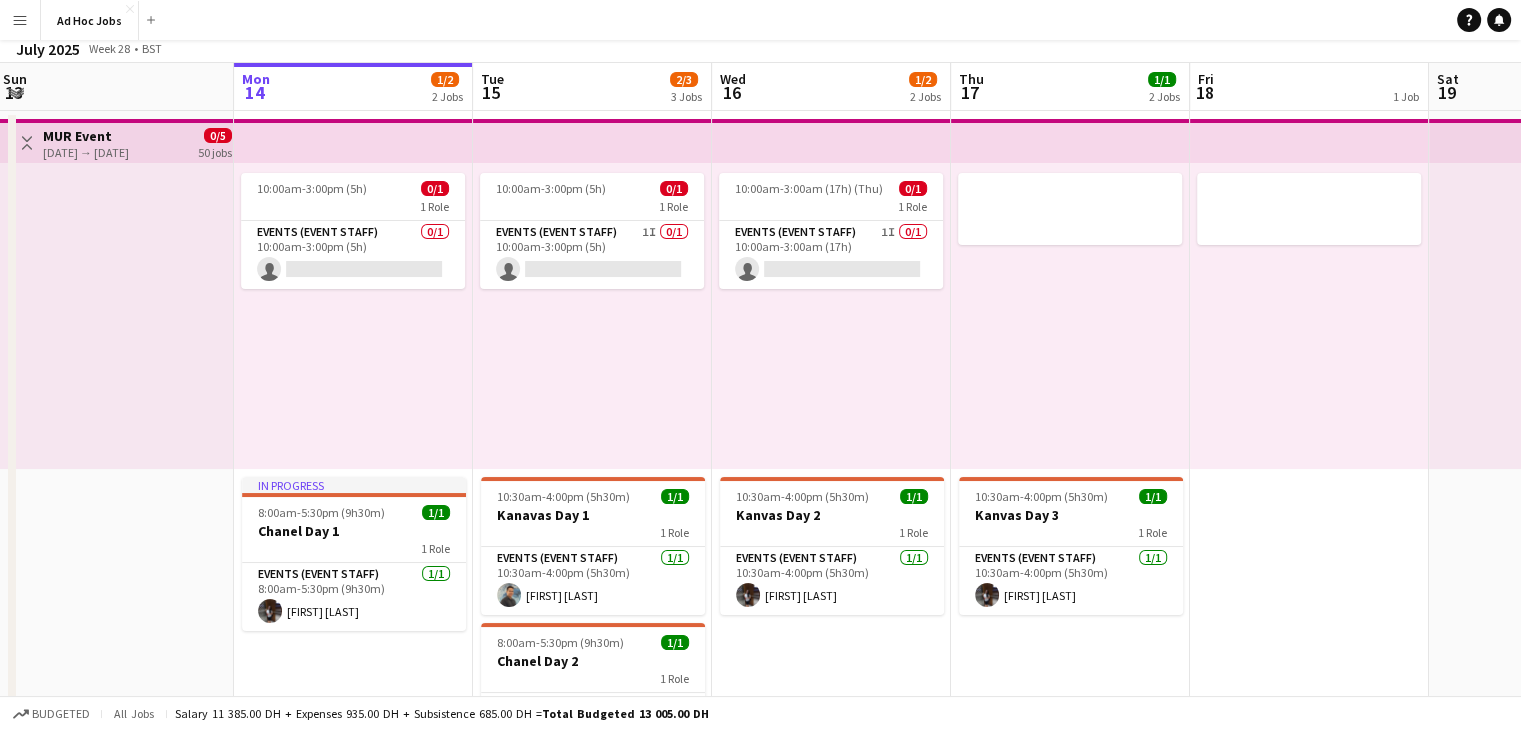scroll, scrollTop: 0, scrollLeft: 0, axis: both 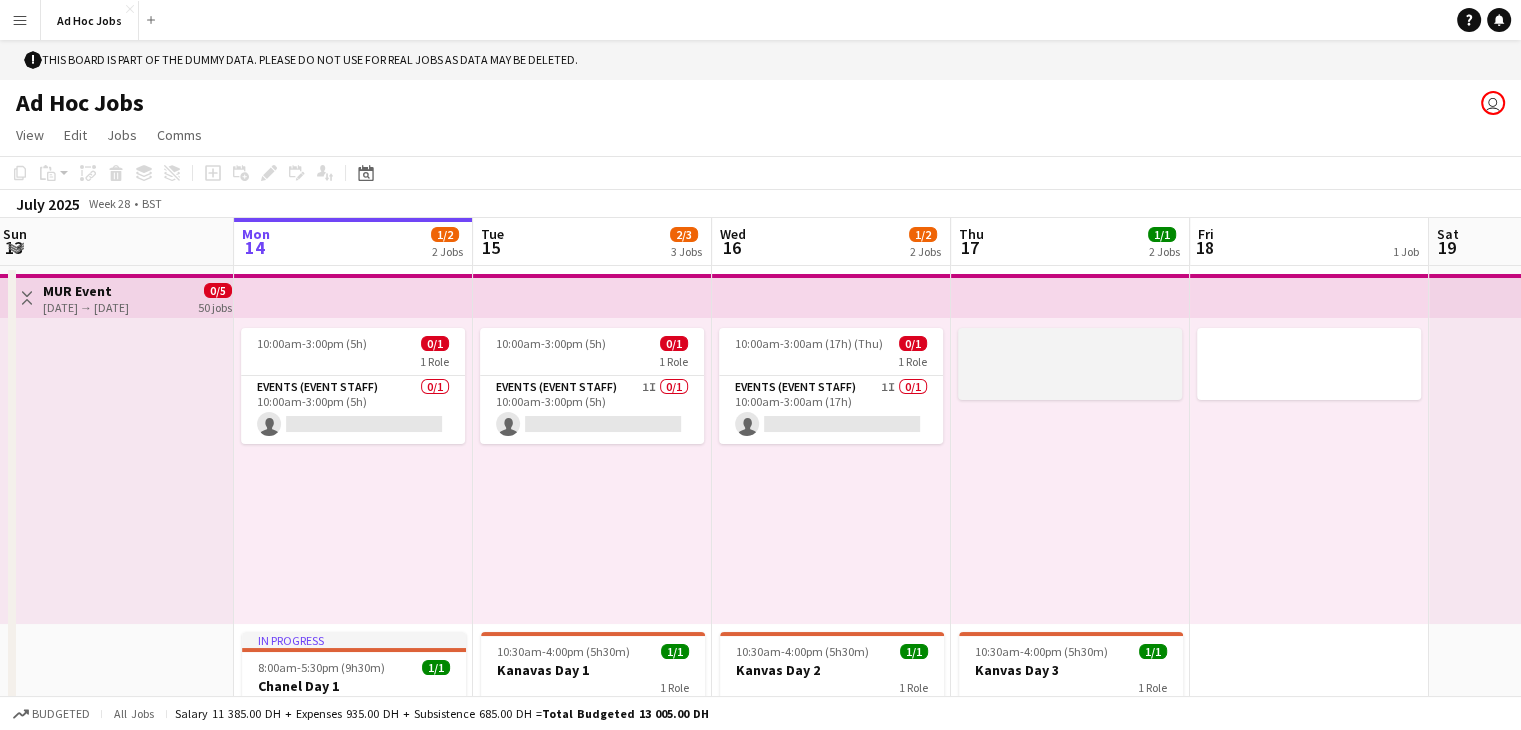 click at bounding box center (1070, 364) 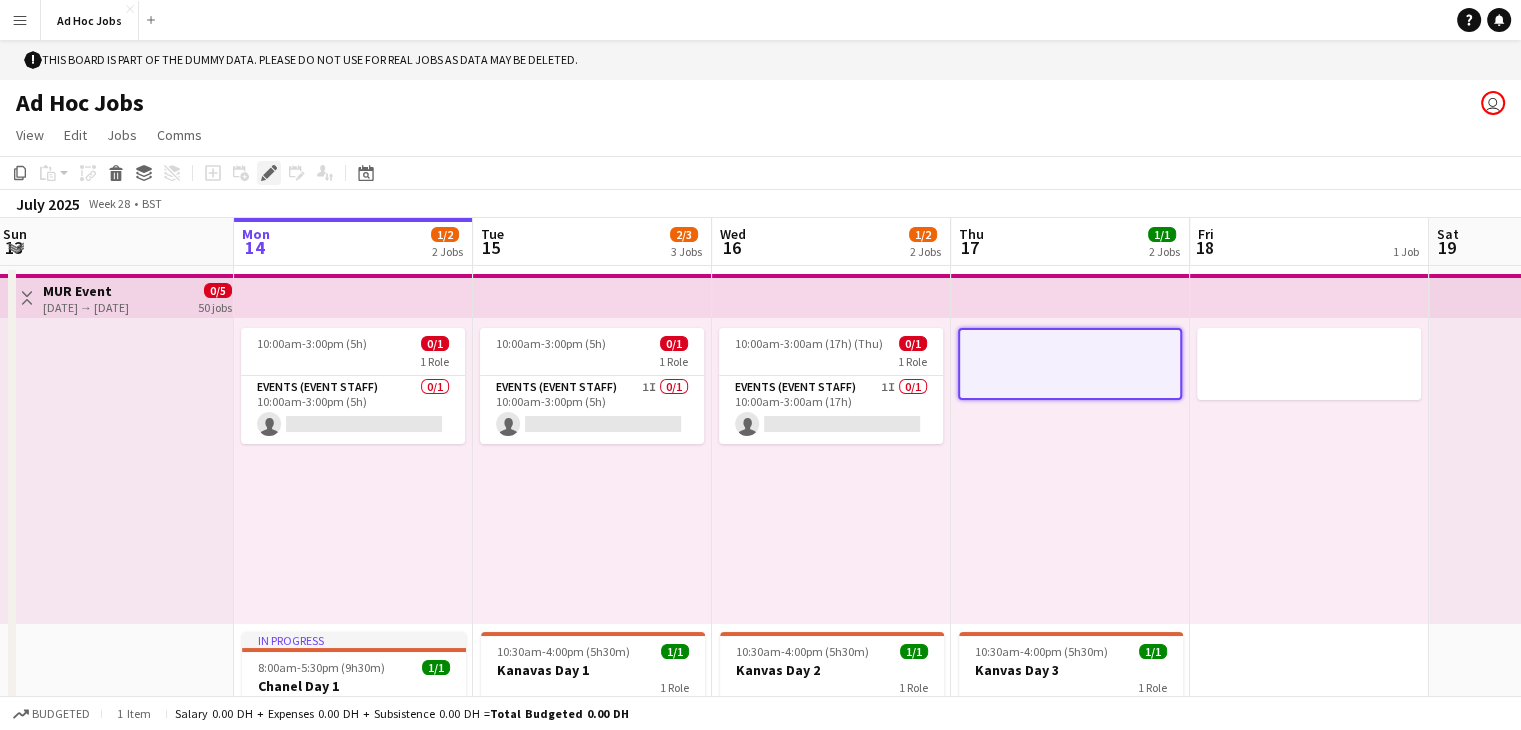 click on "Edit" 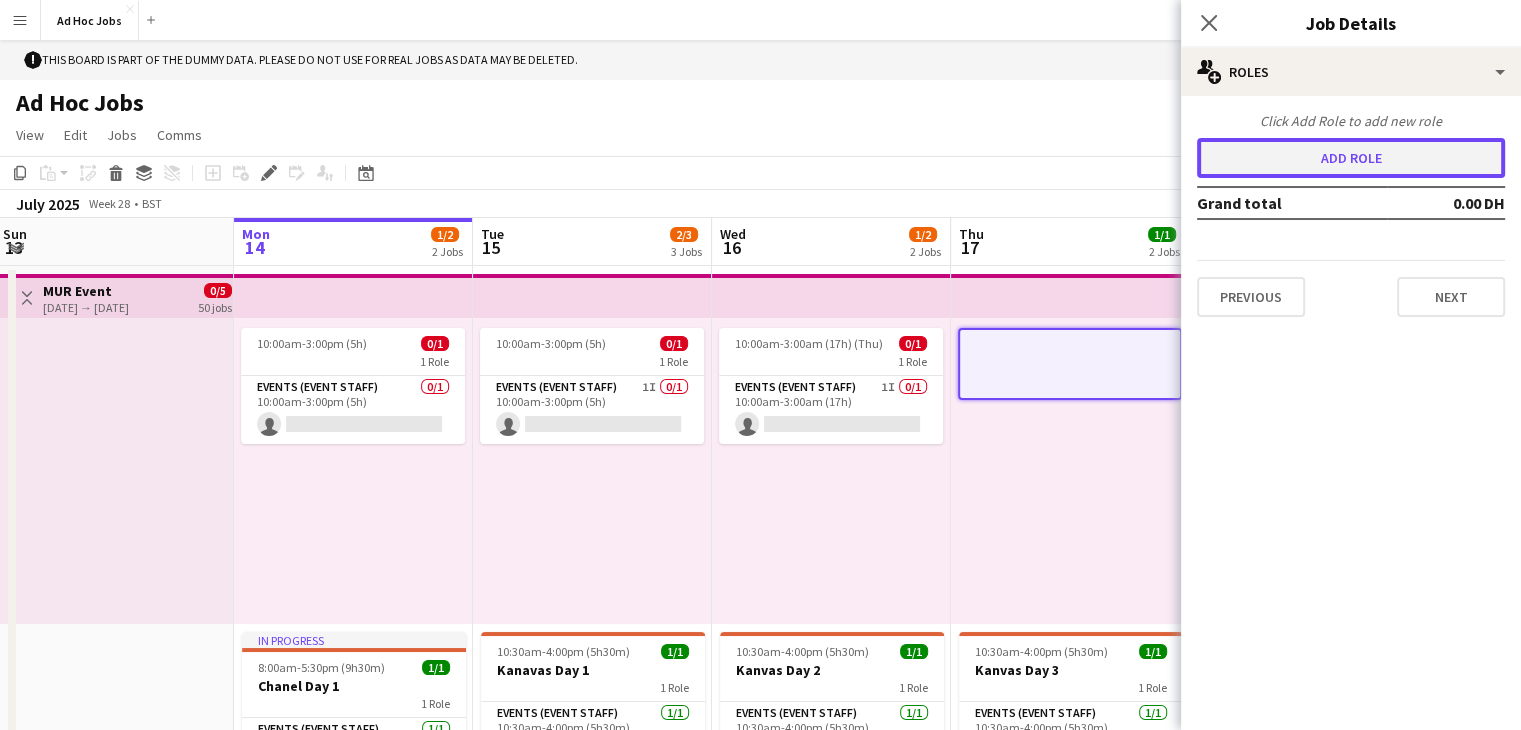 click on "Add role" at bounding box center (1351, 158) 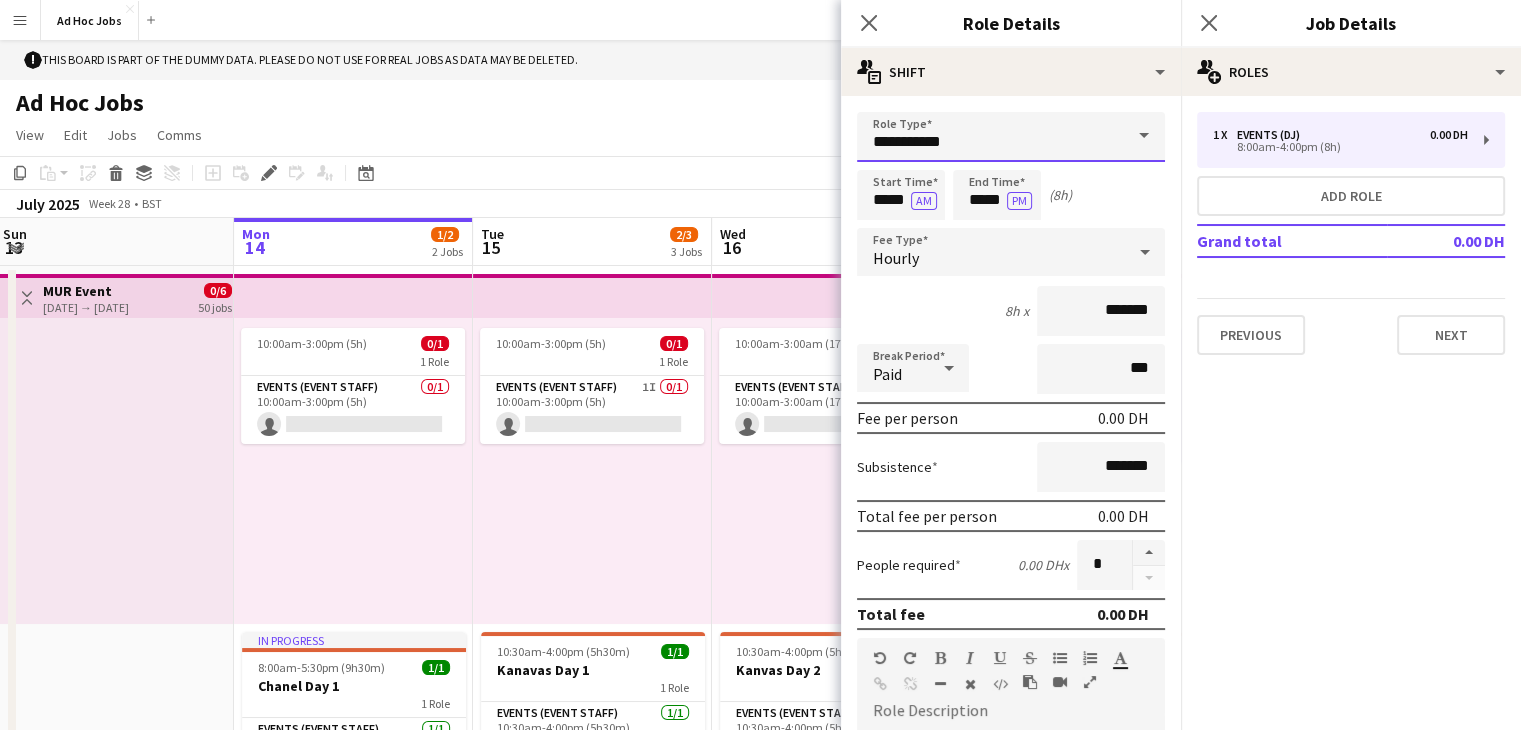 click on "**********" at bounding box center [1011, 137] 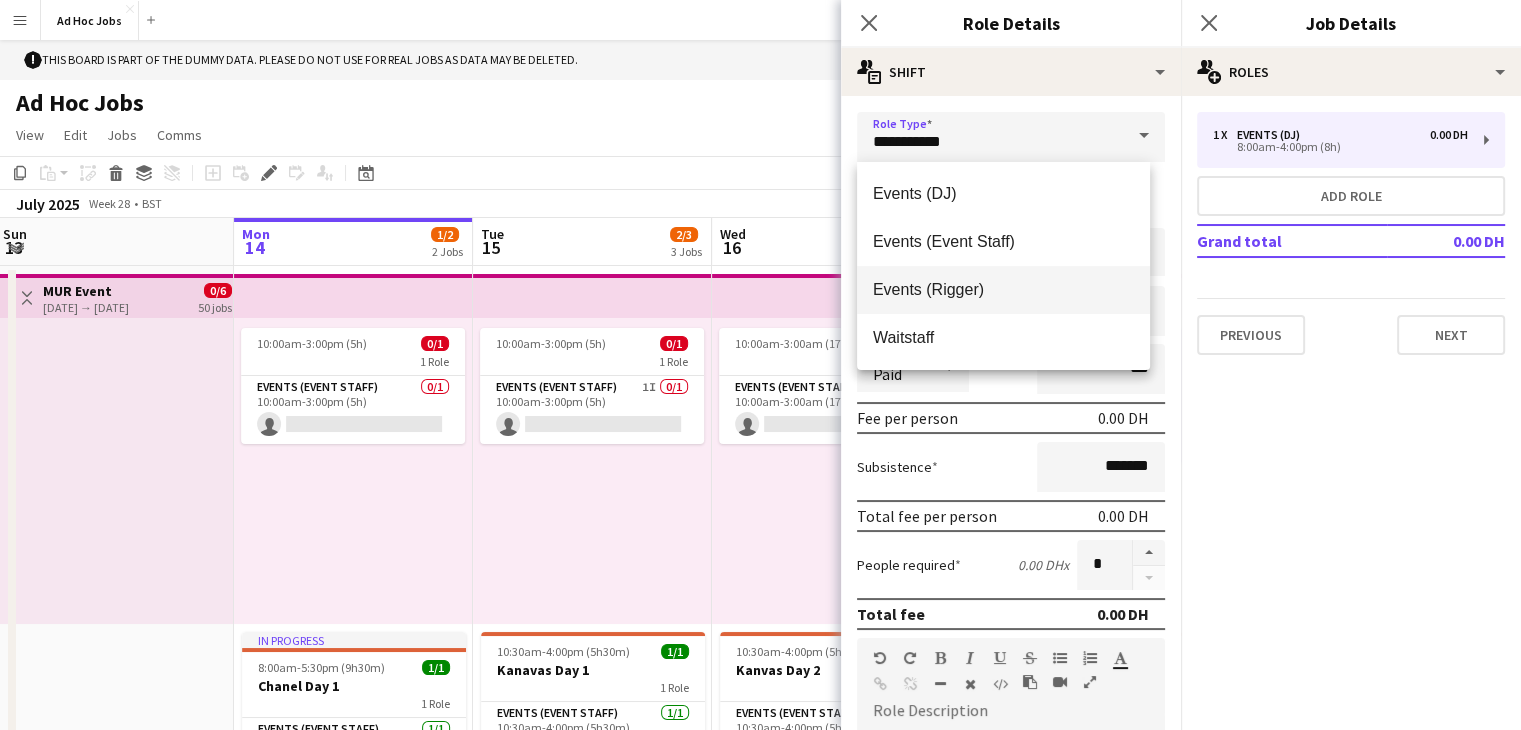 click on "Events (Rigger)" at bounding box center [1003, 289] 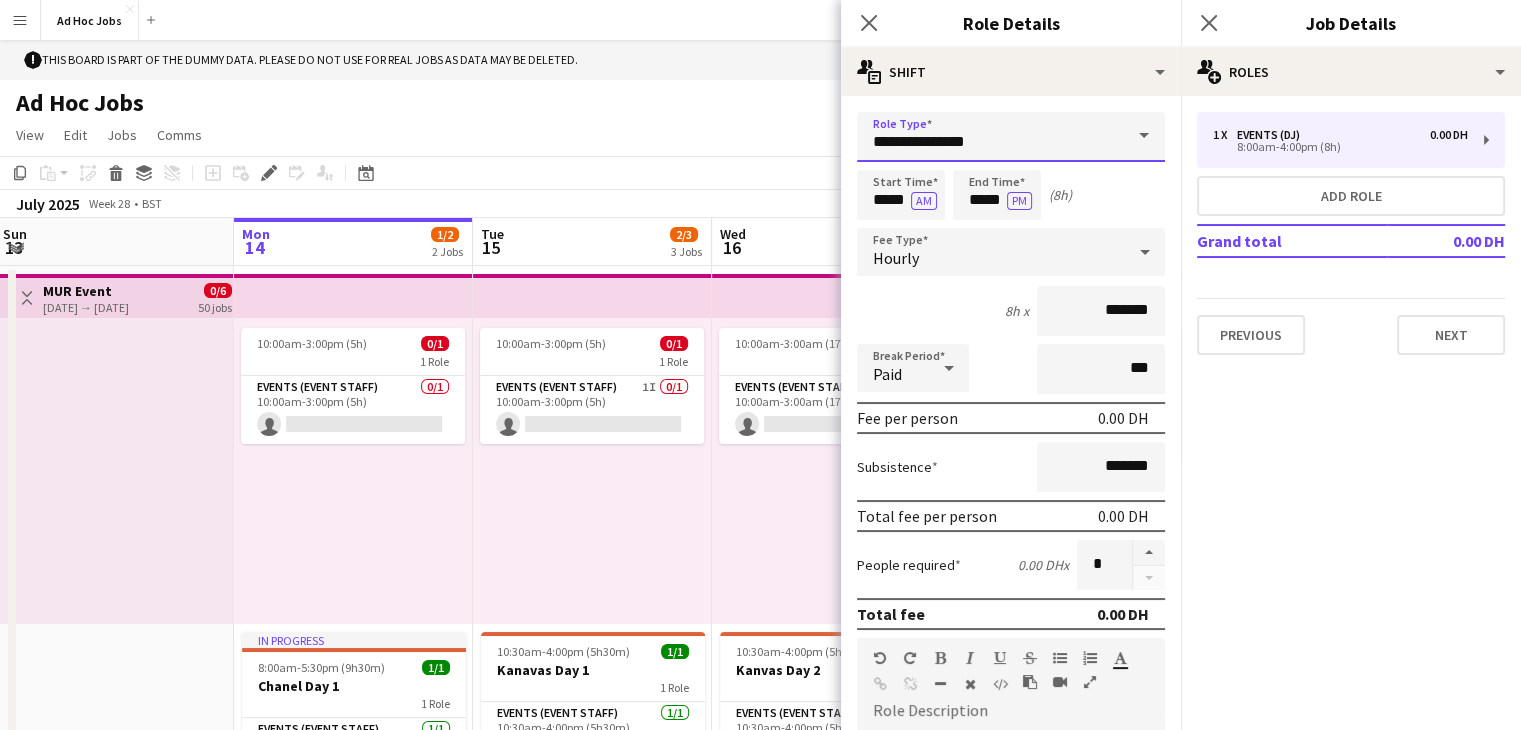 click on "**********" at bounding box center (1011, 137) 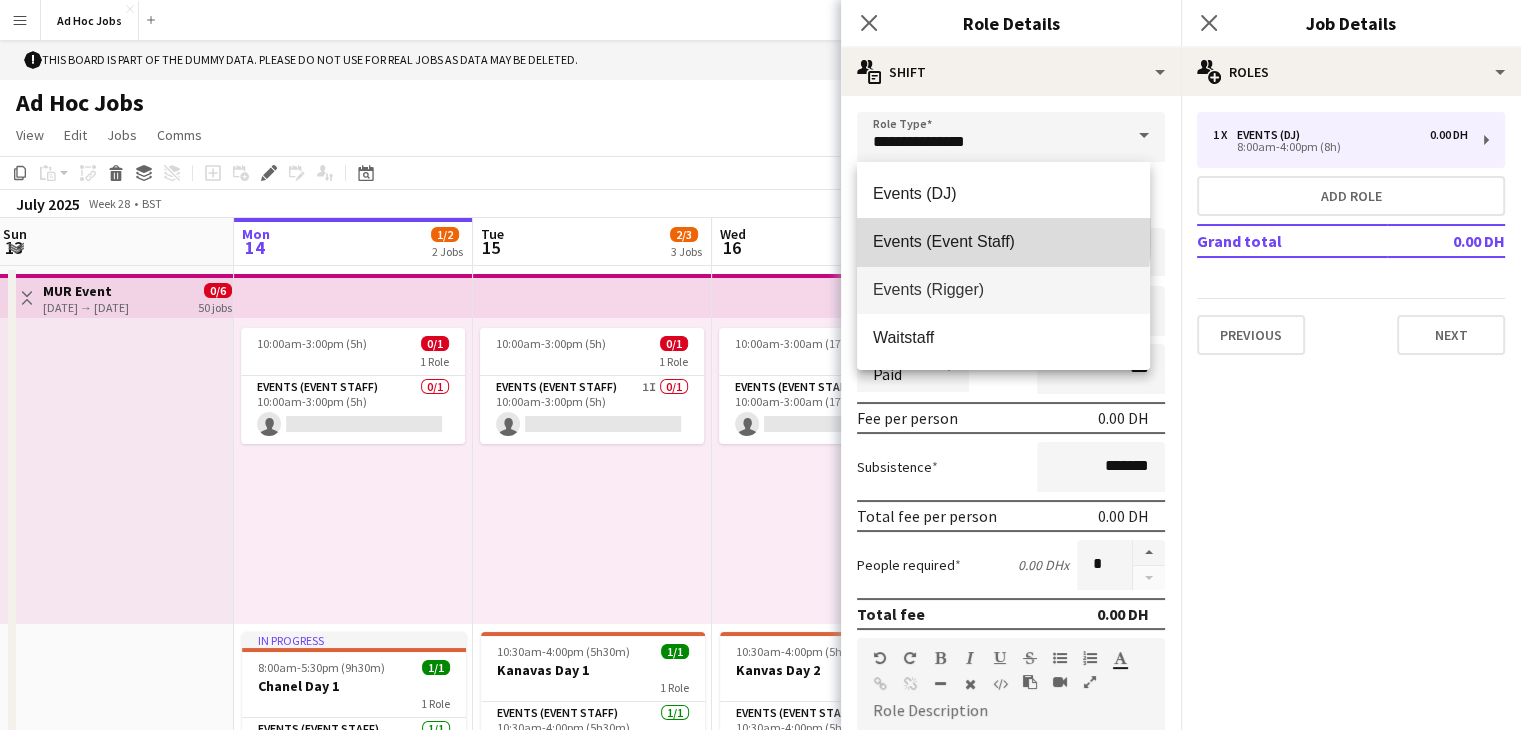 click on "Events (Event Staff)" at bounding box center (1003, 241) 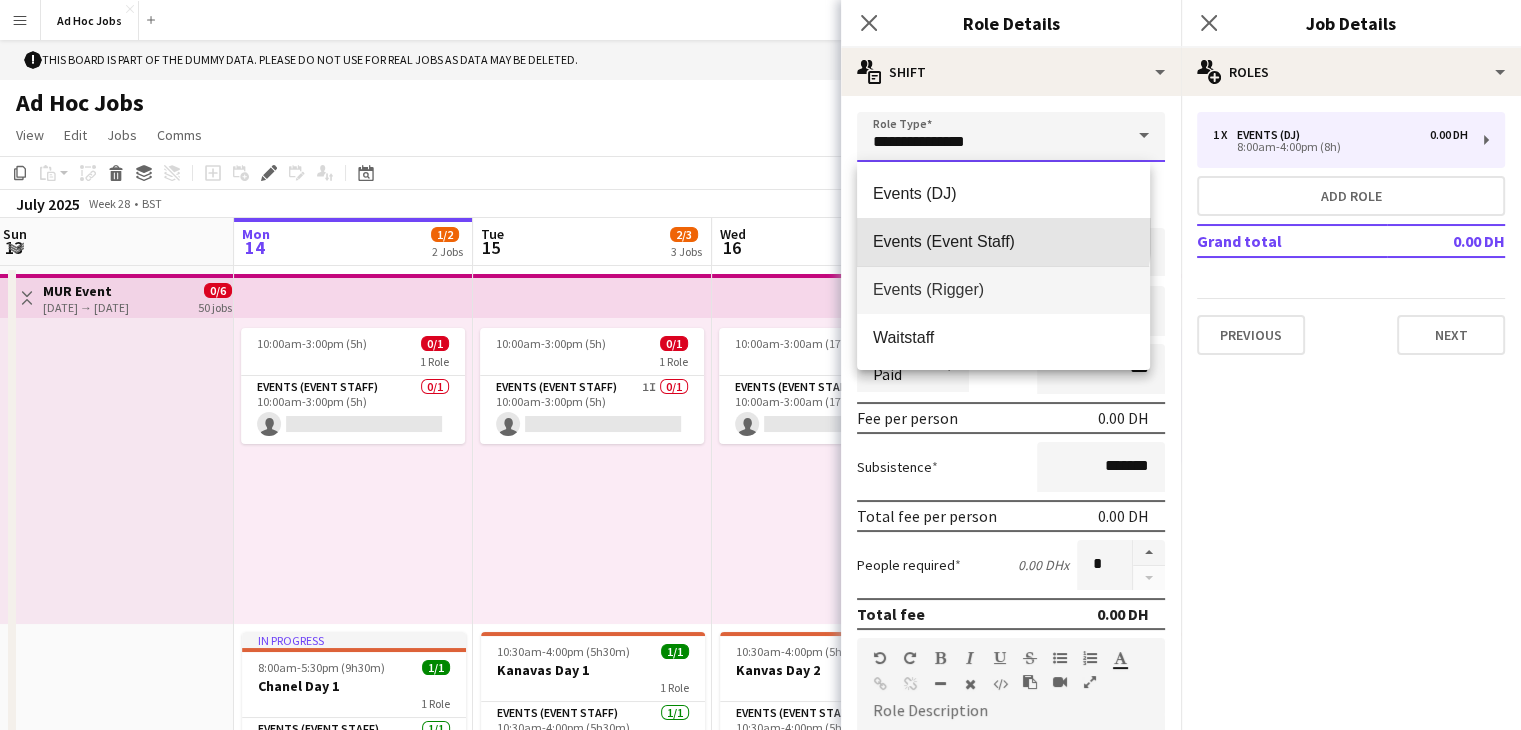 type on "**********" 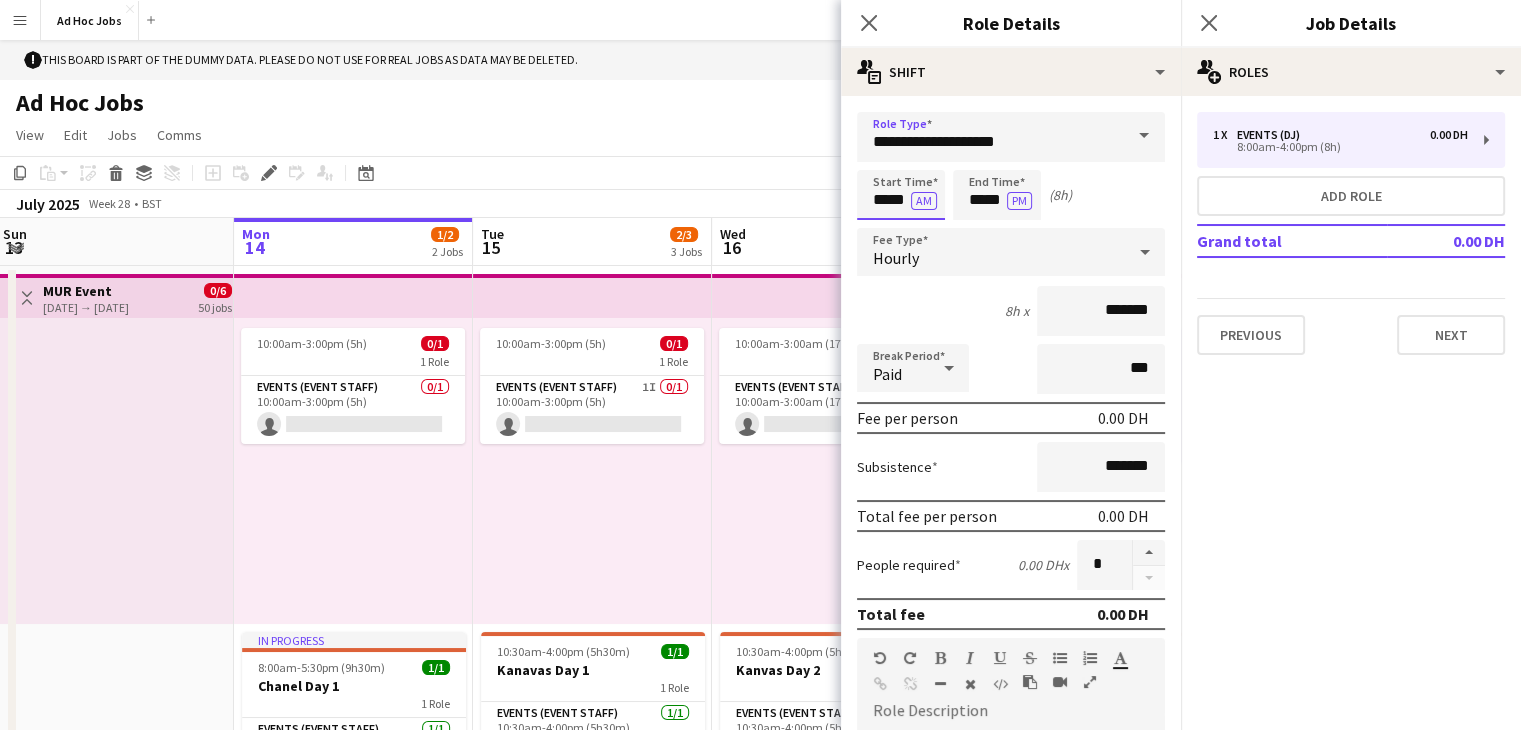 click on "*****" at bounding box center (901, 195) 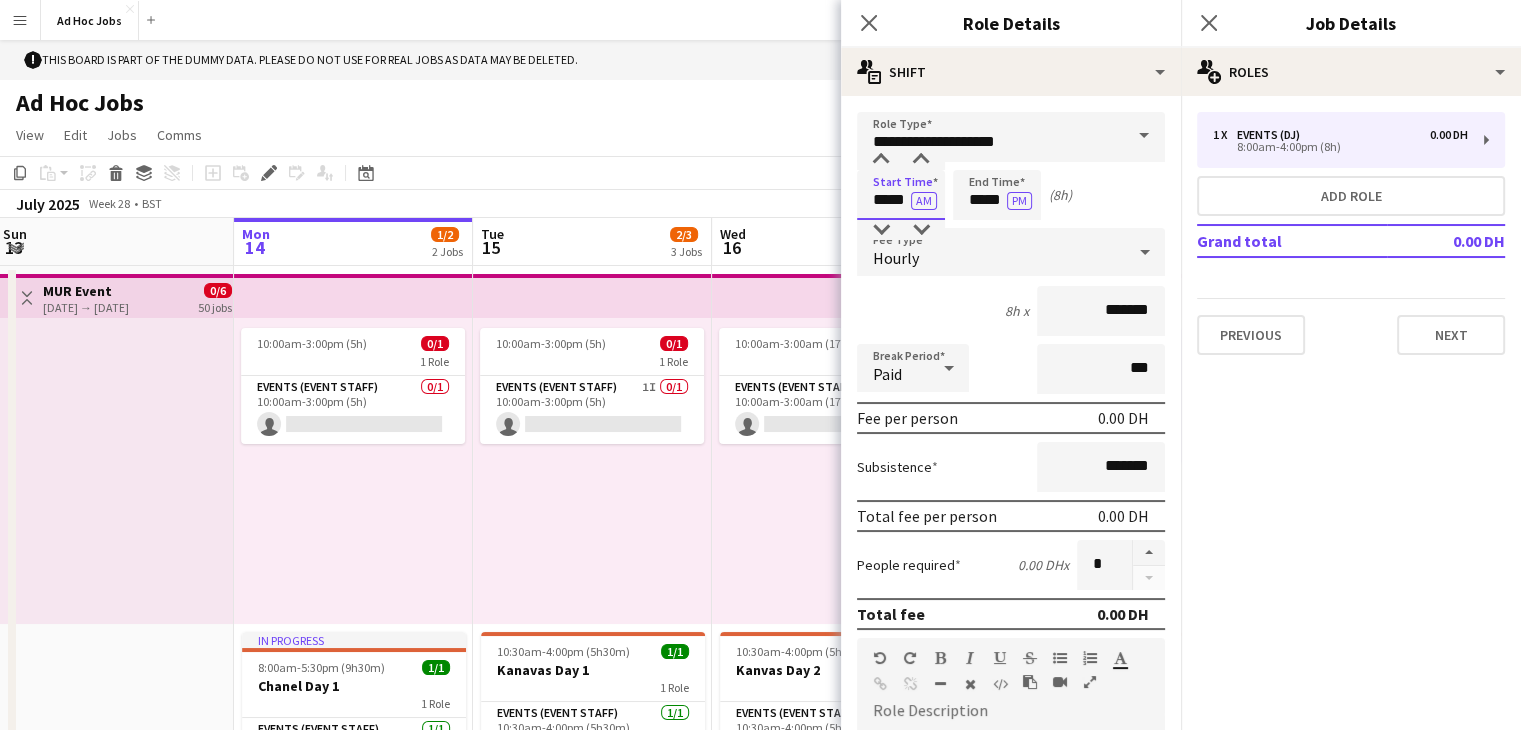 click on "Menu
Boards
Boards   Boards   All jobs   Status
Workforce
Workforce   My Workforce   Recruiting
Comms
Comms
Pay
Pay   Approvals   Payments   Reports
Platform Settings
Platform Settings   App settings   Your settings   Profiles
Training Academy
Training Academy
Knowledge Base
Knowledge Base
Product Updates
Product Updates   Log Out   Privacy   Ad Hoc Jobs
Close
Add
Help
Notifications
!  This board is part of the dummy data. Please do not use for real jobs as data may be deleted.
Ad Hoc Jobs
user" at bounding box center (760, 604) 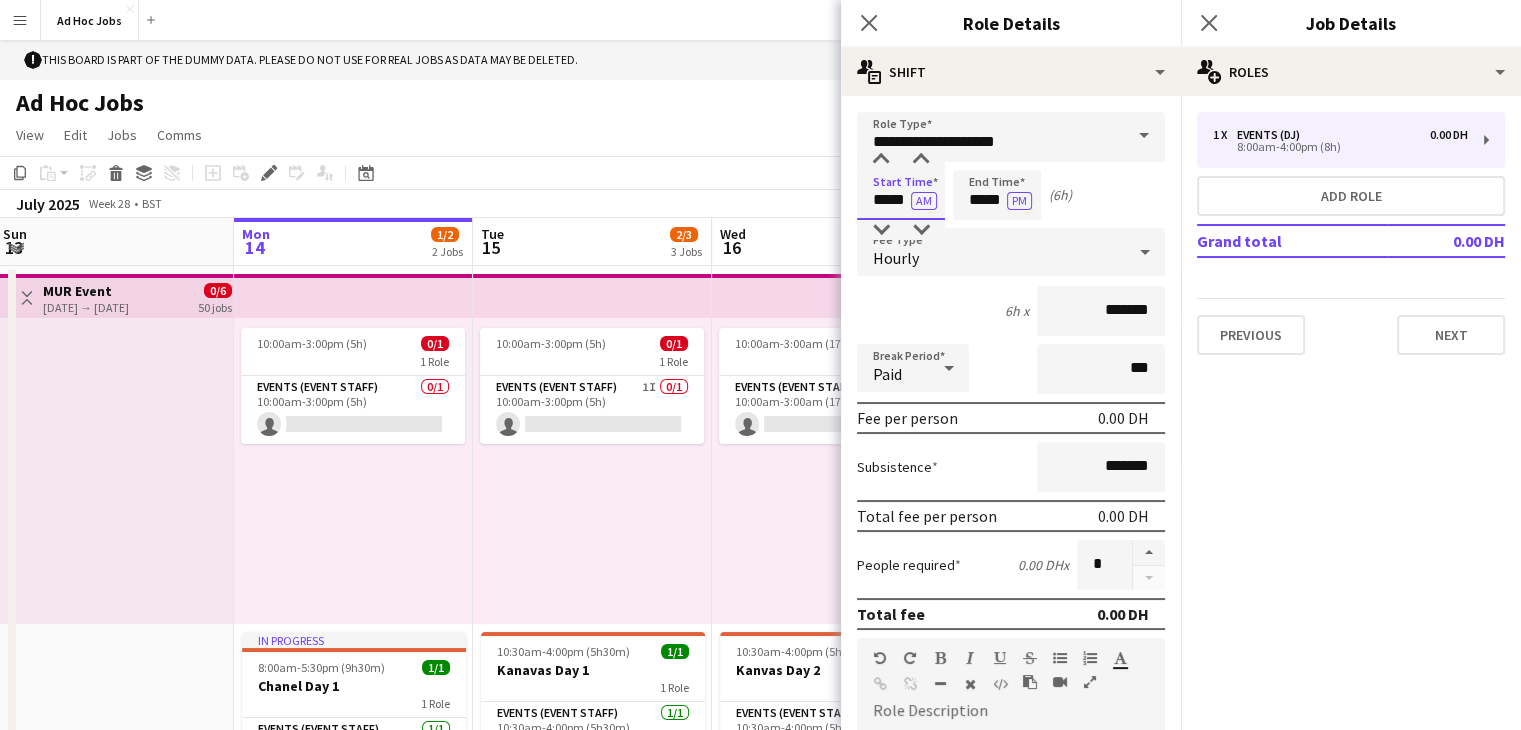 type on "*****" 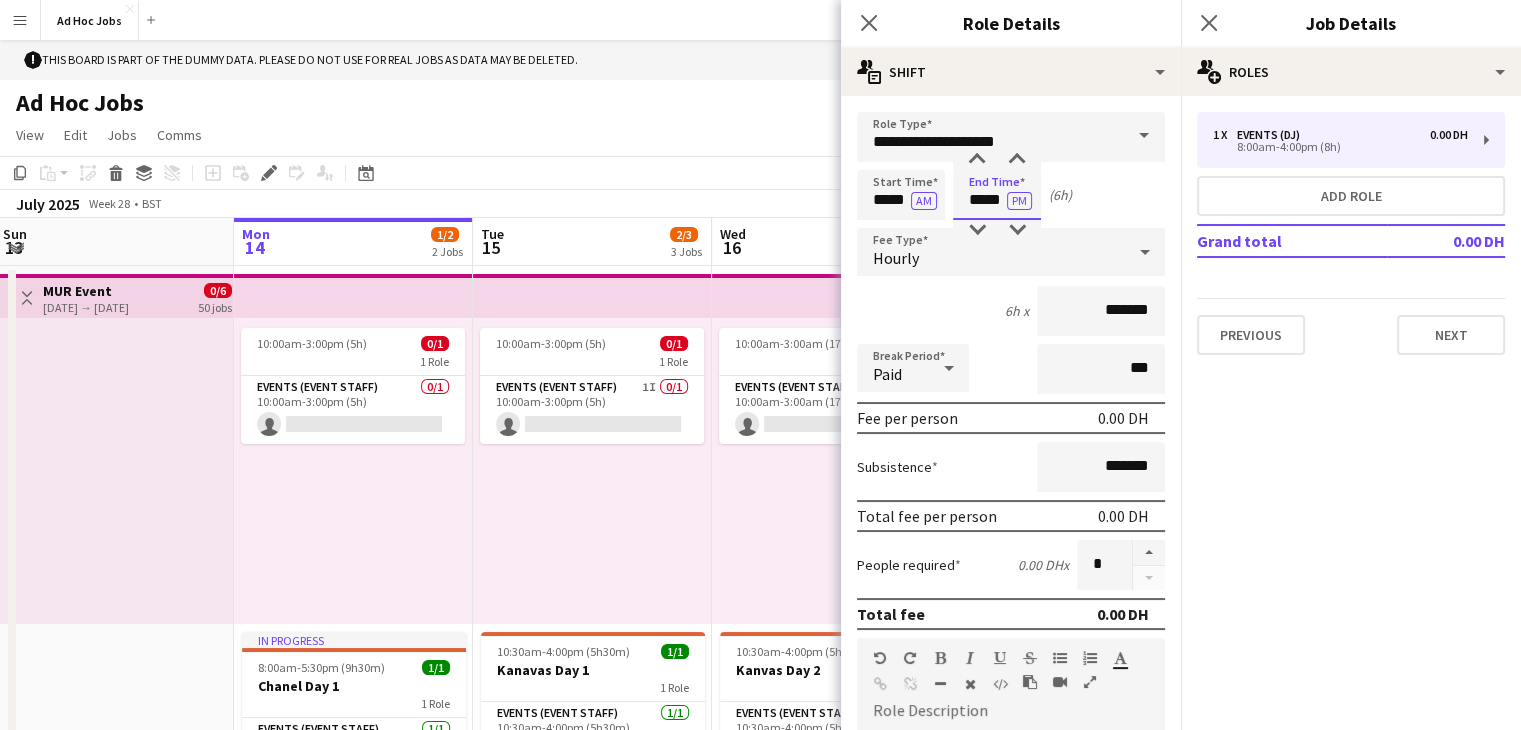 click on "*****" at bounding box center [997, 195] 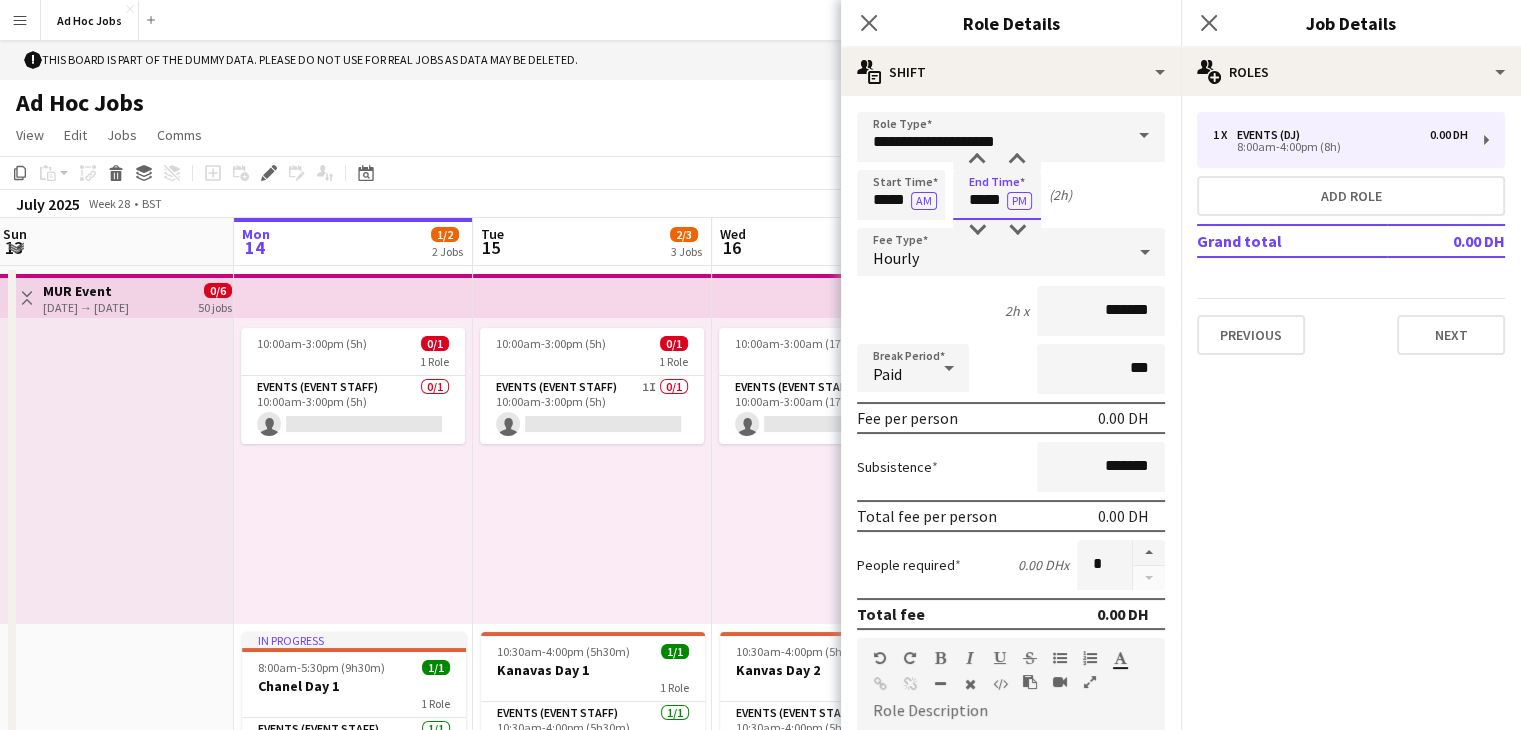 type on "*****" 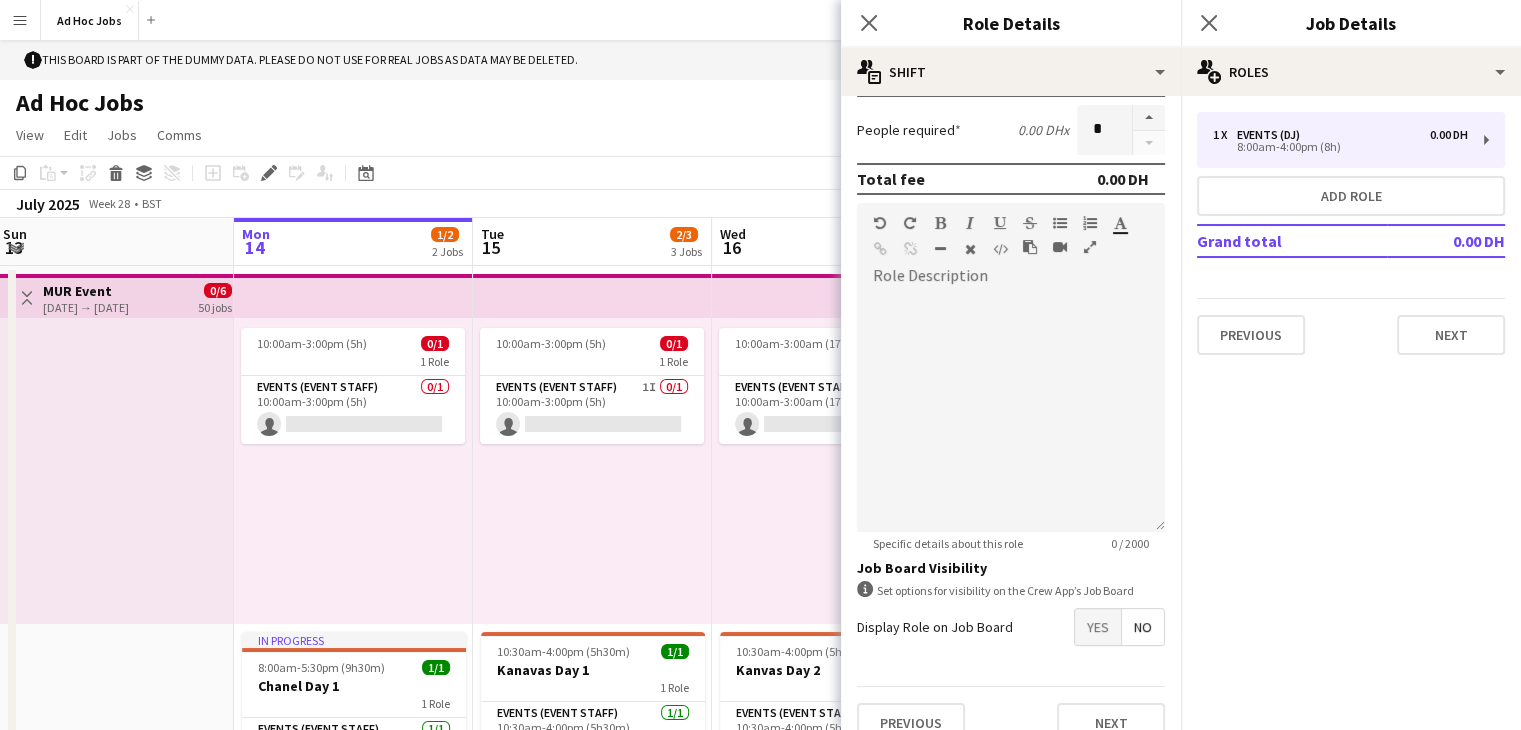 scroll, scrollTop: 460, scrollLeft: 0, axis: vertical 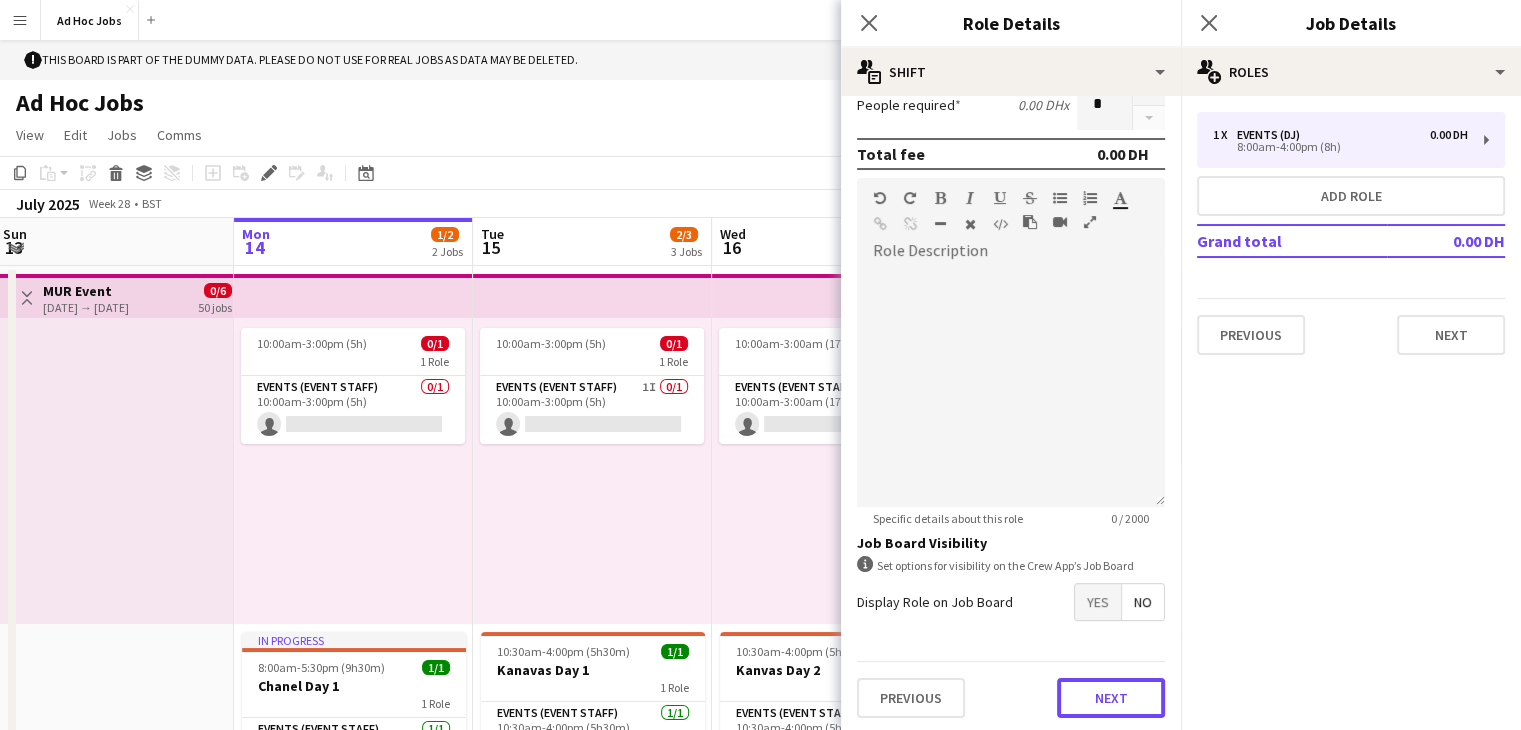 click on "Next" at bounding box center [1111, 698] 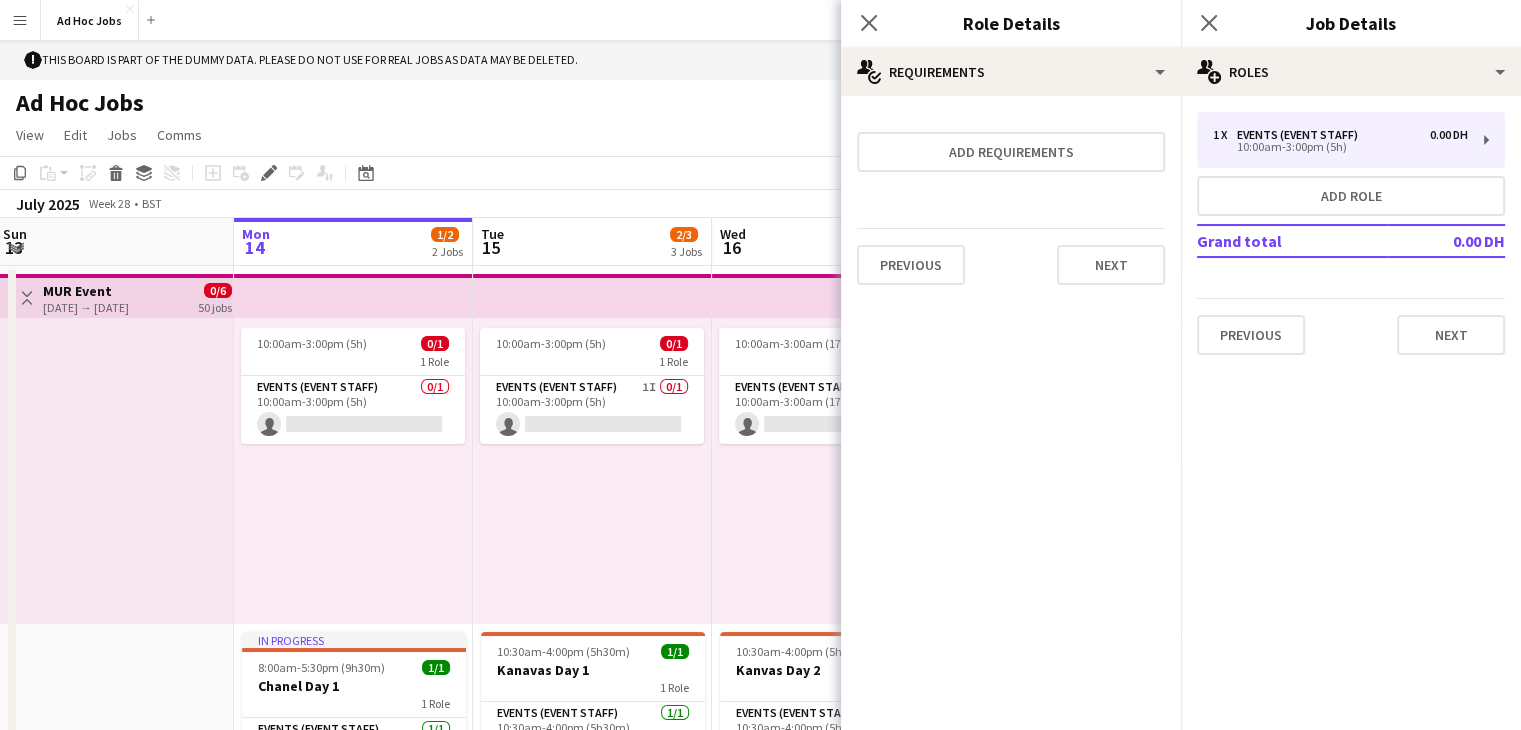 scroll, scrollTop: 0, scrollLeft: 0, axis: both 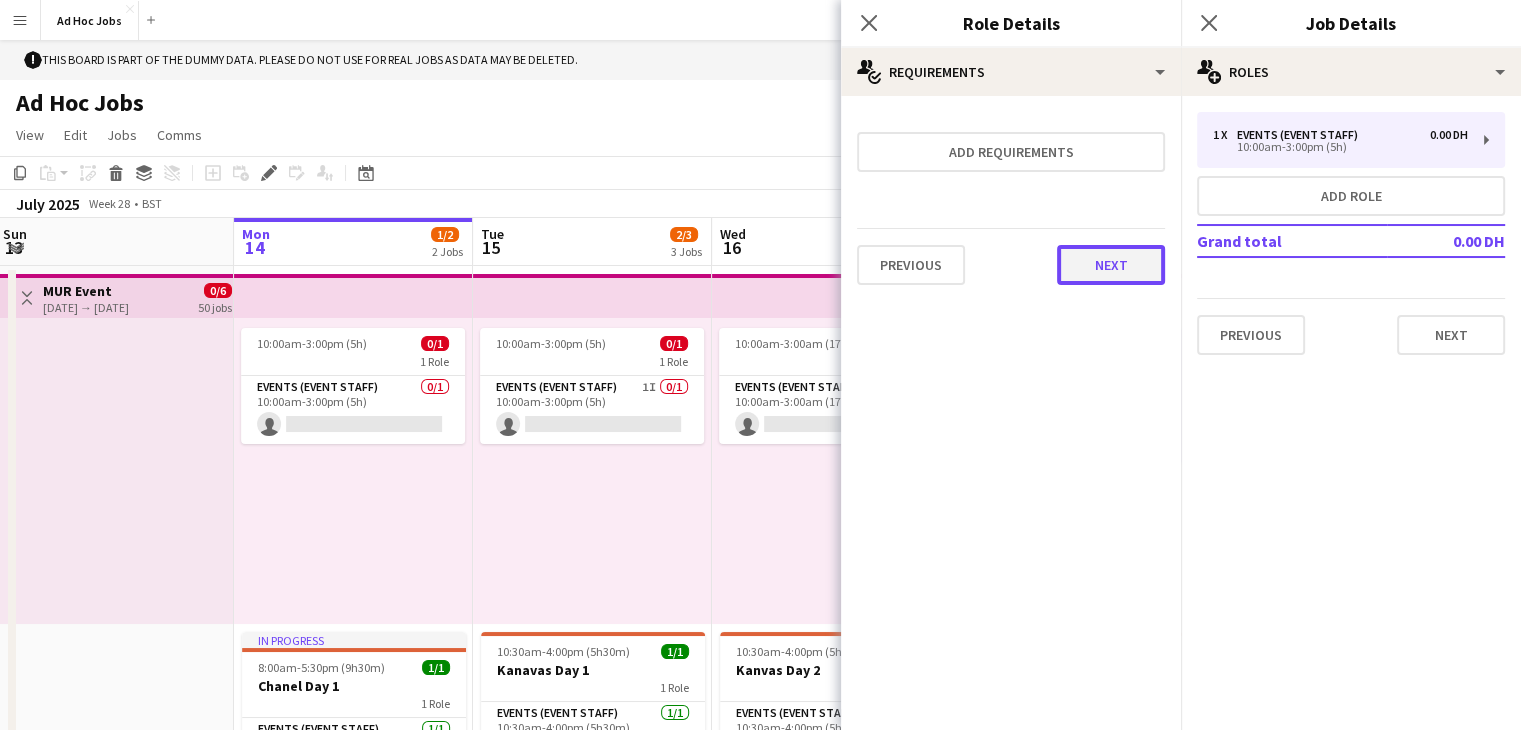 click on "Next" at bounding box center (1111, 265) 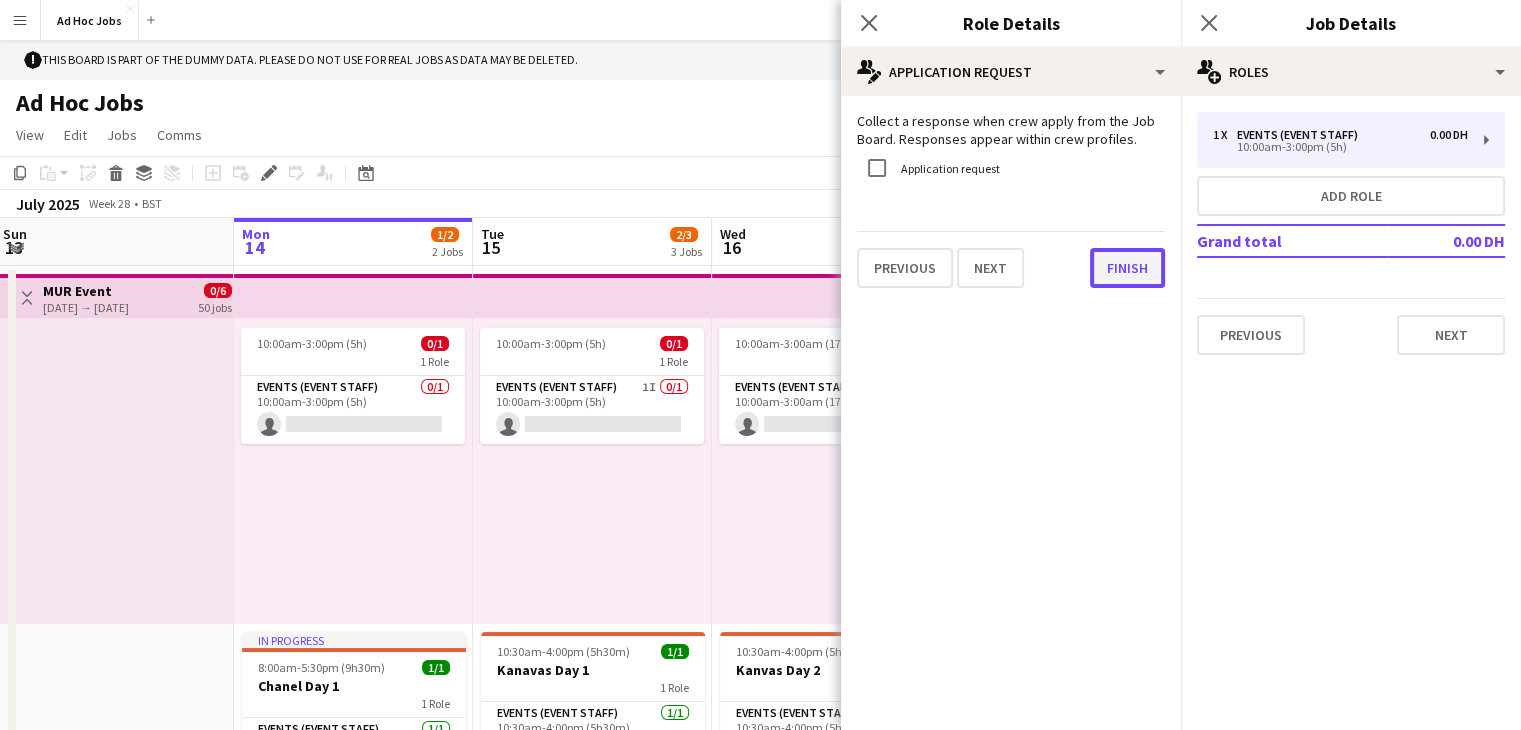 click on "Finish" at bounding box center (1127, 268) 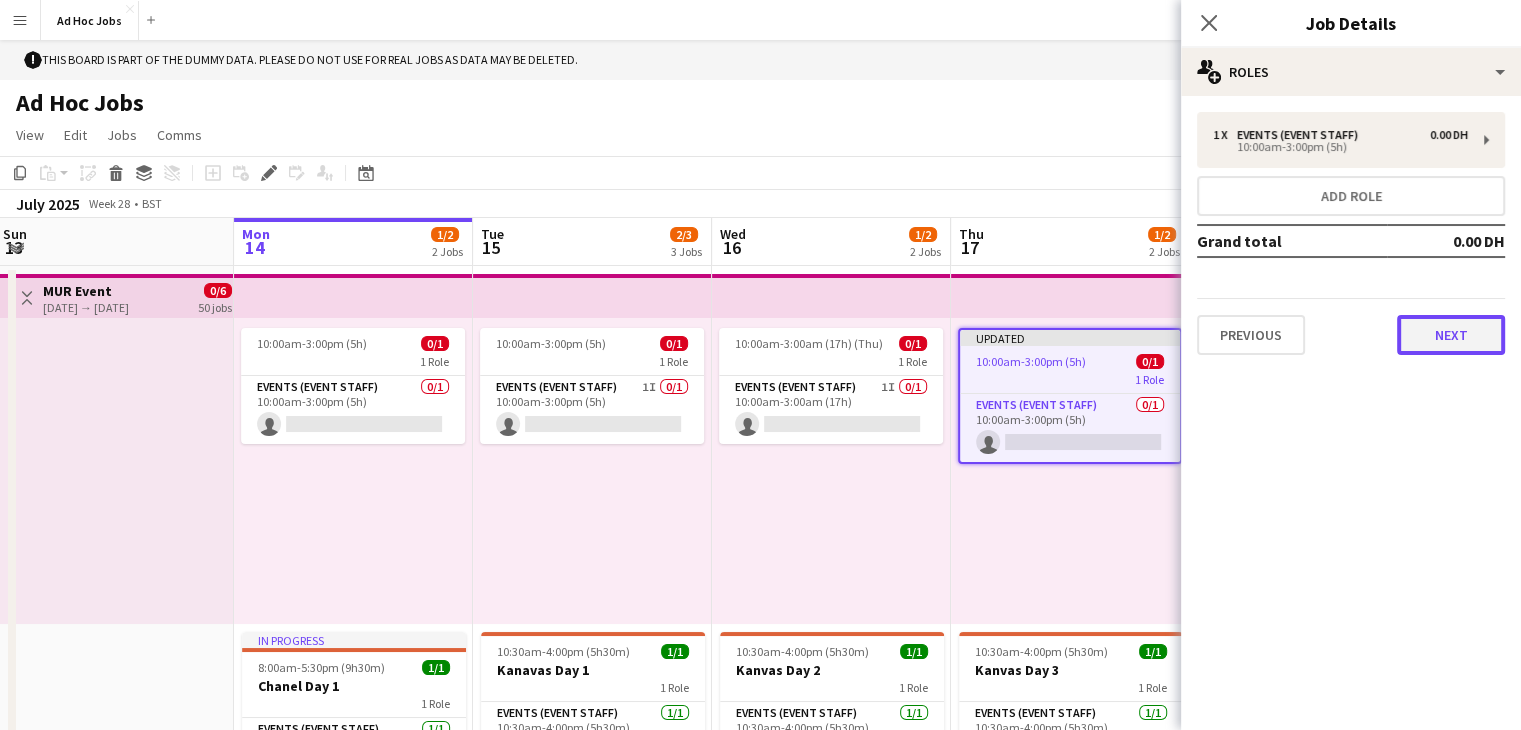 click on "Next" at bounding box center (1451, 335) 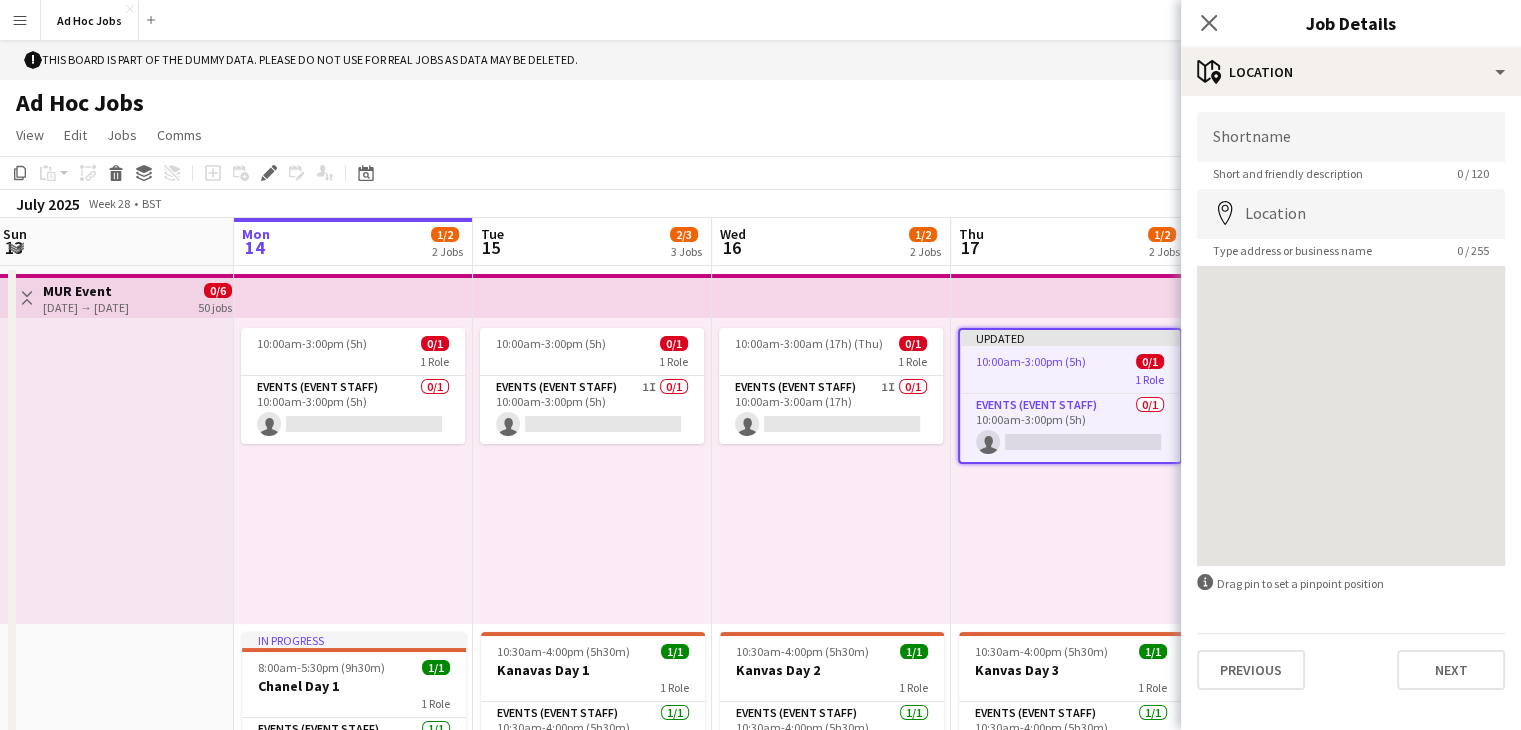 scroll, scrollTop: 476, scrollLeft: 0, axis: vertical 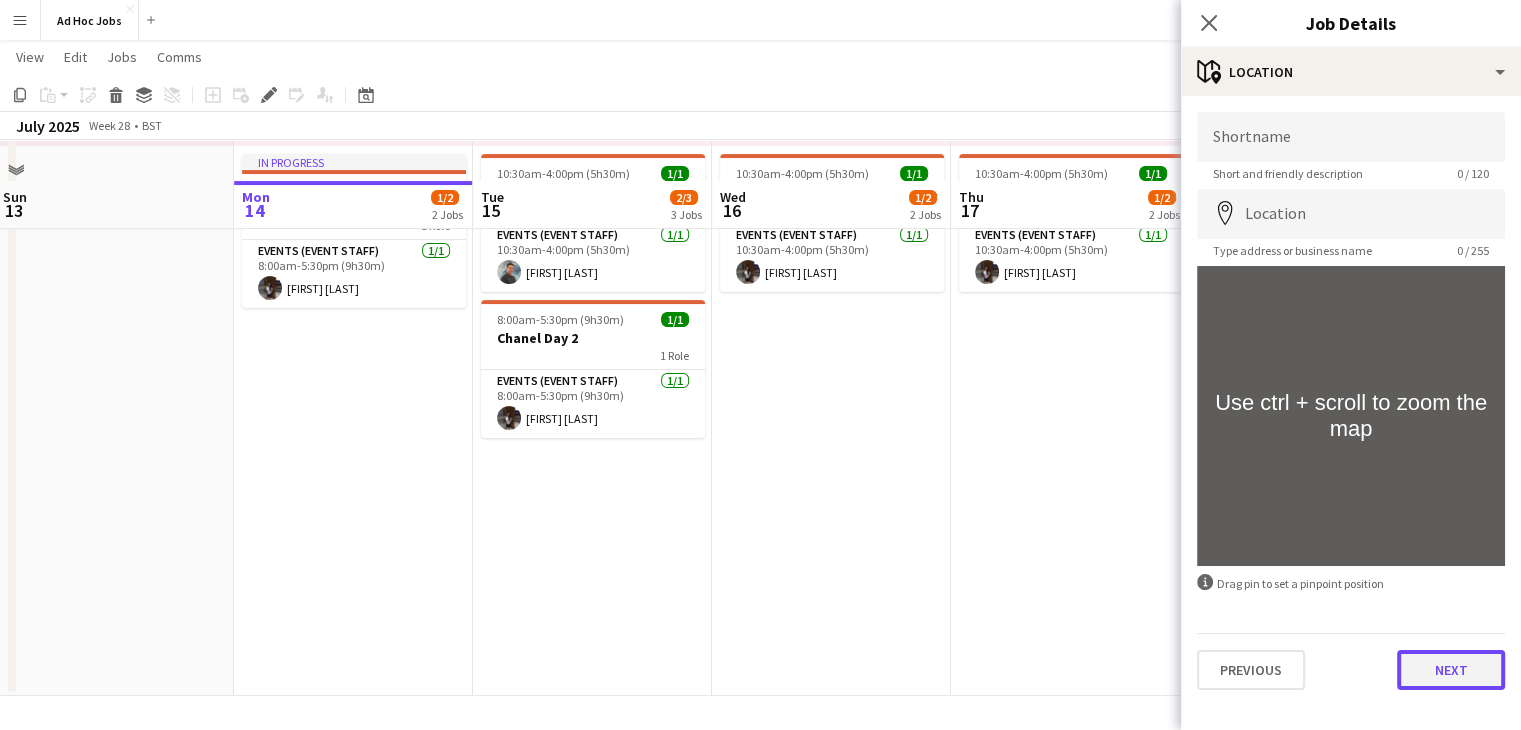 click on "Next" at bounding box center [1451, 670] 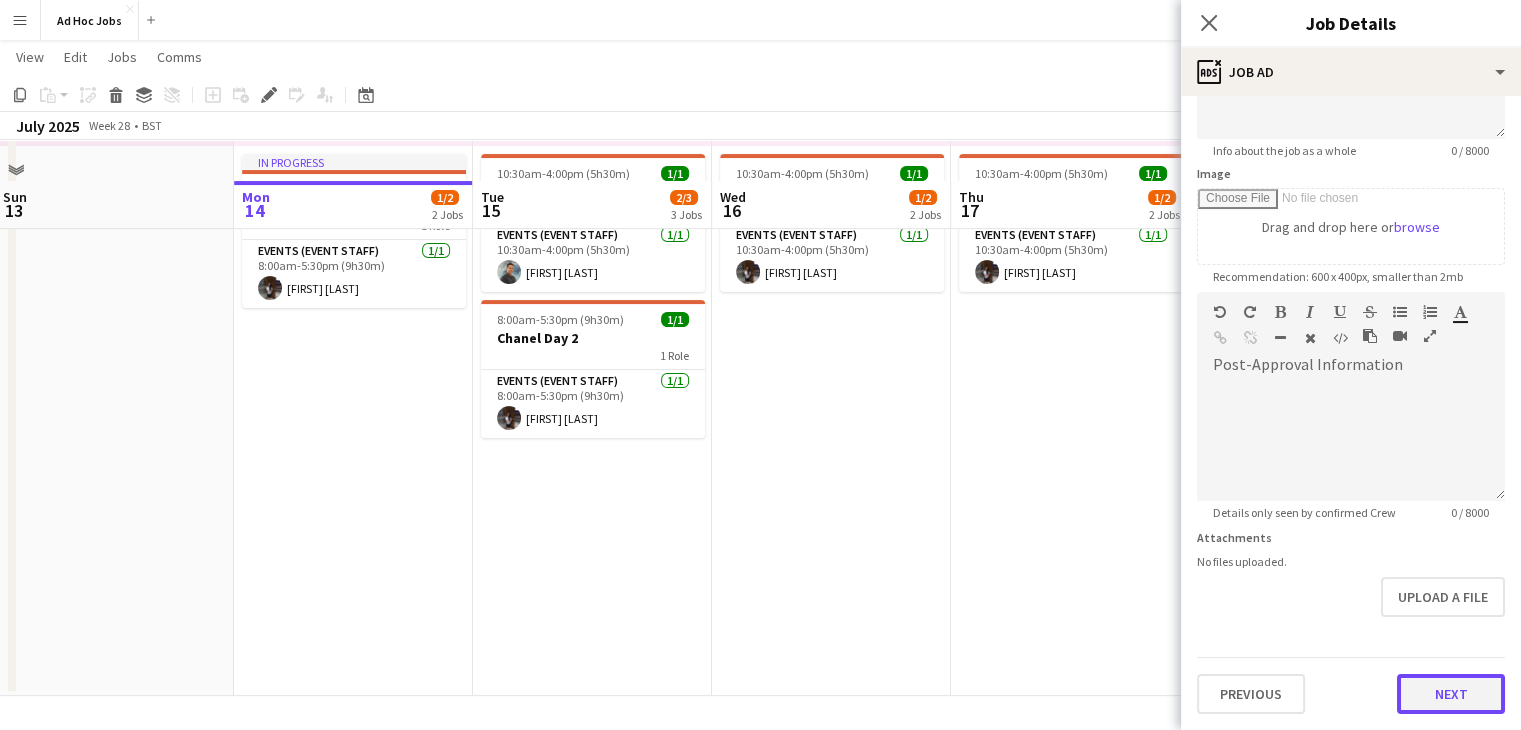 scroll, scrollTop: 257, scrollLeft: 0, axis: vertical 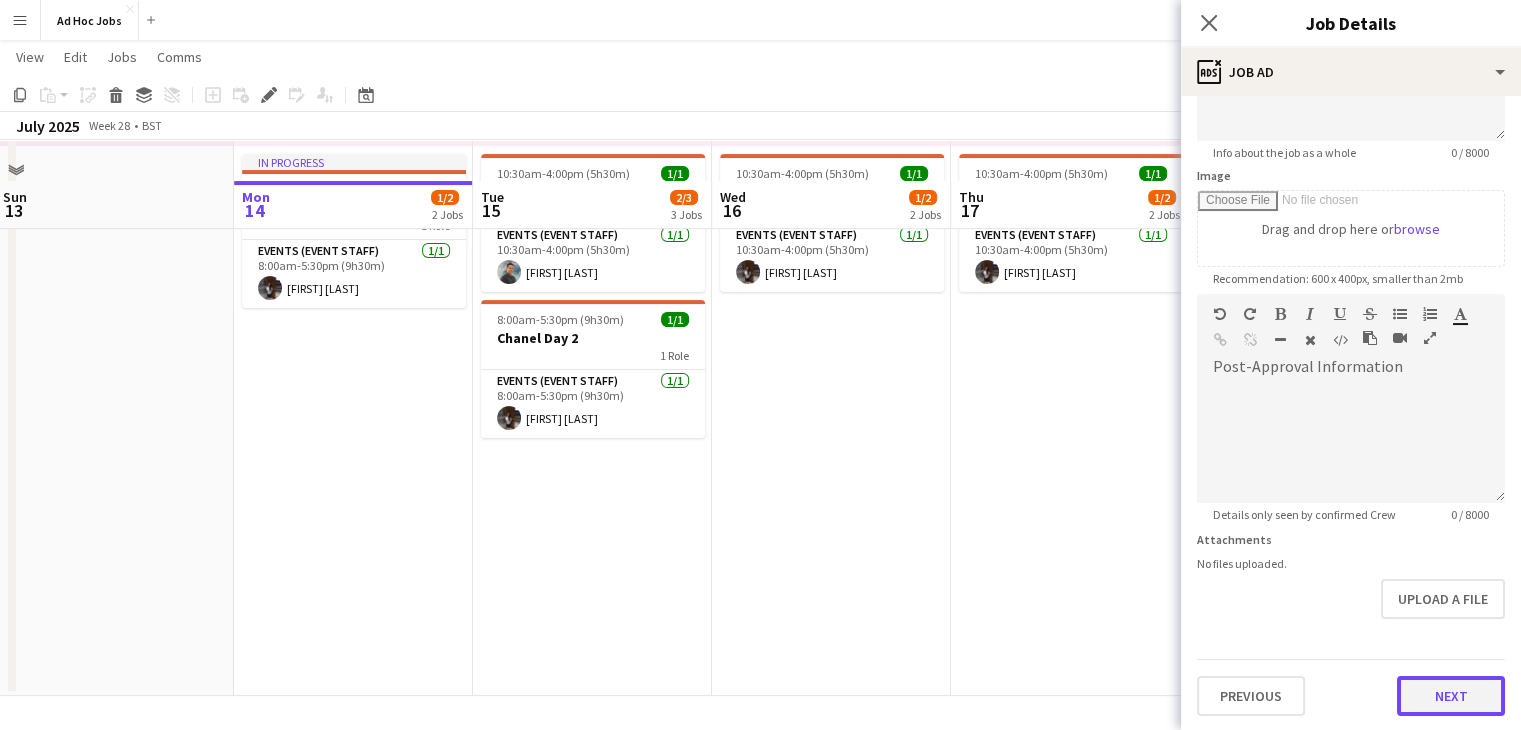click on "Headline  *********  9 / 140   Job Description  default   Heading 1   Heading 2   Heading 3   Heading 4   Heading 5   Heading 6   Heading 7   Paragraph   Predefined   Standard   default  Times New Roman   Arial   Times New Roman   Calibri   Comic Sans MS  3   1   2   3   4   5   6   7  ******* ******* Info about the job as a whole  0 / 8000   Image  Drag and drop here or  browse Recommendation: 600 x 400px, smaller than 2mb  Post-Approval Information  default   Heading 1   Heading 2   Heading 3   Heading 4   Heading 5   Heading 6   Heading 7   Paragraph   Predefined   Standard   default  Times New Roman   Arial   Times New Roman   Calibri   Comic Sans MS  3   1   2   3   4   5   6   7  ******* ******* Details only seen by confirmed Crew  0 / 8000   Attachments   No files uploaded.   Upload a file   Previous   Next" at bounding box center [1351, 285] 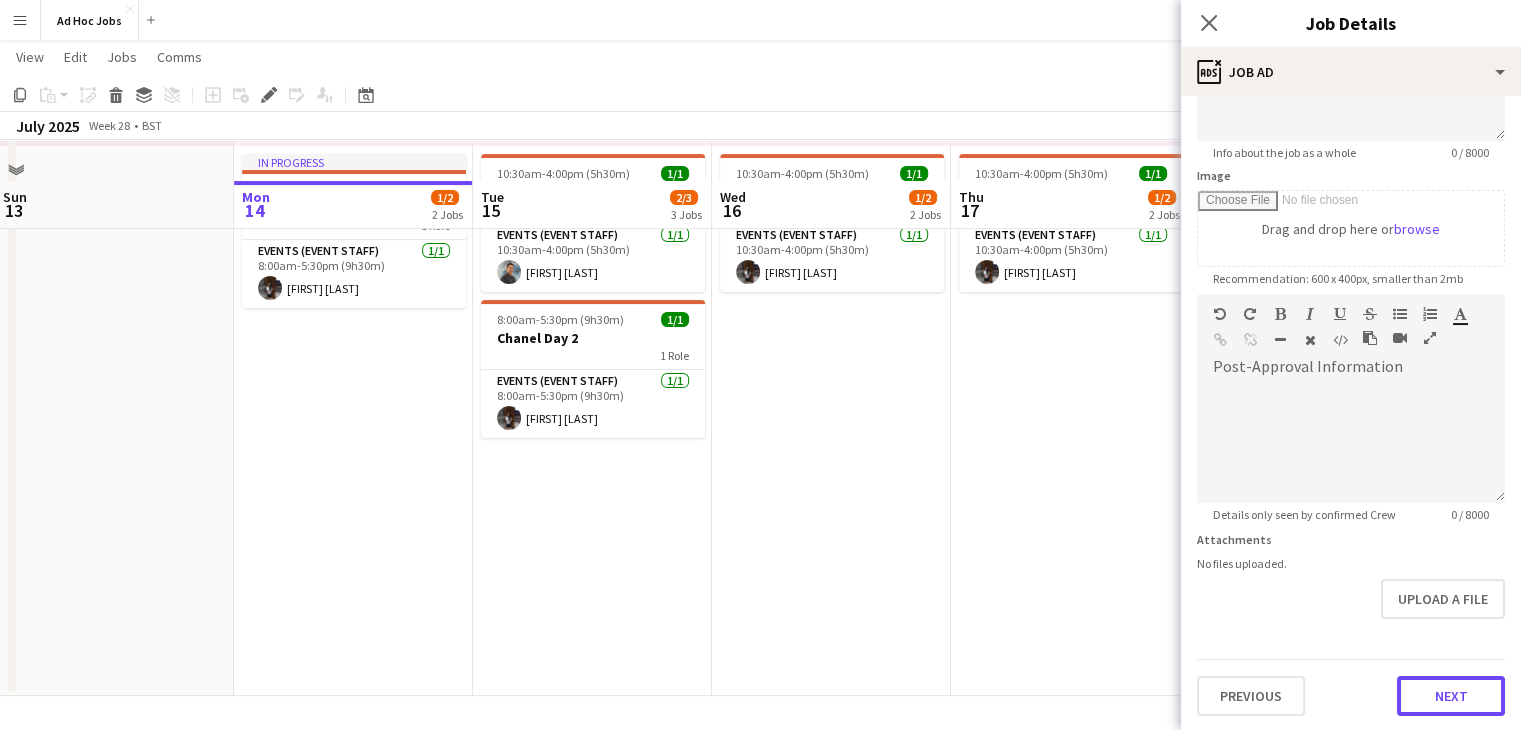 type 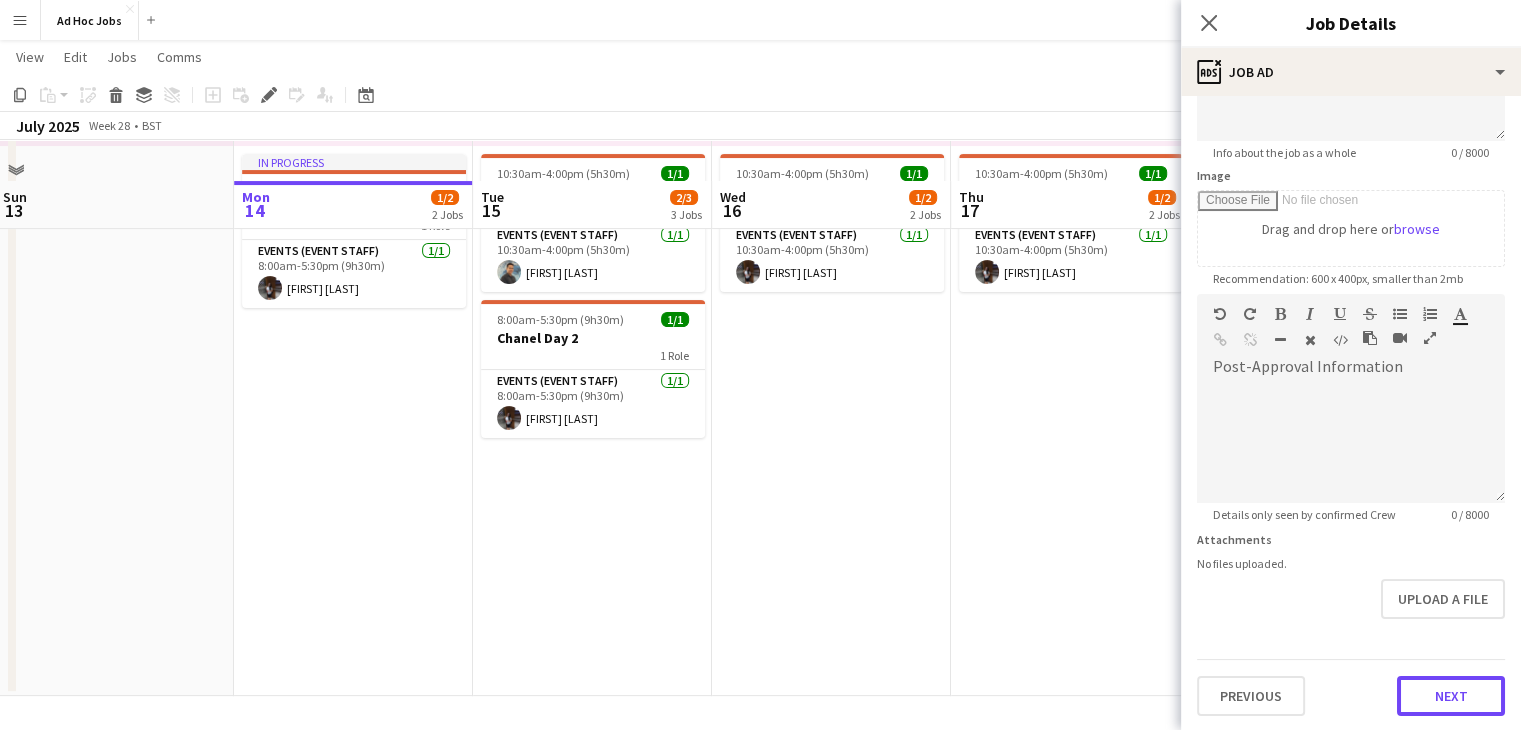 click on "Next" at bounding box center [1451, 696] 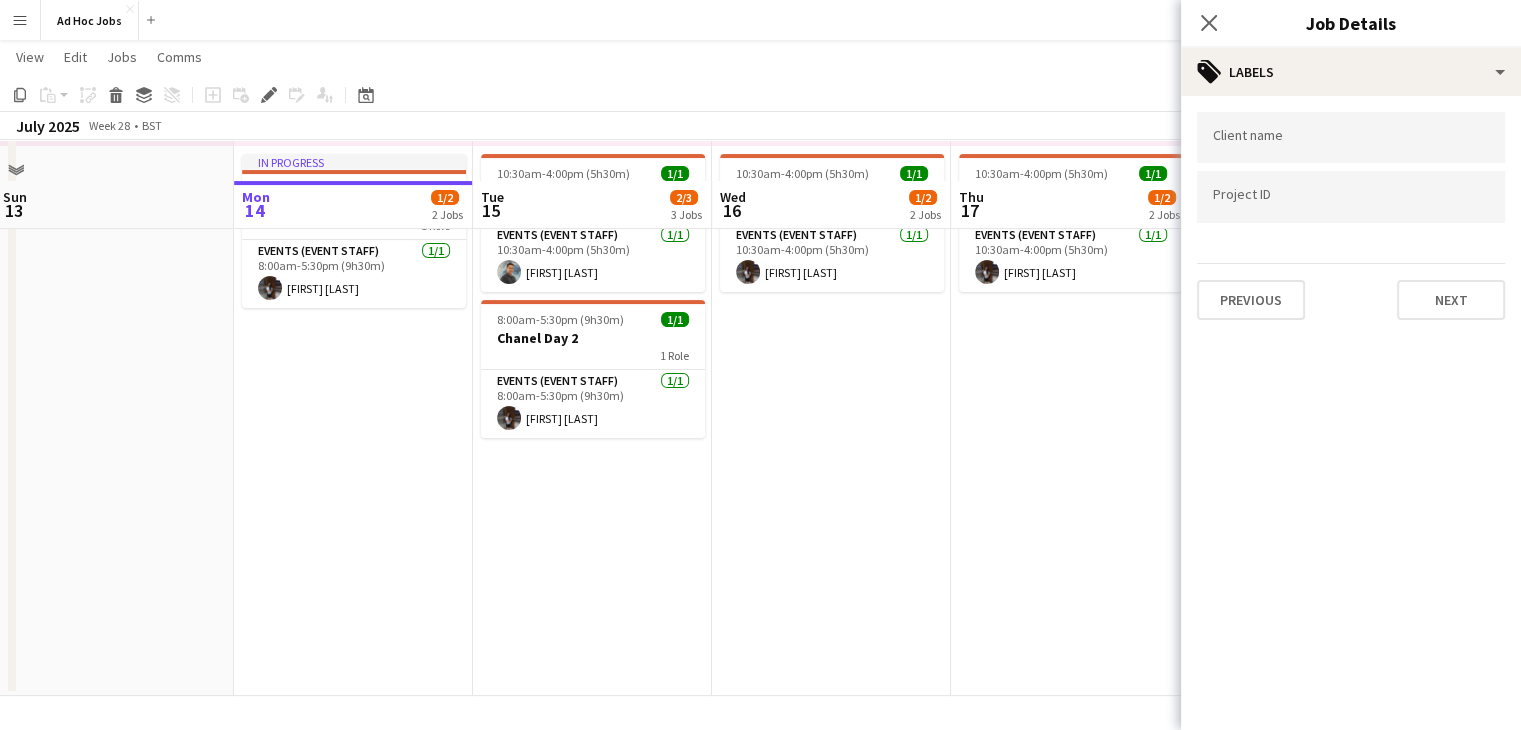 scroll, scrollTop: 0, scrollLeft: 0, axis: both 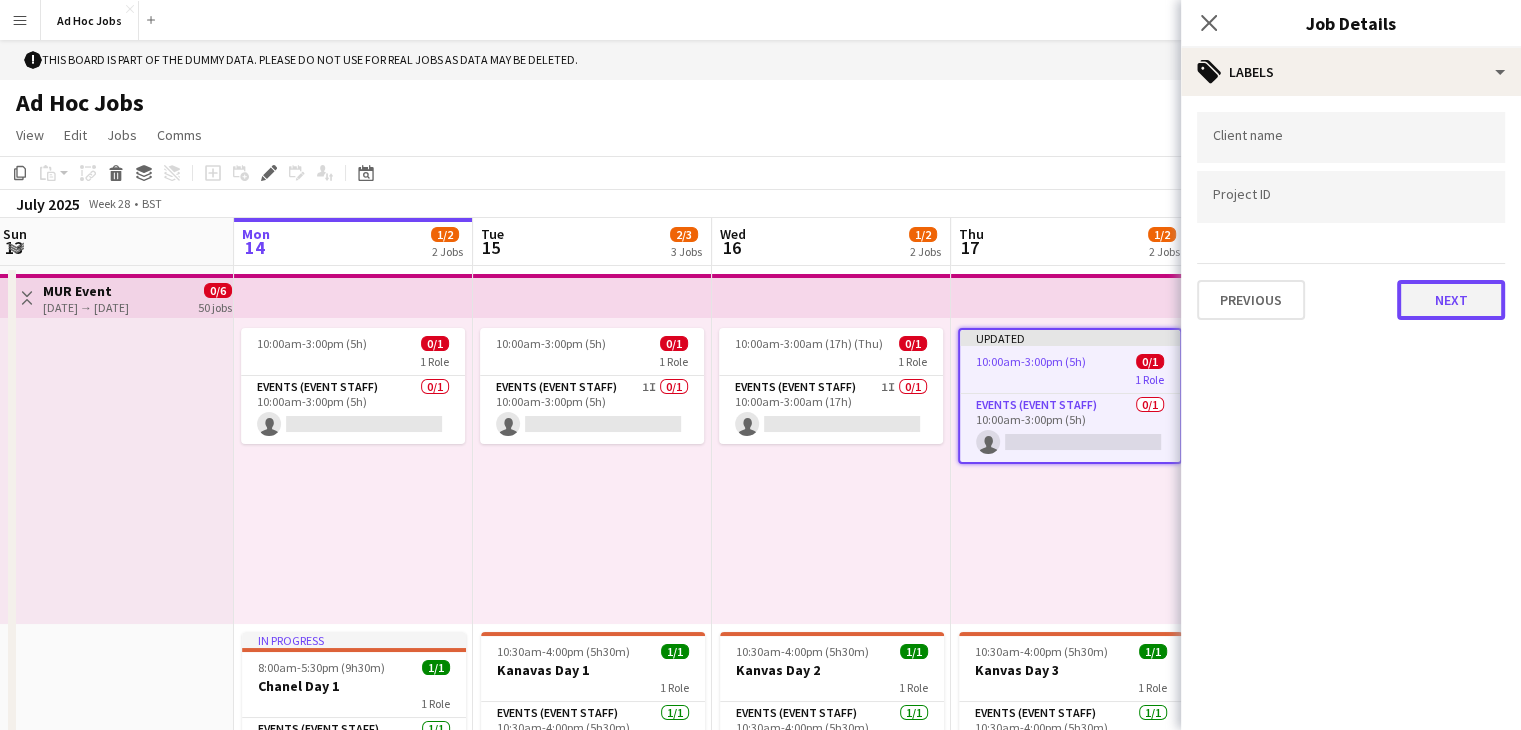 click on "Next" at bounding box center (1451, 300) 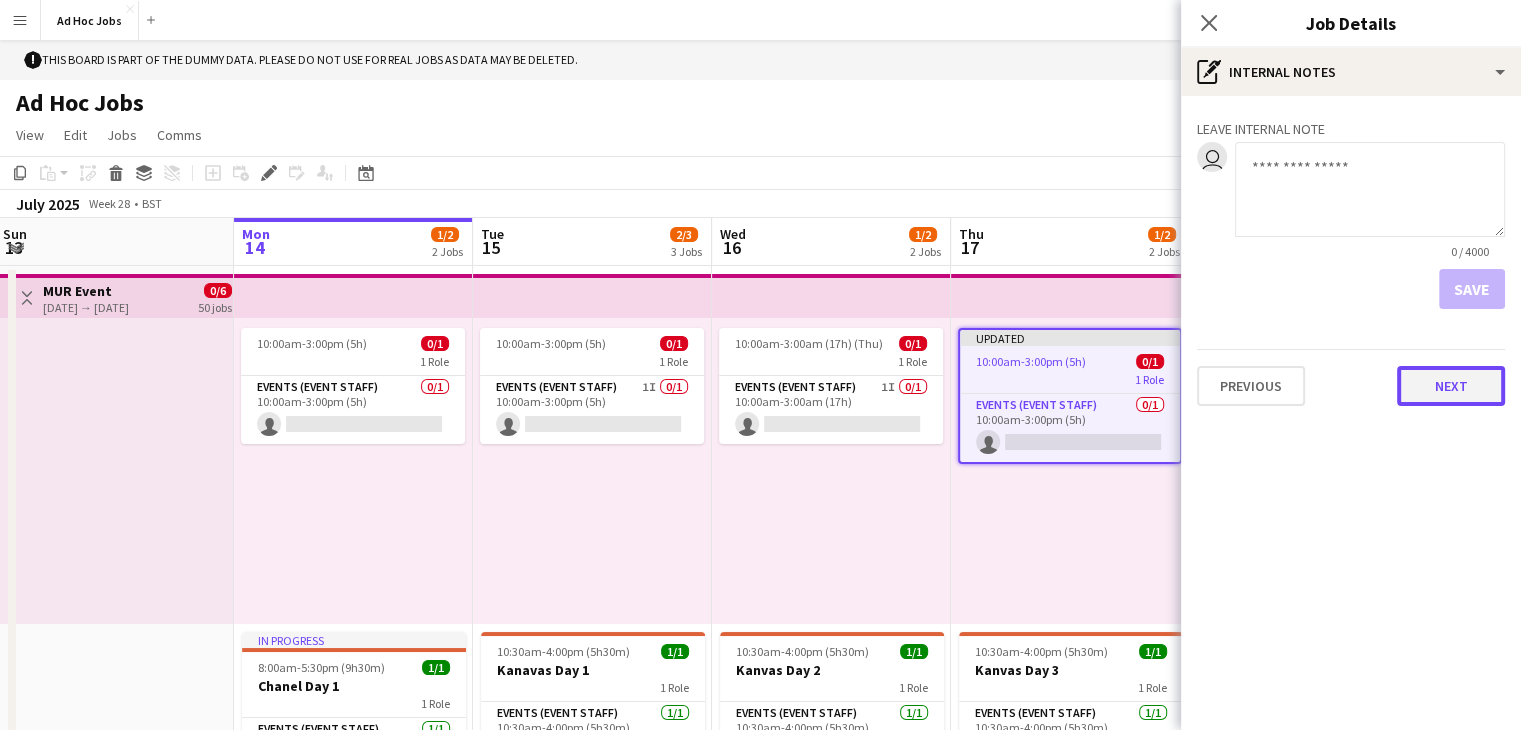 click on "Next" at bounding box center [1451, 386] 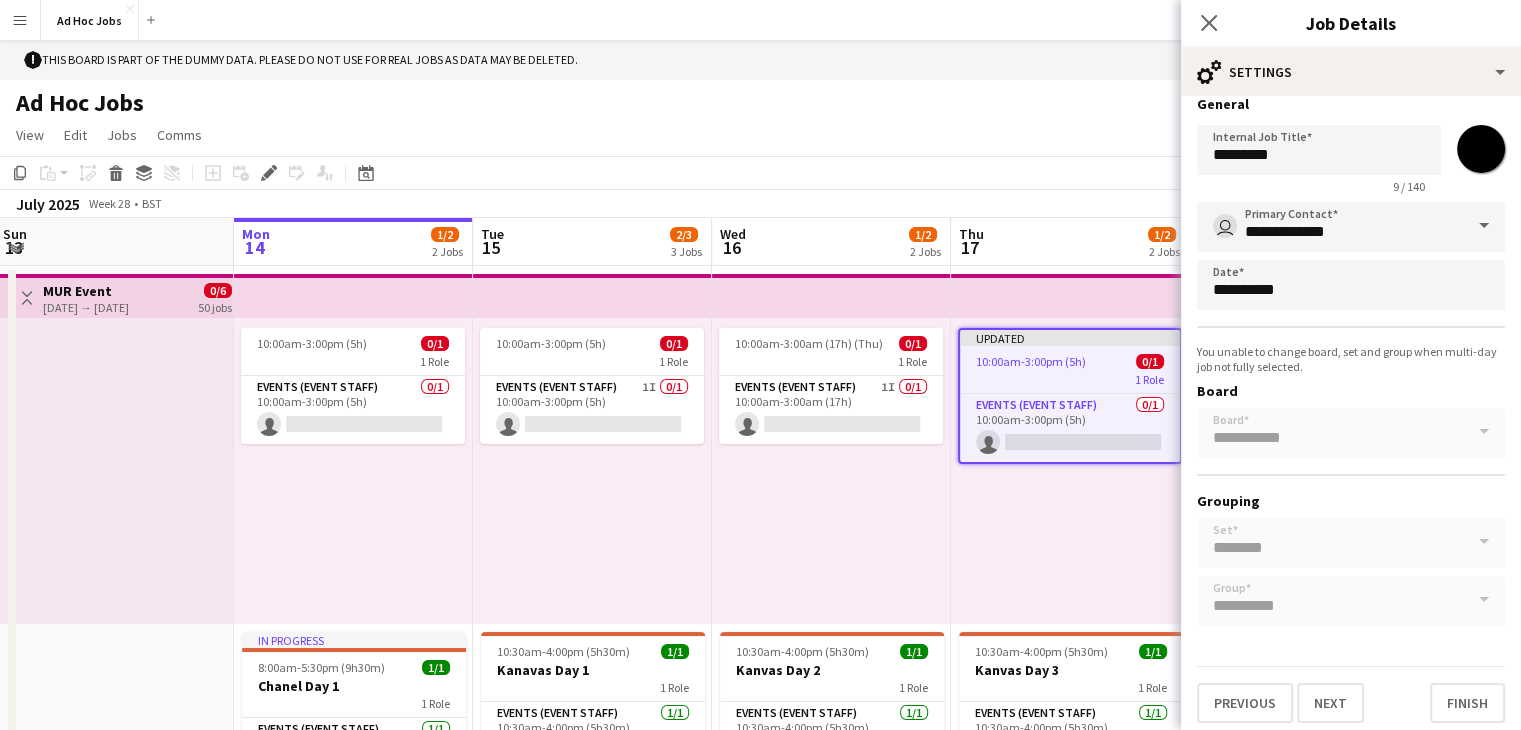 scroll, scrollTop: 22, scrollLeft: 0, axis: vertical 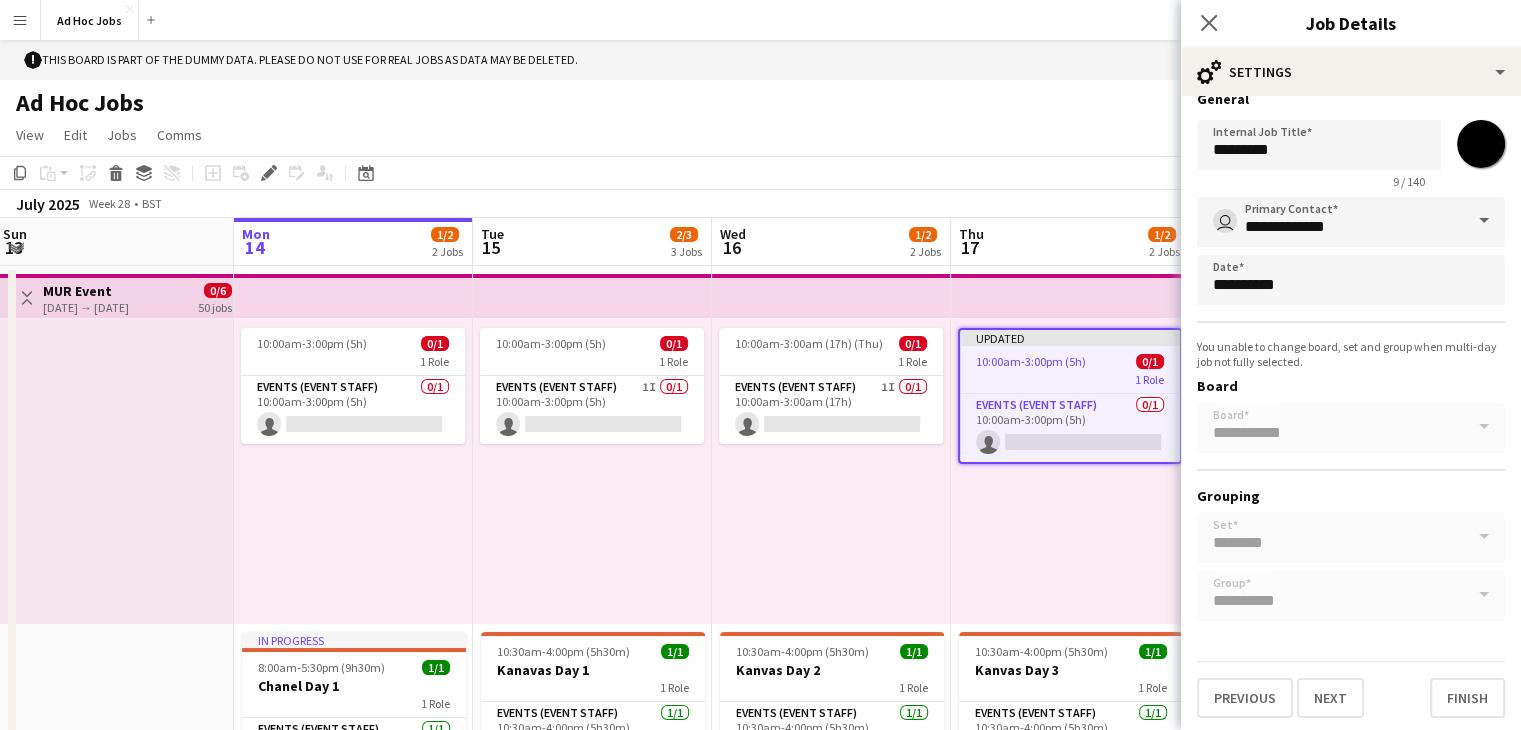 click on "**********" at bounding box center [1351, 404] 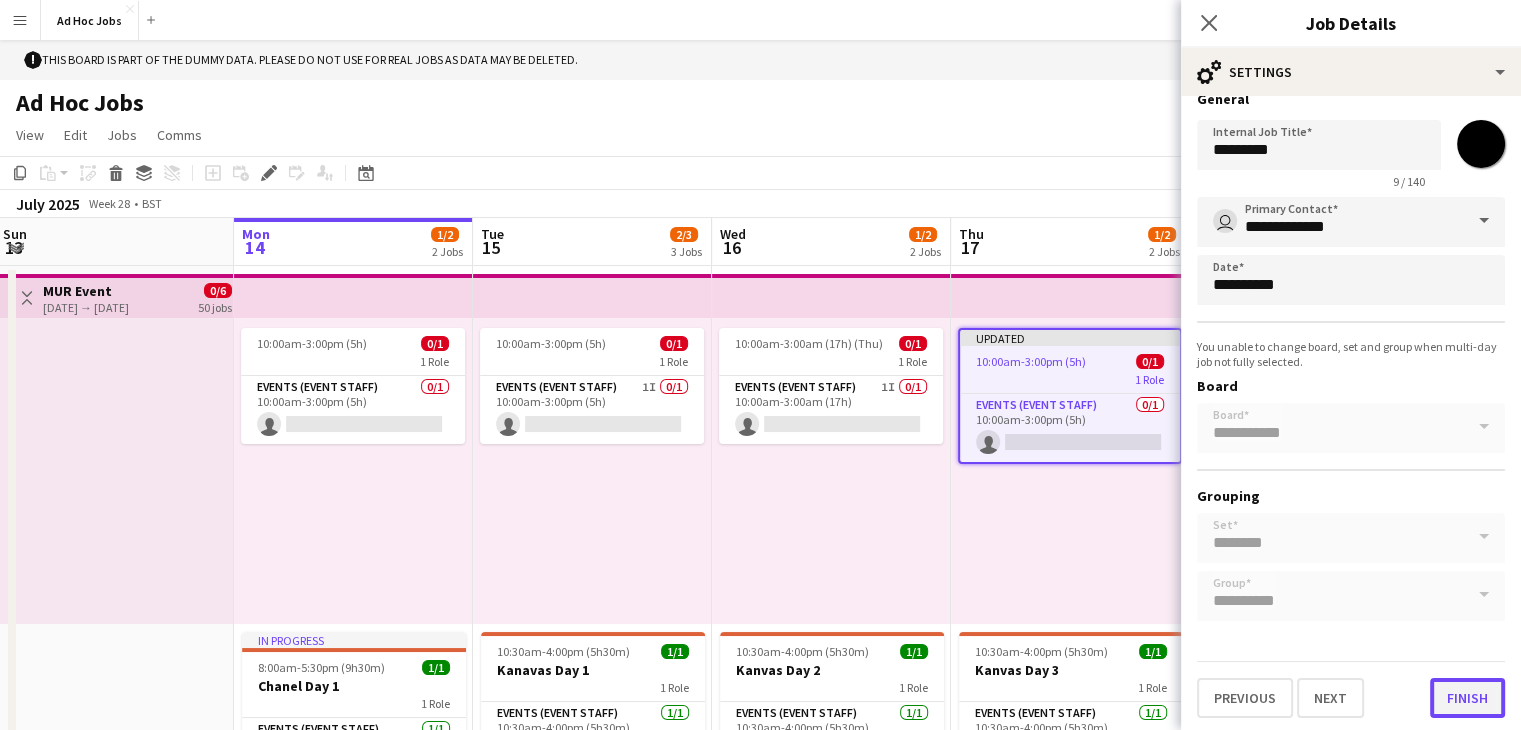 click on "Finish" at bounding box center (1467, 698) 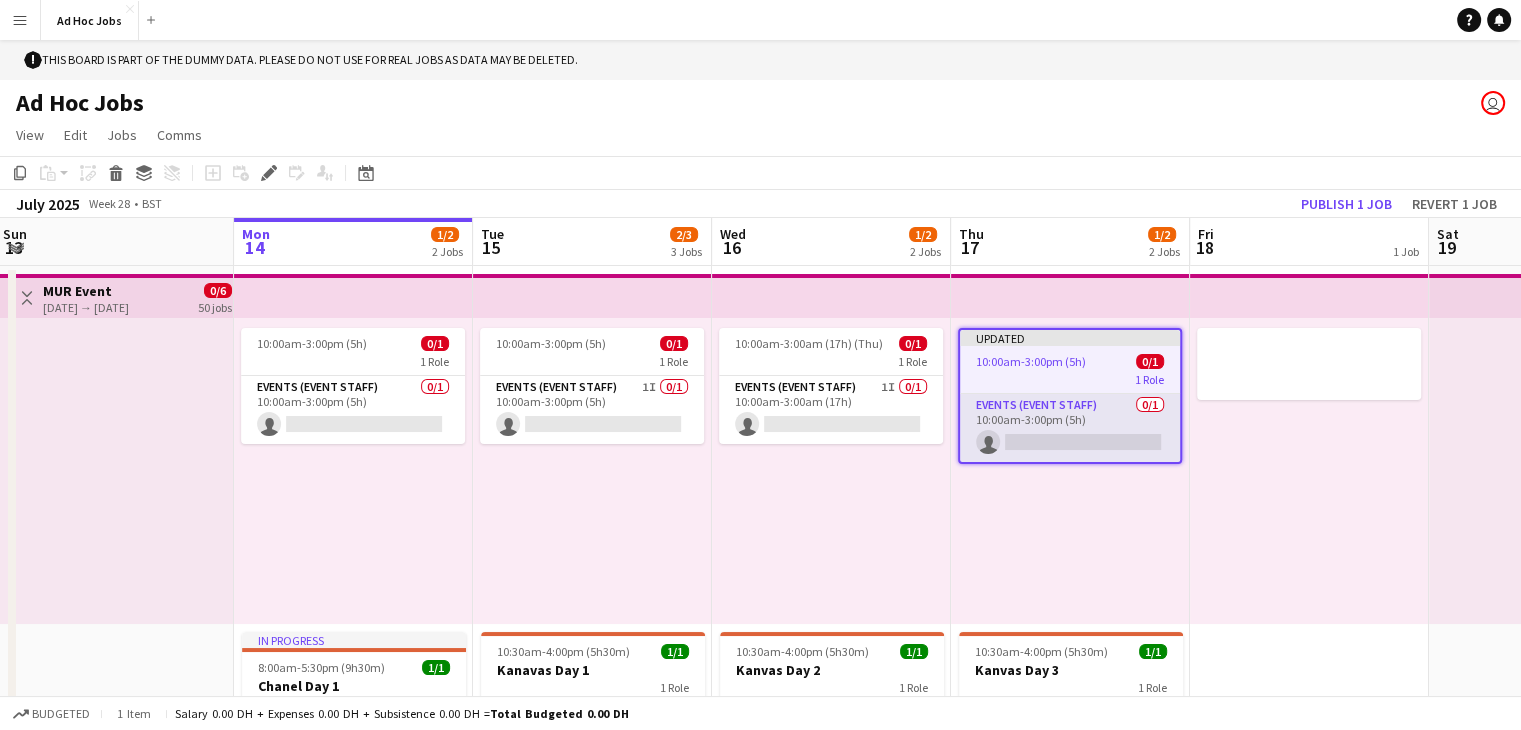 click on "Events (Event Staff)   0/1   10:00am-3:00pm (5h)
single-neutral-actions" at bounding box center [1070, 428] 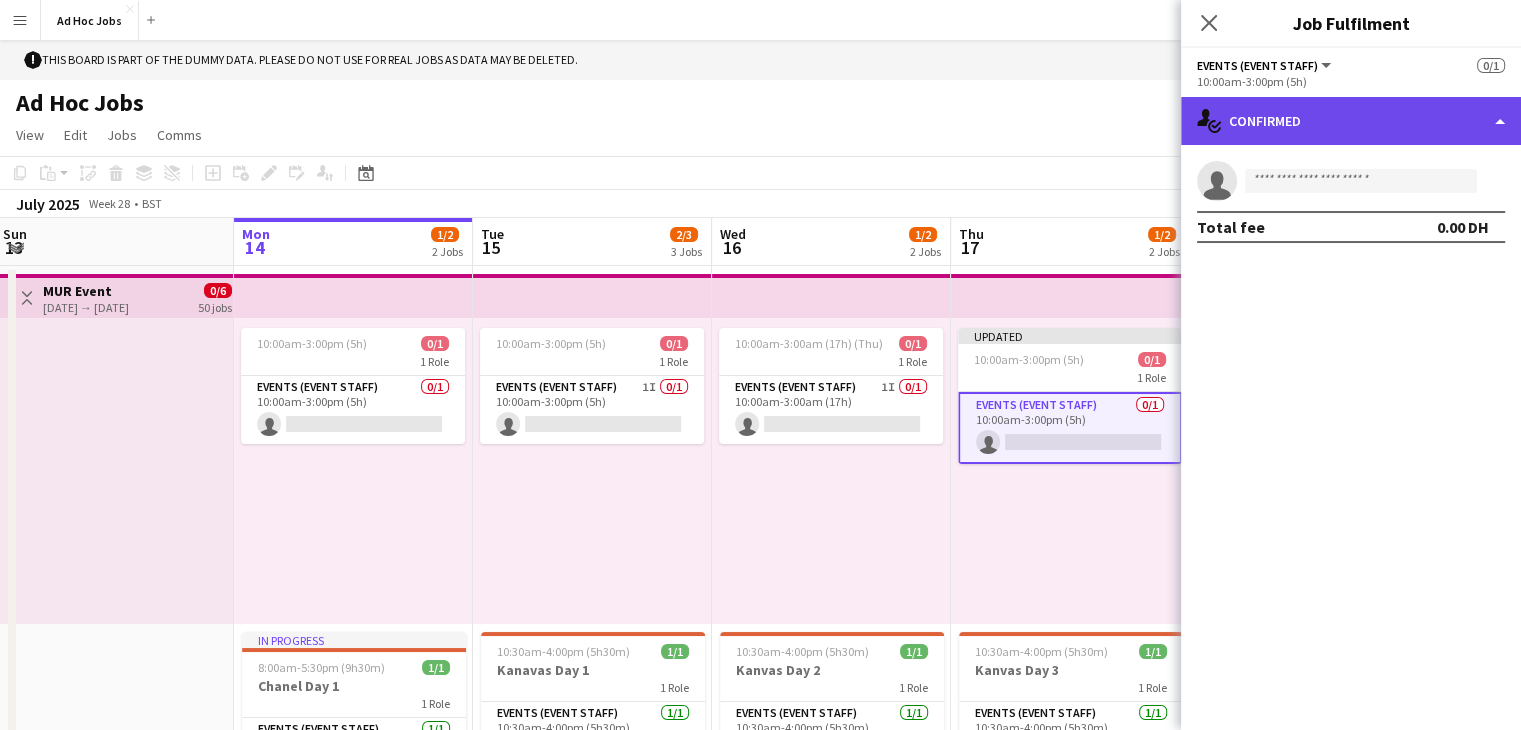 click on "single-neutral-actions-check-2
Confirmed" 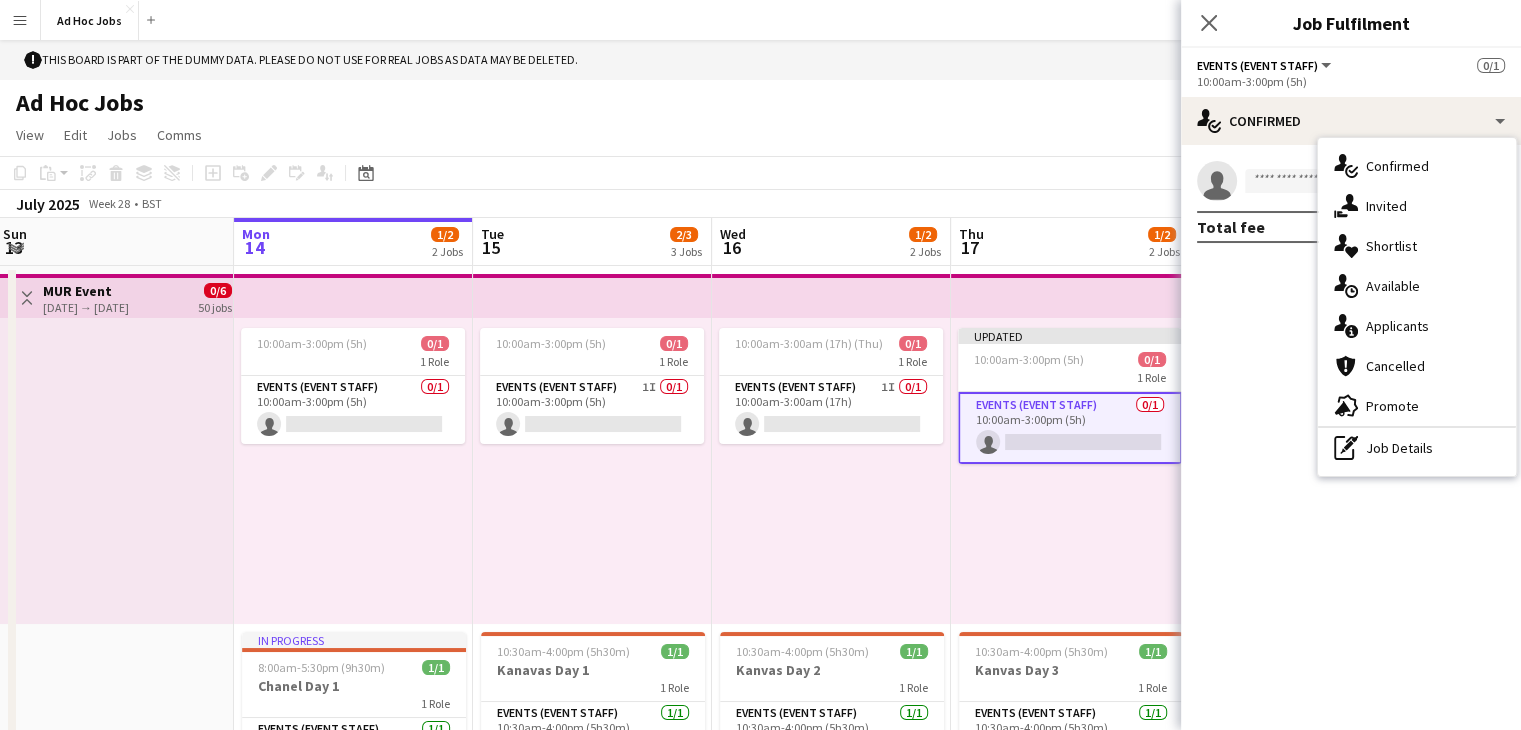 click on "single-neutral-actions-share-1
Invited" at bounding box center (1417, 206) 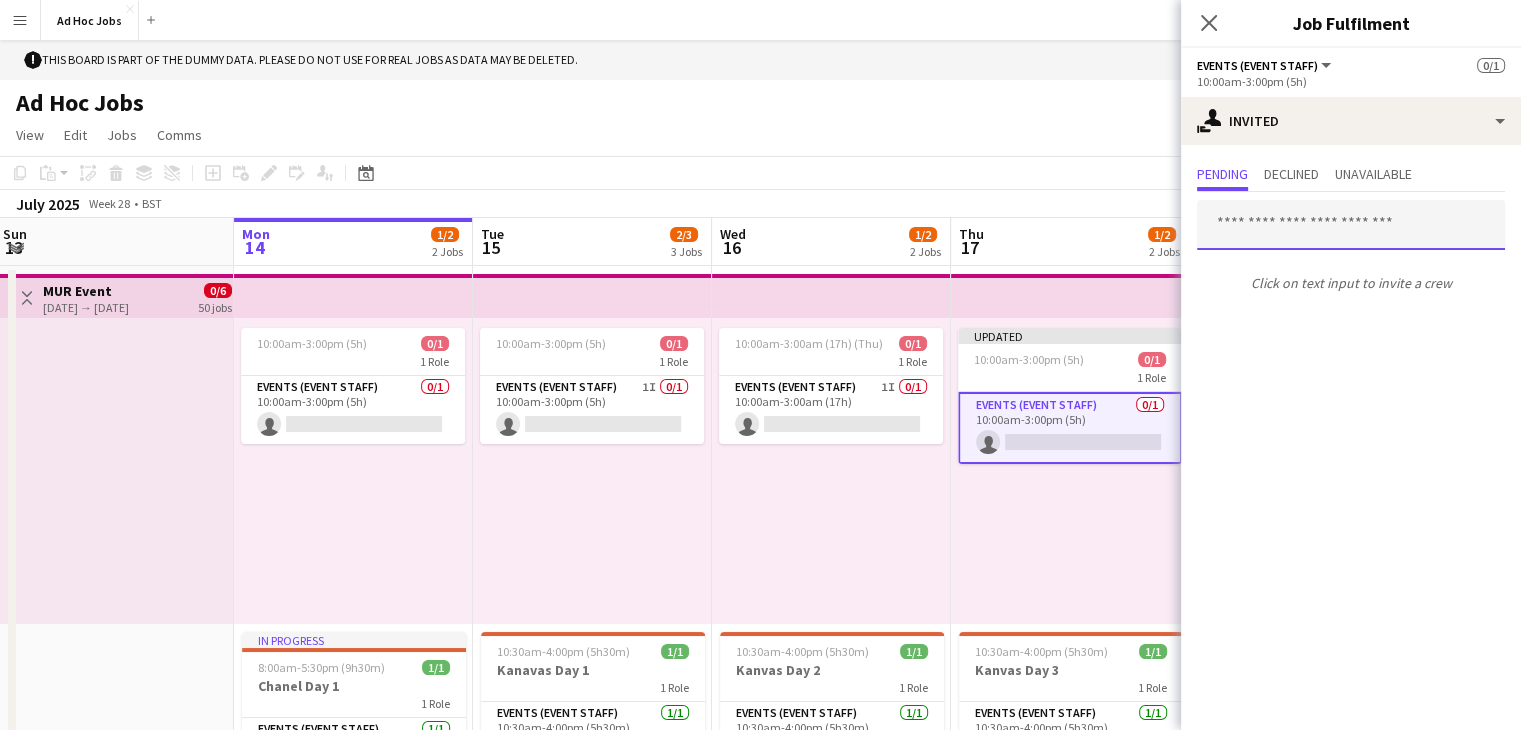 click at bounding box center (1351, 225) 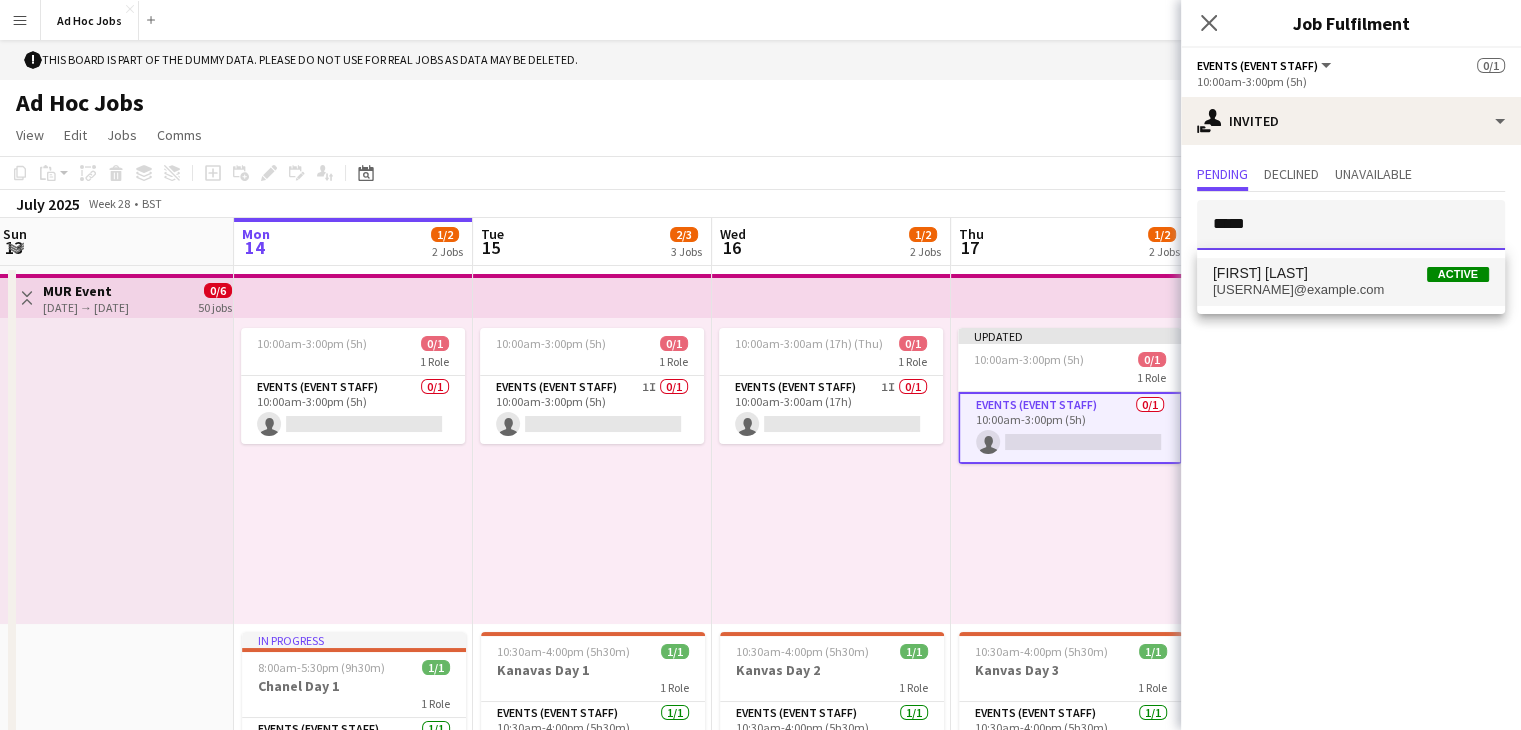 type on "*****" 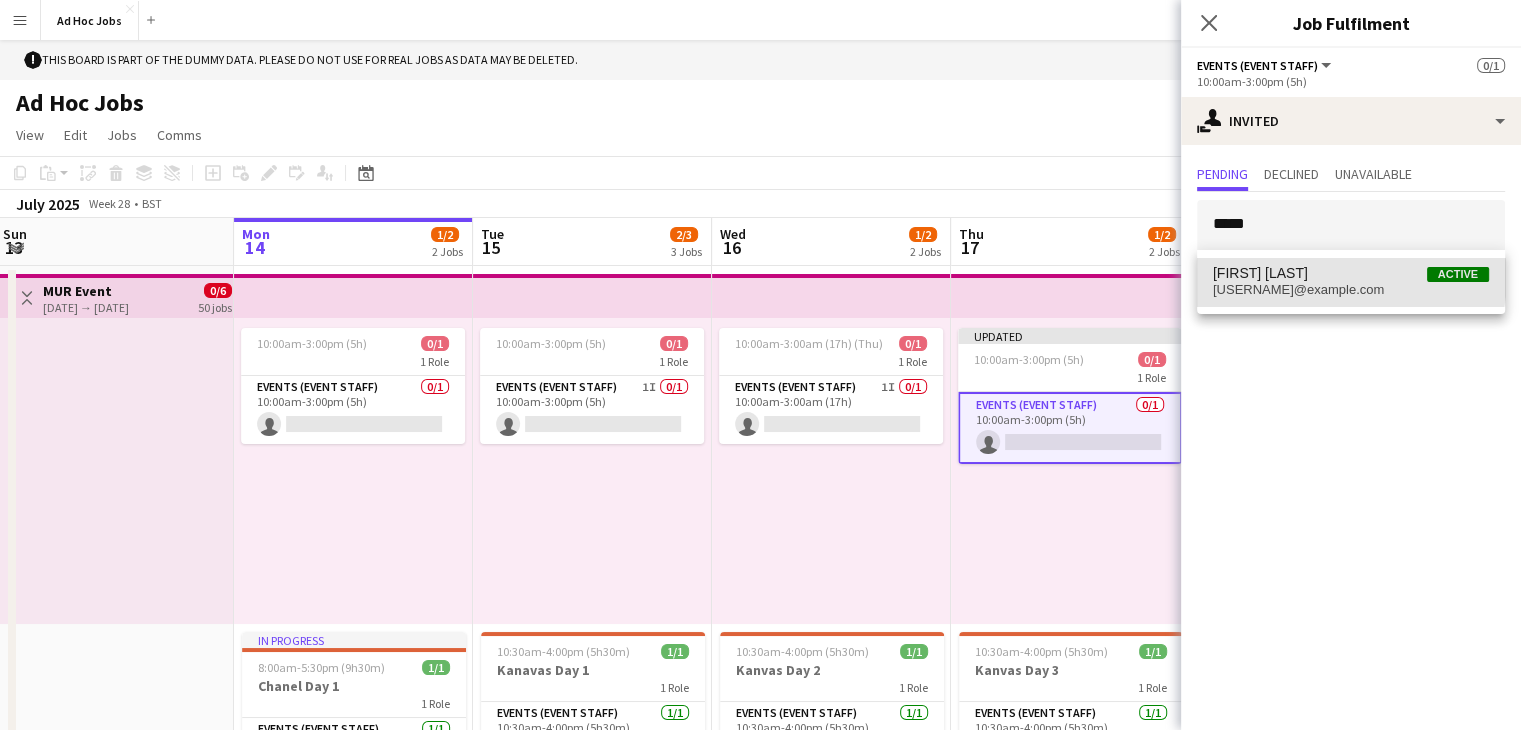 click on "[FIRST] [LAST]  Active" at bounding box center (1351, 273) 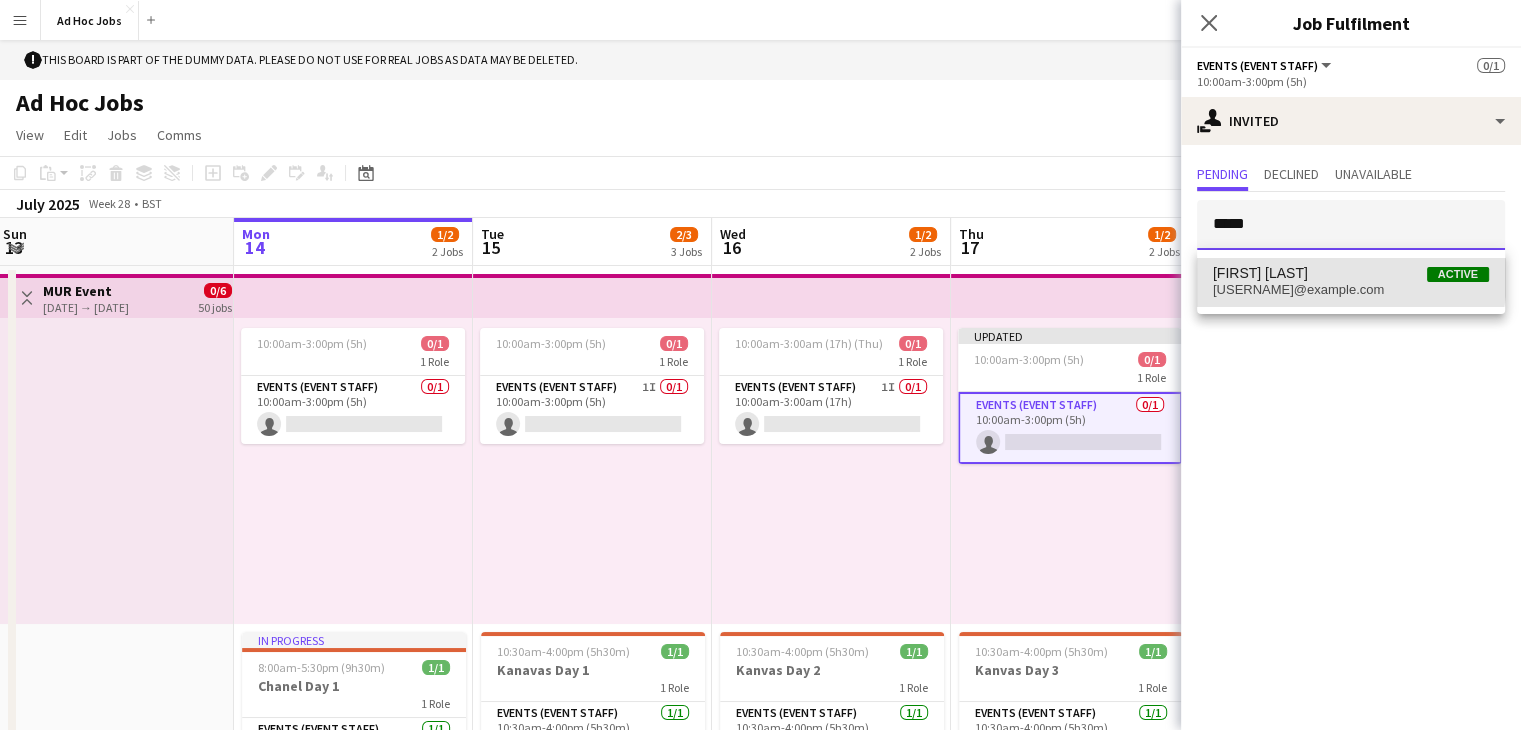 type 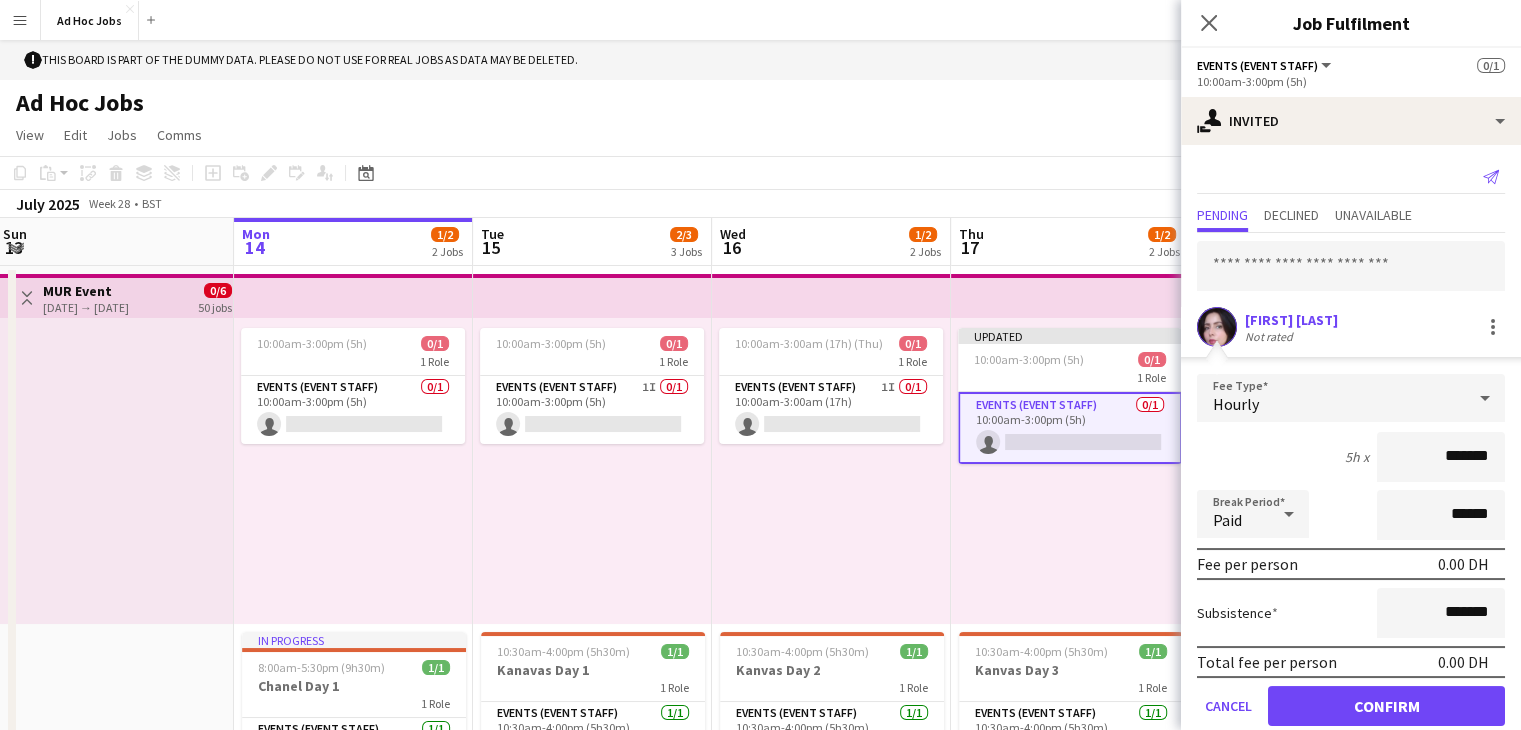 click on "Send notification" 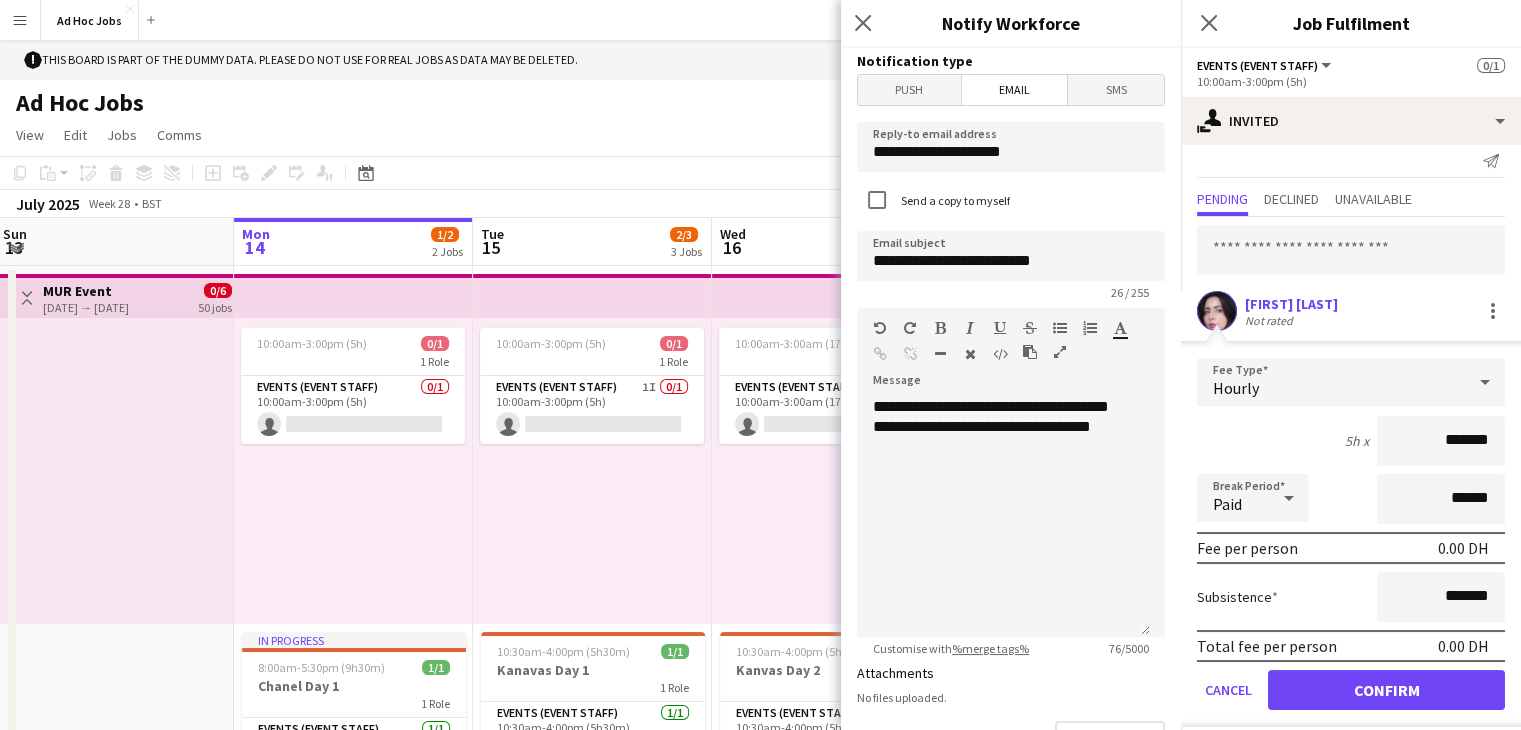 scroll, scrollTop: 30, scrollLeft: 0, axis: vertical 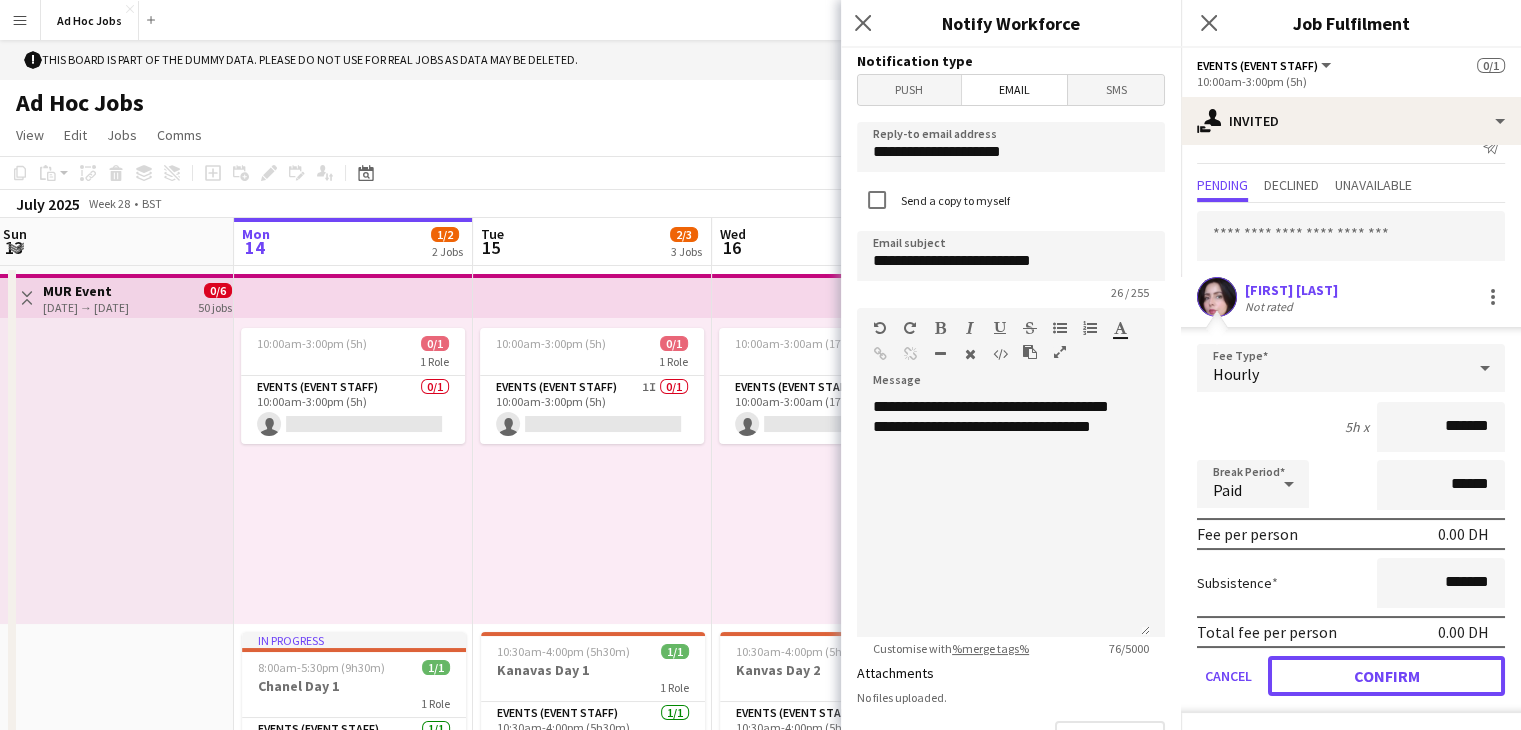 click on "Confirm" 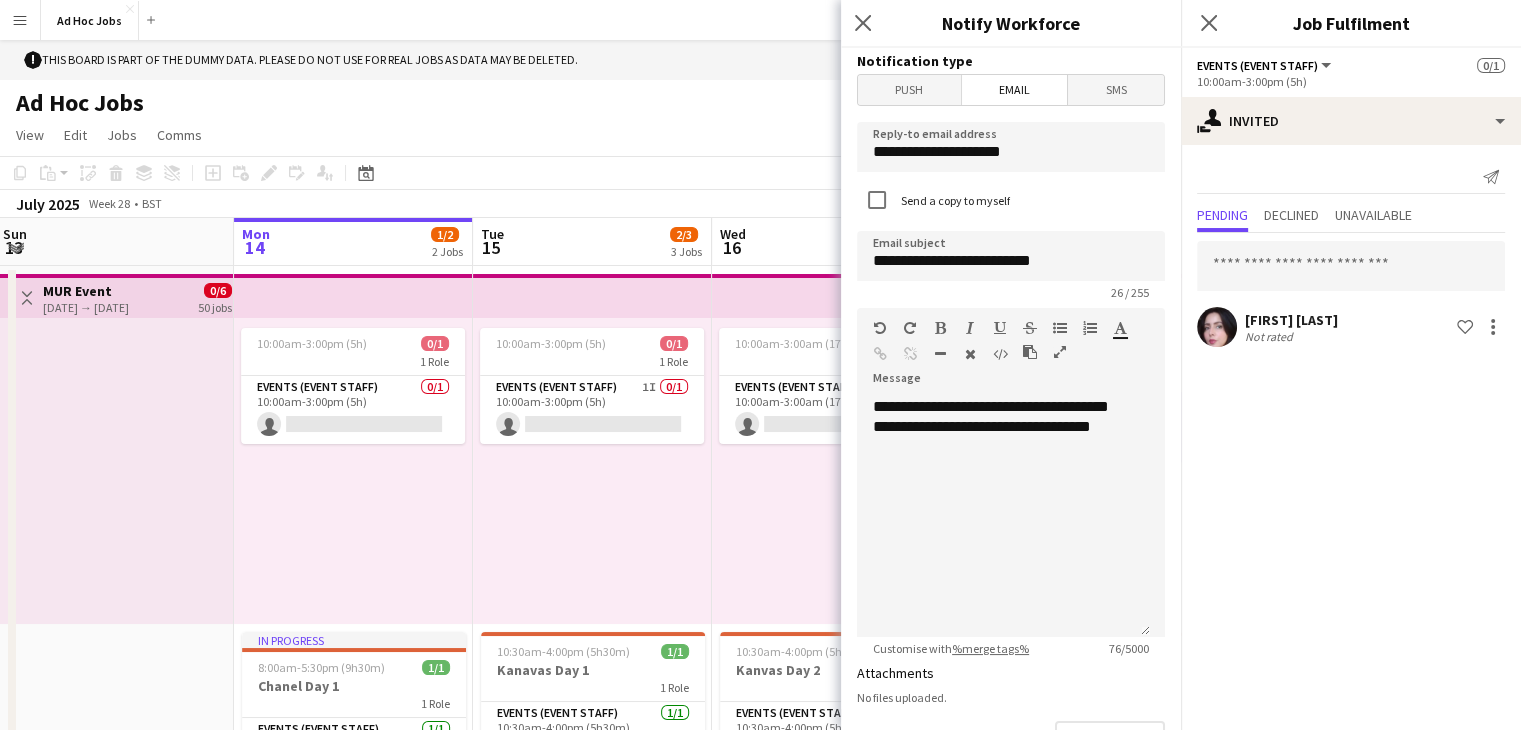 scroll, scrollTop: 0, scrollLeft: 0, axis: both 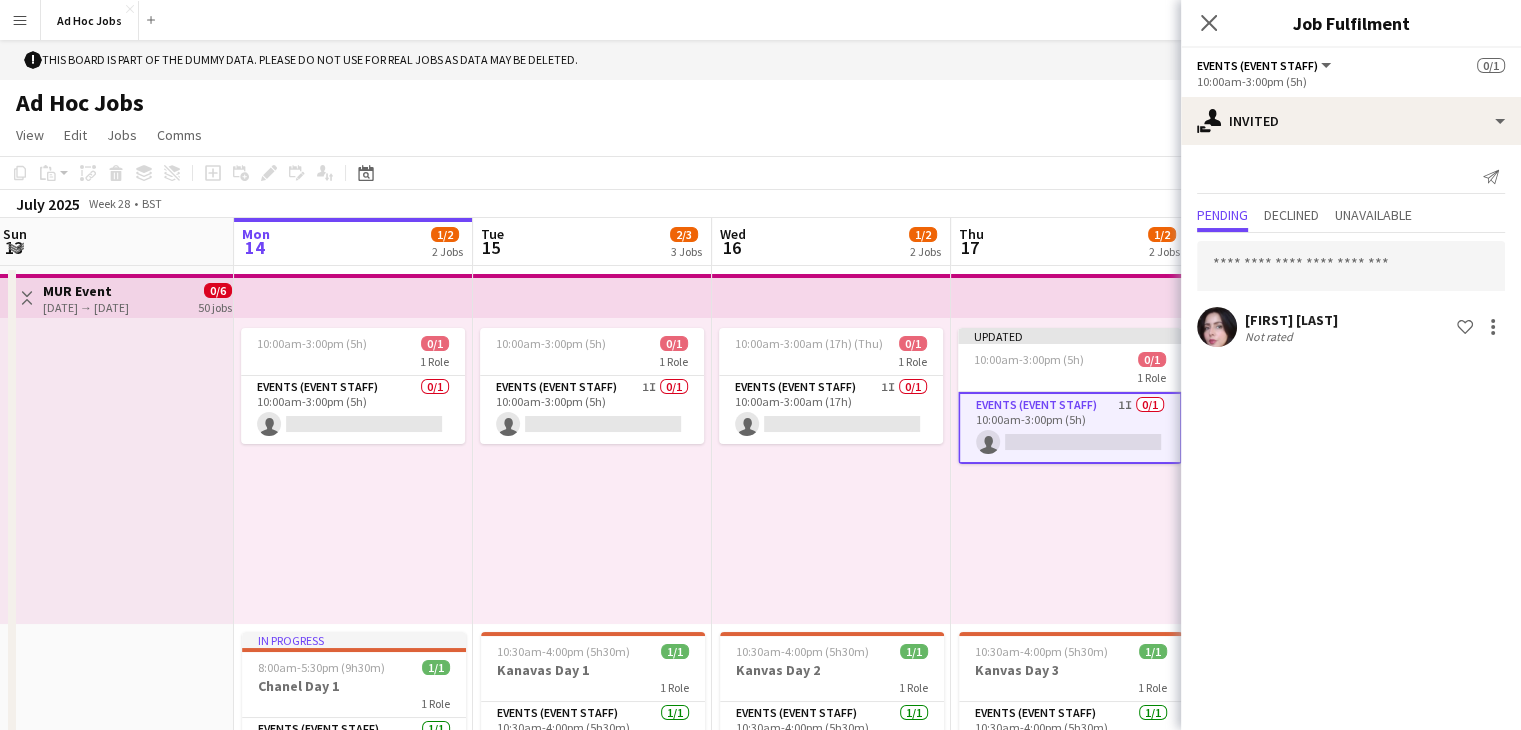 click on "Updated   10:00am-3:00pm (5h)    0/1   1 Role   Events (Event Staff)   1I   0/1   10:00am-3:00pm (5h)
single-neutral-actions" at bounding box center (1070, 471) 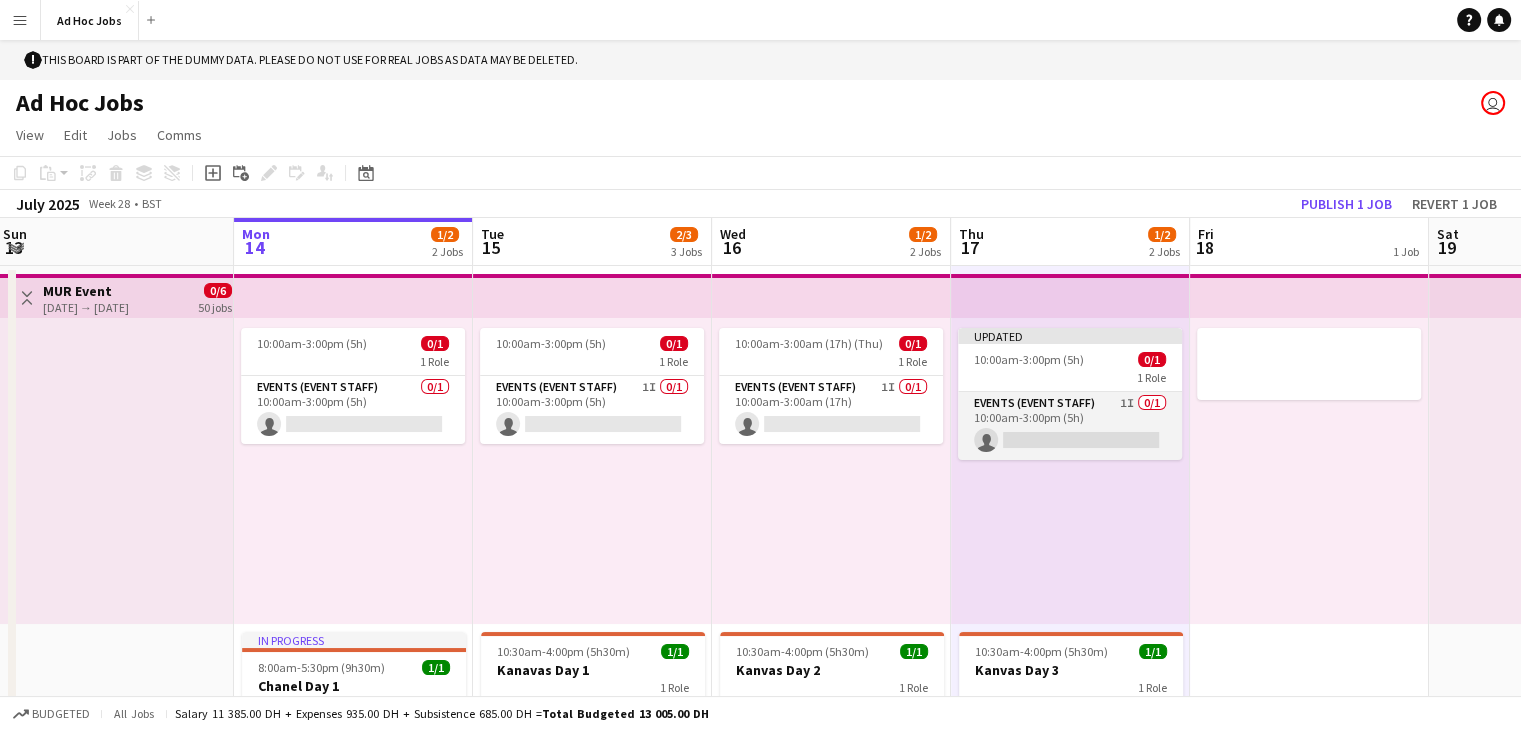 click on "Events (Event Staff)   1I   0/1   10:00am-3:00pm (5h)
single-neutral-actions" at bounding box center (1070, 426) 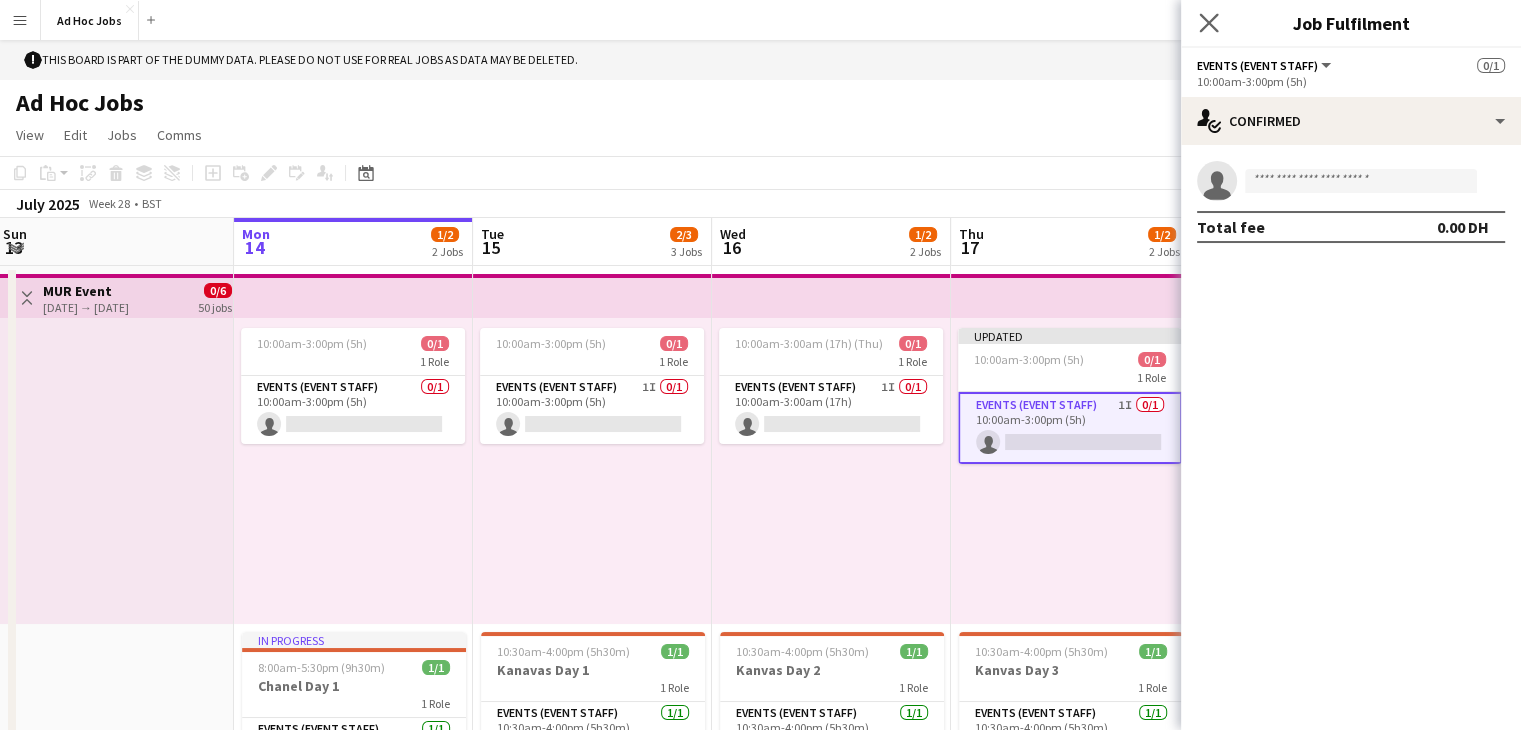 click on "Close pop-in" 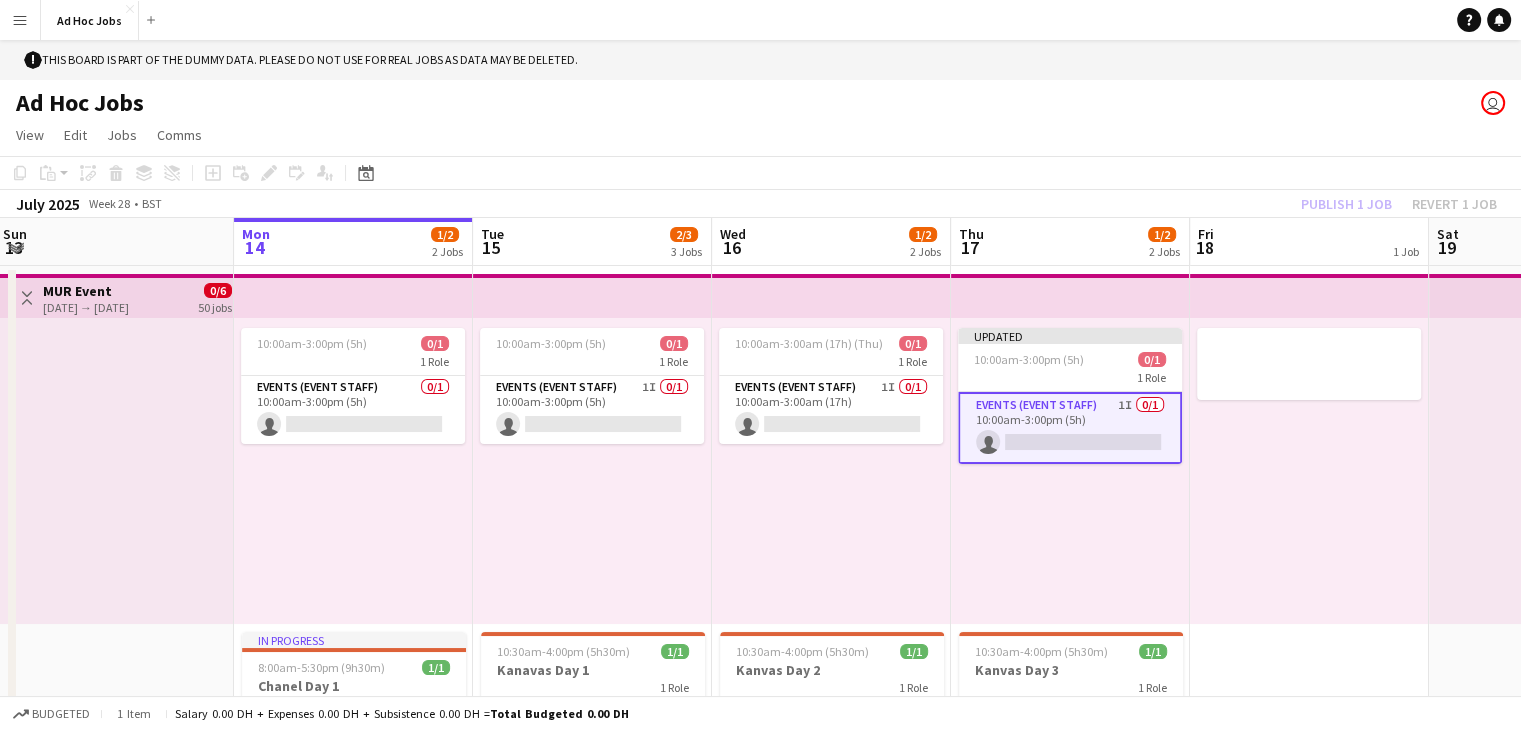 click on "Updated   10:00am-3:00pm (5h)    0/1   1 Role   Events (Event Staff)   1I   0/1   10:00am-3:00pm (5h)
single-neutral-actions" at bounding box center [1070, 471] 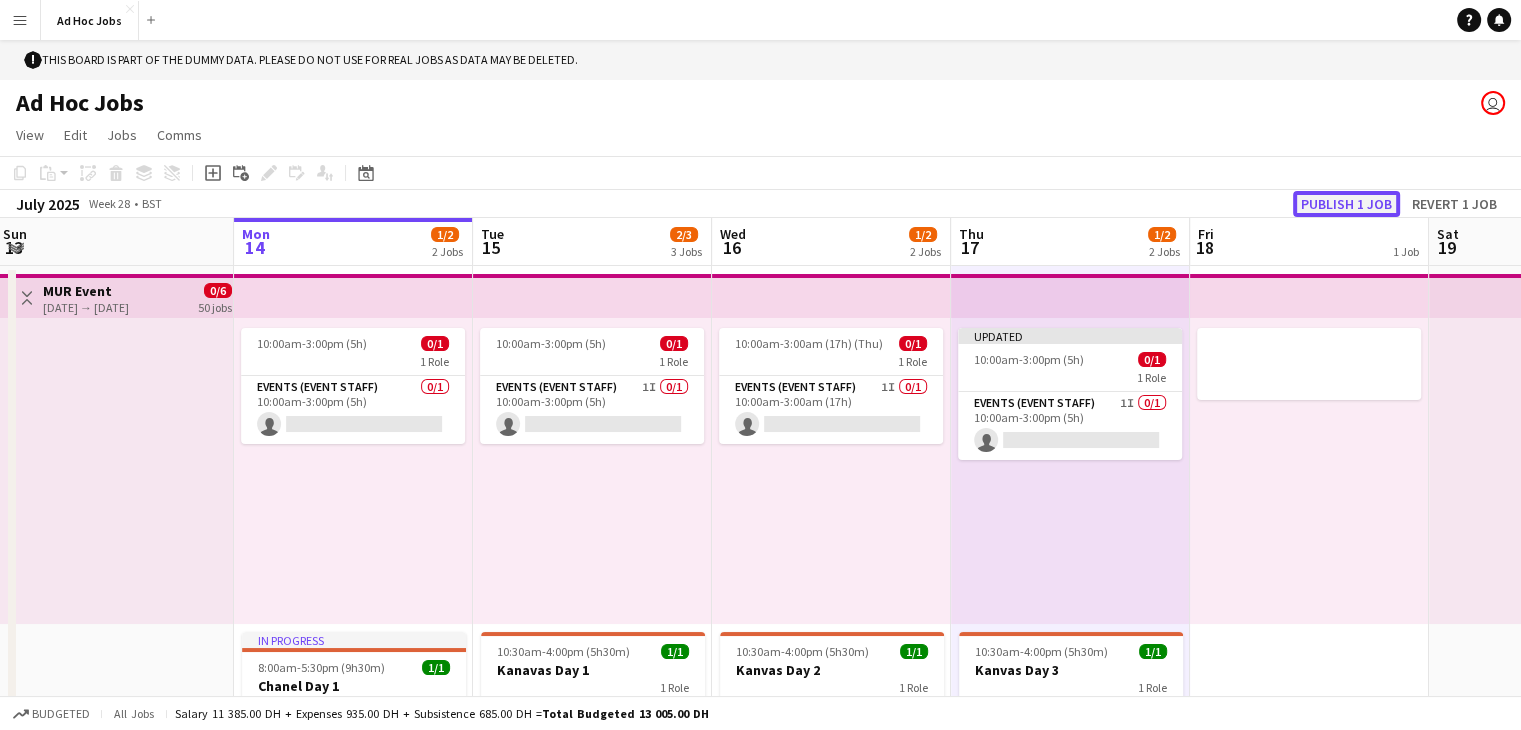 click on "Publish 1 job" 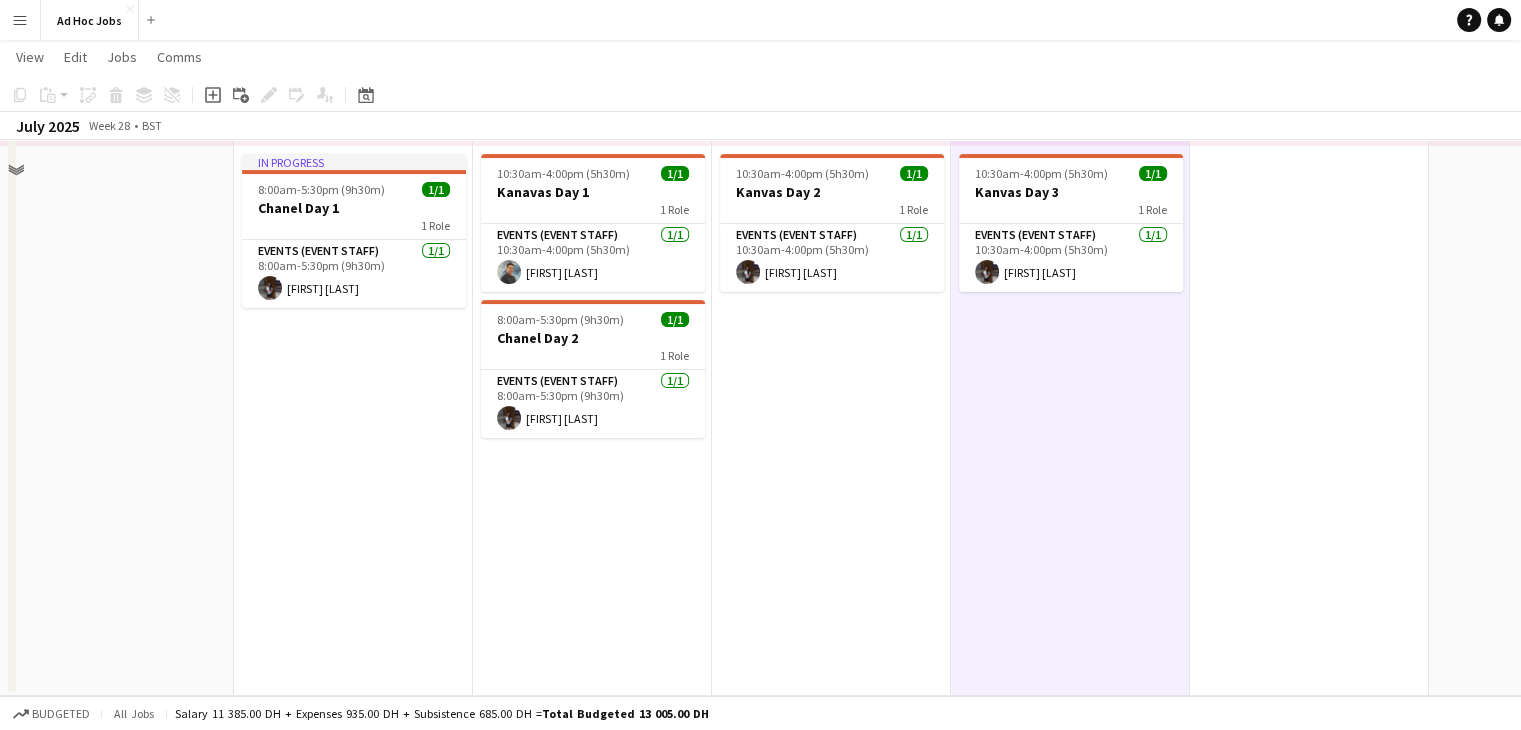 scroll, scrollTop: 143, scrollLeft: 0, axis: vertical 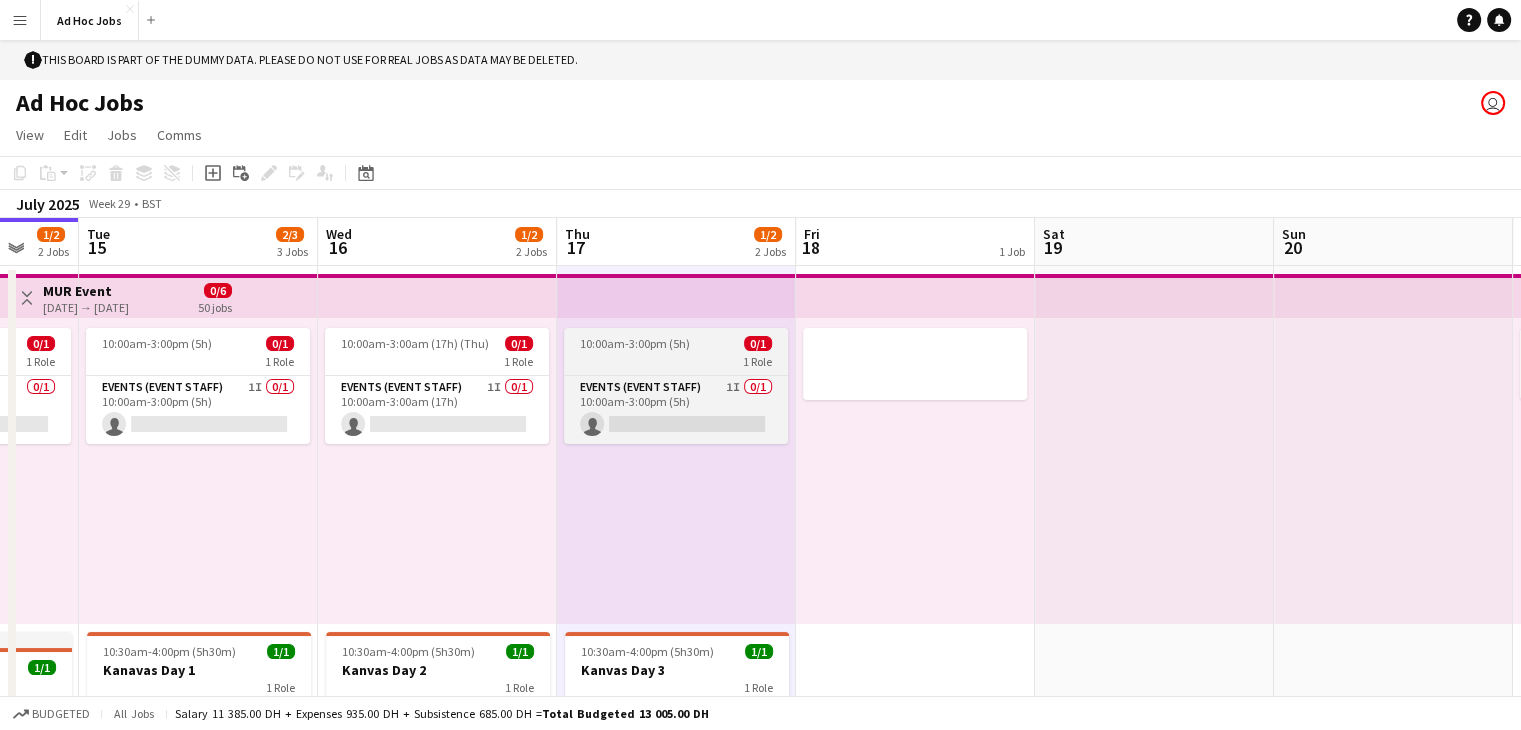 click on "10:00am-3:00pm (5h)    0/1   1 Role   Events (Event Staff)   1I   0/1   10:00am-3:00pm (5h)
single-neutral-actions" at bounding box center (676, 386) 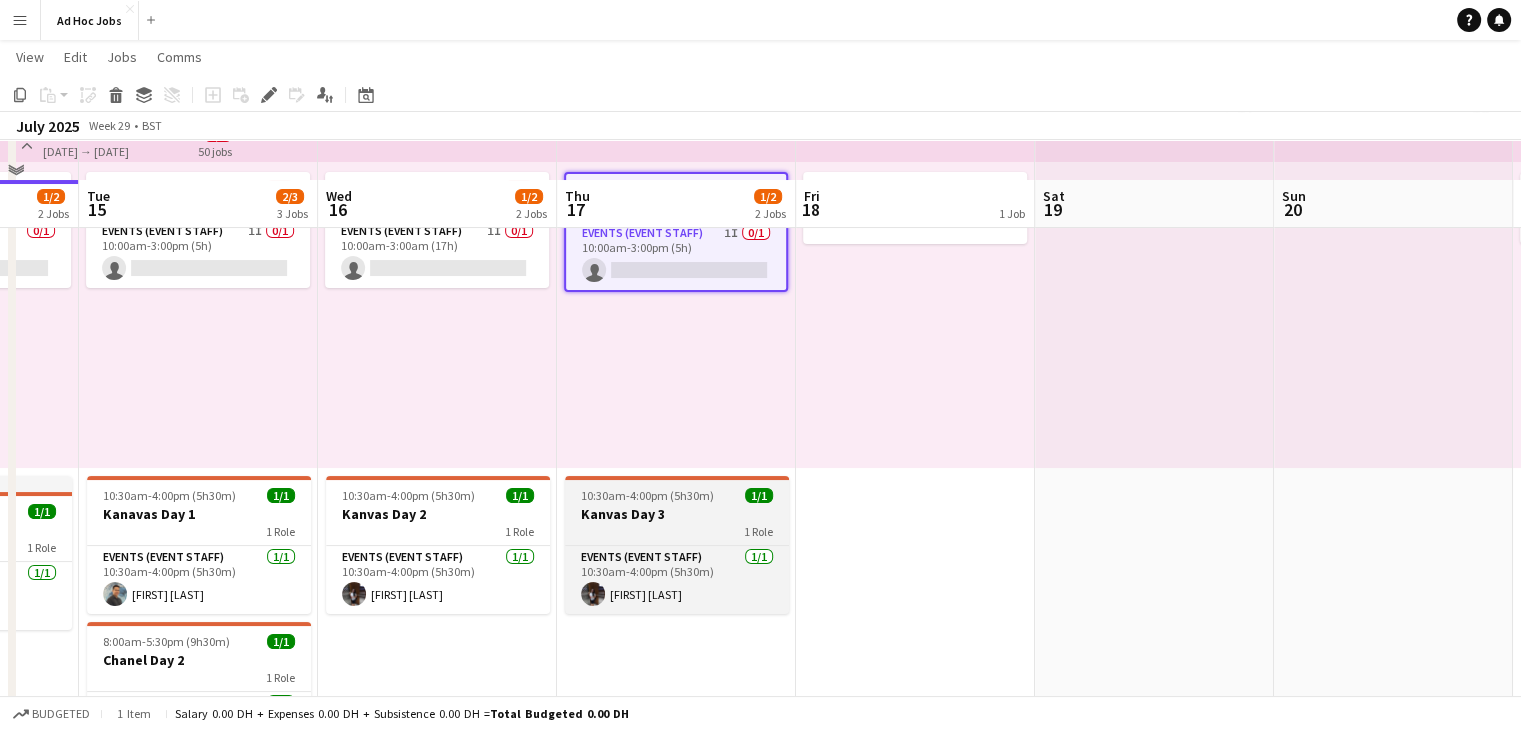scroll, scrollTop: 155, scrollLeft: 0, axis: vertical 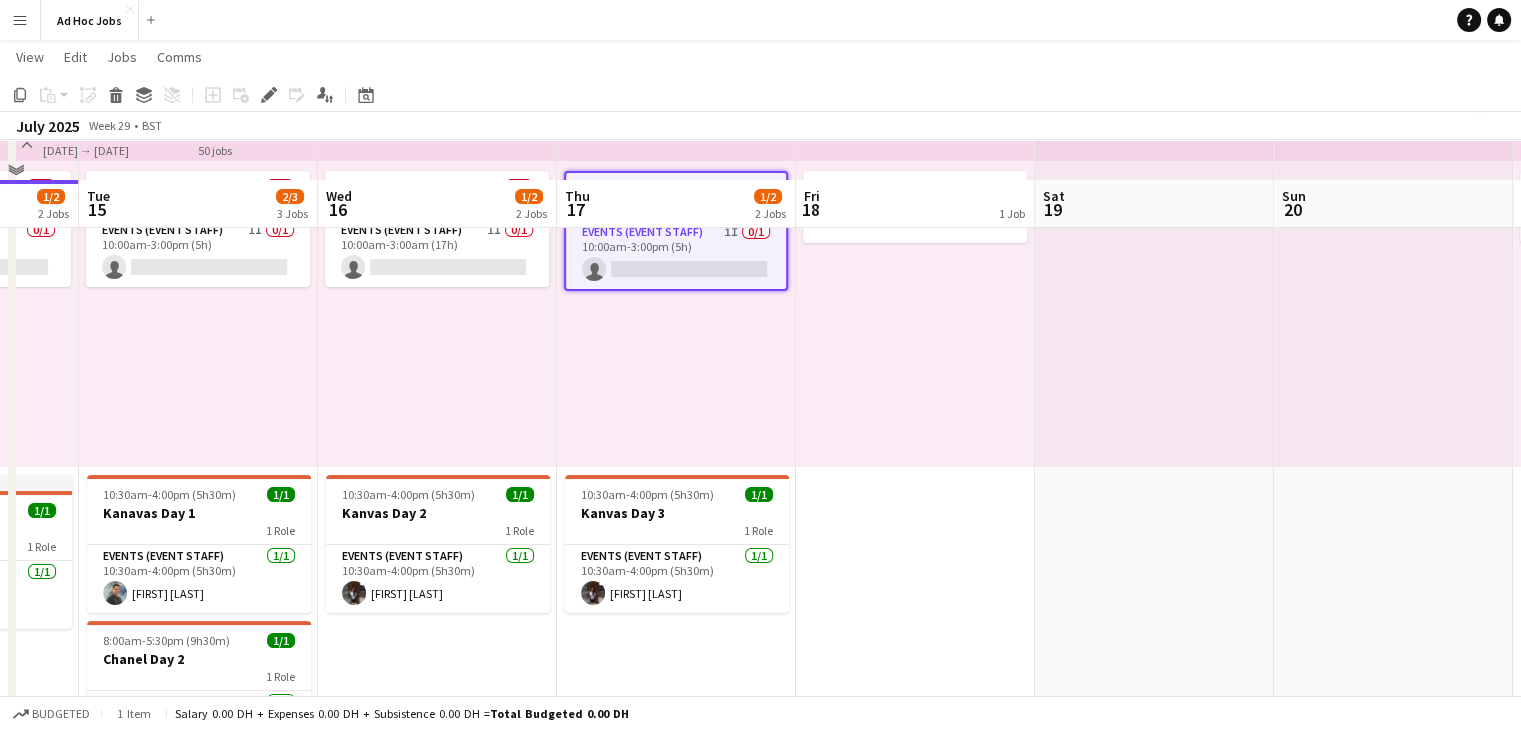 click at bounding box center [915, 563] 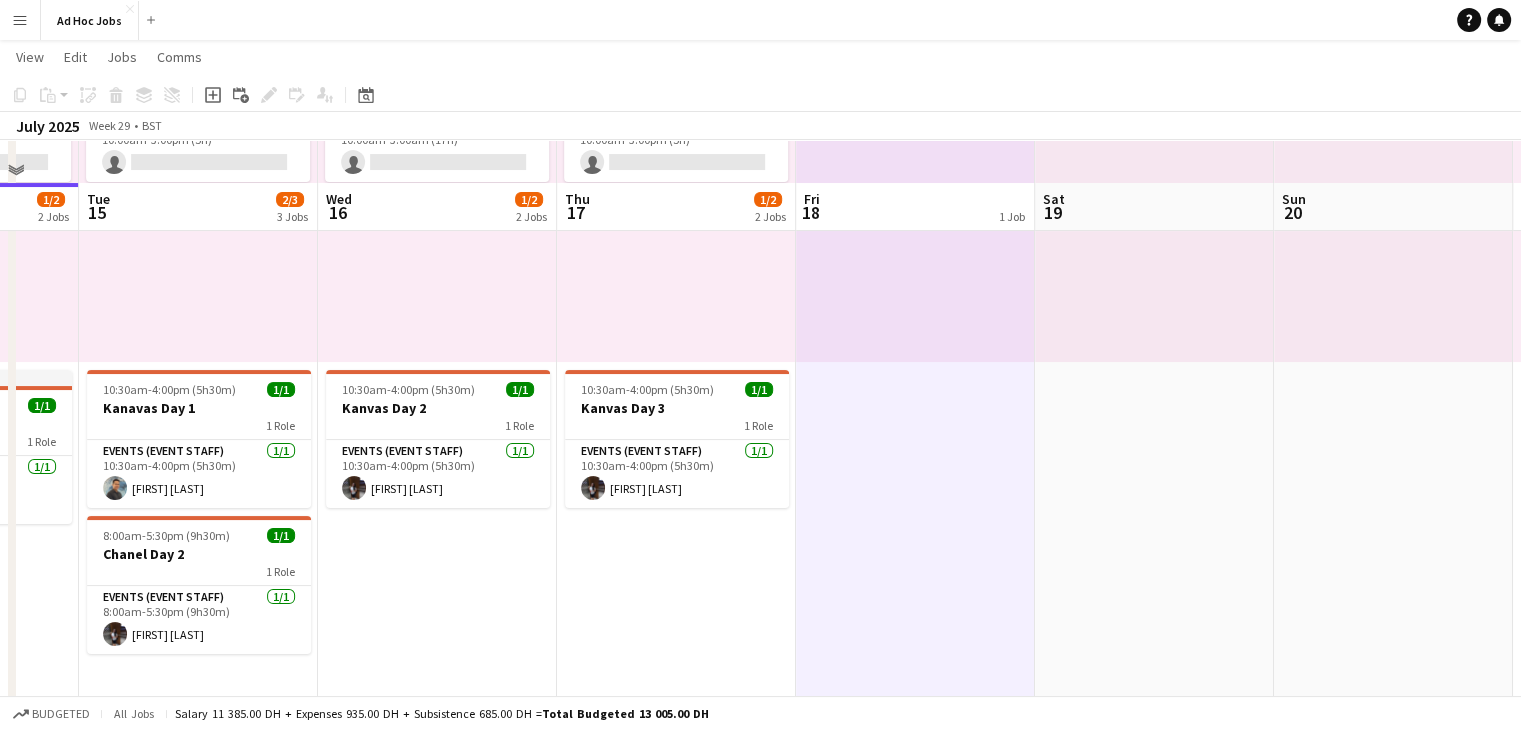 scroll, scrollTop: 266, scrollLeft: 0, axis: vertical 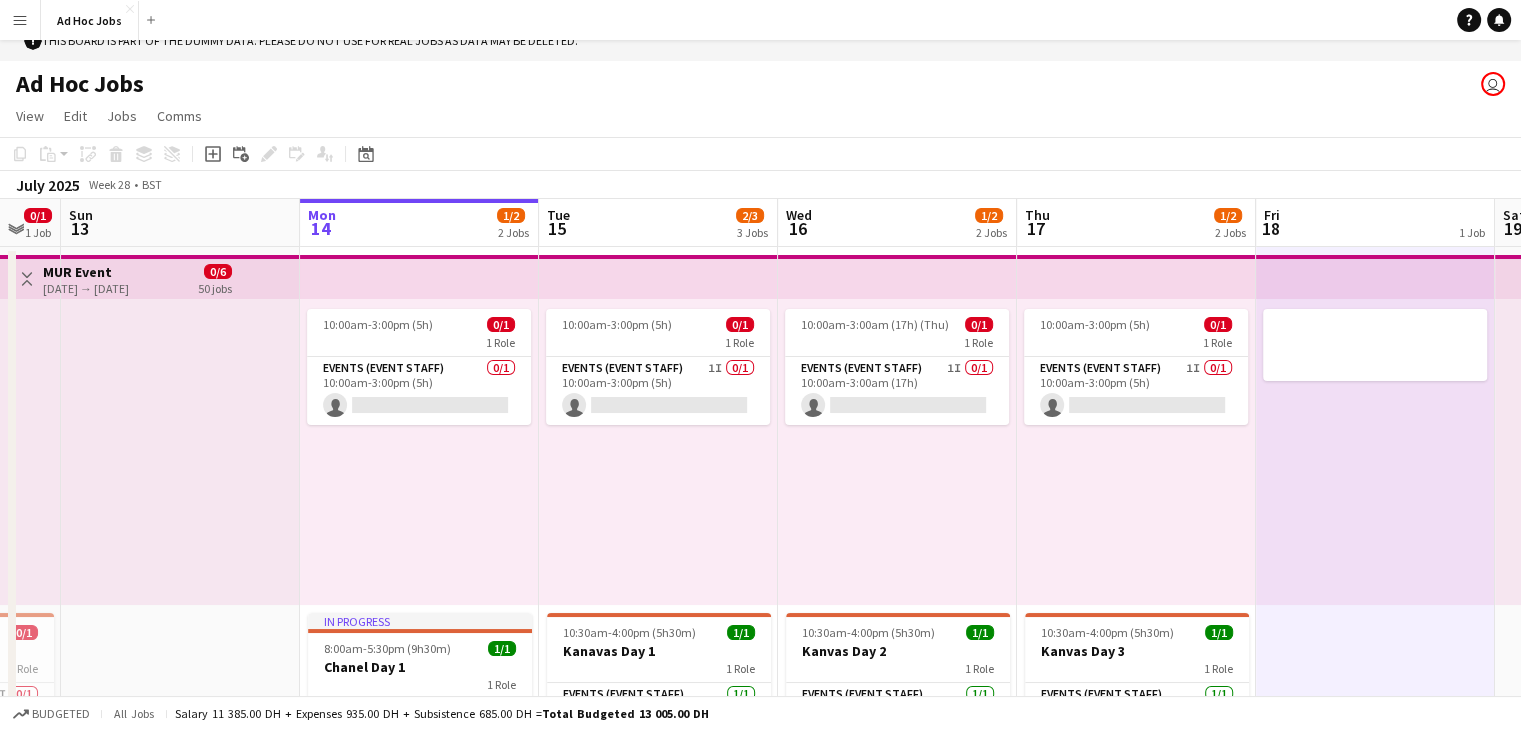 drag, startPoint x: 1196, startPoint y: 501, endPoint x: 1253, endPoint y: 308, distance: 201.24115 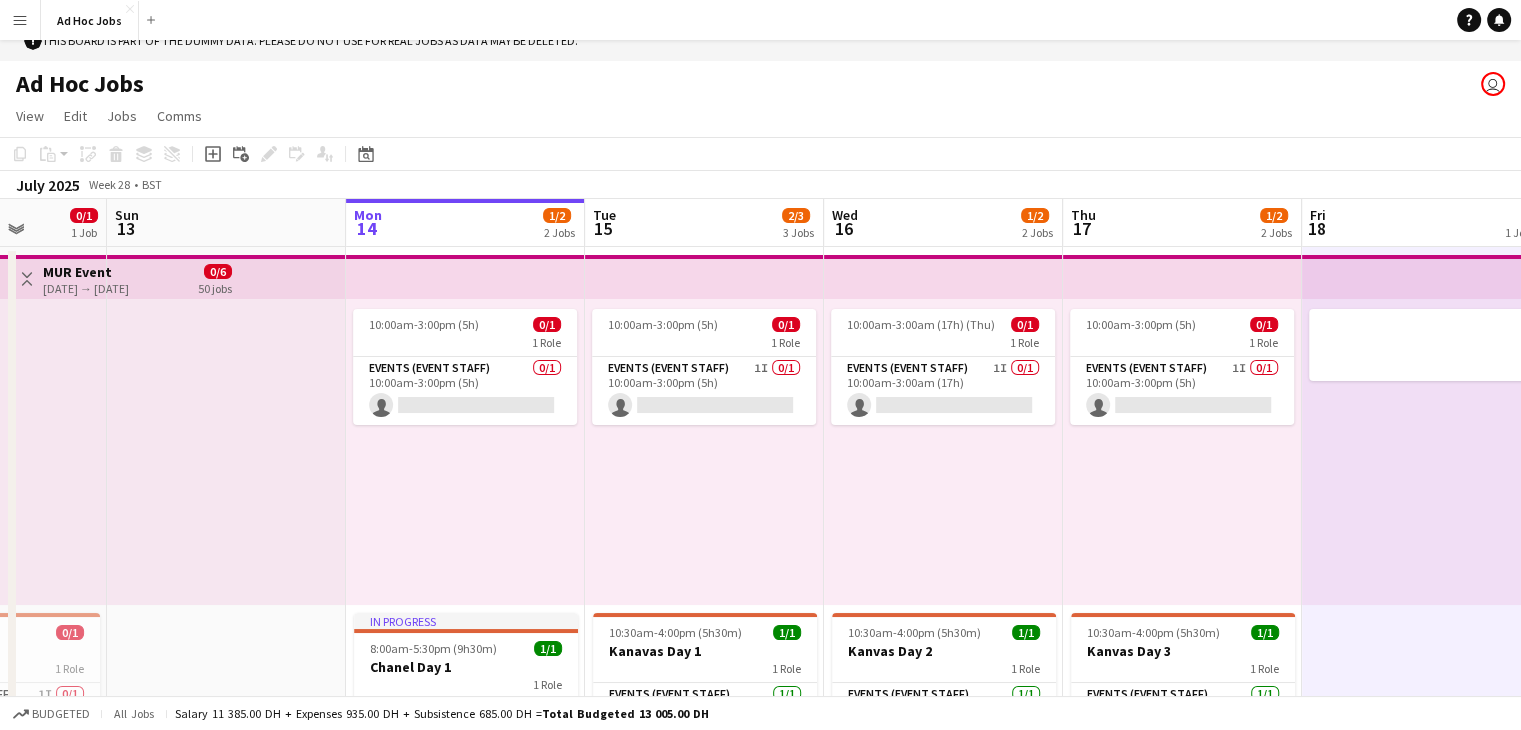 scroll, scrollTop: 0, scrollLeft: 608, axis: horizontal 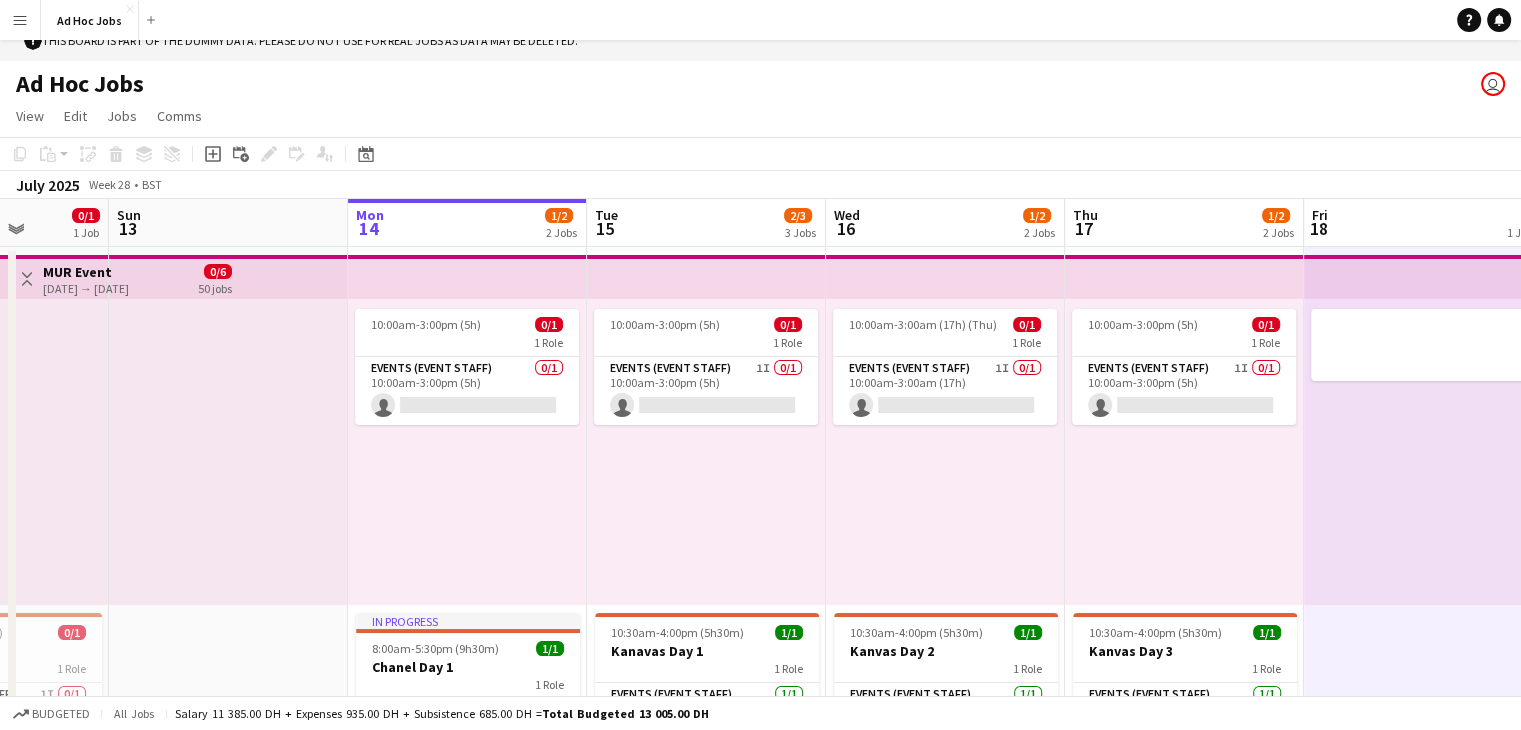 drag, startPoint x: 1355, startPoint y: 617, endPoint x: 1430, endPoint y: 388, distance: 240.96887 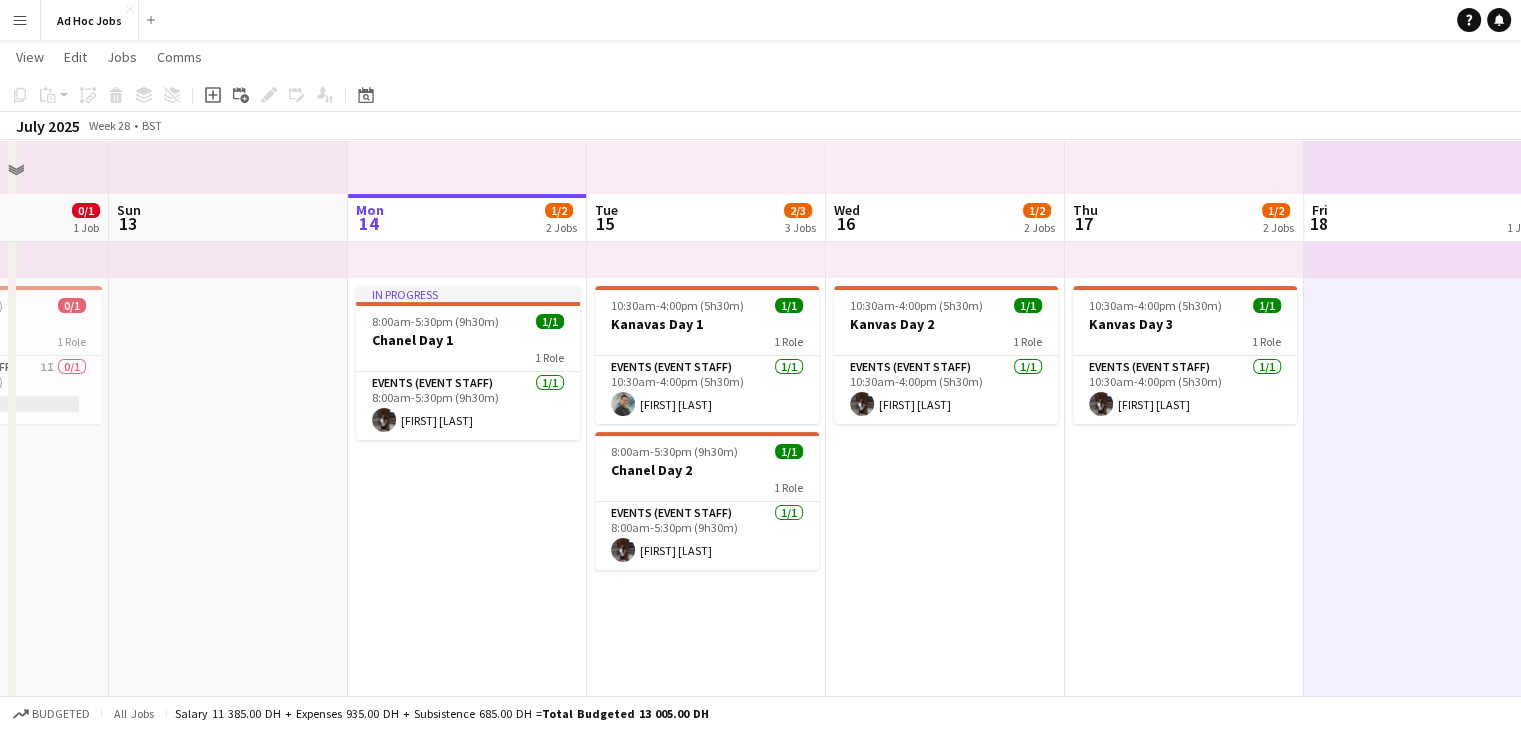 scroll, scrollTop: 191, scrollLeft: 0, axis: vertical 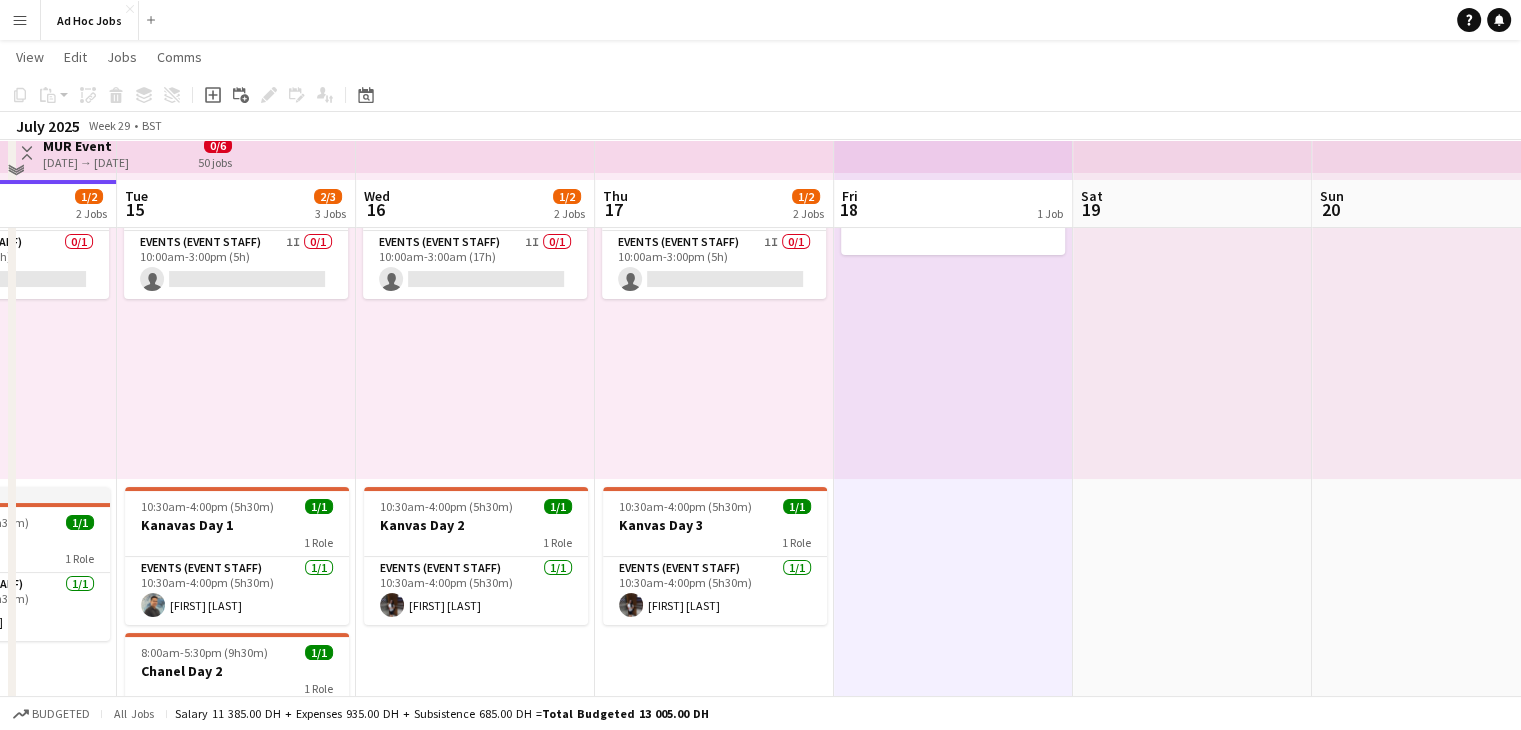 drag, startPoint x: 1388, startPoint y: 552, endPoint x: 1156, endPoint y: 641, distance: 248.48541 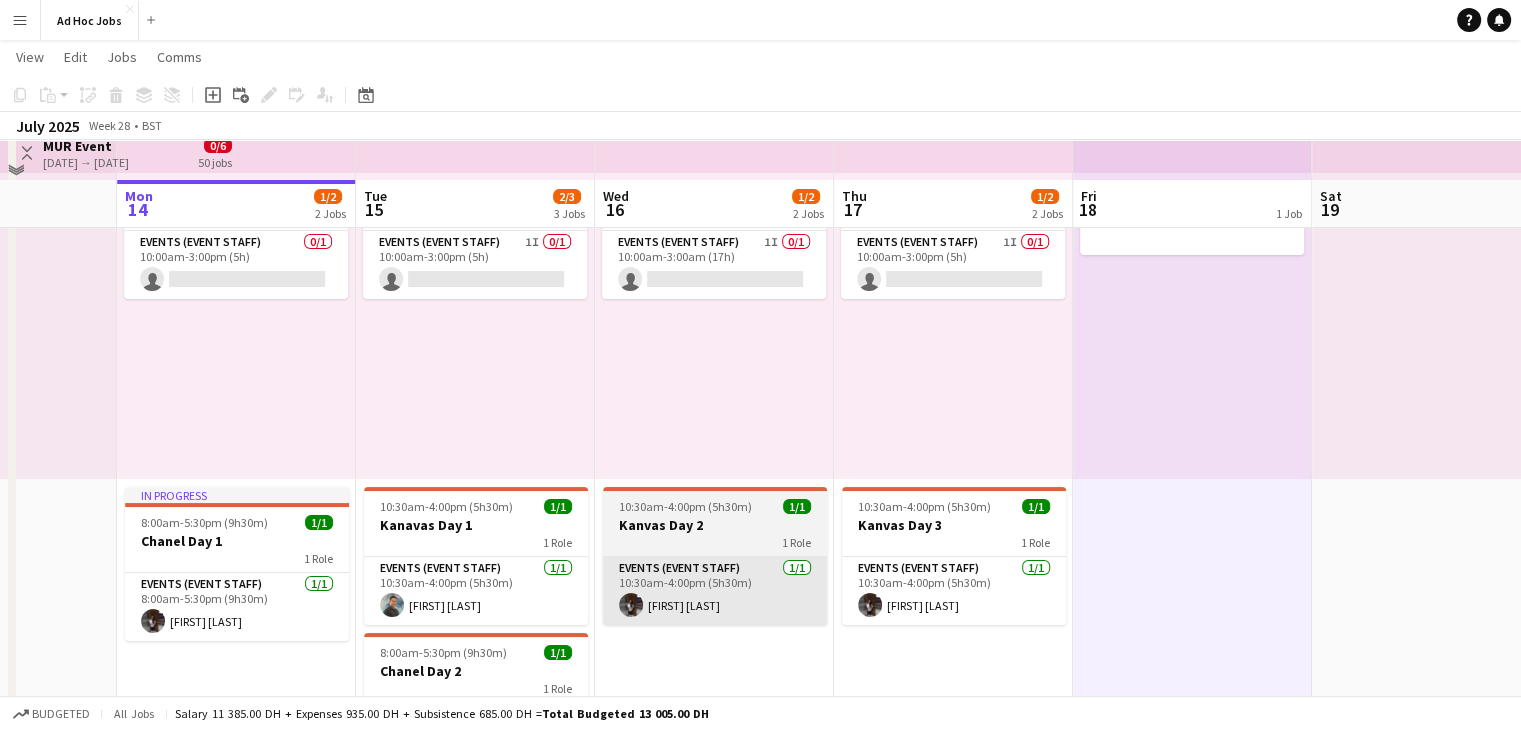 scroll, scrollTop: 166, scrollLeft: 0, axis: vertical 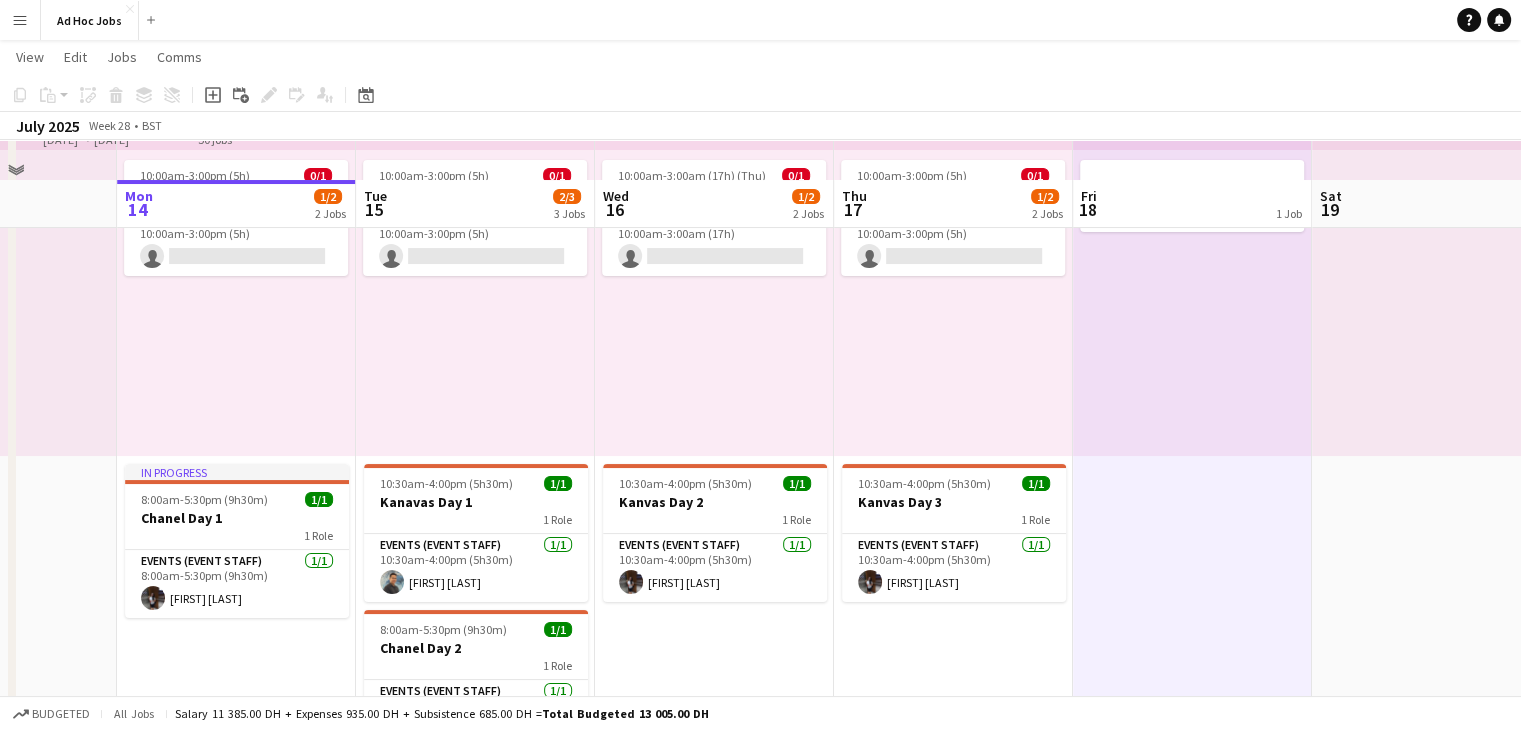 click on "Budgeted   All jobs   Salary 11 385.00 DH + Expenses 935.00 DH + Subsistence 685.00 DH =   Total Budgeted 13 005.00 DH" 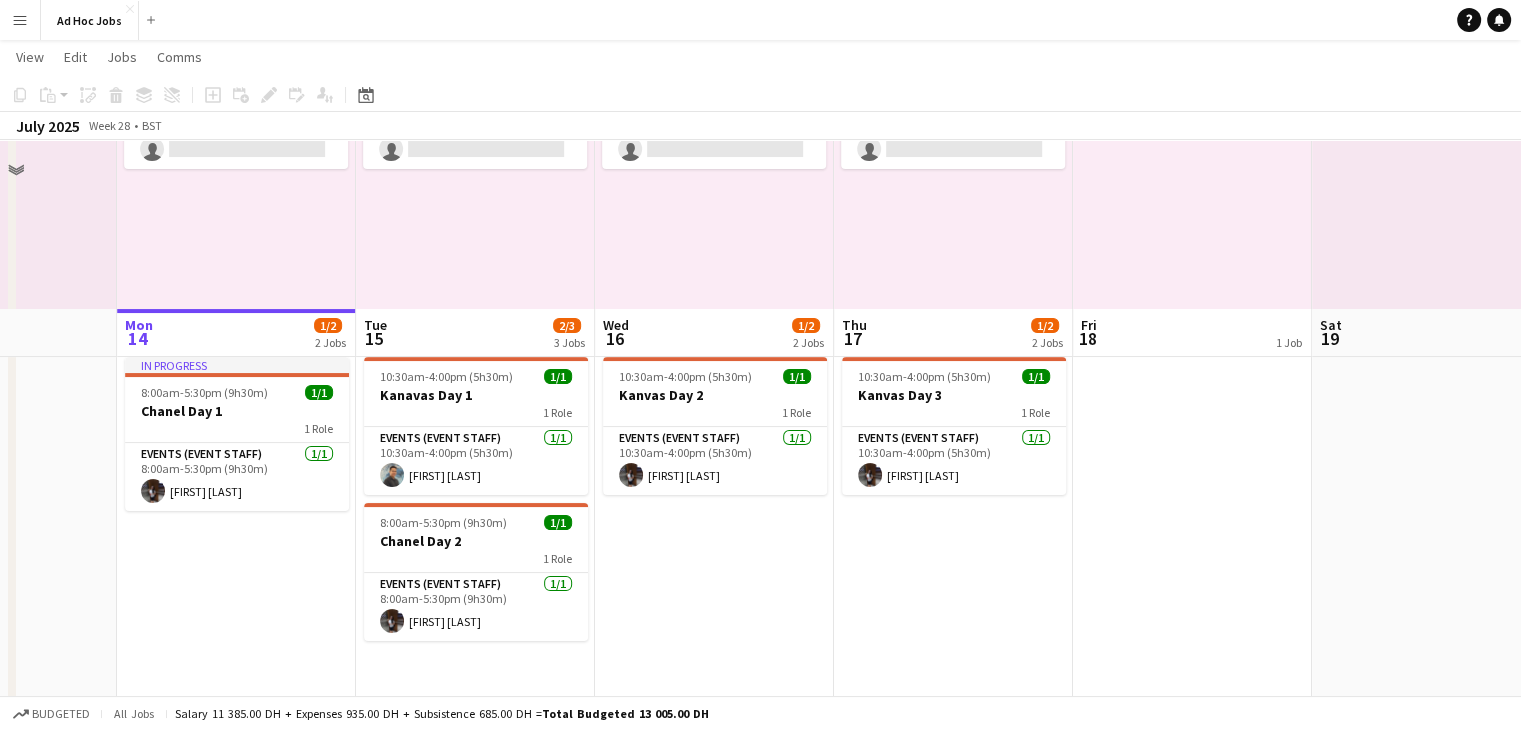 scroll, scrollTop: 0, scrollLeft: 0, axis: both 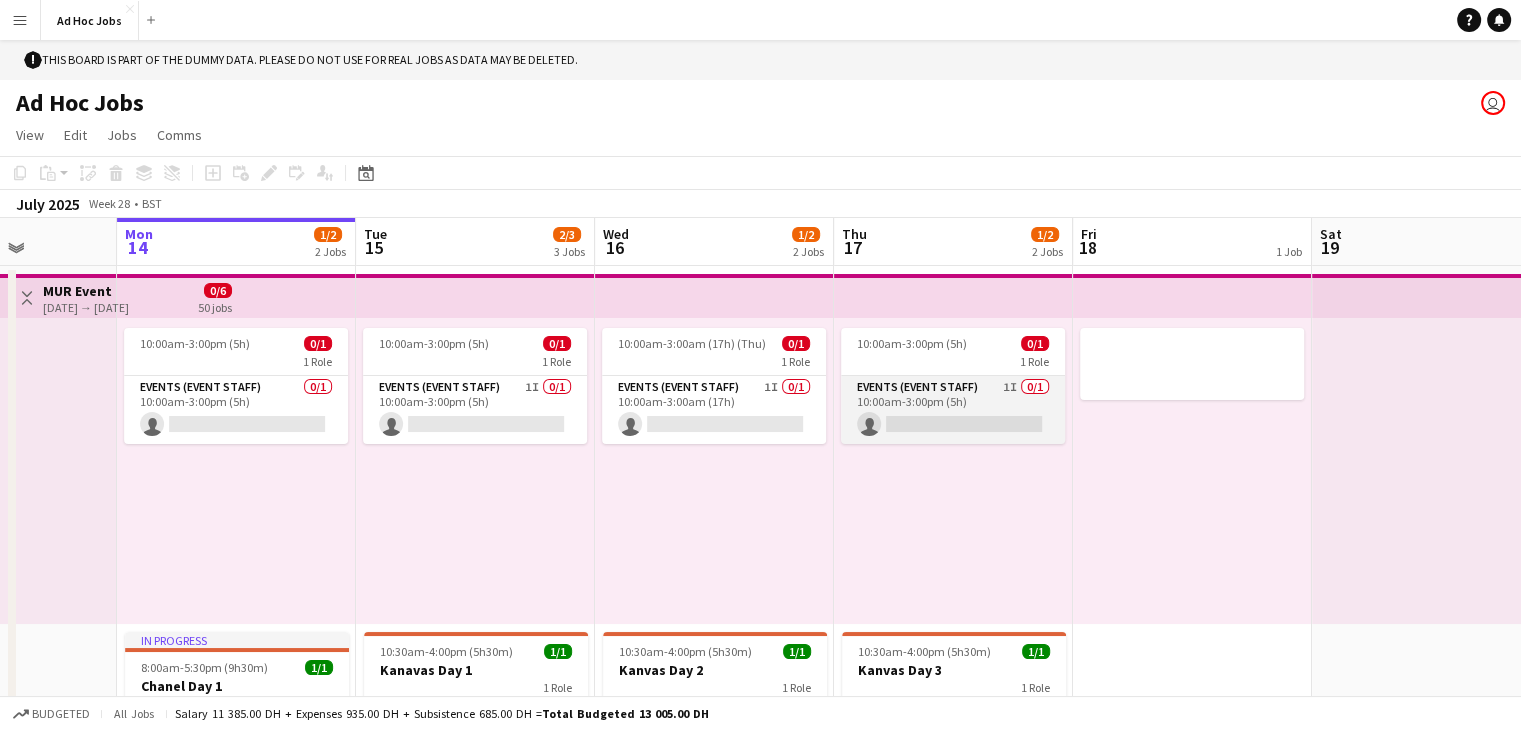click on "Events (Event Staff)   1I   0/1   10:00am-3:00pm (5h)
single-neutral-actions" at bounding box center (953, 410) 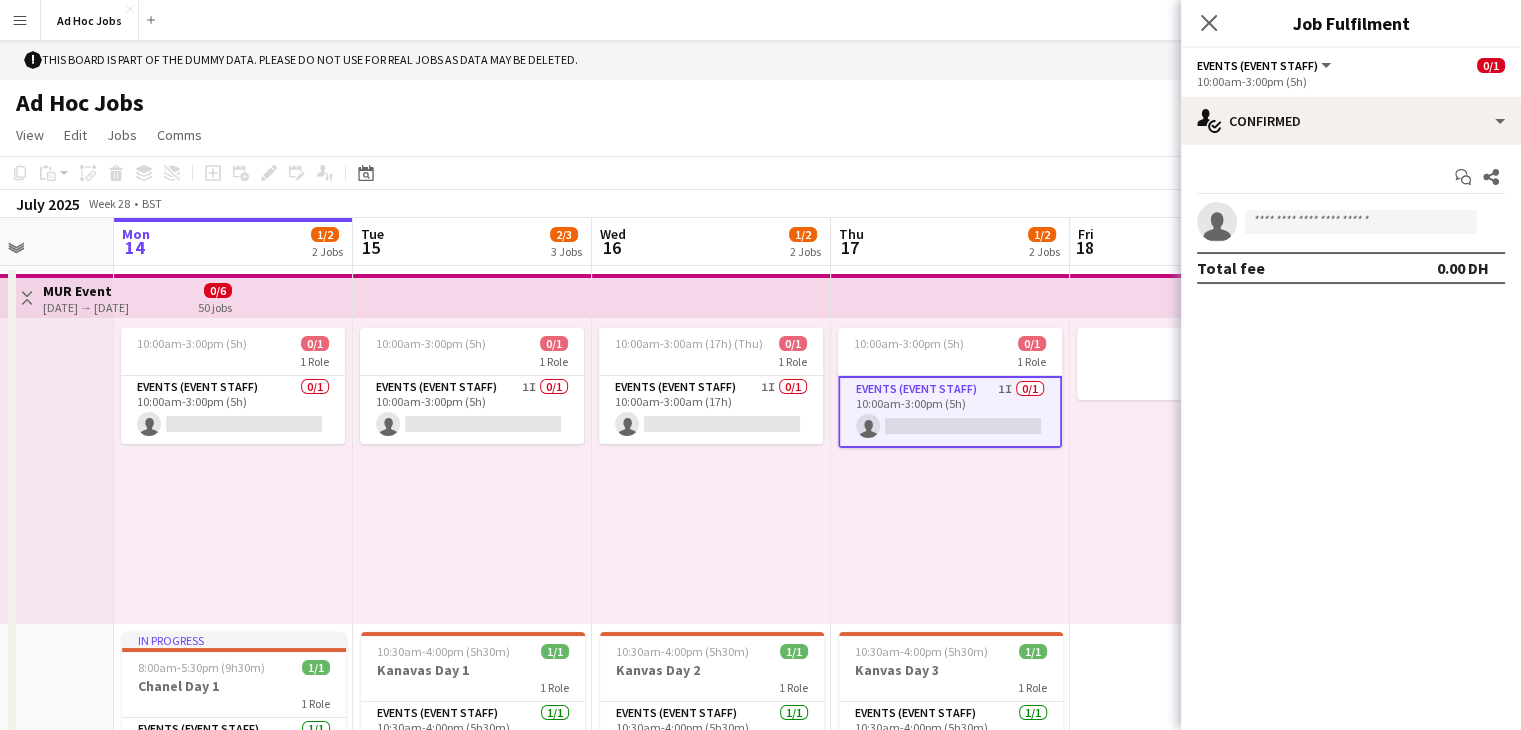 click on "10:00am-3:00pm (5h)    0/1   1 Role   Events (Event Staff)   1I   0/1   10:00am-3:00pm (5h)
single-neutral-actions" at bounding box center (950, 471) 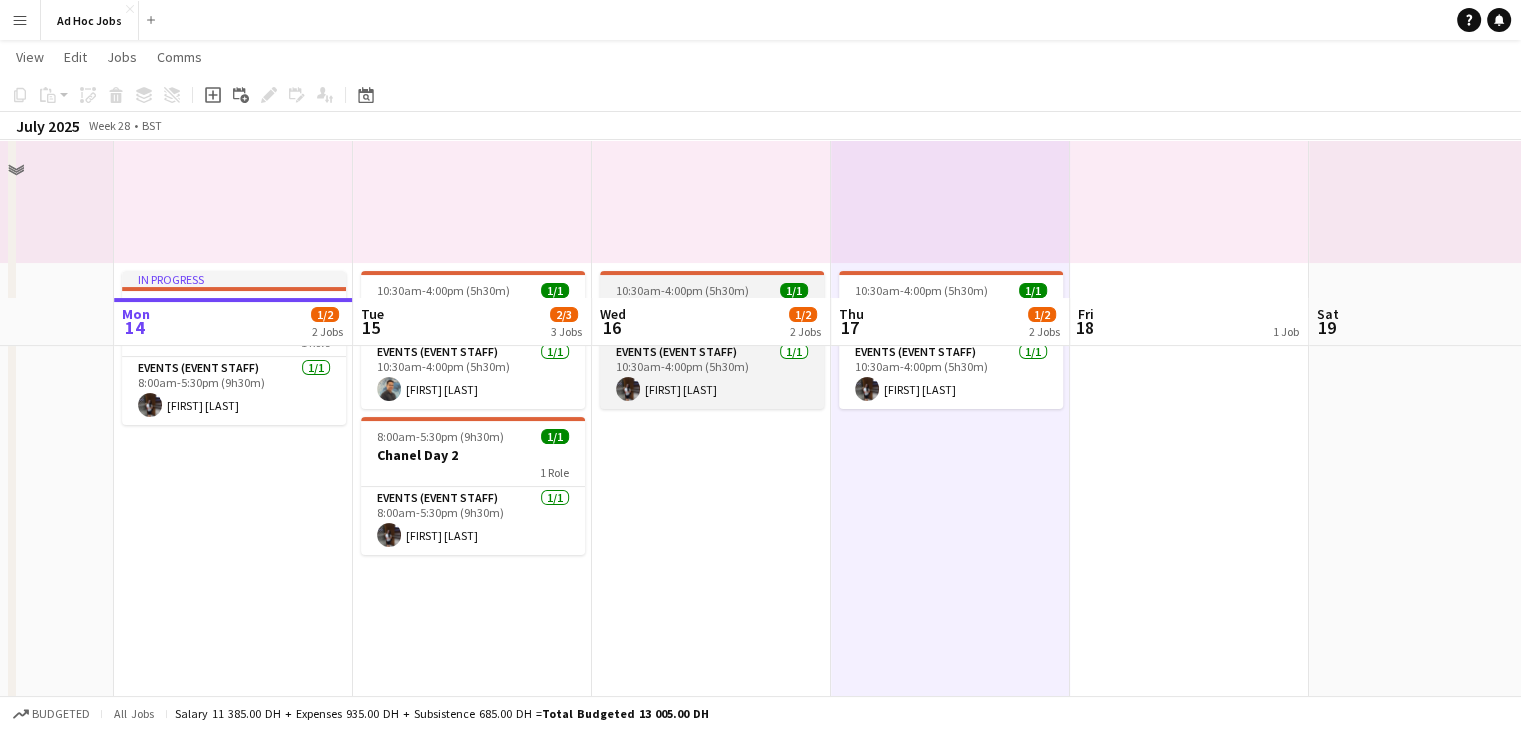 scroll, scrollTop: 476, scrollLeft: 0, axis: vertical 